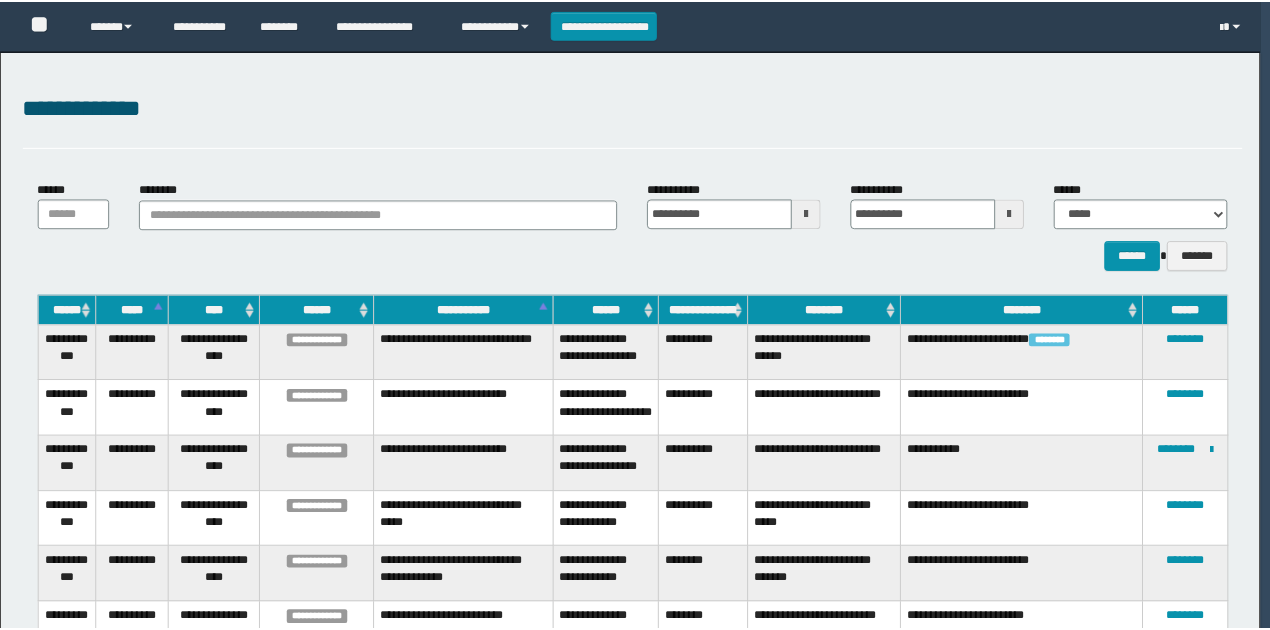 scroll, scrollTop: 0, scrollLeft: 0, axis: both 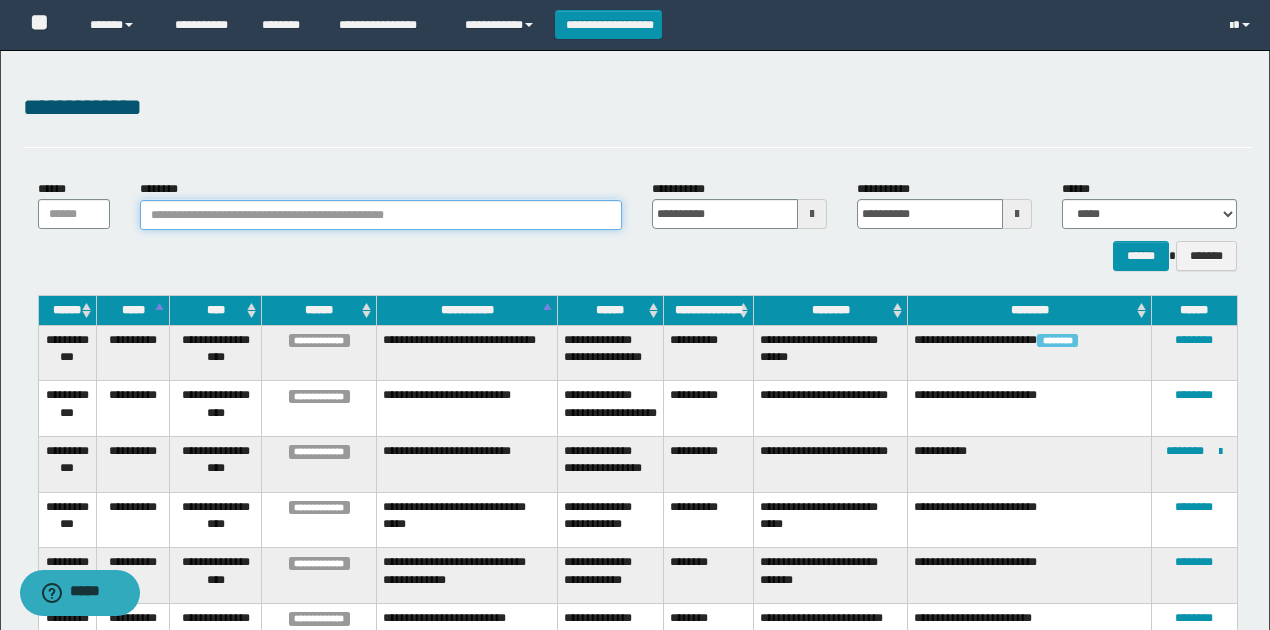 click on "********" at bounding box center (381, 215) 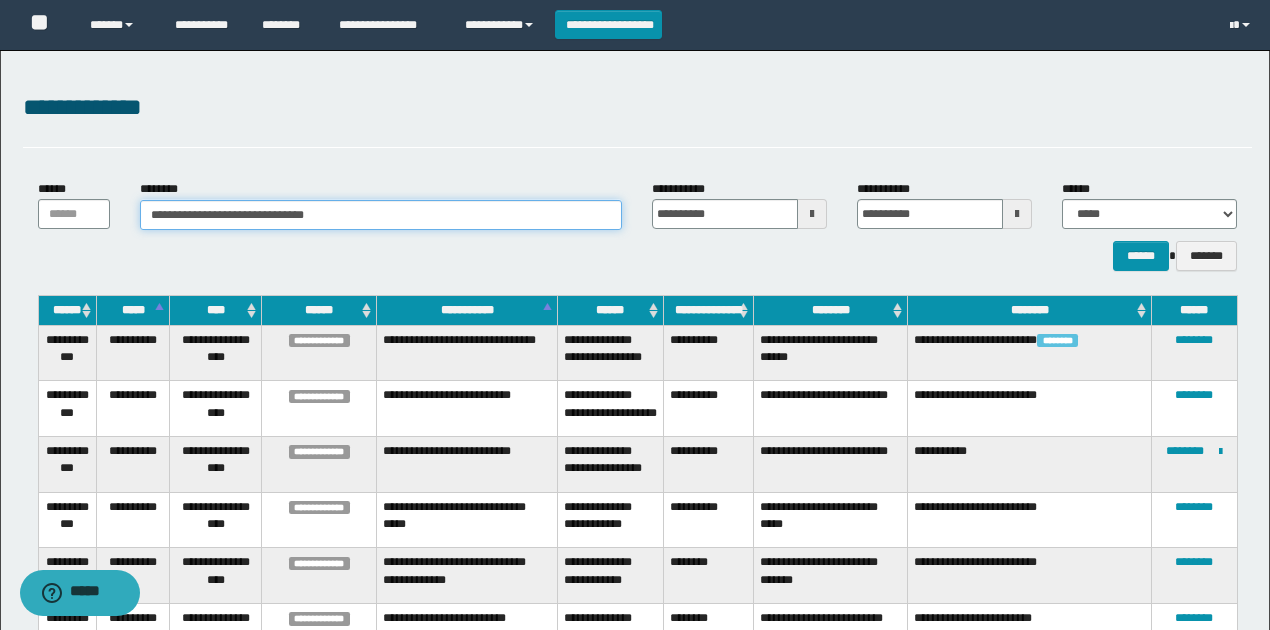 type on "**********" 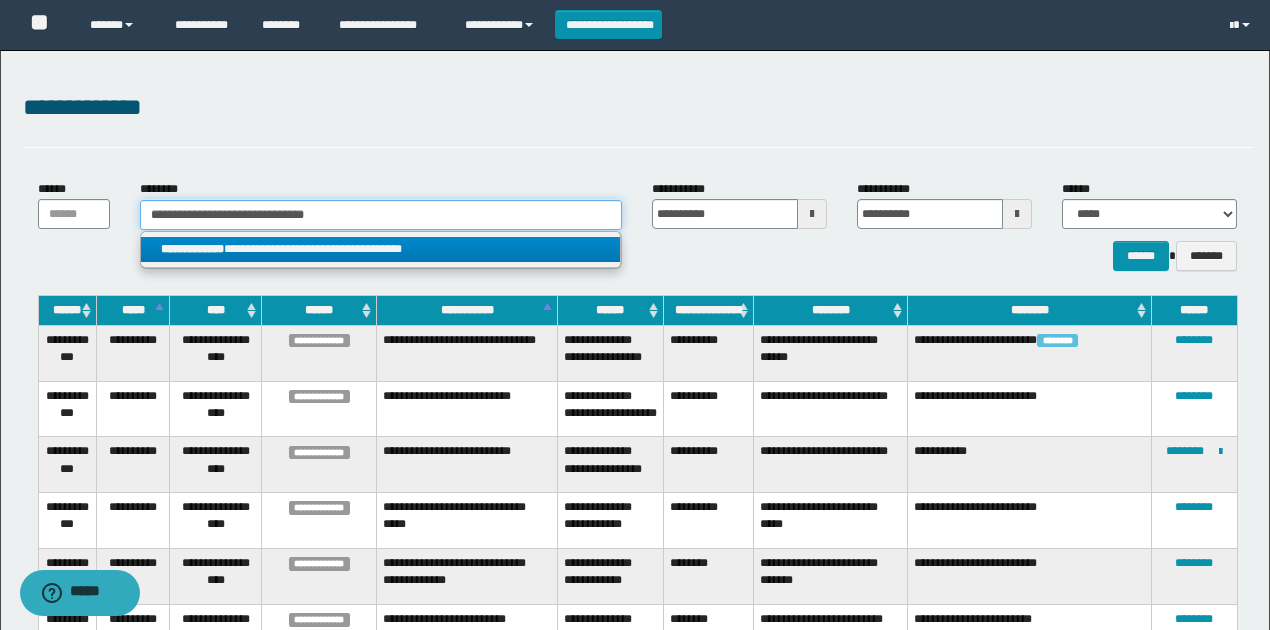 type on "**********" 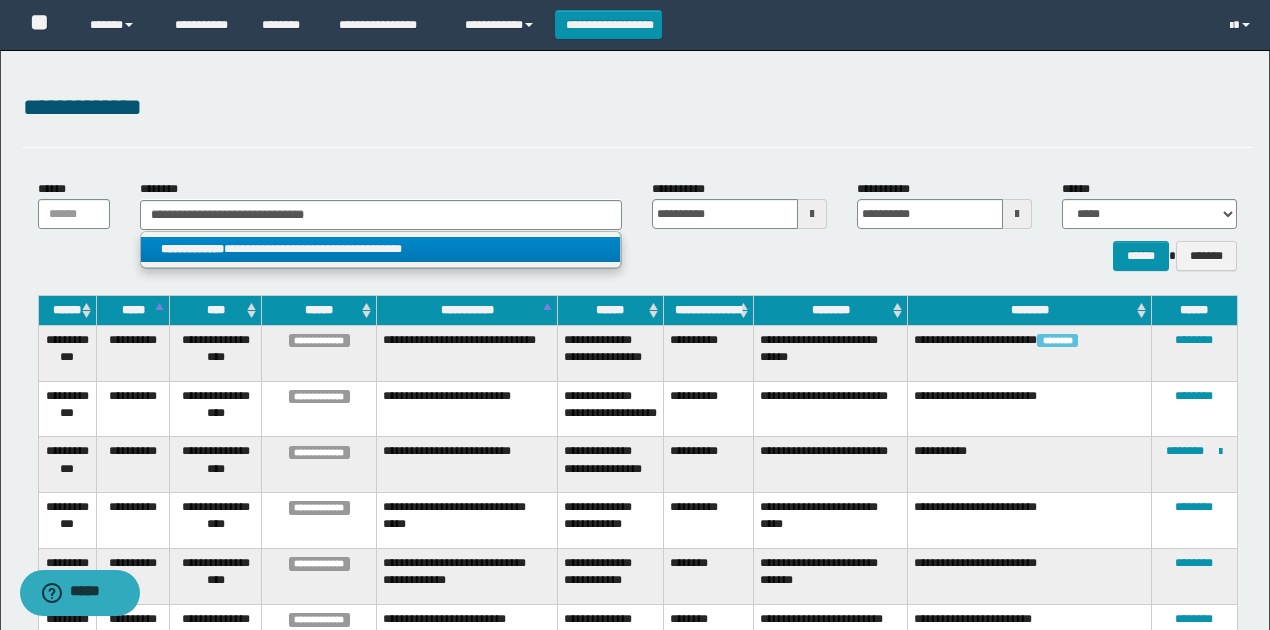 click on "**********" at bounding box center [380, 249] 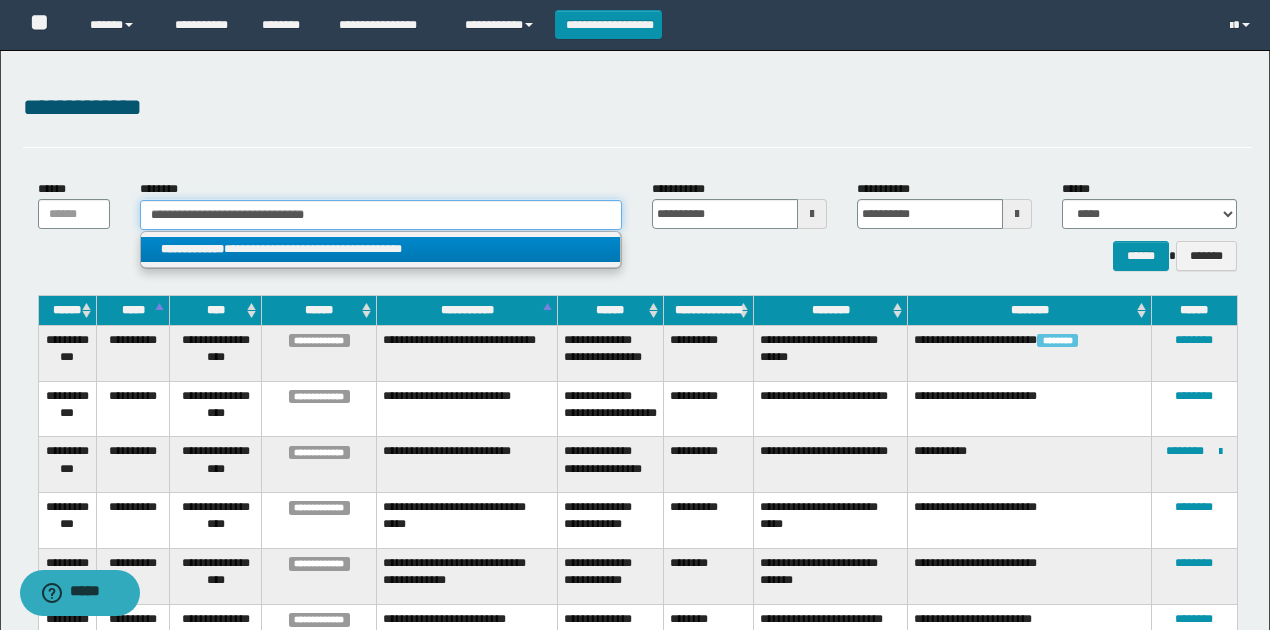type 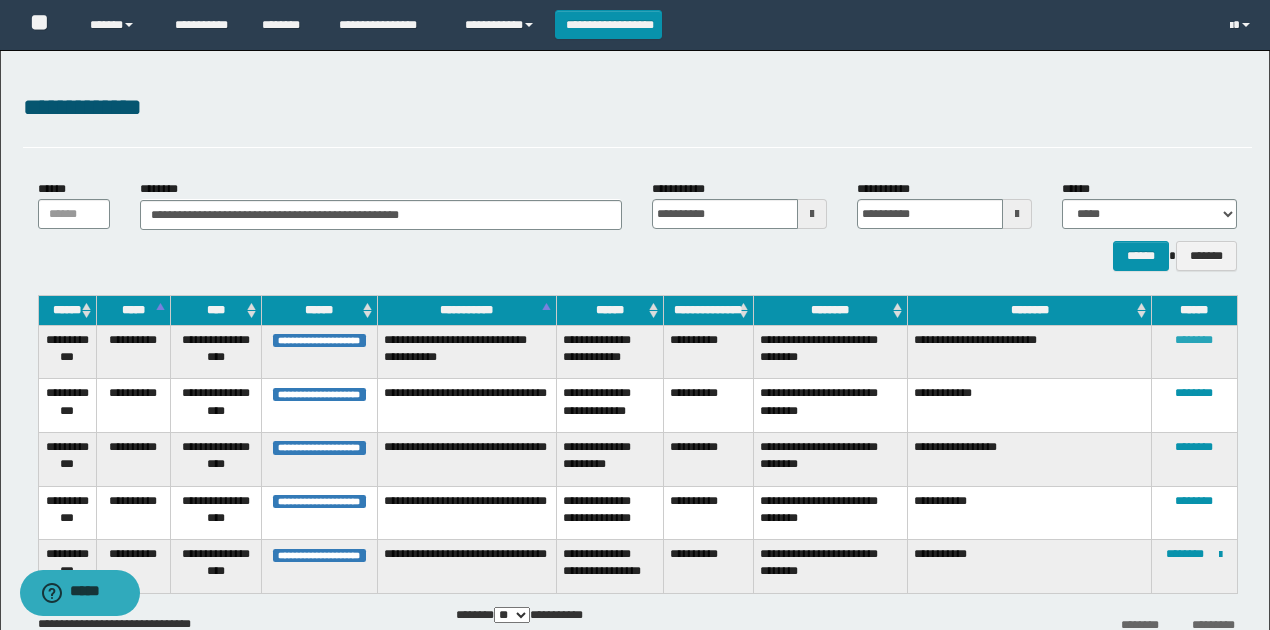 click on "********" at bounding box center [1194, 340] 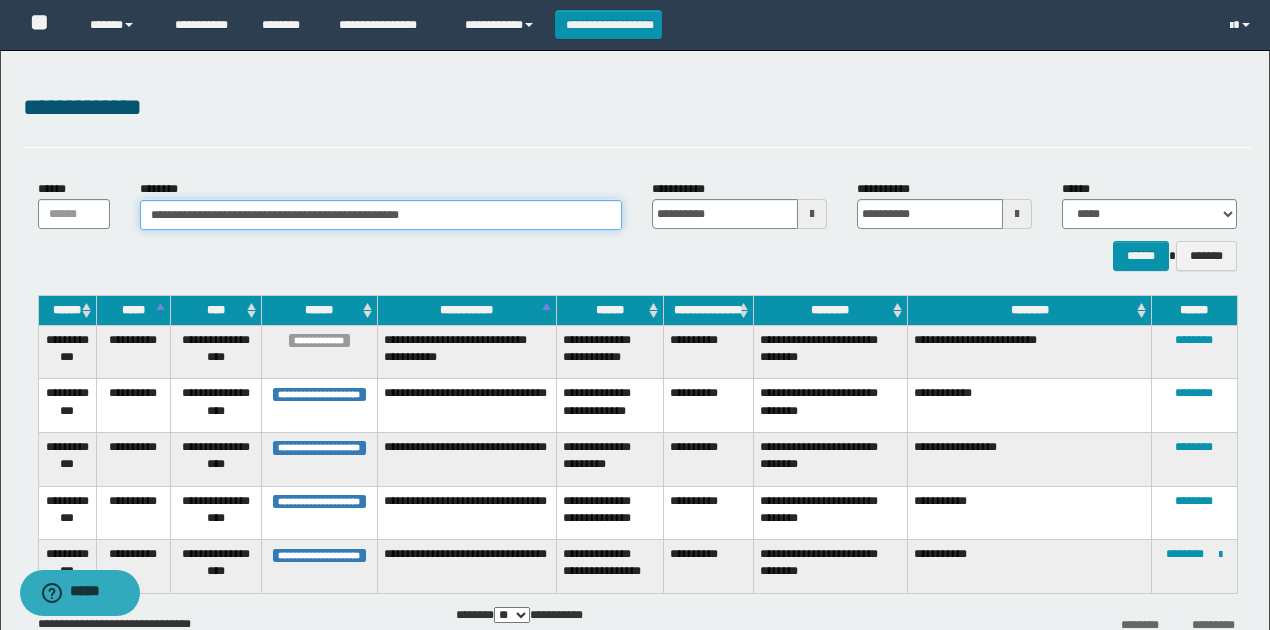 drag, startPoint x: 511, startPoint y: 208, endPoint x: 0, endPoint y: 202, distance: 511.03522 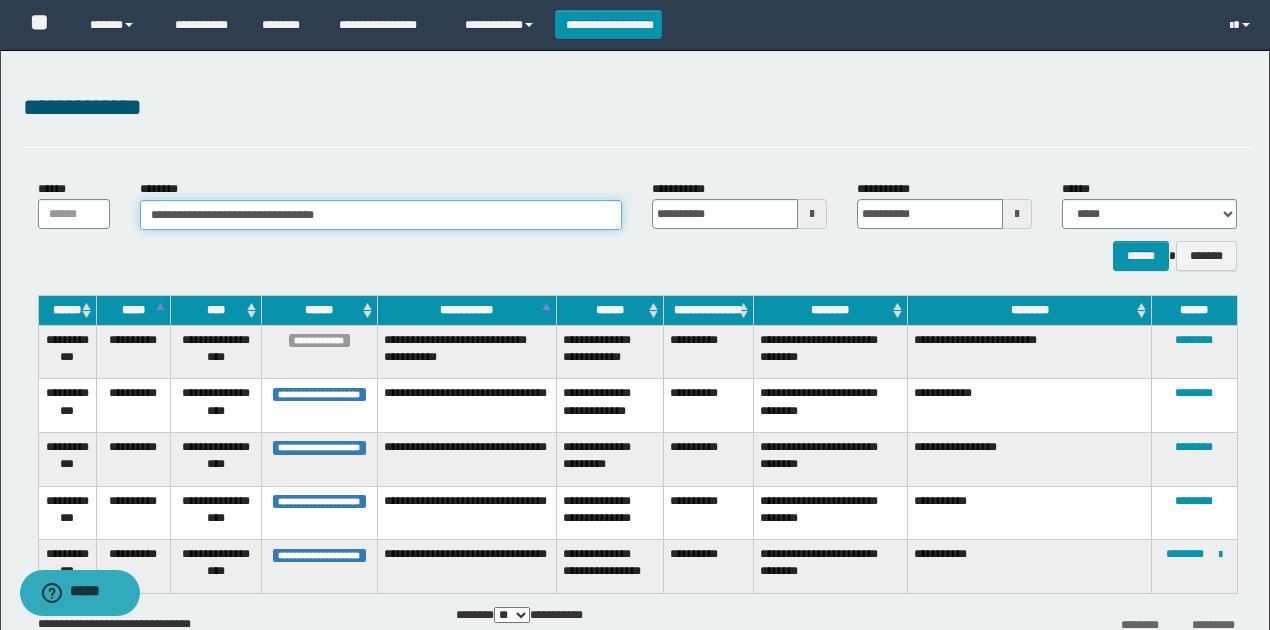 type on "**********" 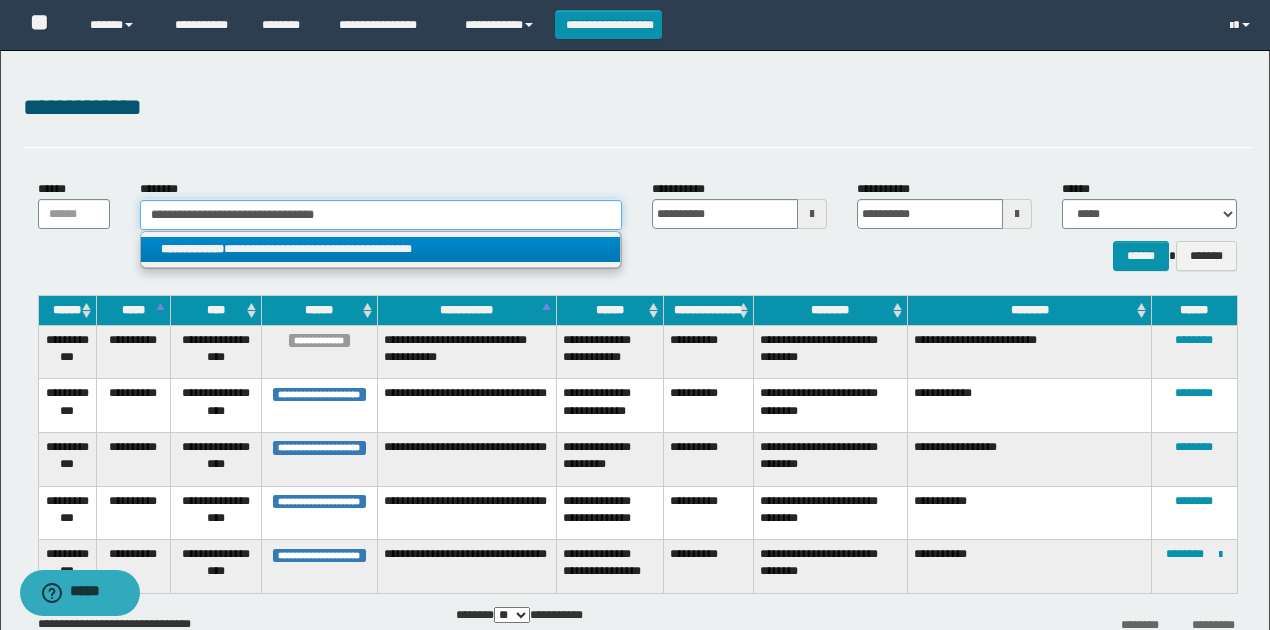 type on "**********" 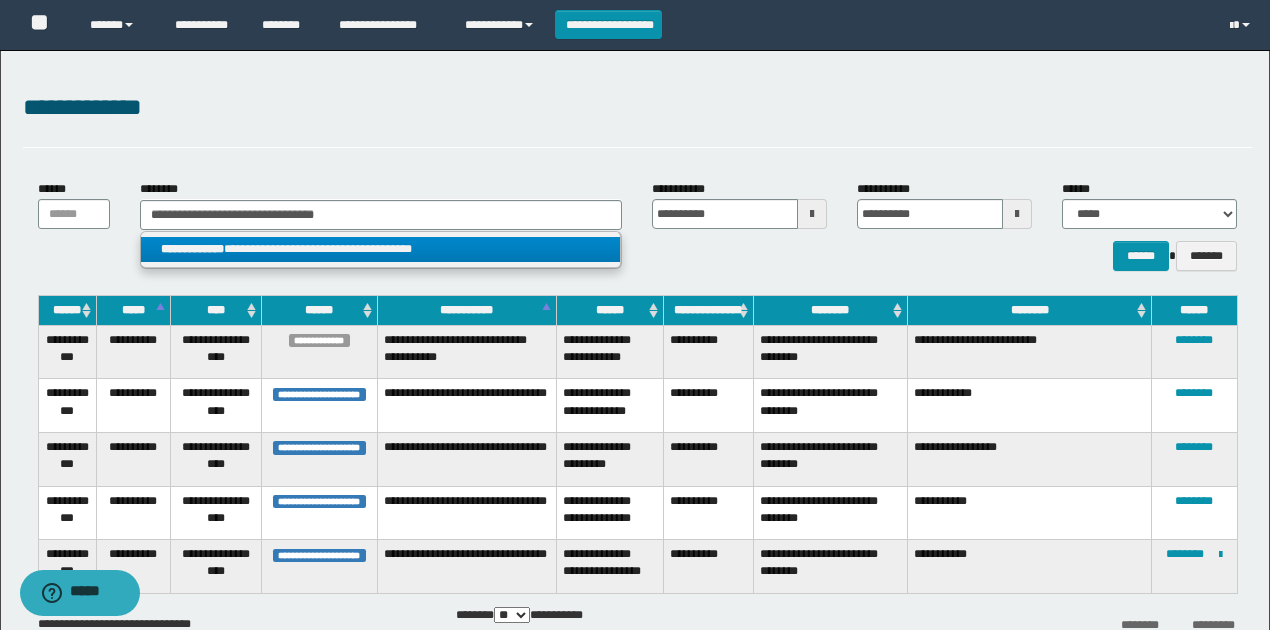 click on "**********" at bounding box center [380, 249] 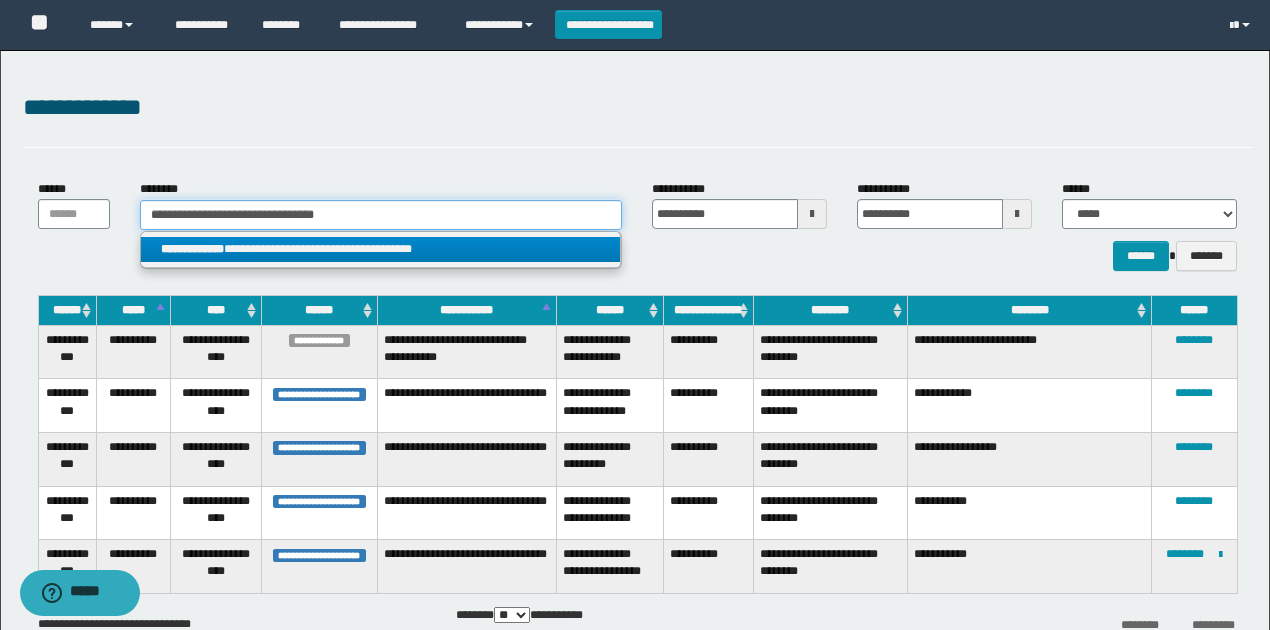 type 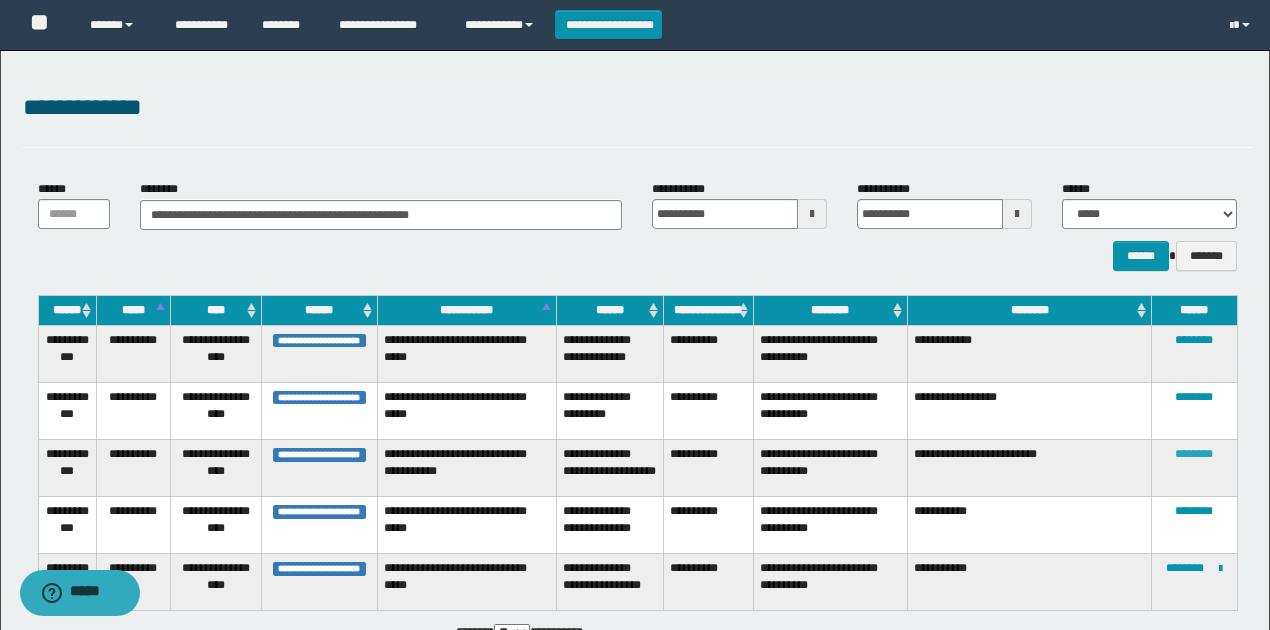 click on "********" at bounding box center [1194, 454] 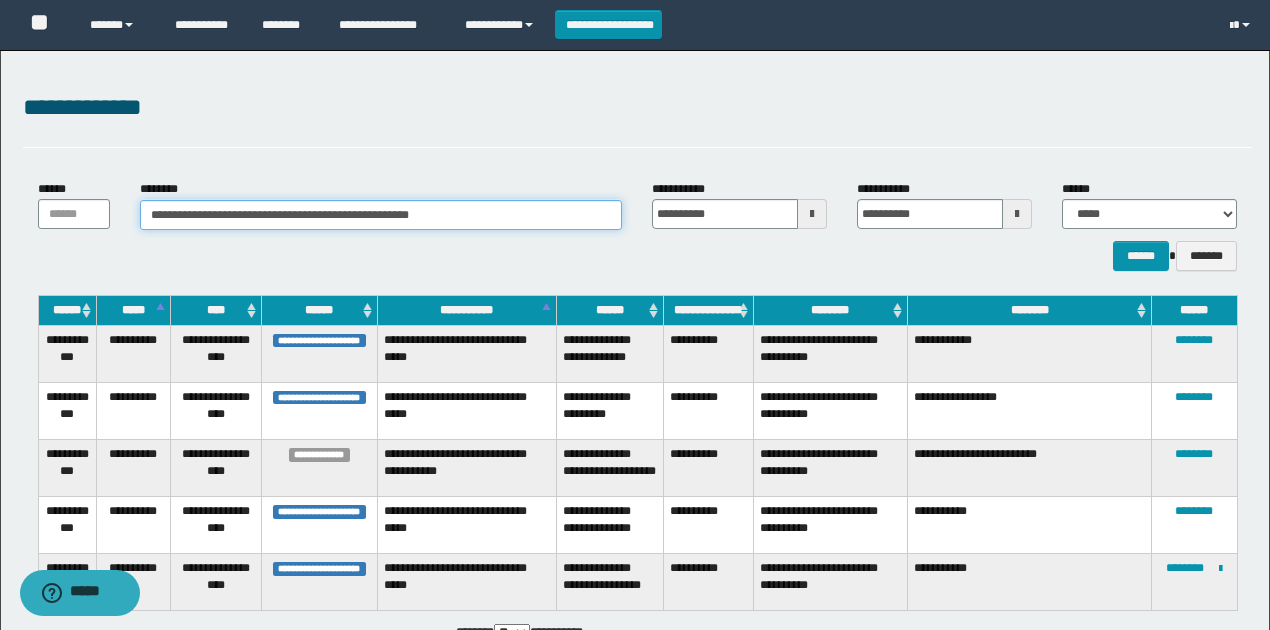 paste 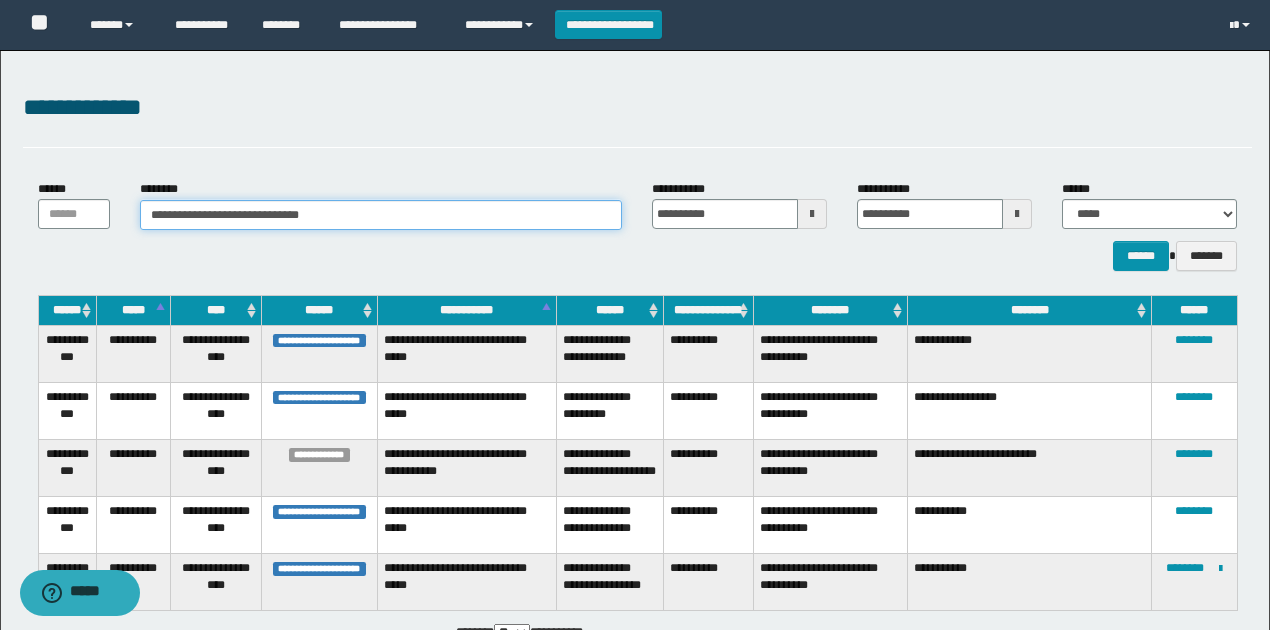 drag, startPoint x: 7, startPoint y: 188, endPoint x: 0, endPoint y: 148, distance: 40.60788 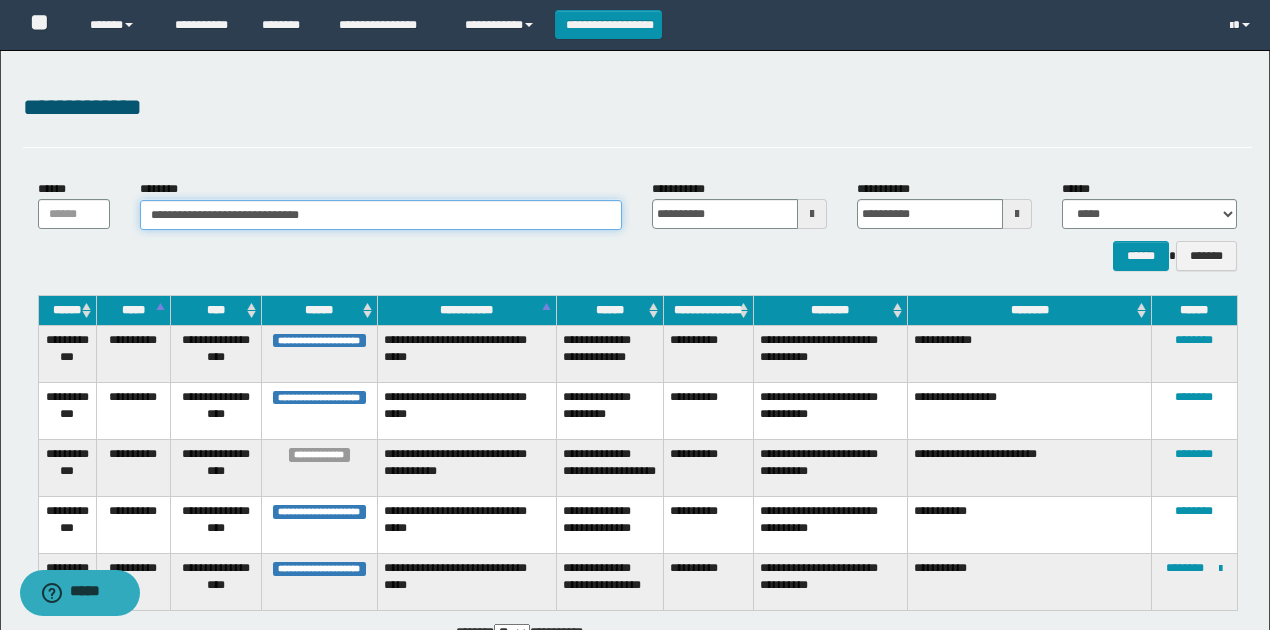 type on "**********" 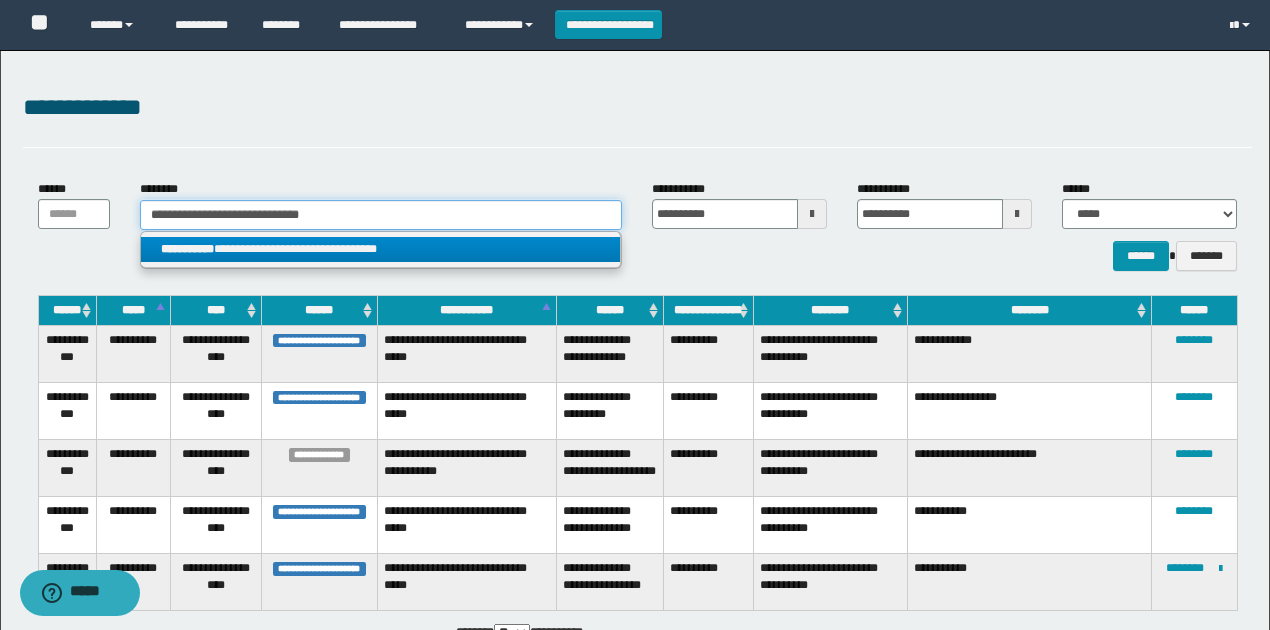 type on "**********" 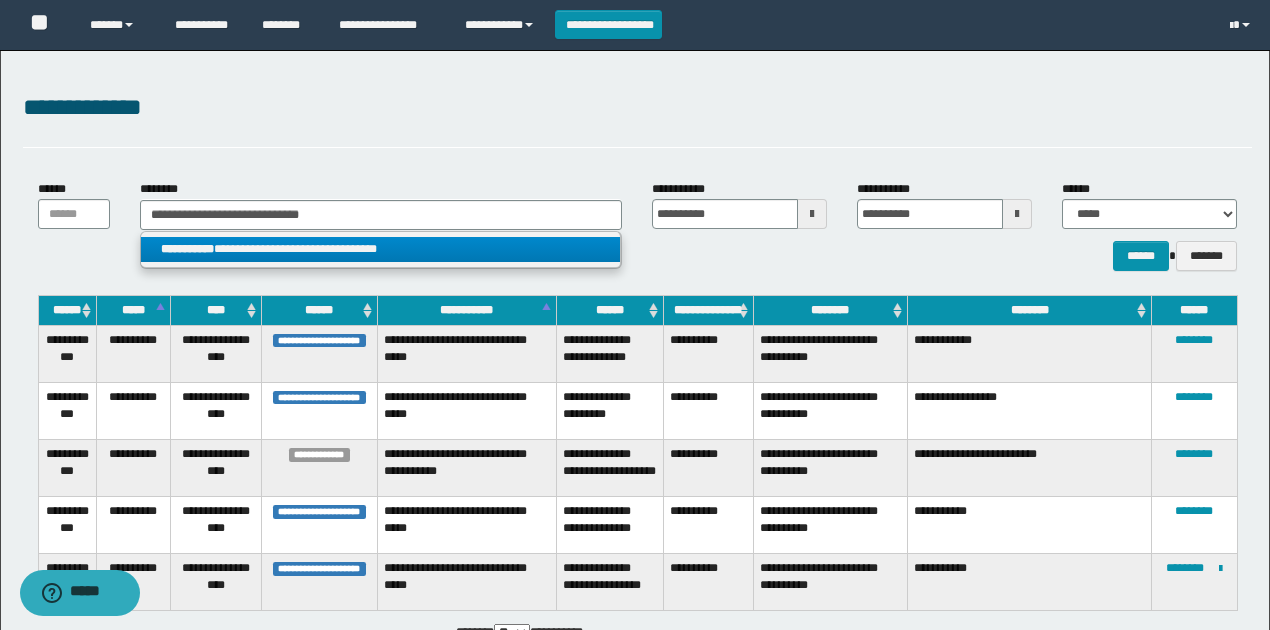 click on "**********" at bounding box center [380, 249] 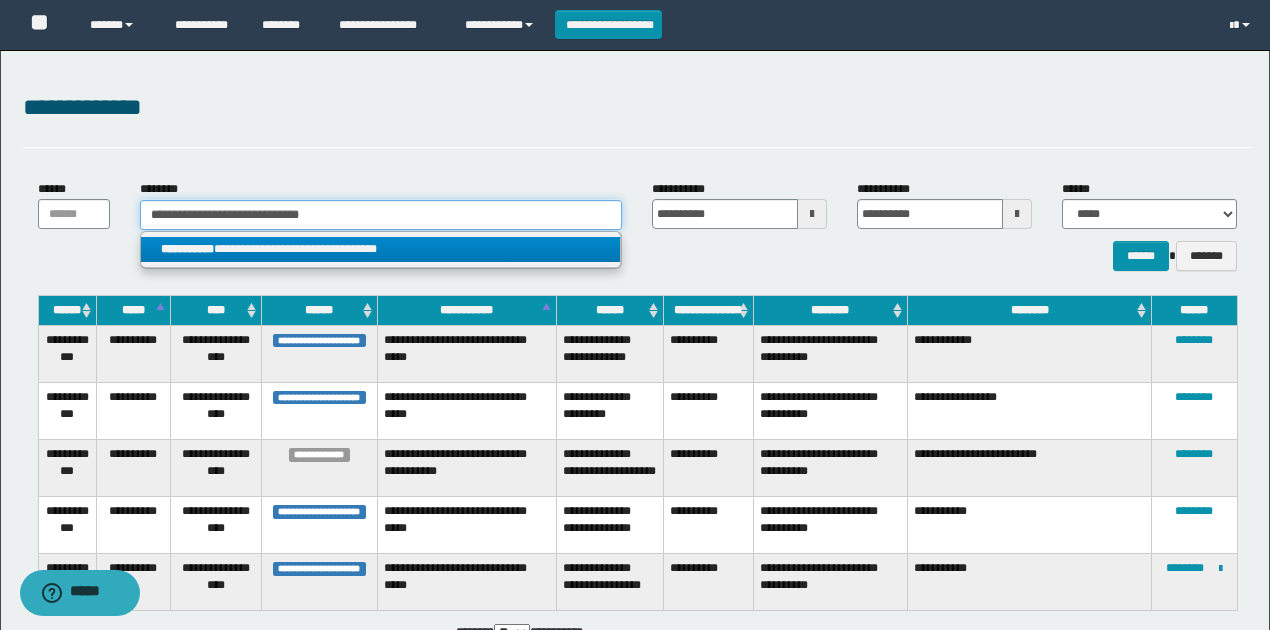 type 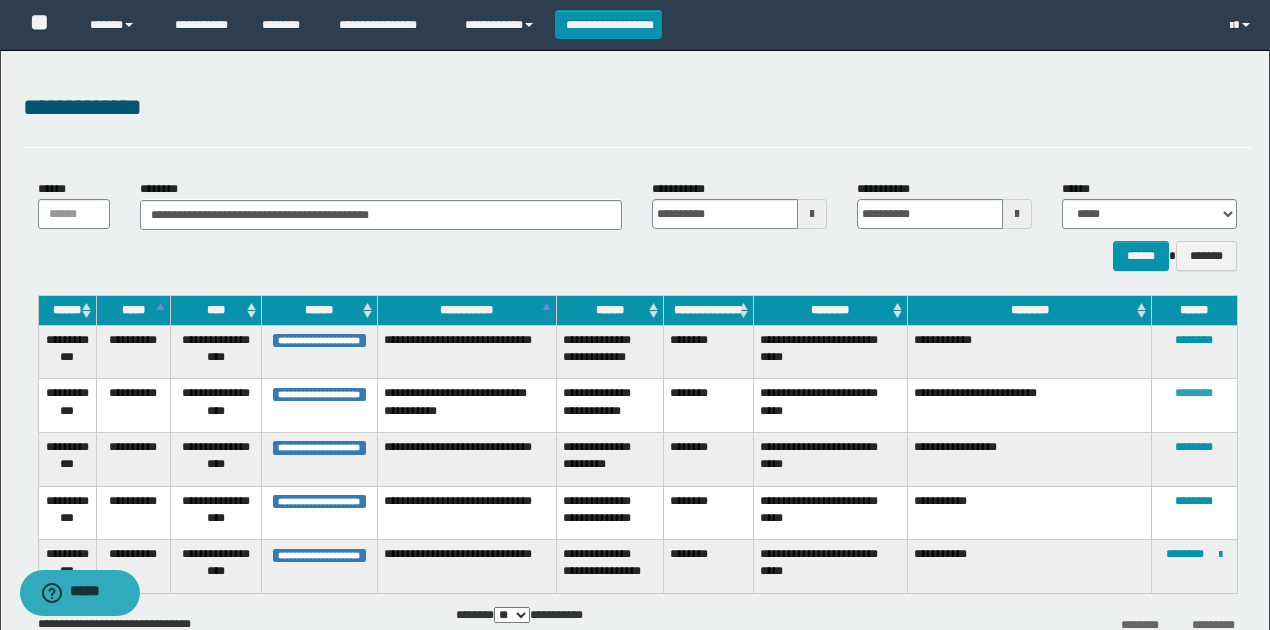 click on "********" at bounding box center [1194, 393] 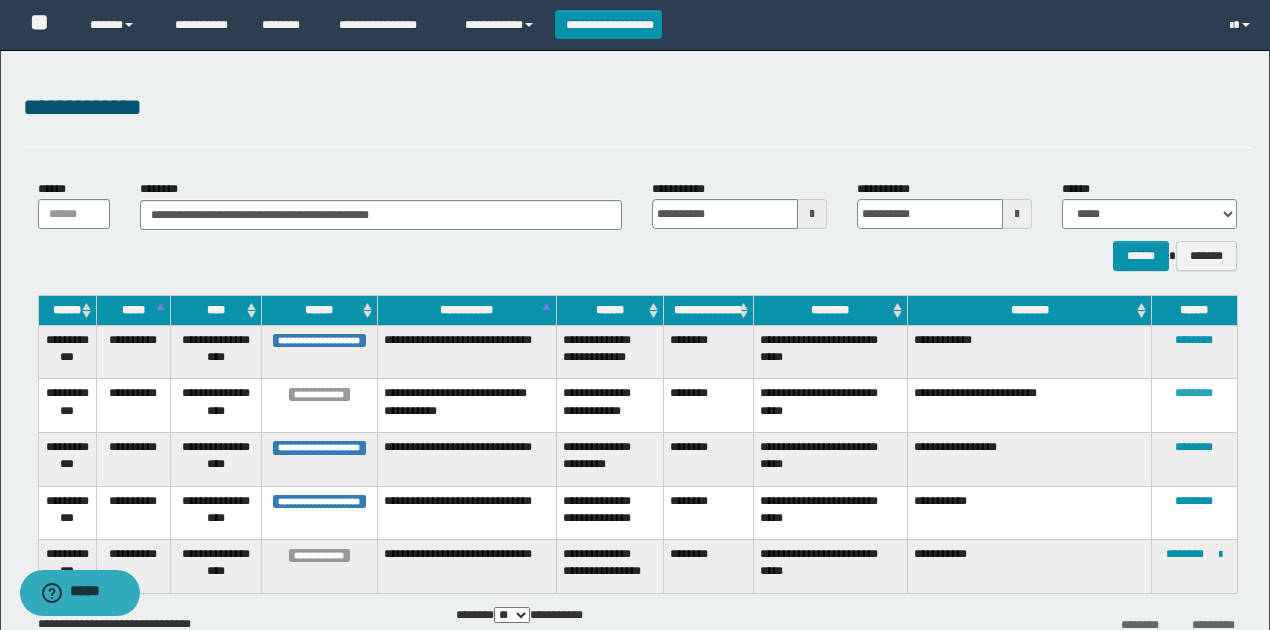 click on "********" at bounding box center (1194, 393) 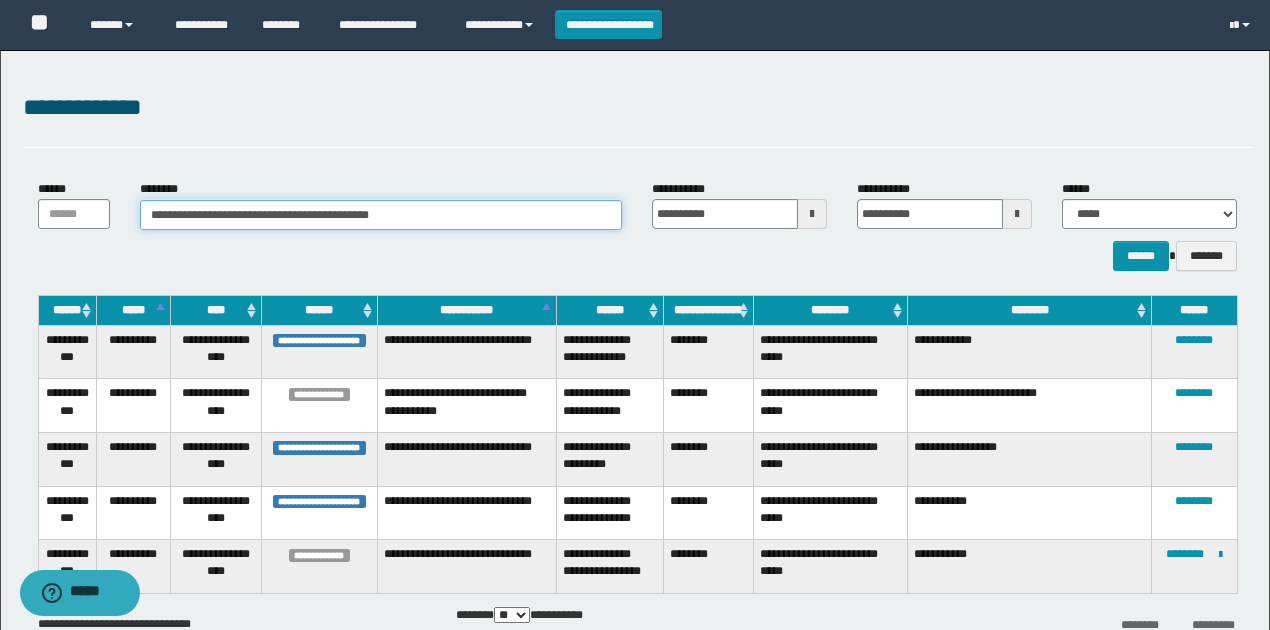 drag, startPoint x: 180, startPoint y: 230, endPoint x: 0, endPoint y: 212, distance: 180.89777 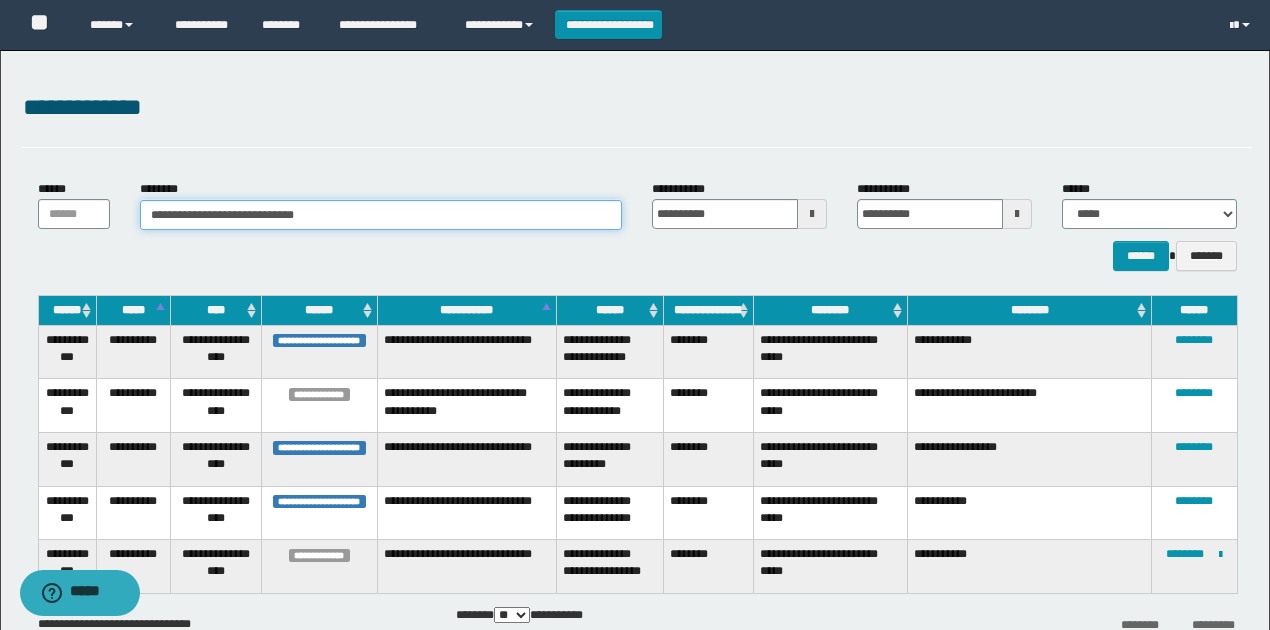 type on "**********" 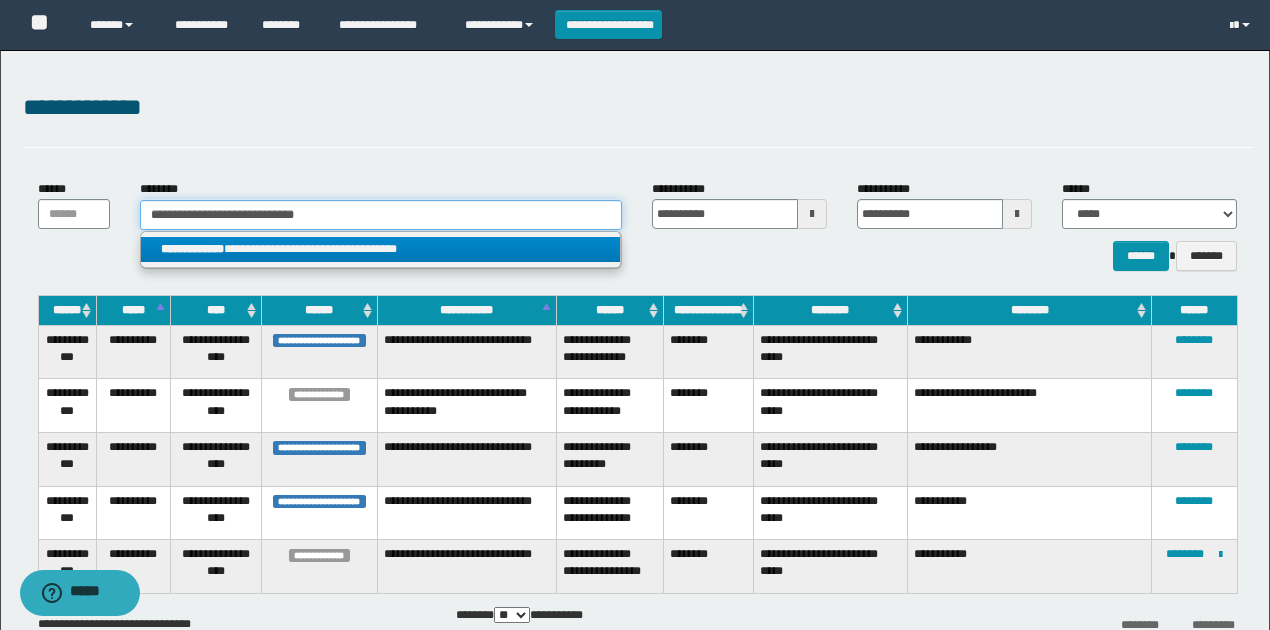 type on "**********" 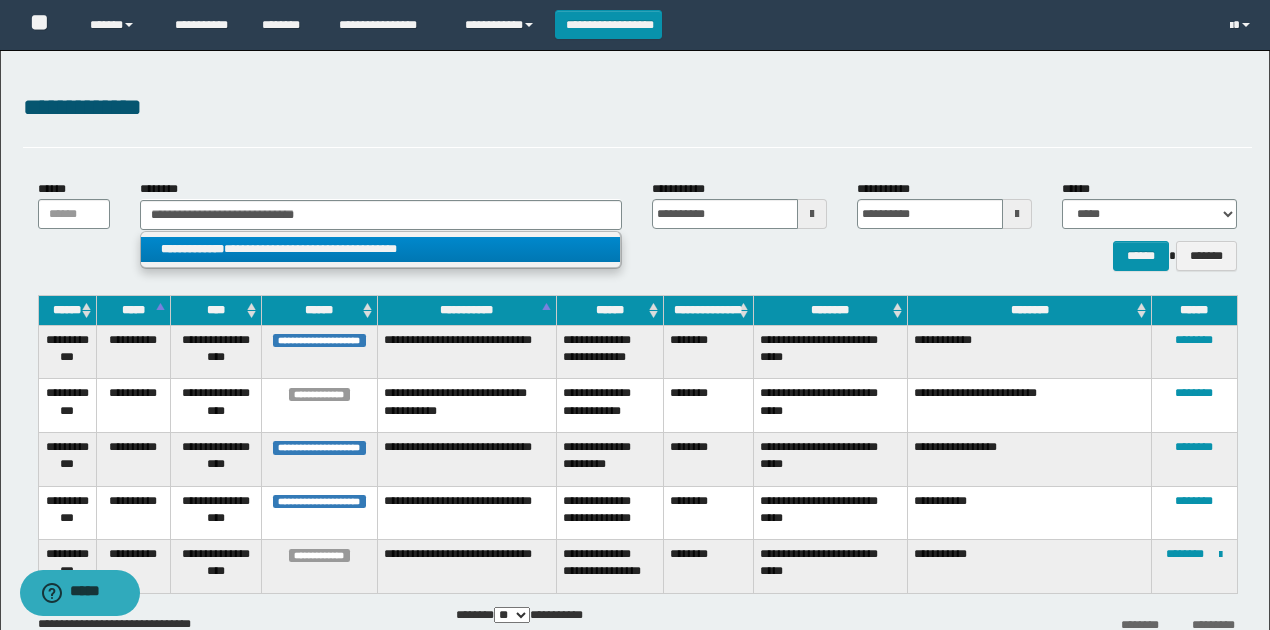 drag, startPoint x: 386, startPoint y: 246, endPoint x: 740, endPoint y: 325, distance: 362.7079 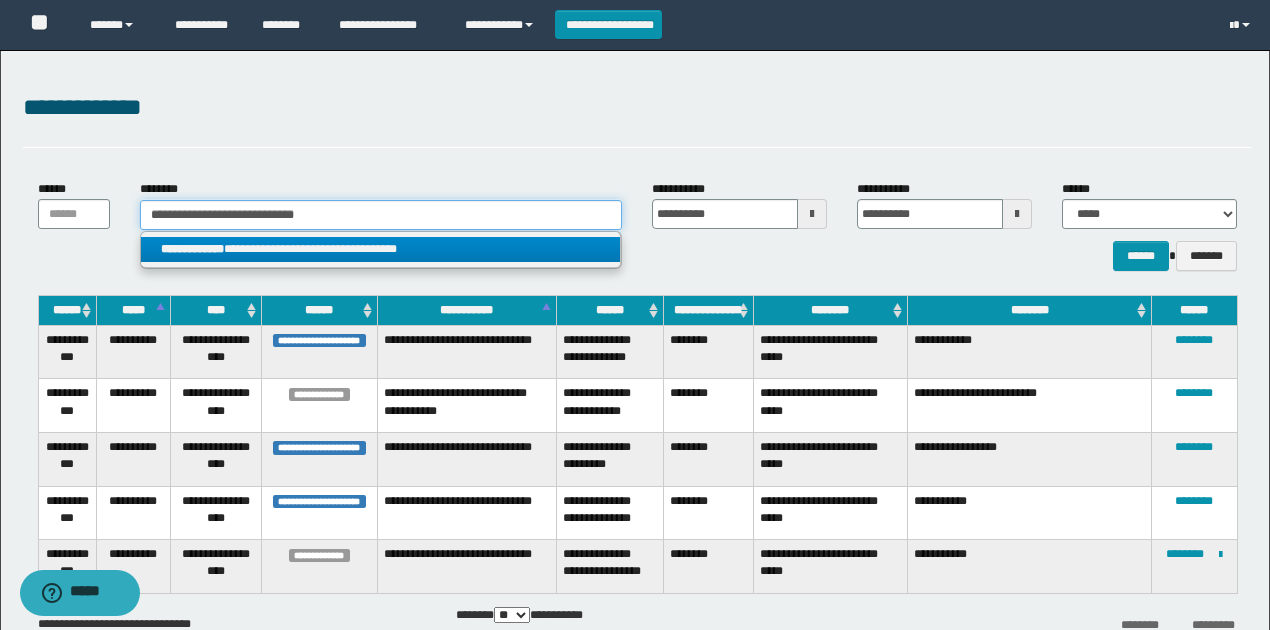 type 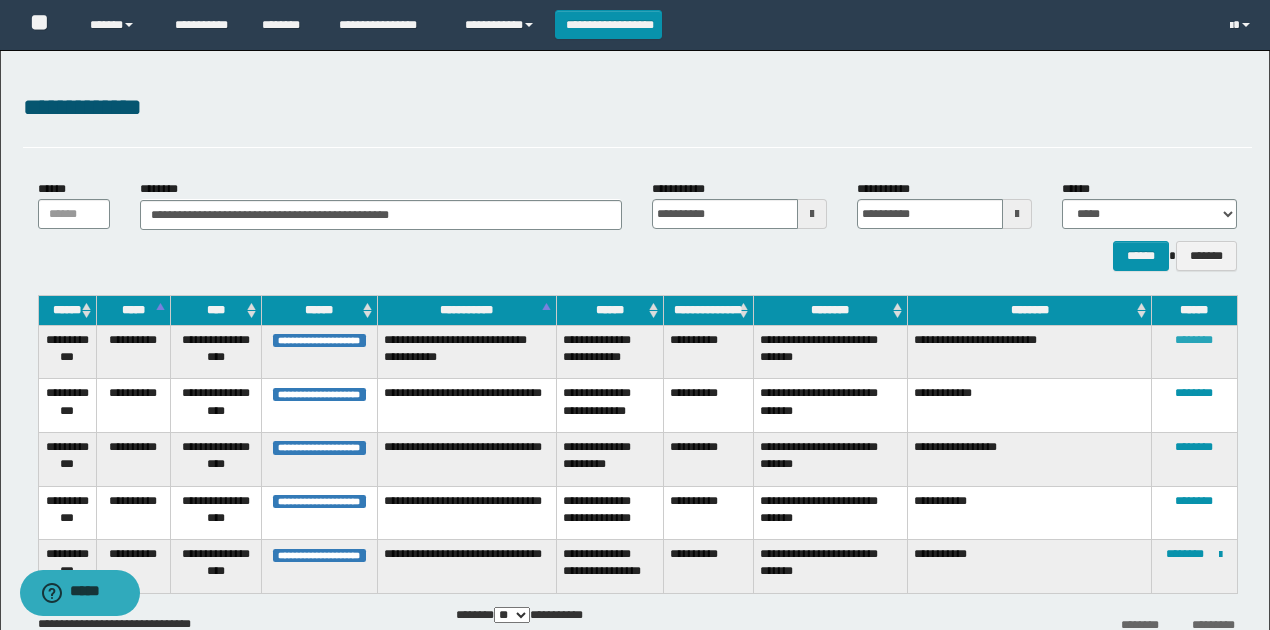 click on "********" at bounding box center [1194, 340] 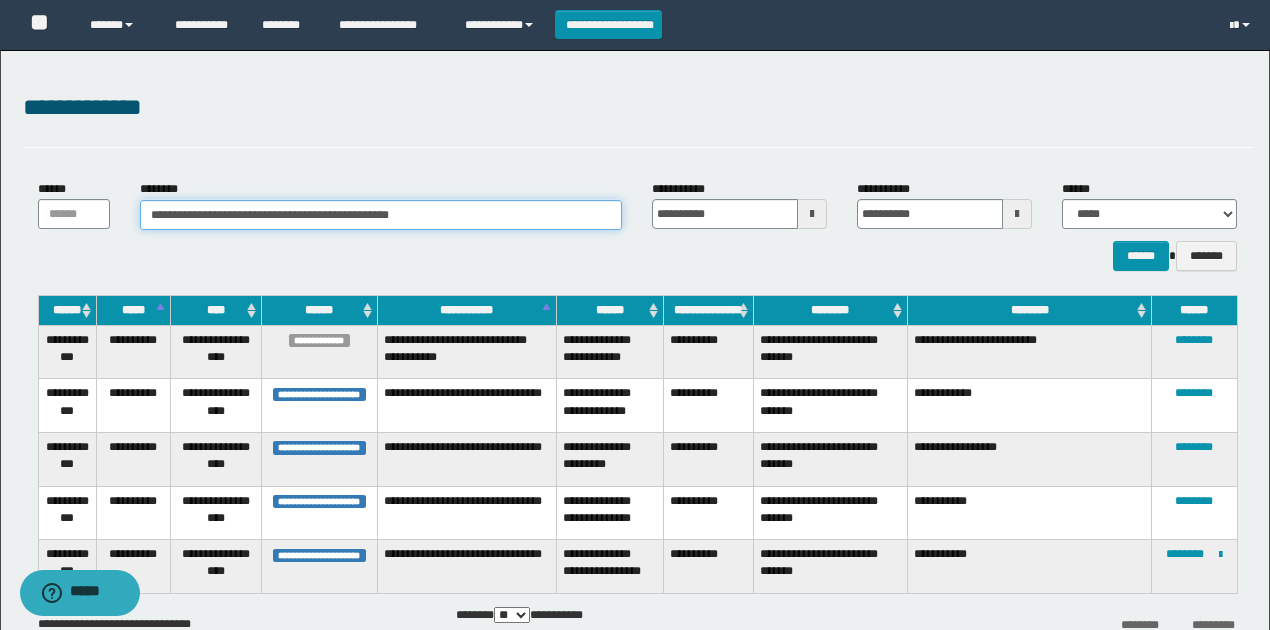 paste 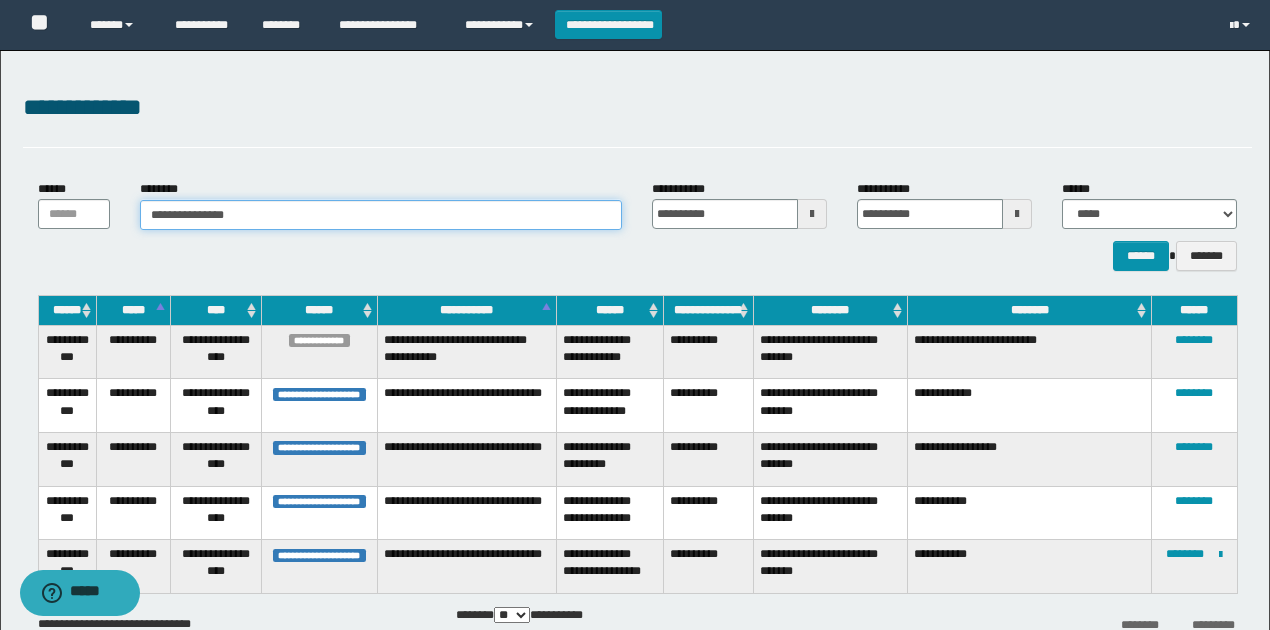 drag, startPoint x: 506, startPoint y: 212, endPoint x: 0, endPoint y: 213, distance: 506.00098 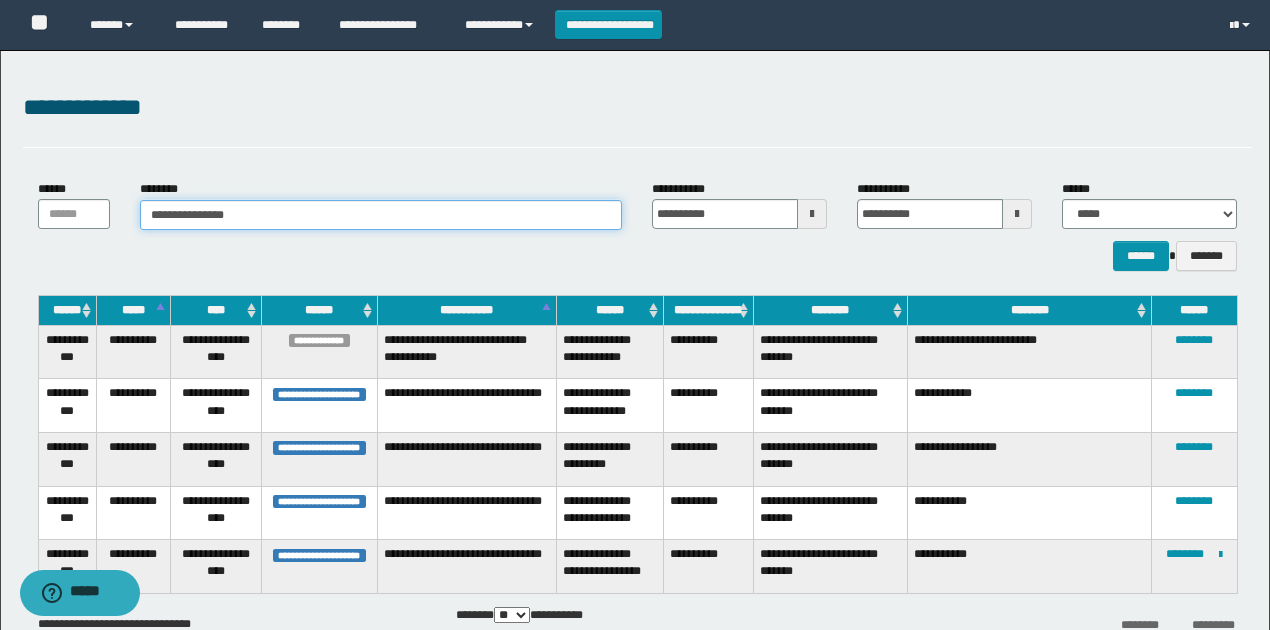 type on "**********" 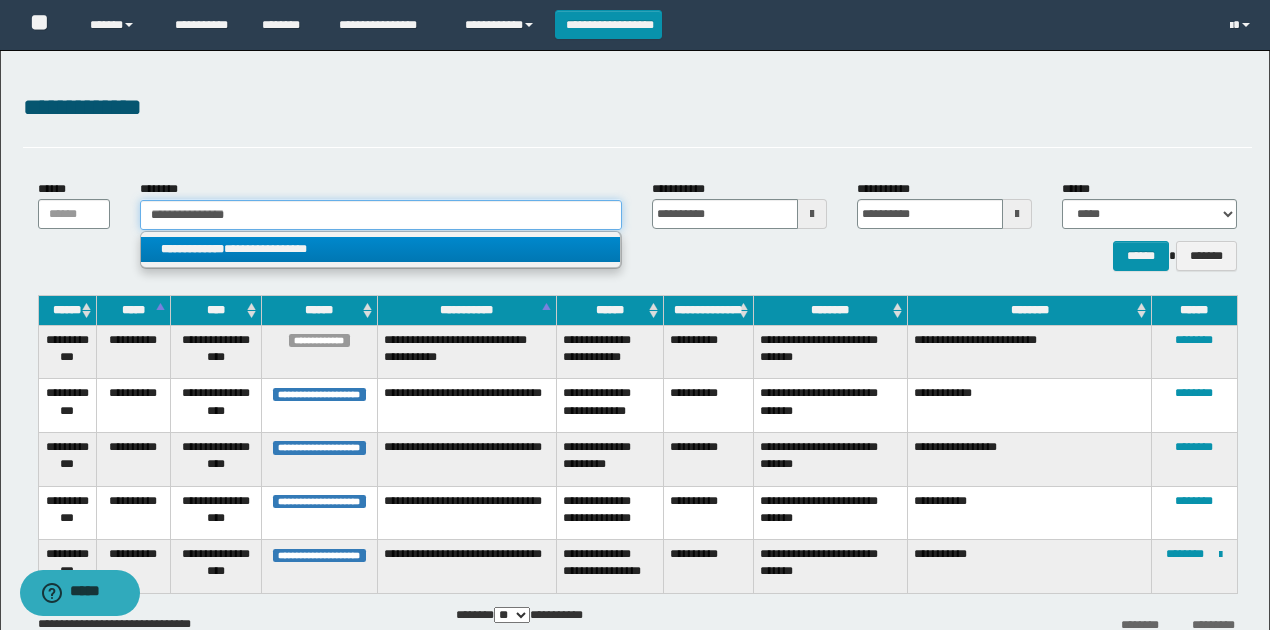 type on "**********" 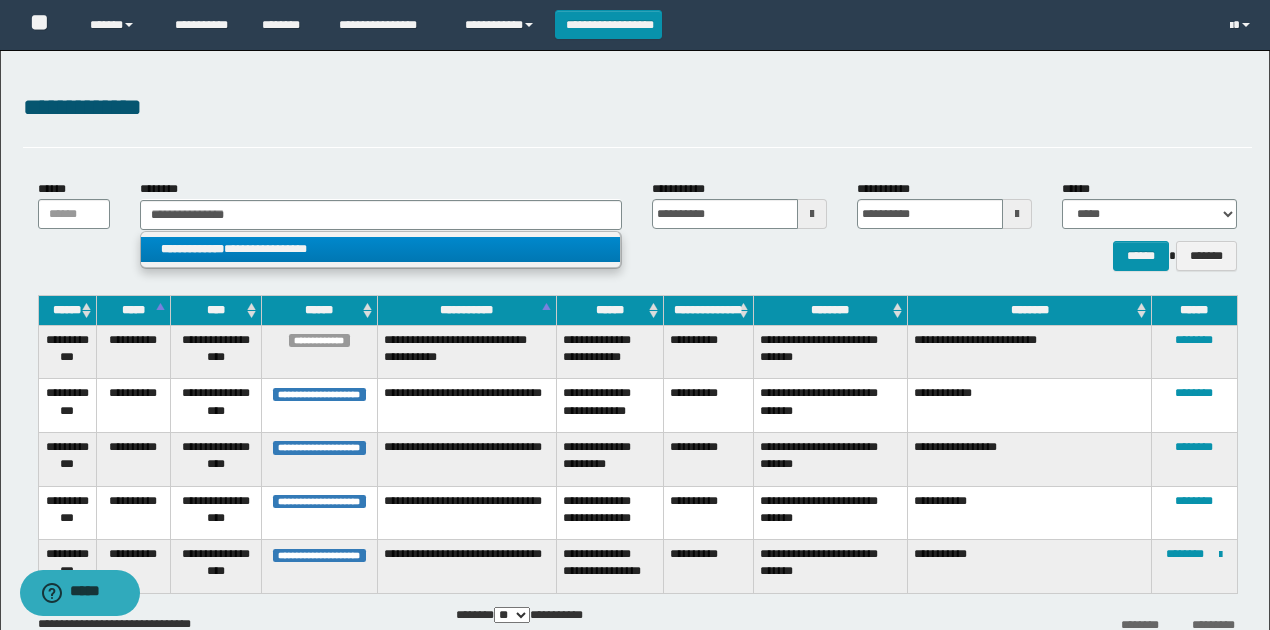 click on "**********" at bounding box center [380, 249] 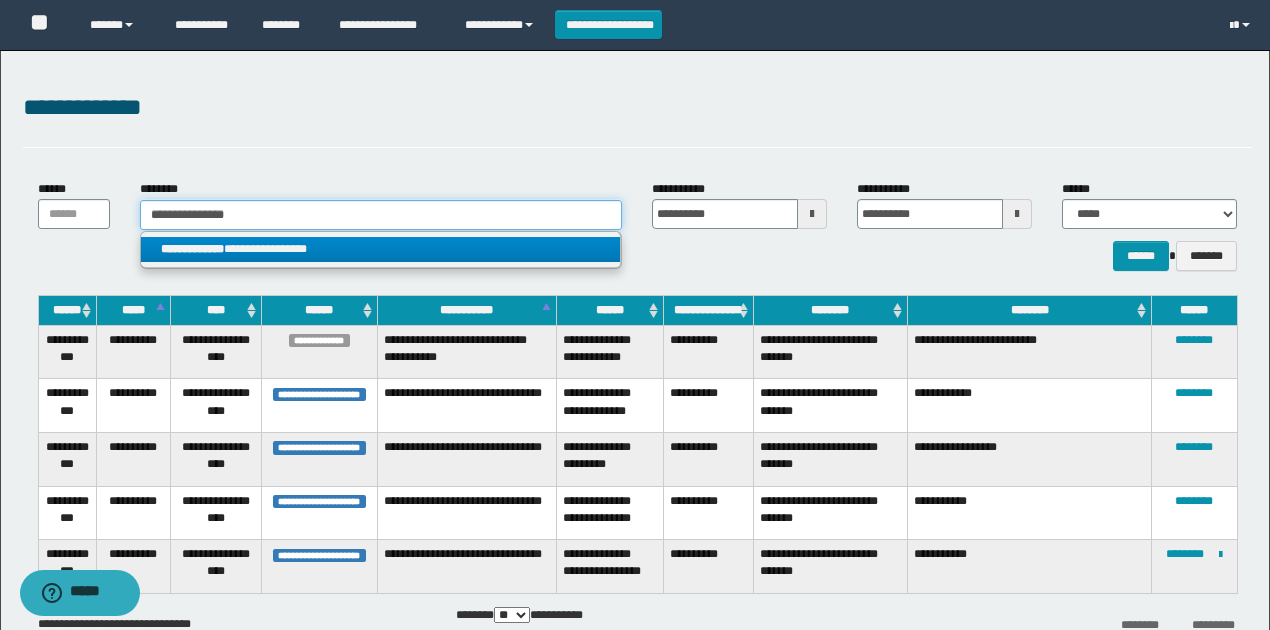 type 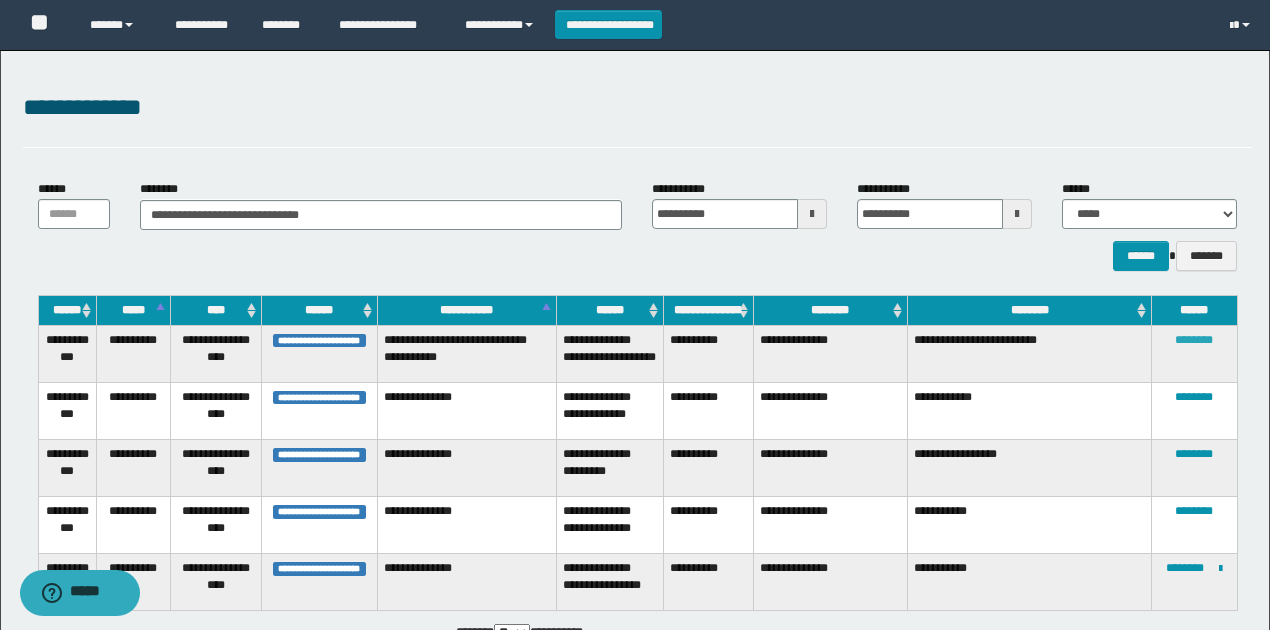 click on "********" at bounding box center [1194, 340] 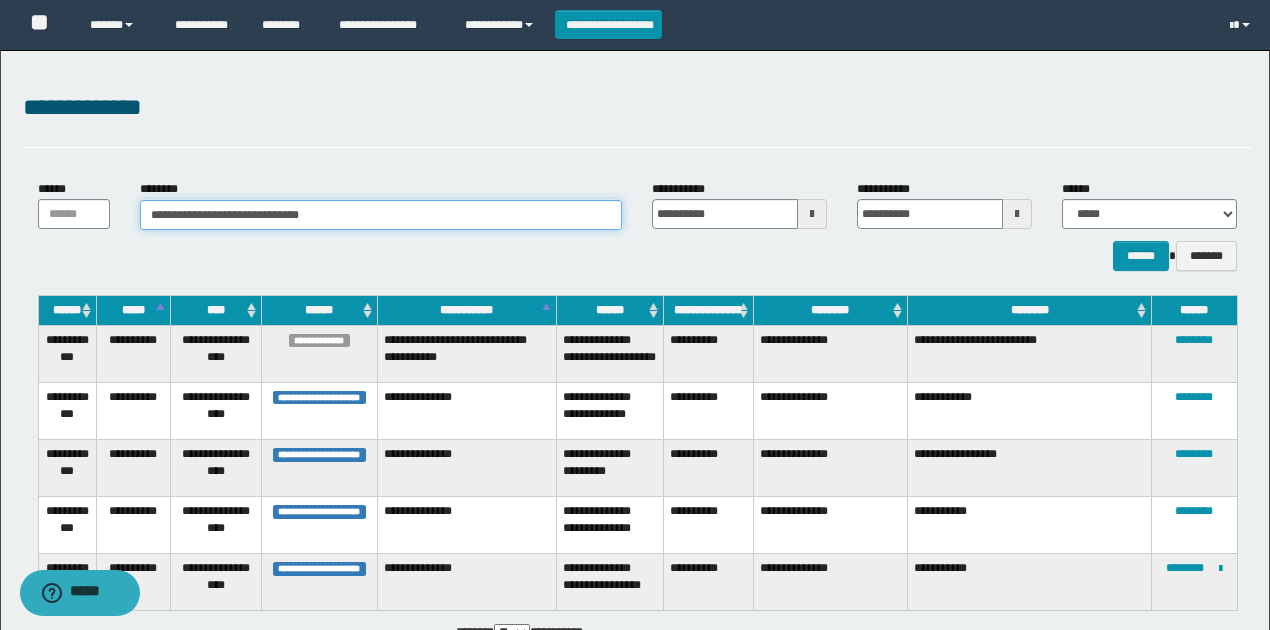 drag, startPoint x: 413, startPoint y: 210, endPoint x: 29, endPoint y: 210, distance: 384 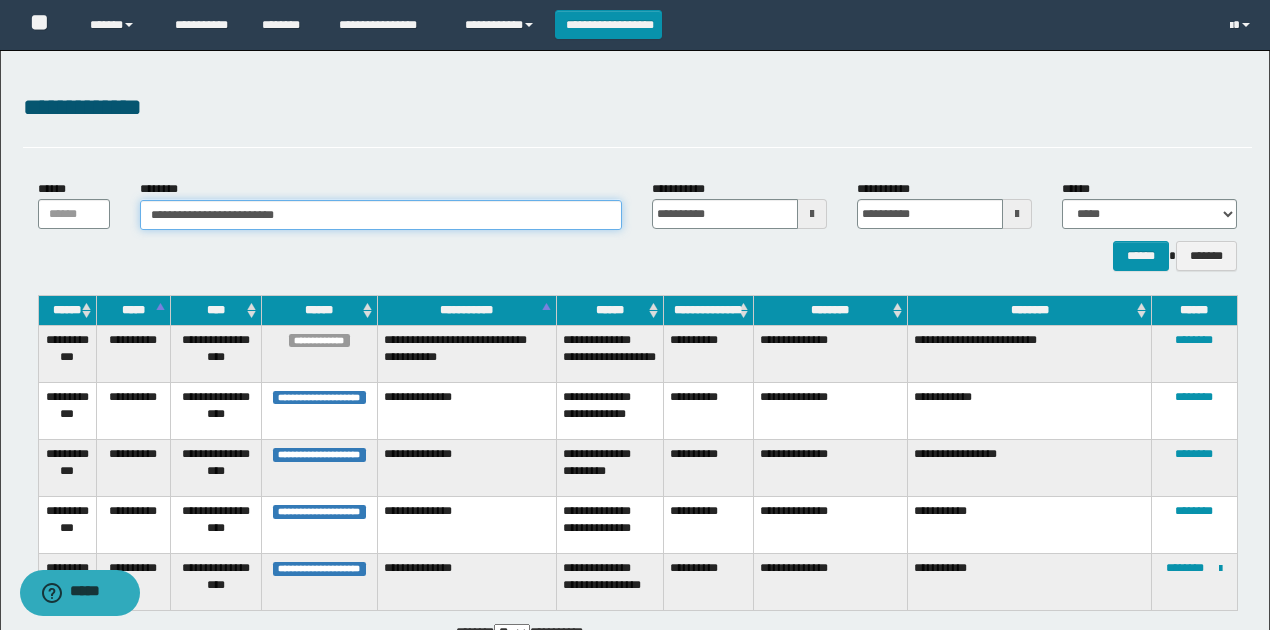 type on "**********" 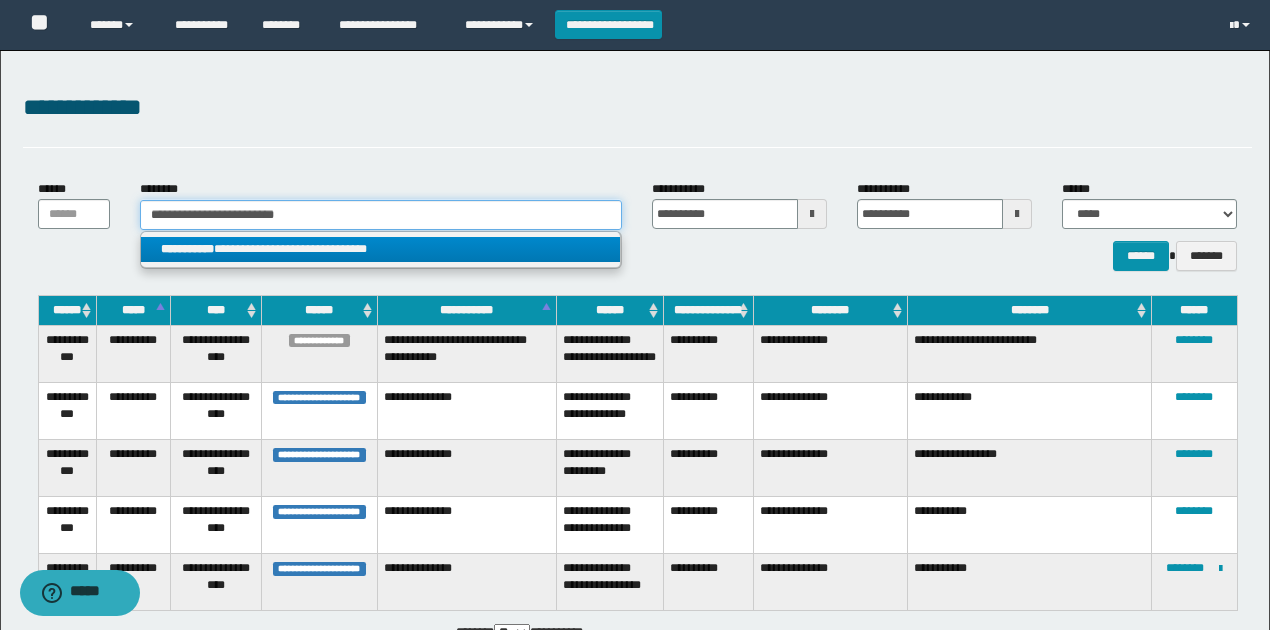 type on "**********" 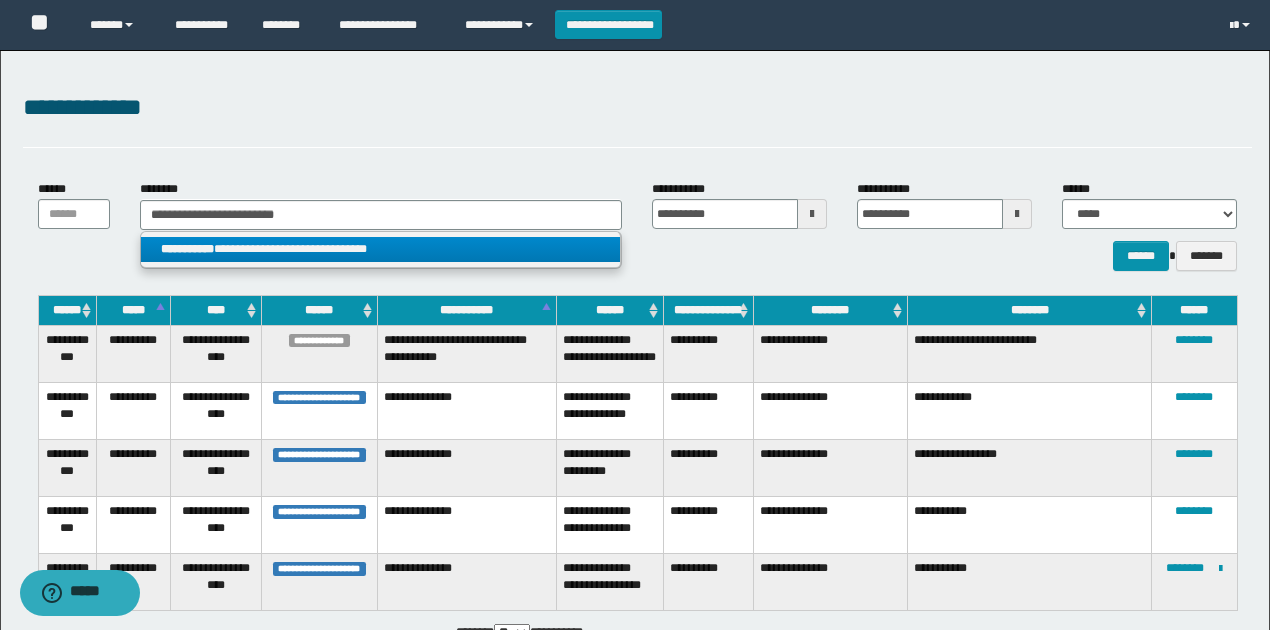 click on "**********" at bounding box center [380, 249] 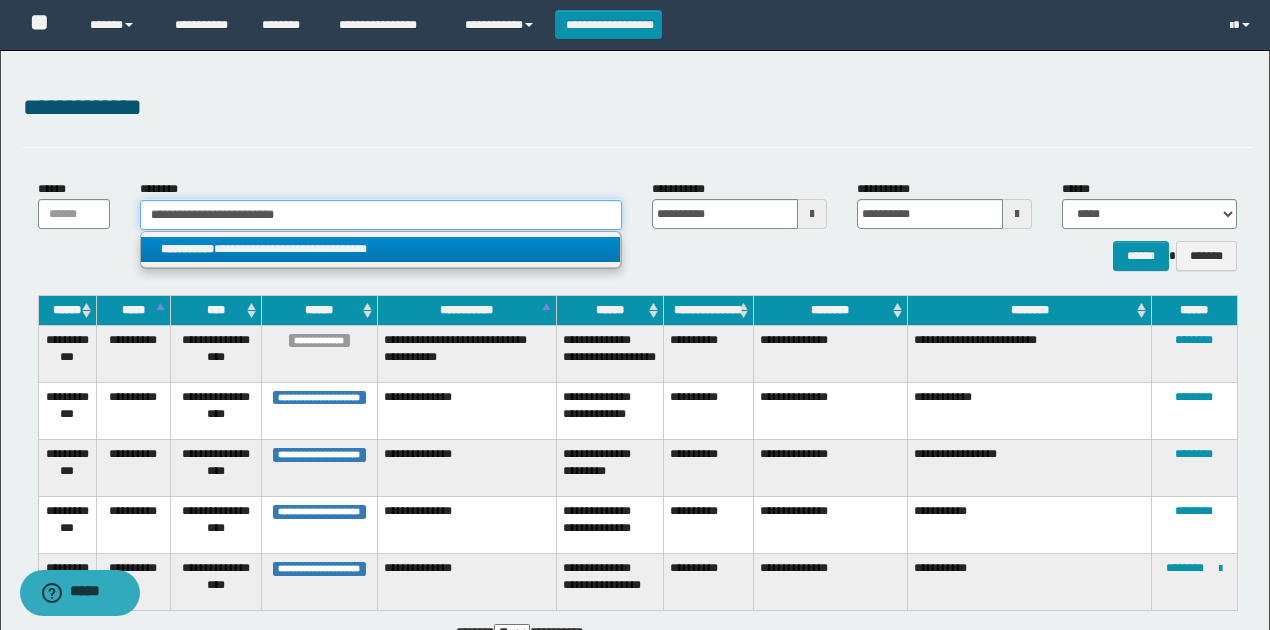 type 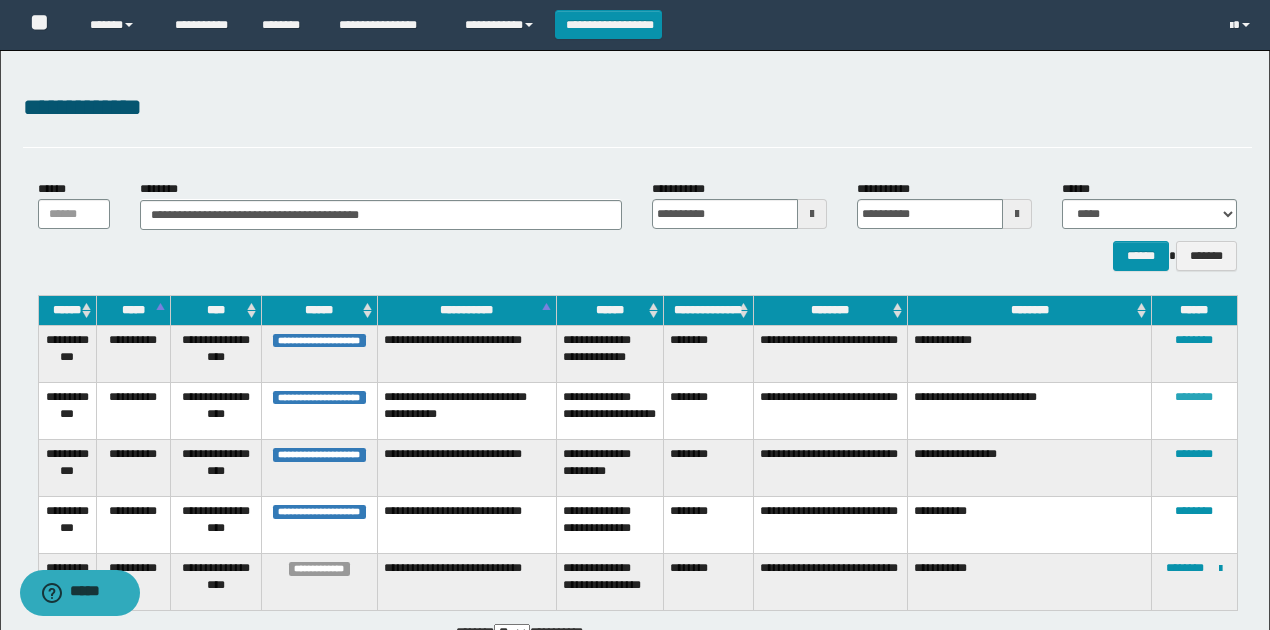click on "********" at bounding box center (1194, 397) 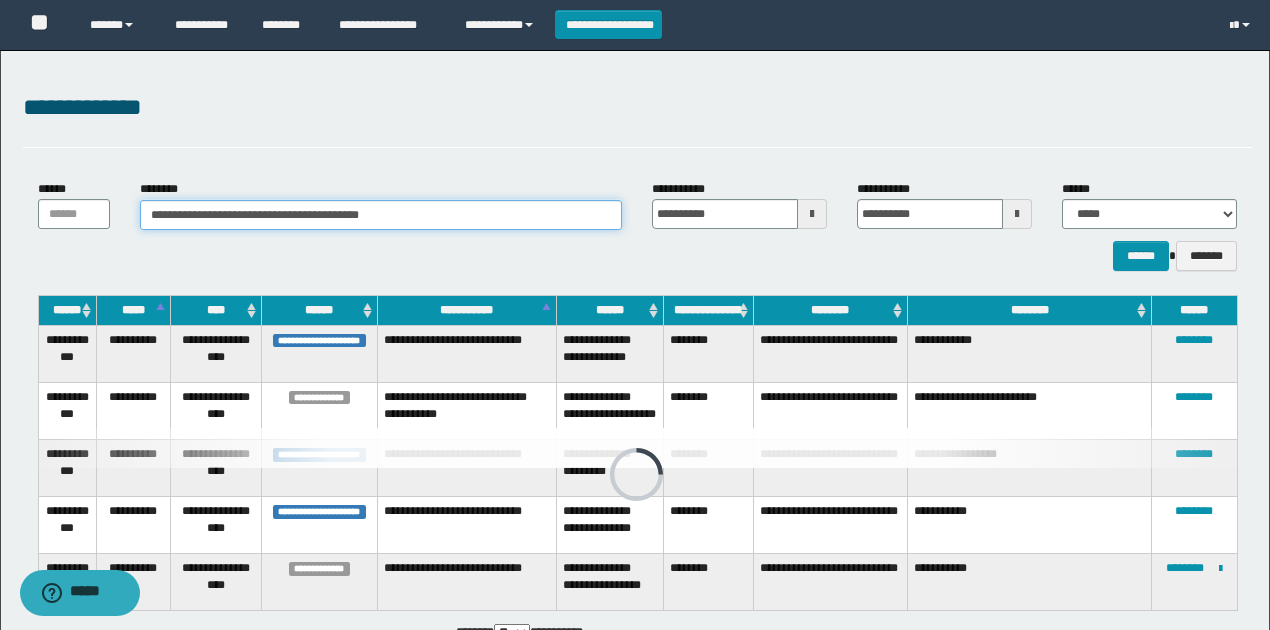 drag, startPoint x: 227, startPoint y: 218, endPoint x: 0, endPoint y: 218, distance: 227 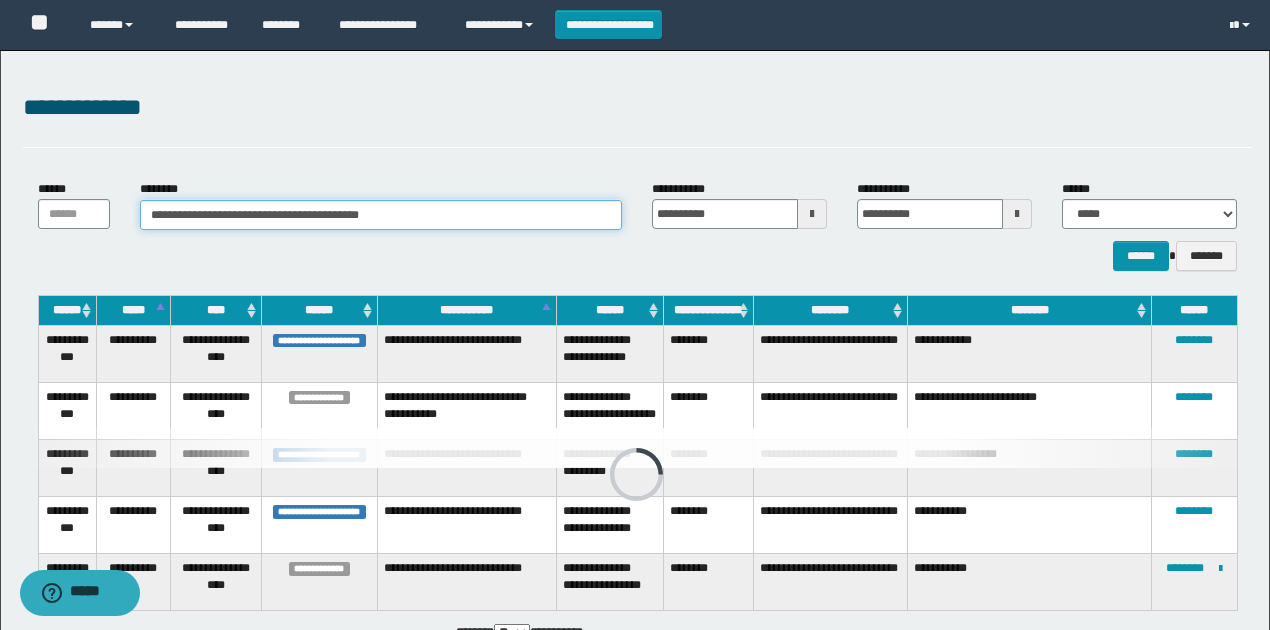click on "**********" at bounding box center (635, 369) 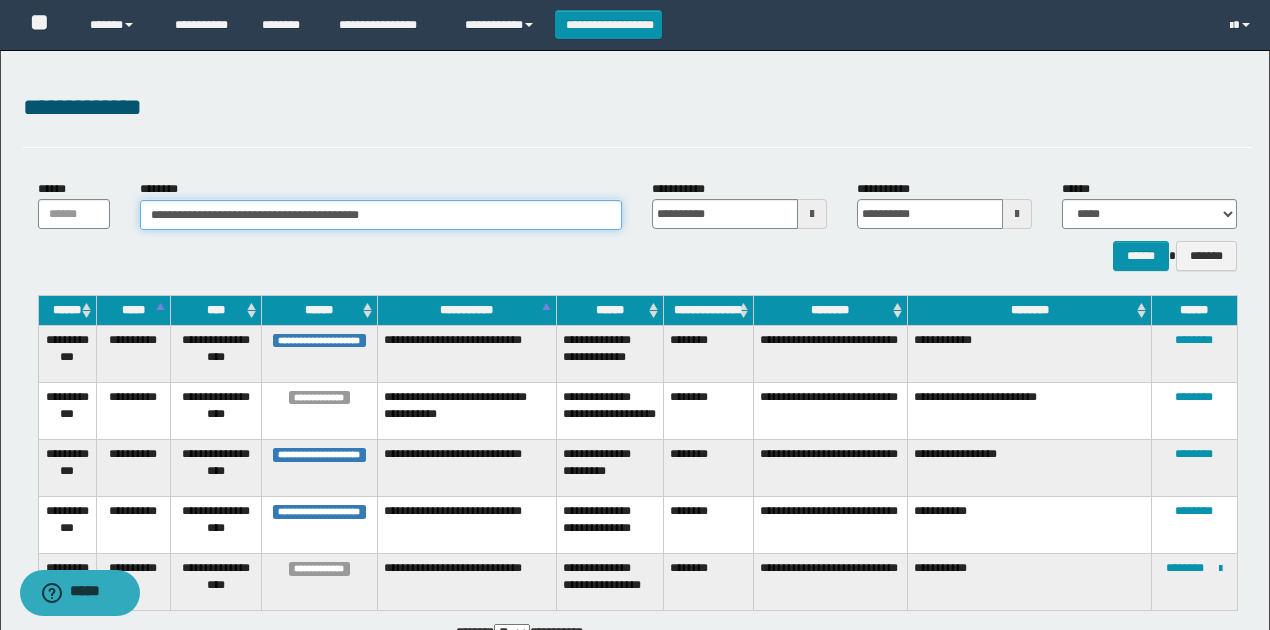 paste 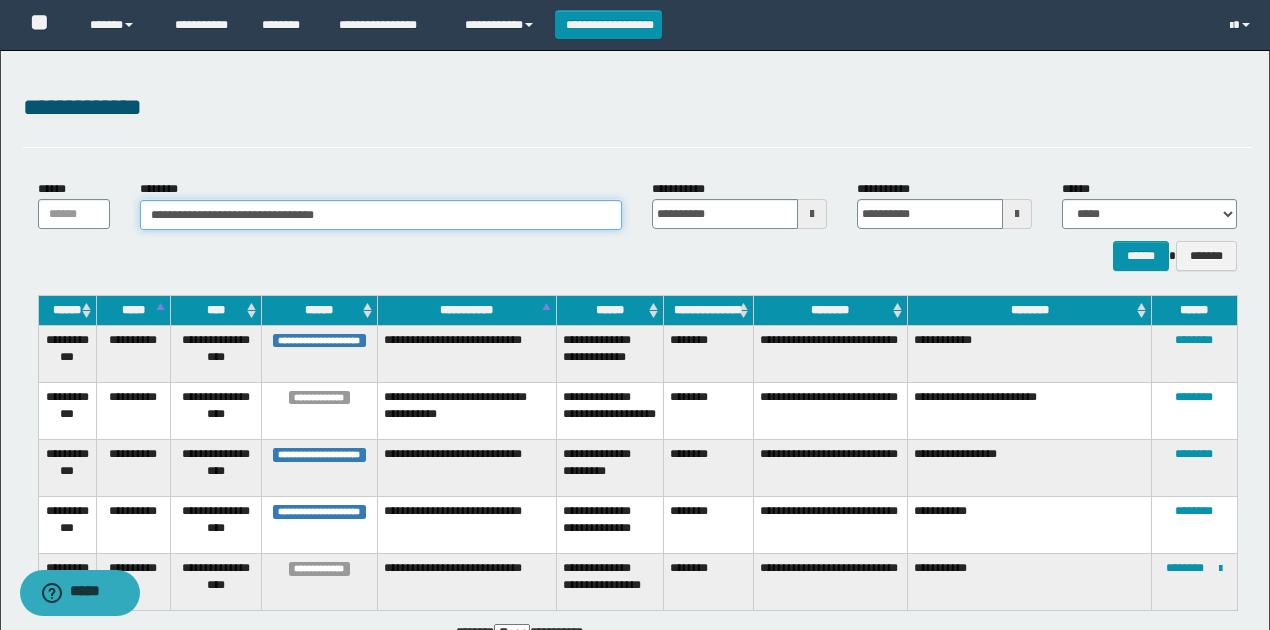type on "**********" 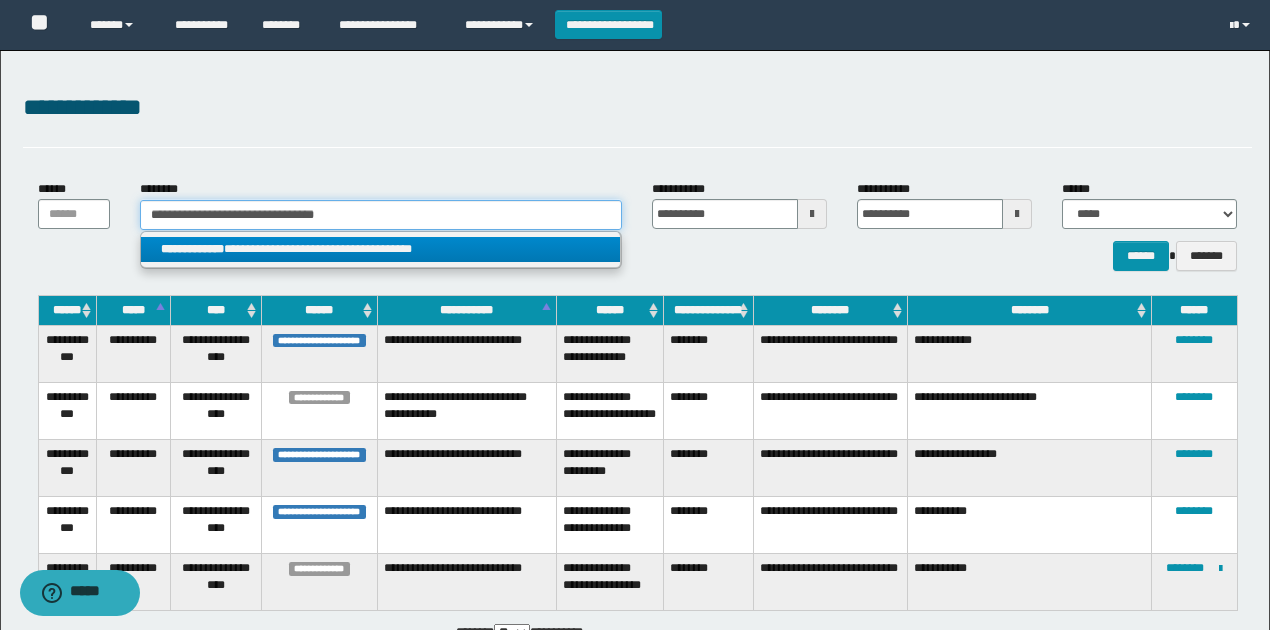 type on "**********" 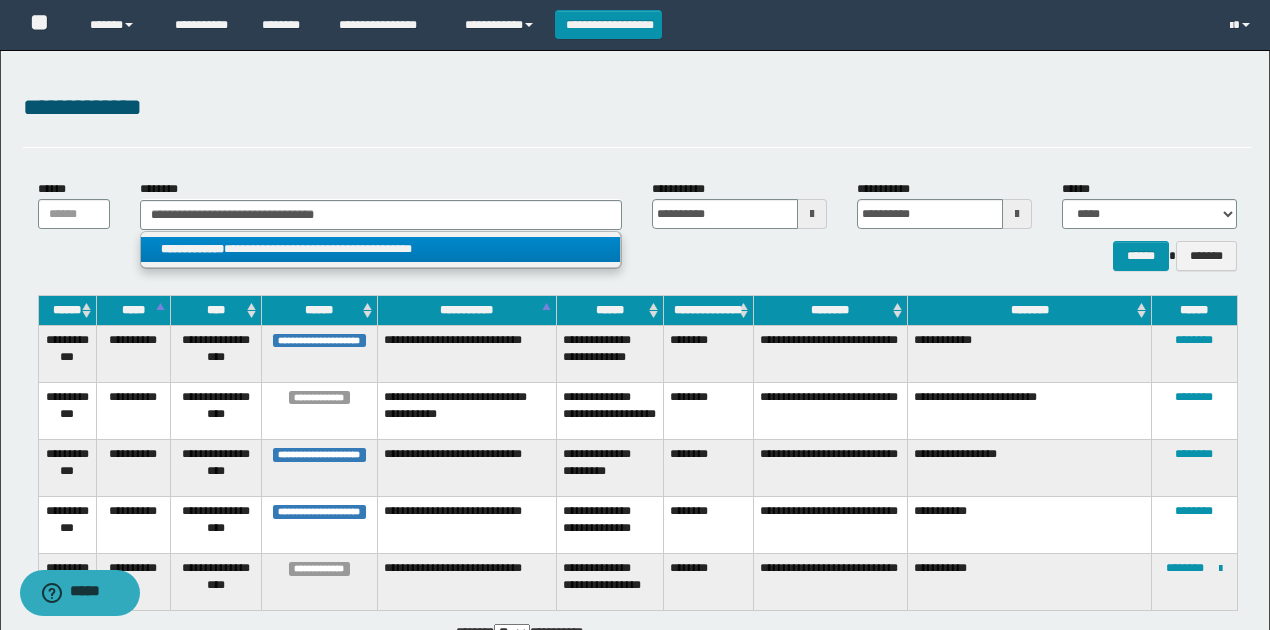 click on "**********" at bounding box center [380, 249] 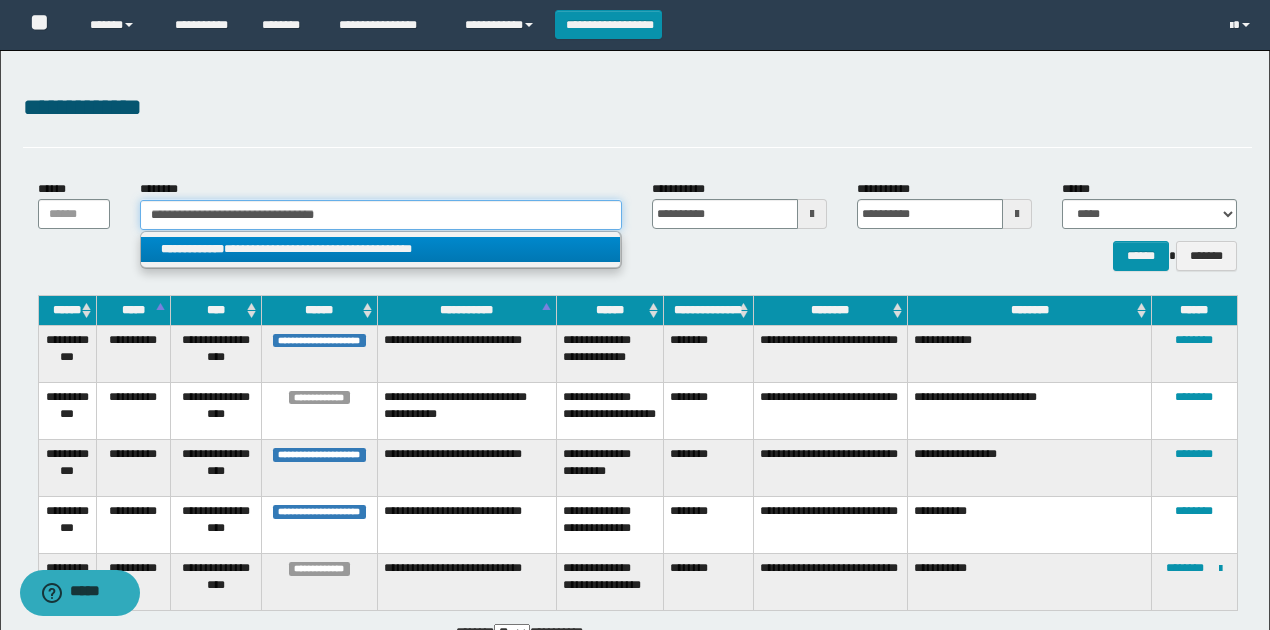 type 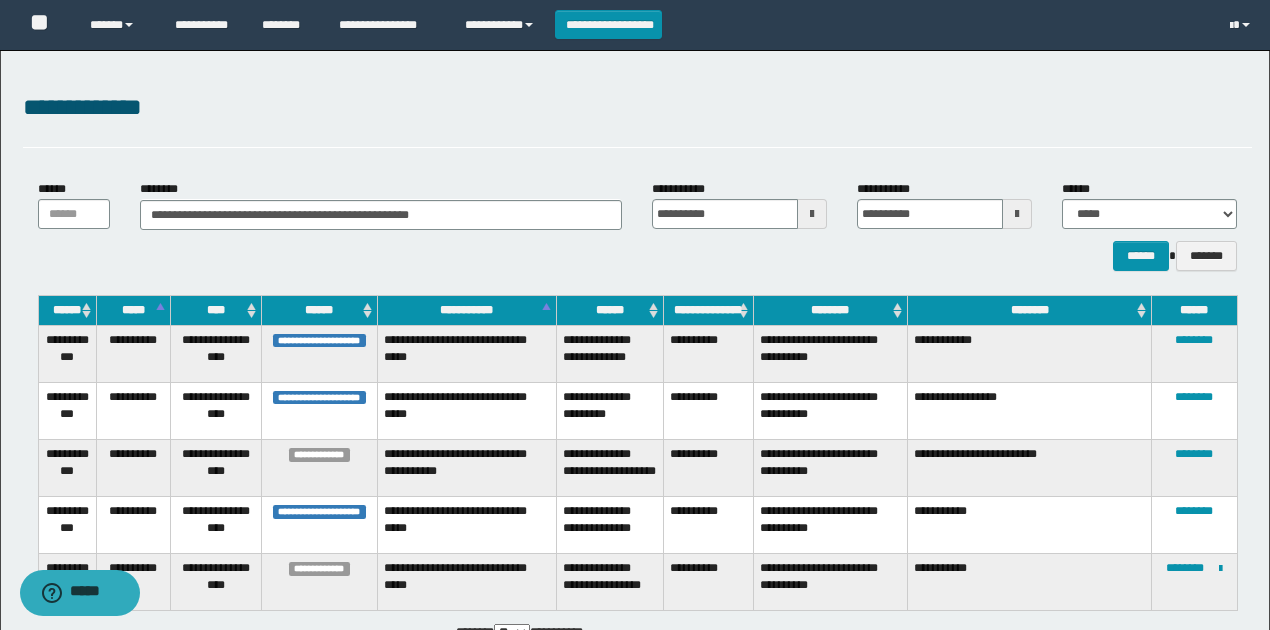 click on "********" at bounding box center [1195, 467] 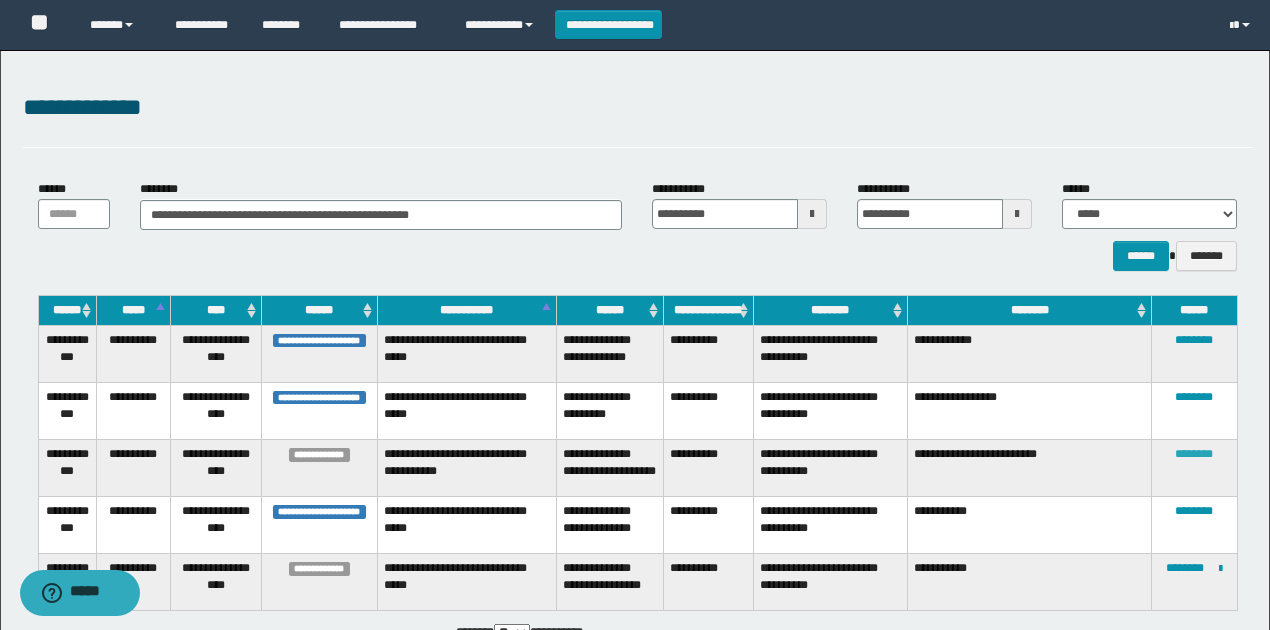 click on "********" at bounding box center [1194, 454] 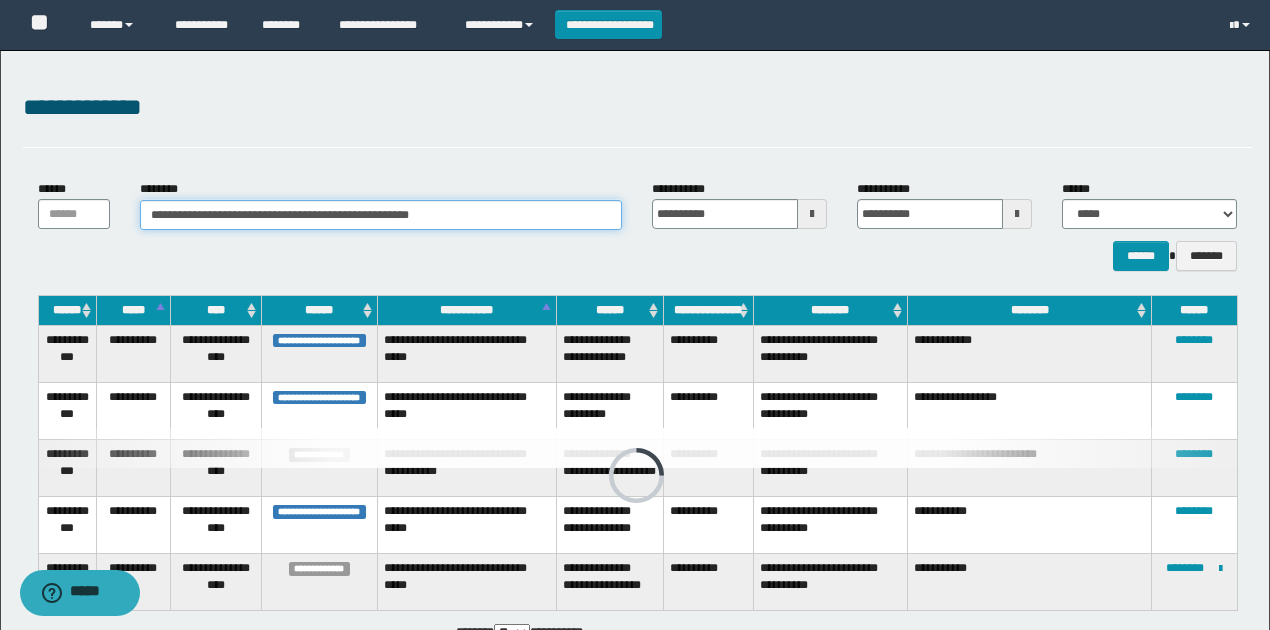 drag, startPoint x: 495, startPoint y: 217, endPoint x: 0, endPoint y: 214, distance: 495.0091 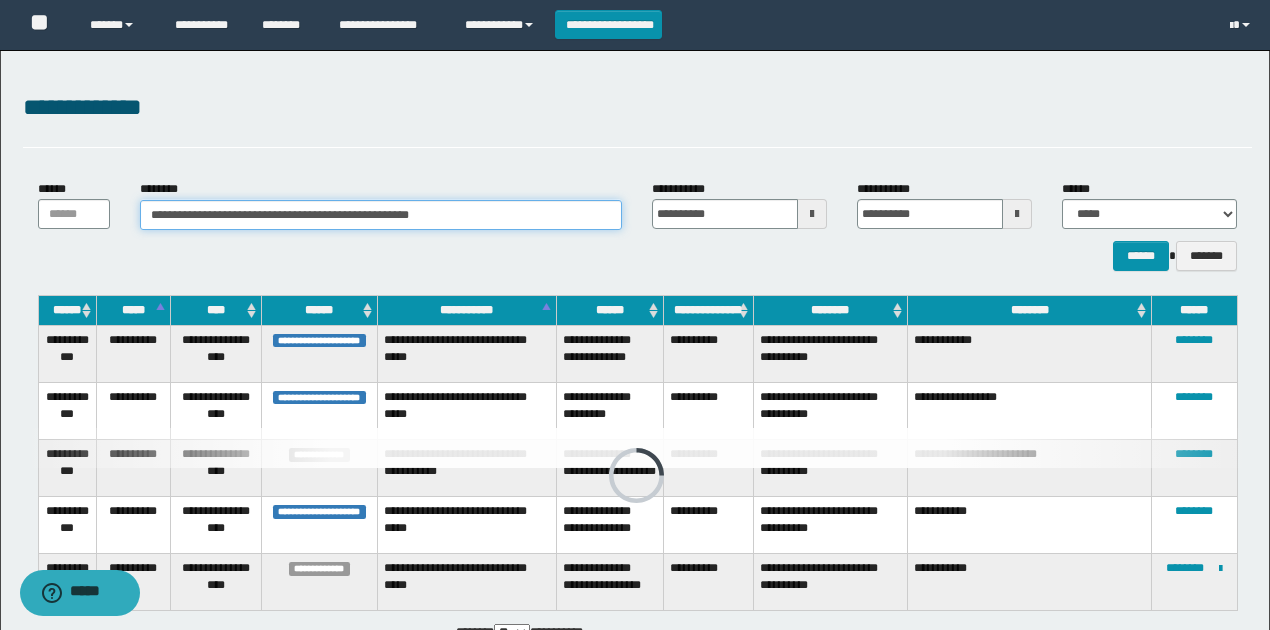 click on "**********" at bounding box center (635, 369) 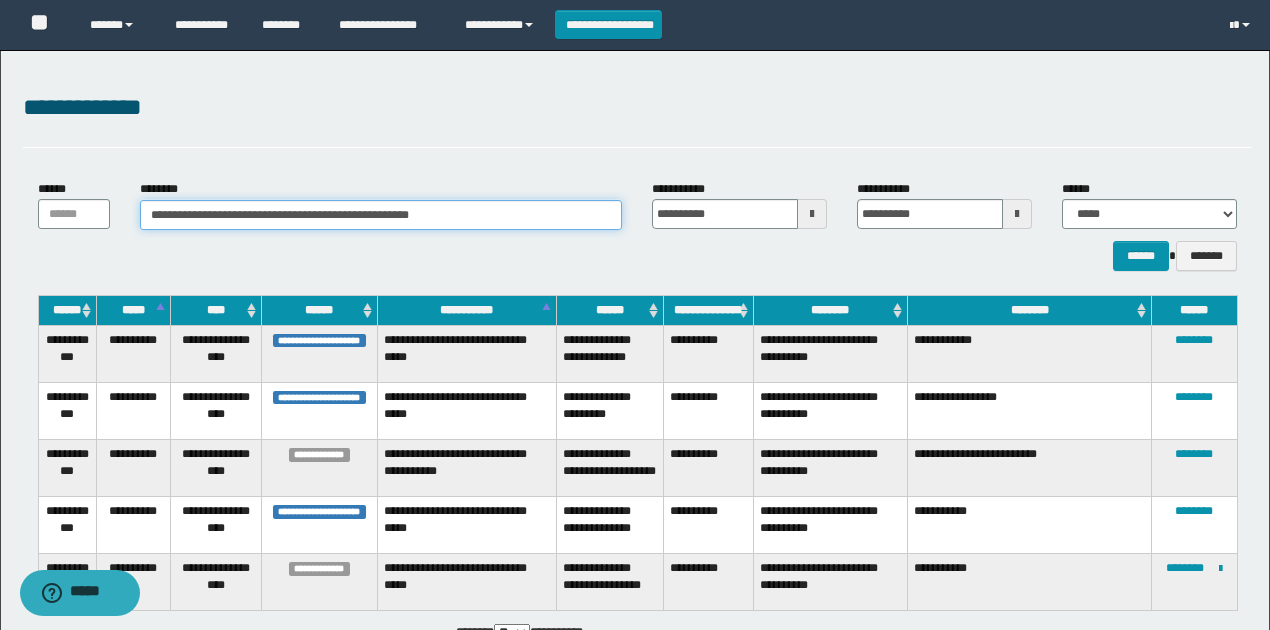 paste 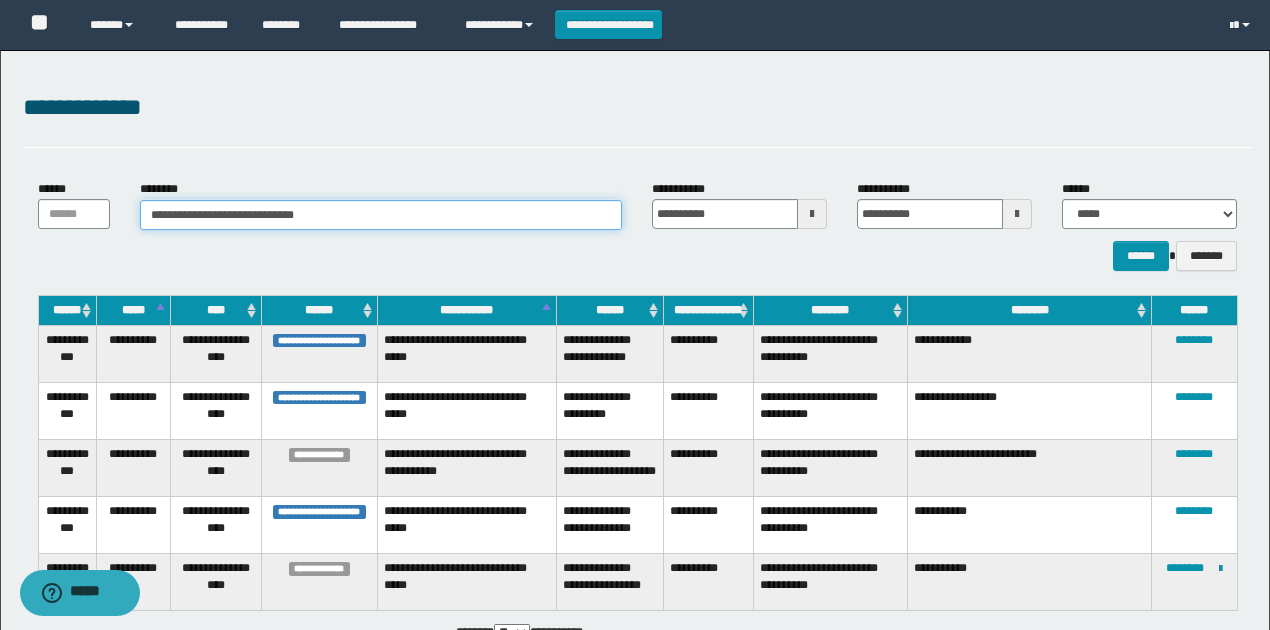 type on "**********" 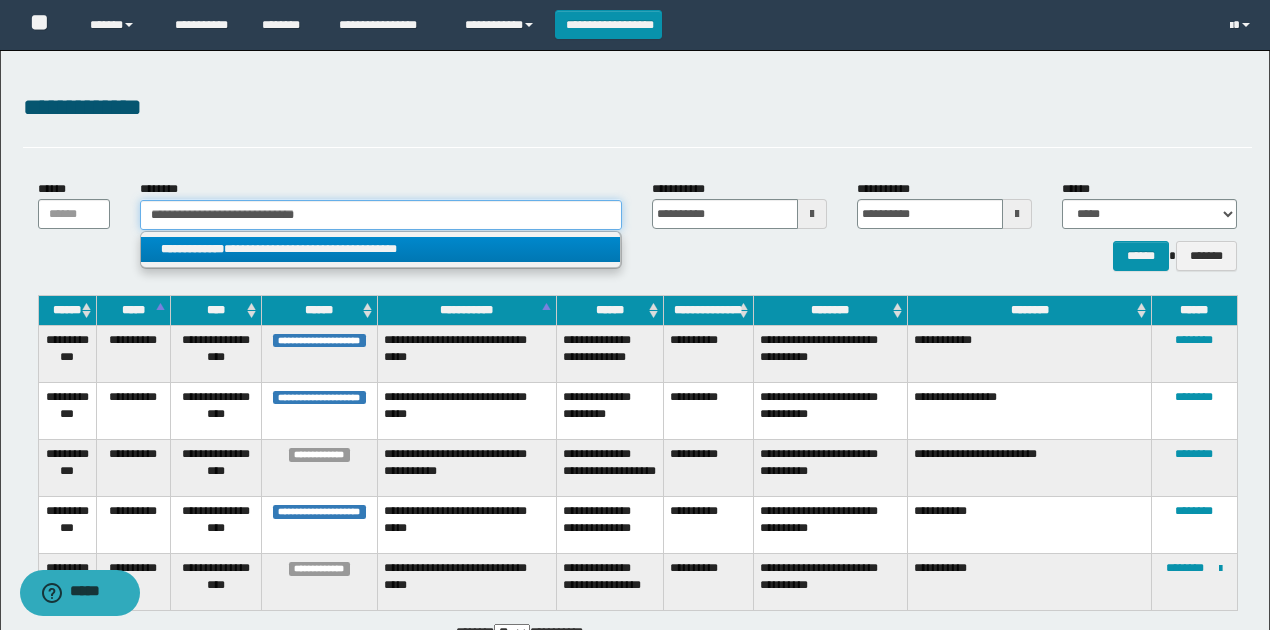 type on "**********" 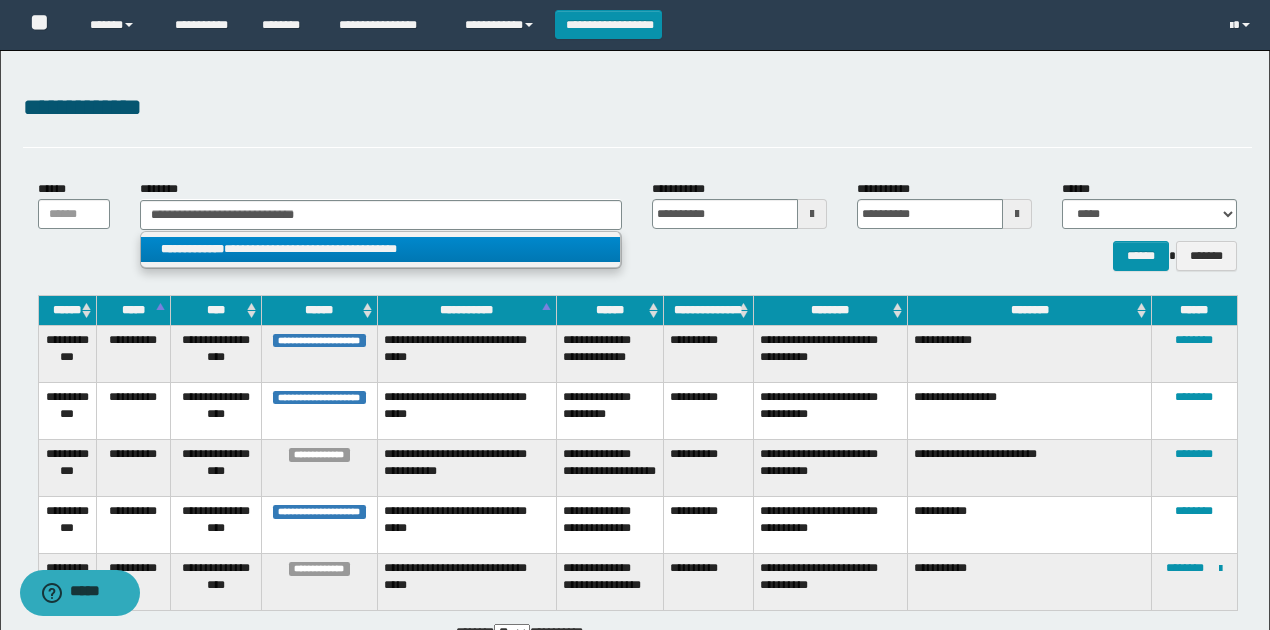 click on "**********" at bounding box center [380, 249] 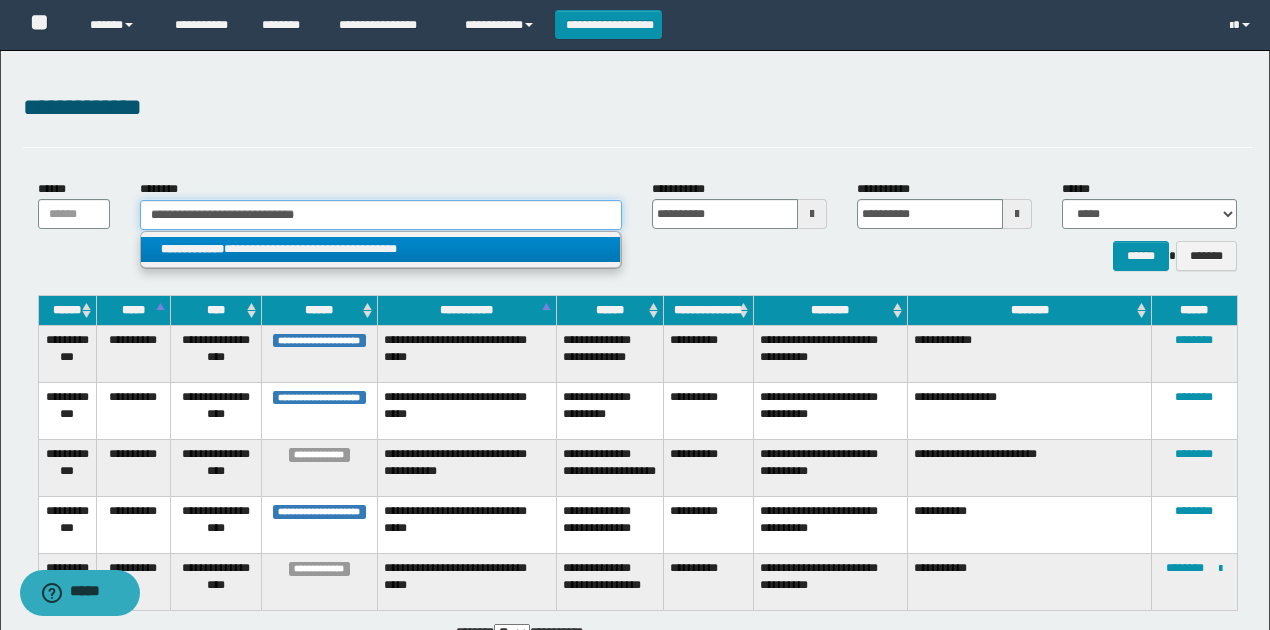 type 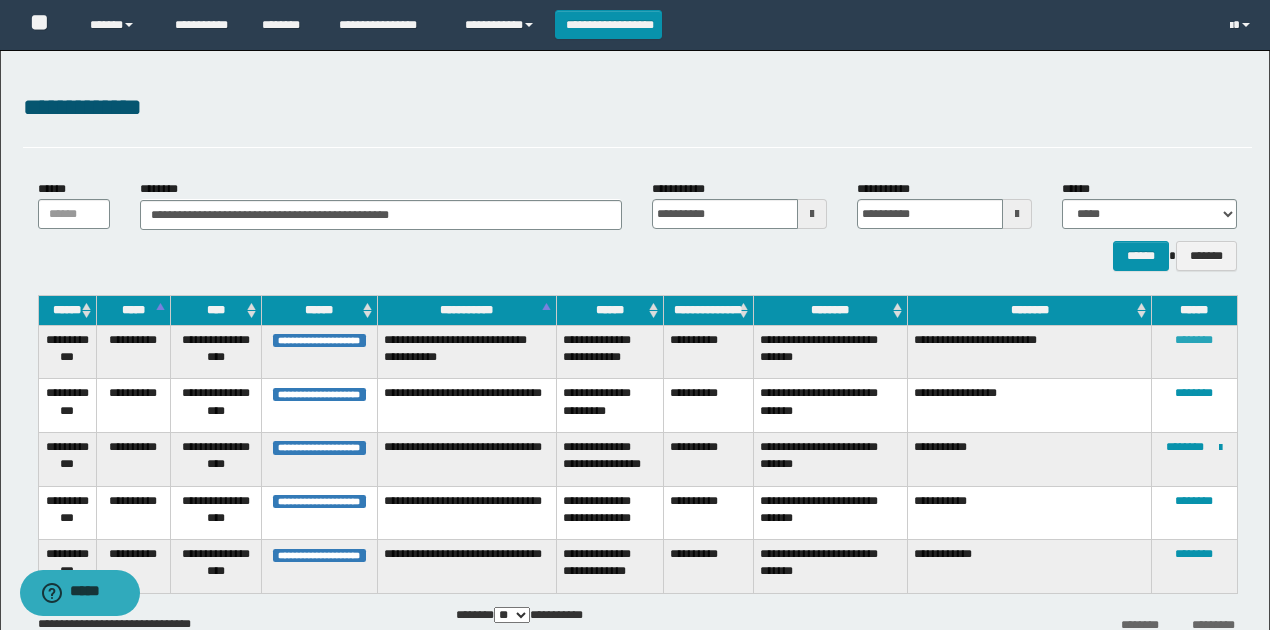 click on "********" at bounding box center (1194, 340) 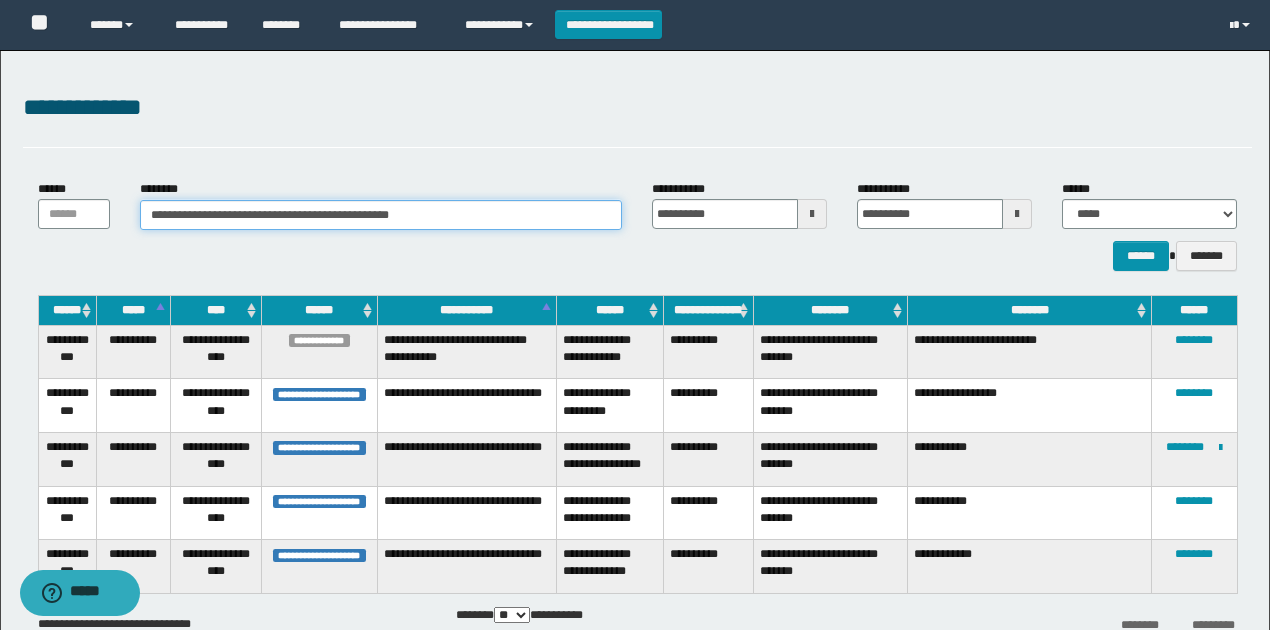 drag, startPoint x: 238, startPoint y: 226, endPoint x: 28, endPoint y: 226, distance: 210 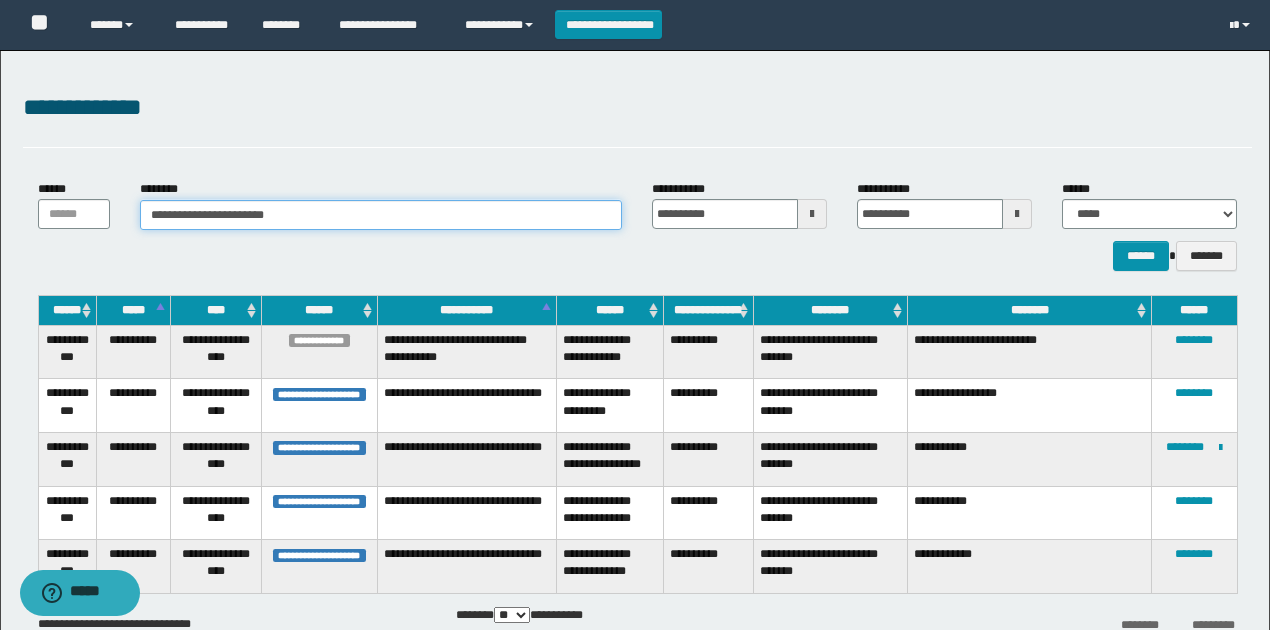 type on "**********" 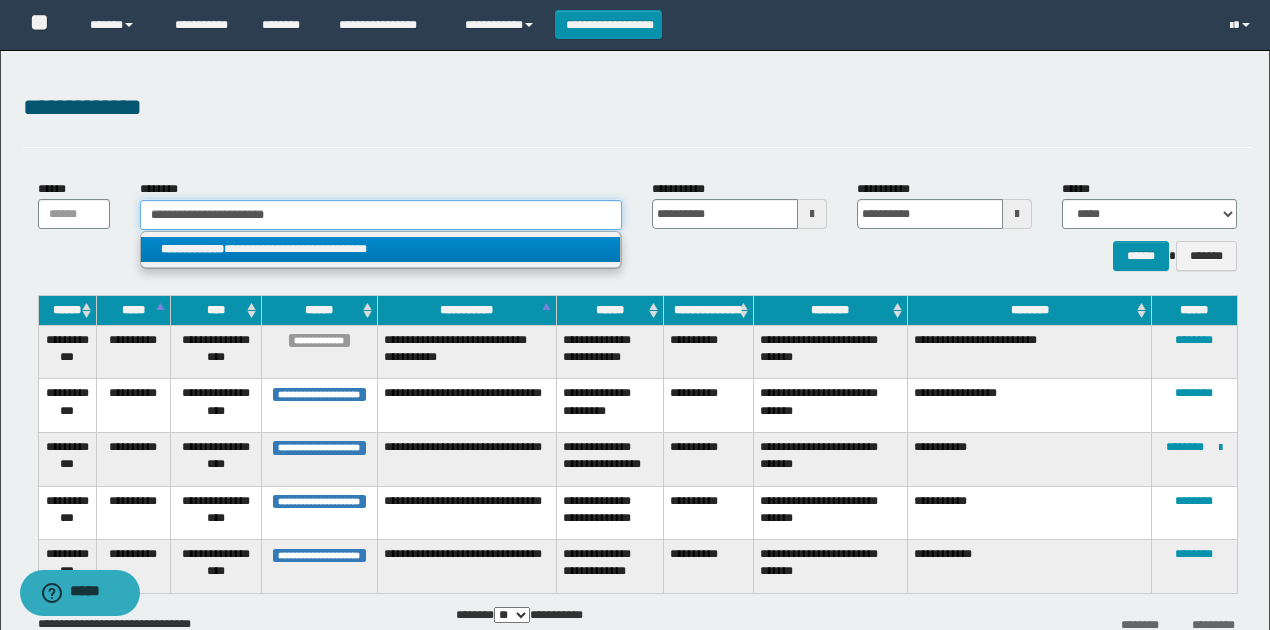 type on "**********" 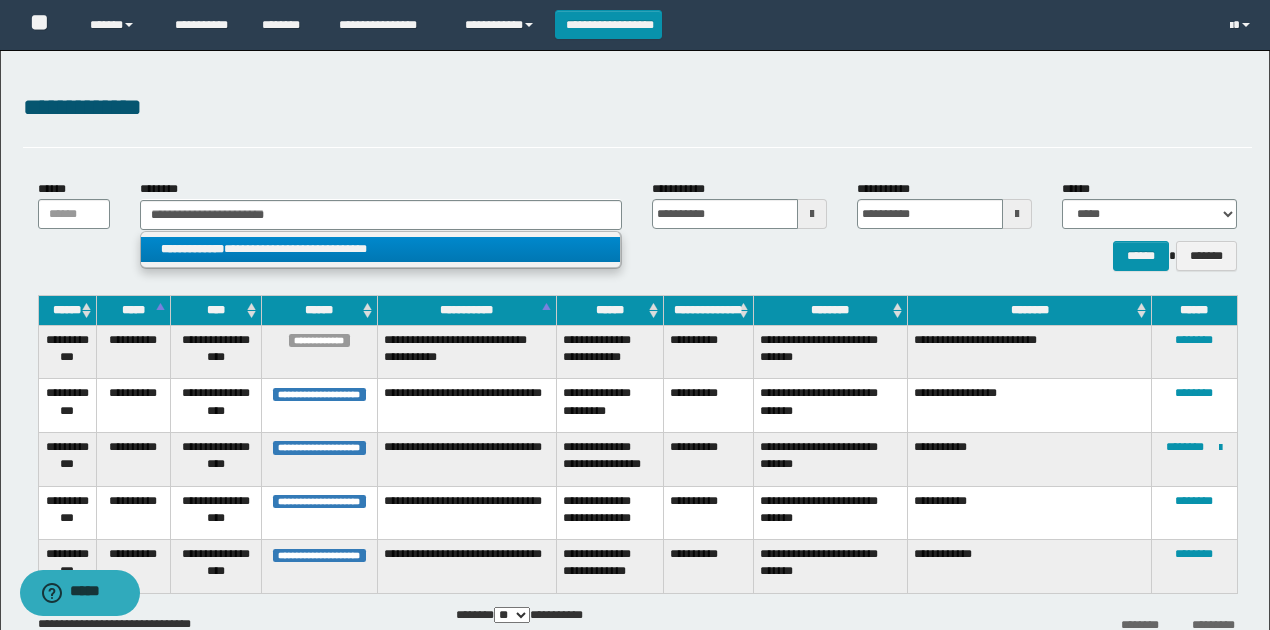click on "**********" at bounding box center [380, 249] 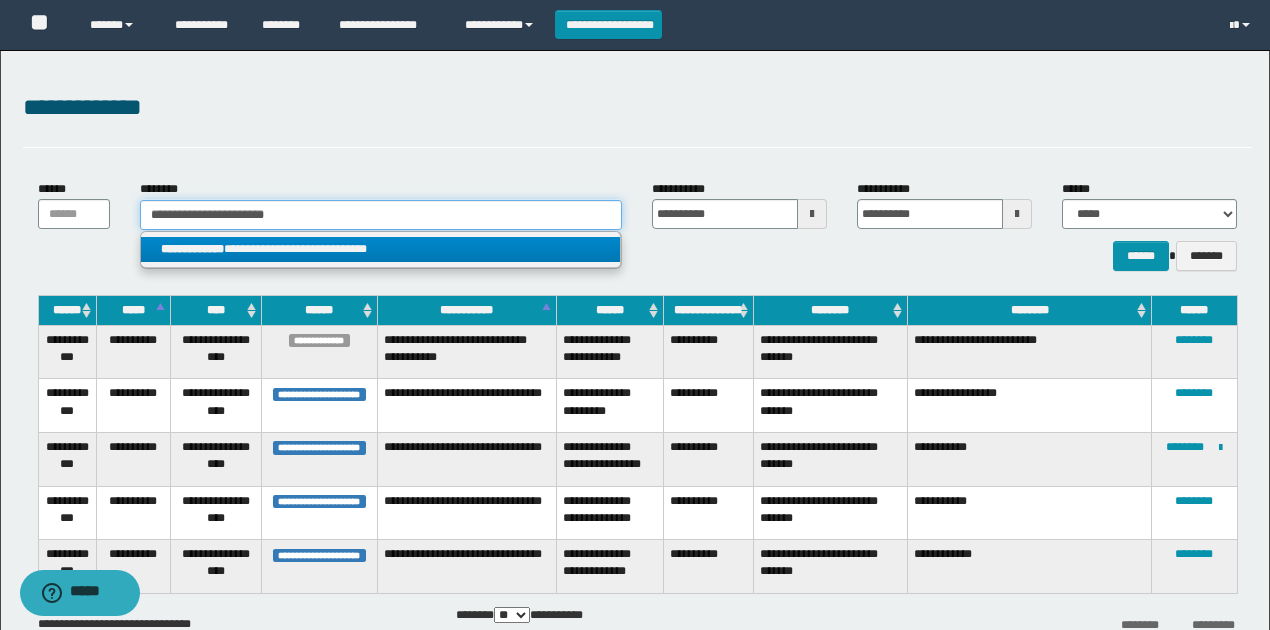 type 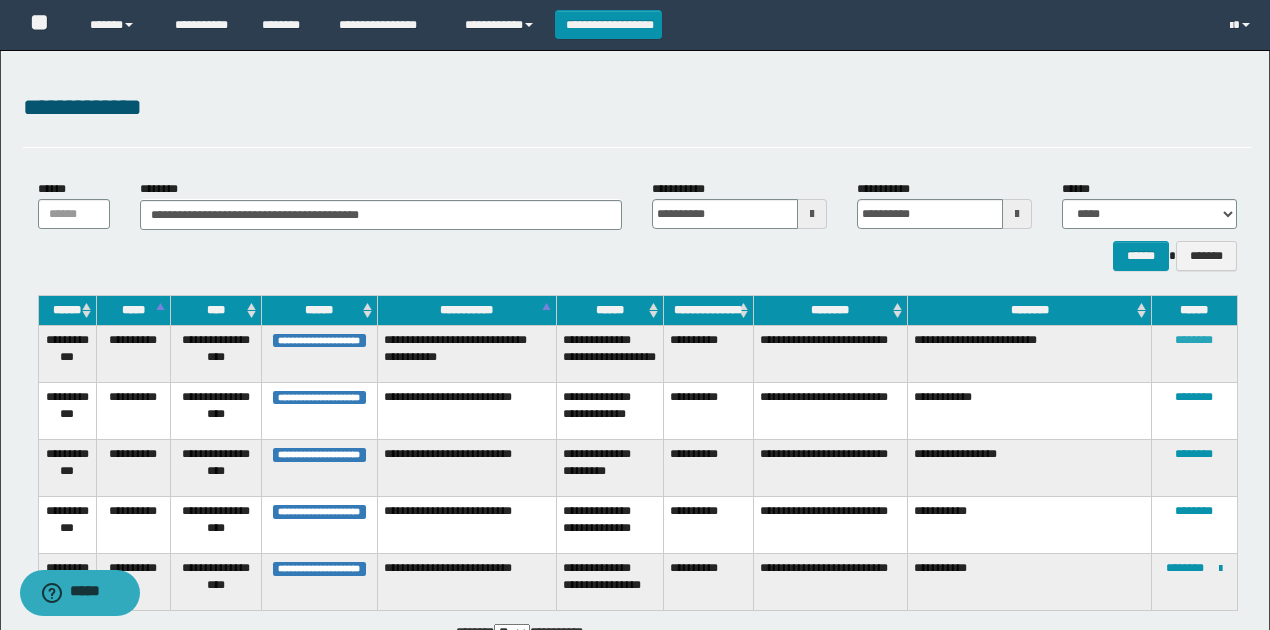 click on "********" at bounding box center (1194, 340) 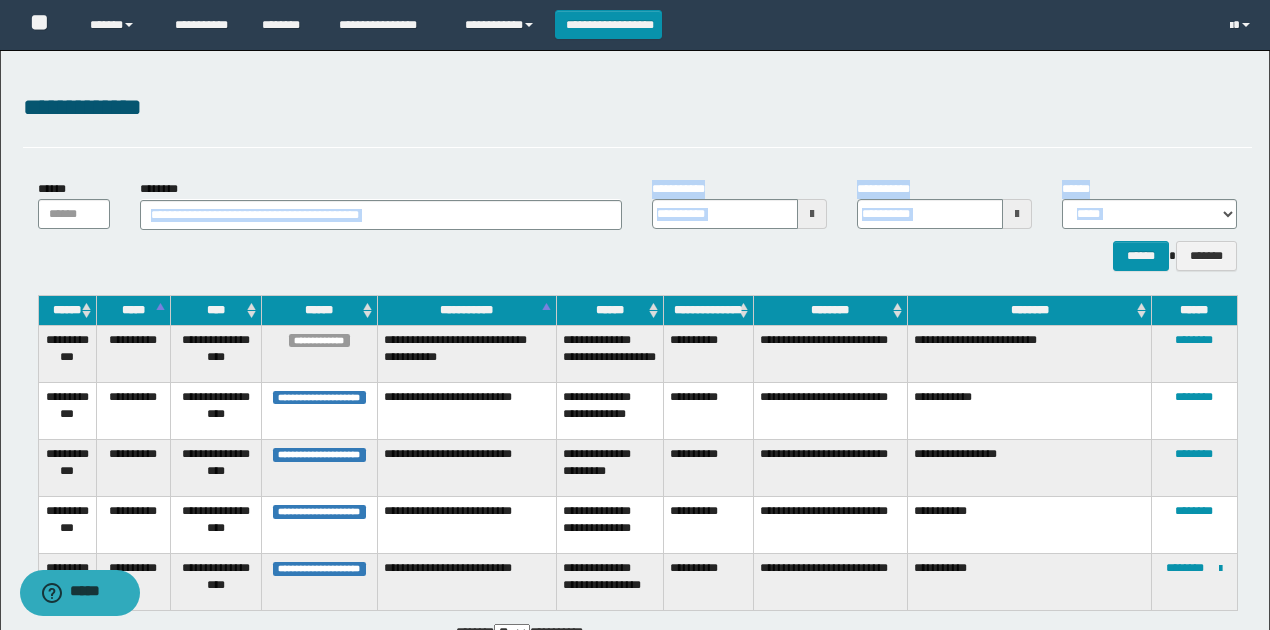 drag, startPoint x: 442, startPoint y: 230, endPoint x: 396, endPoint y: 210, distance: 50.159744 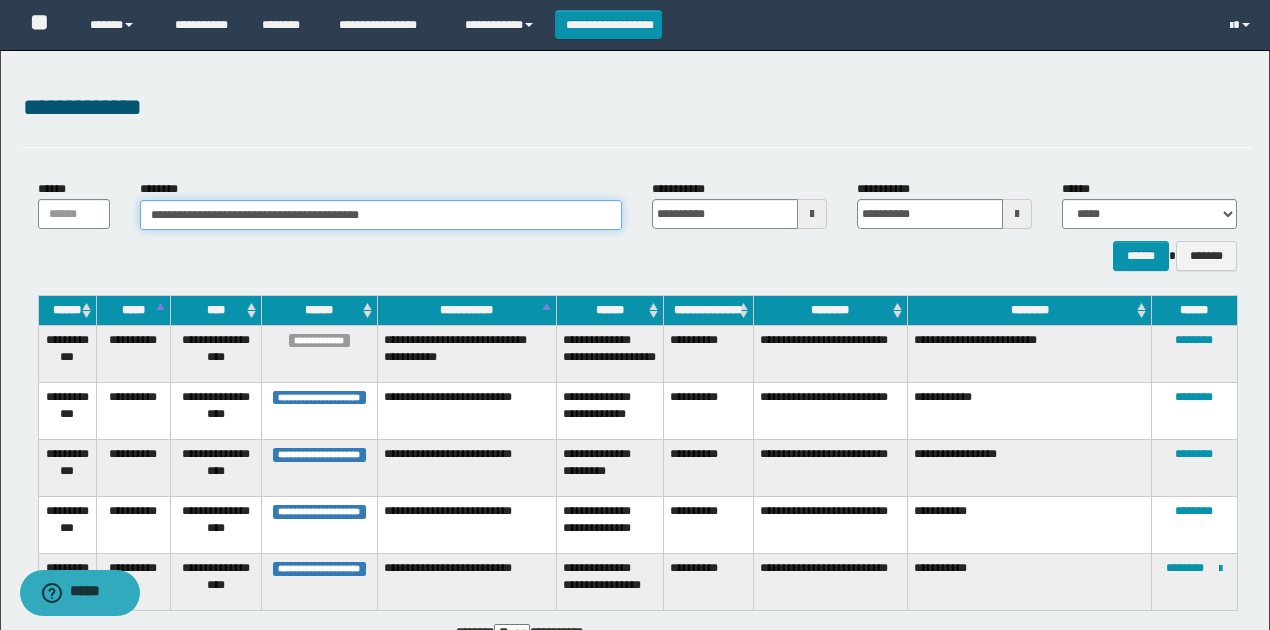 click on "**********" at bounding box center [381, 215] 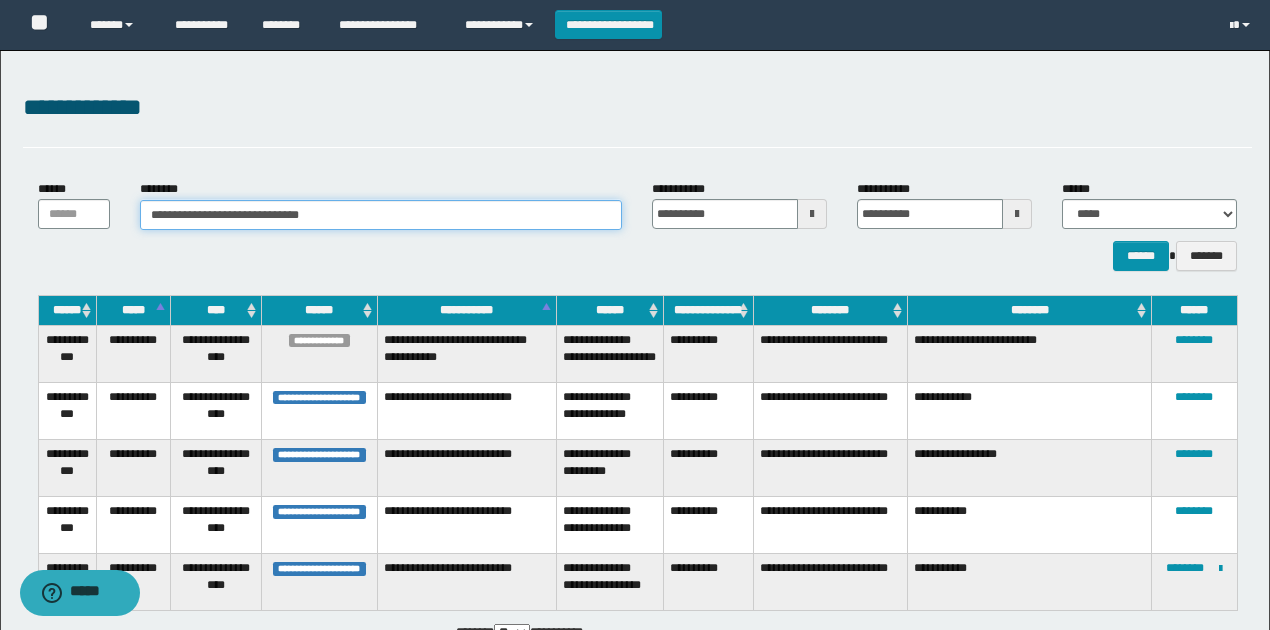 type on "**********" 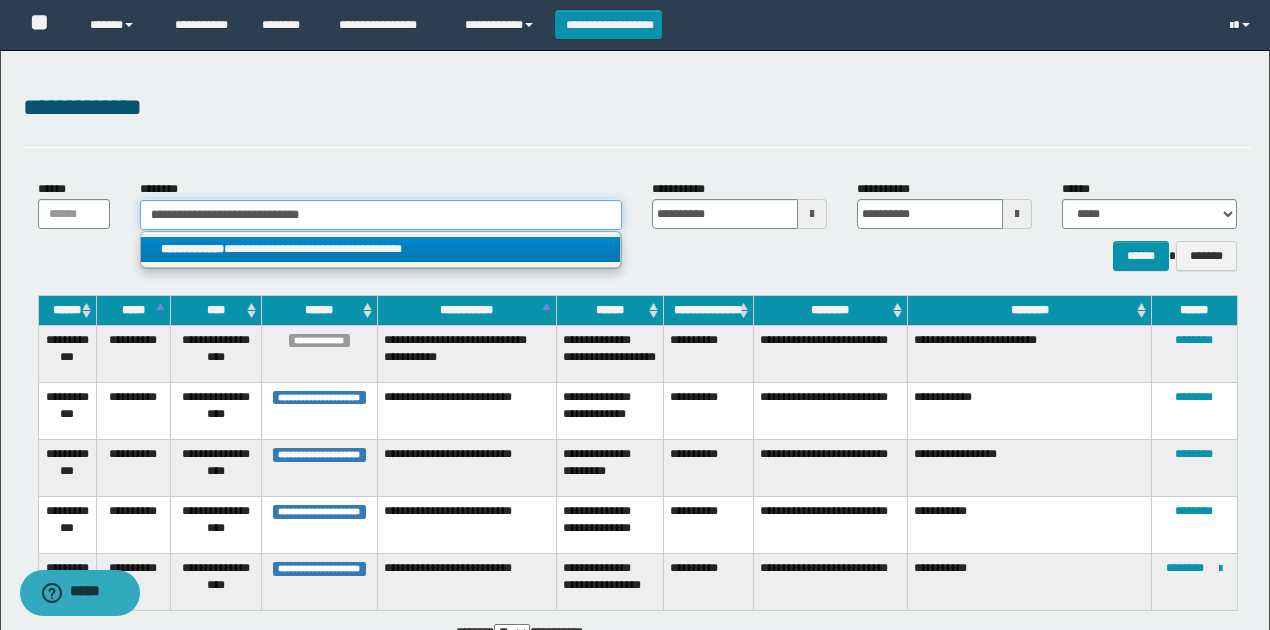 type on "**********" 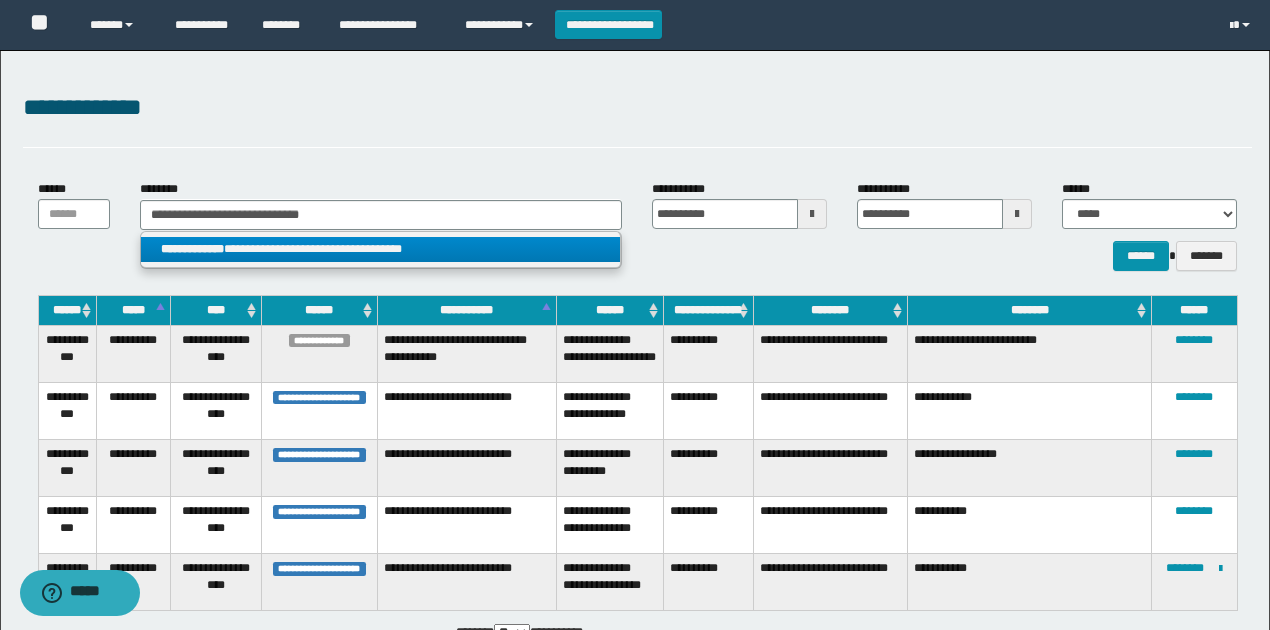 click on "**********" at bounding box center (380, 249) 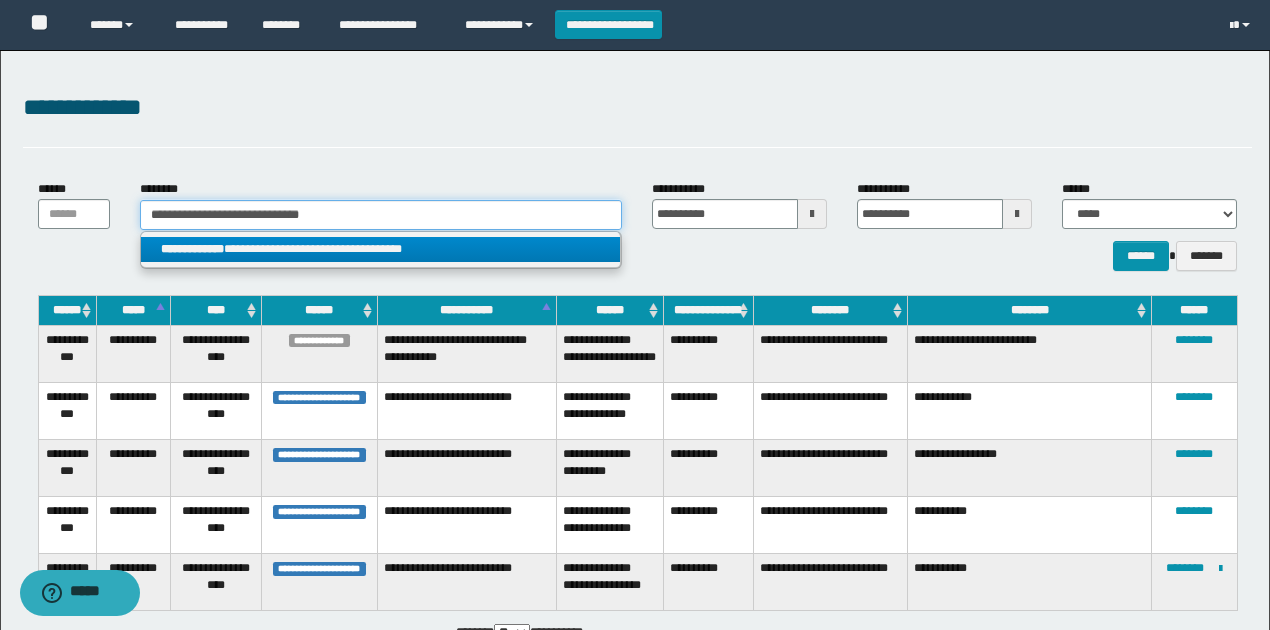type 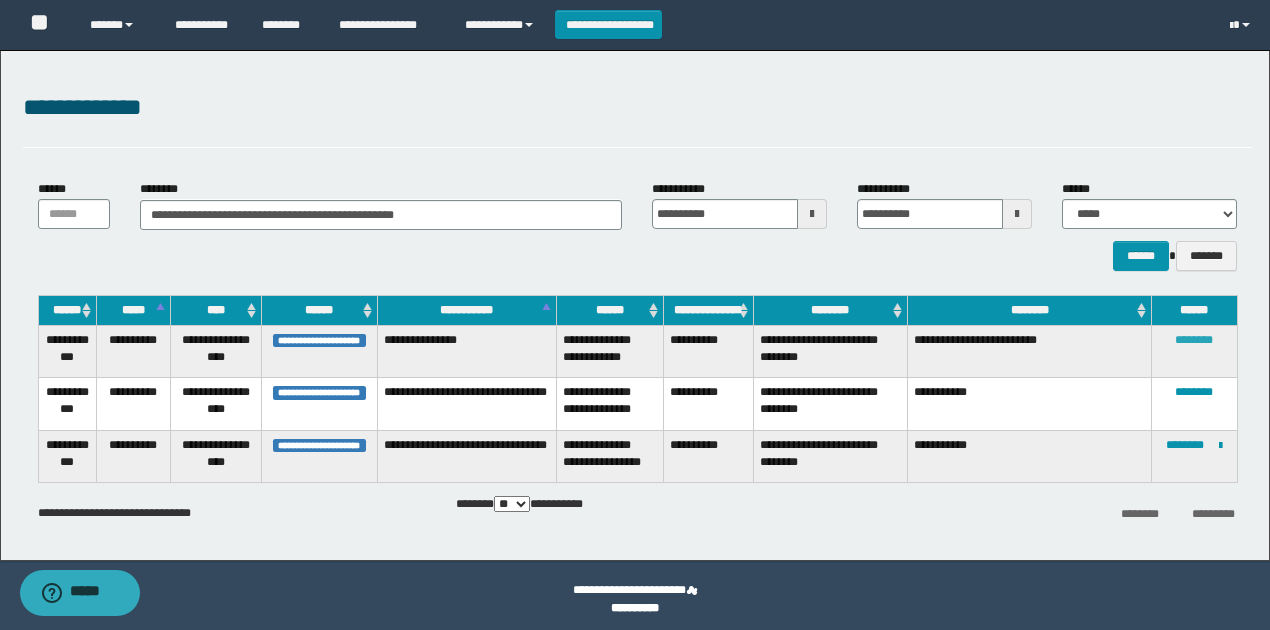 click on "********" at bounding box center (1194, 340) 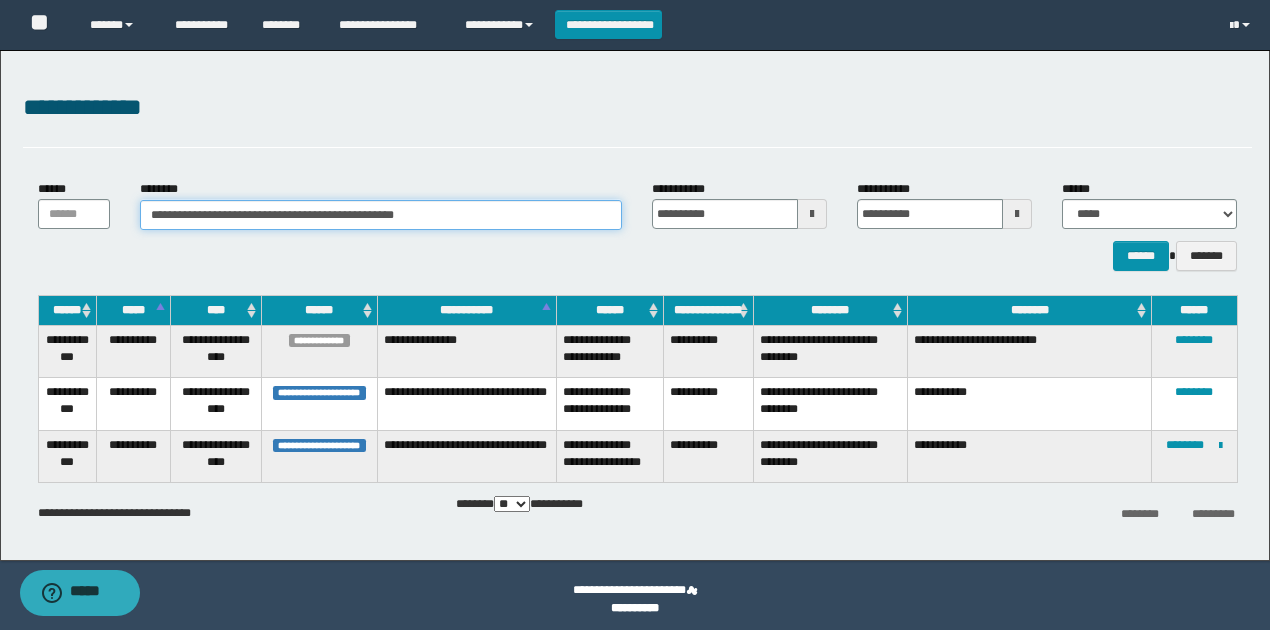 click on "**********" at bounding box center [381, 215] 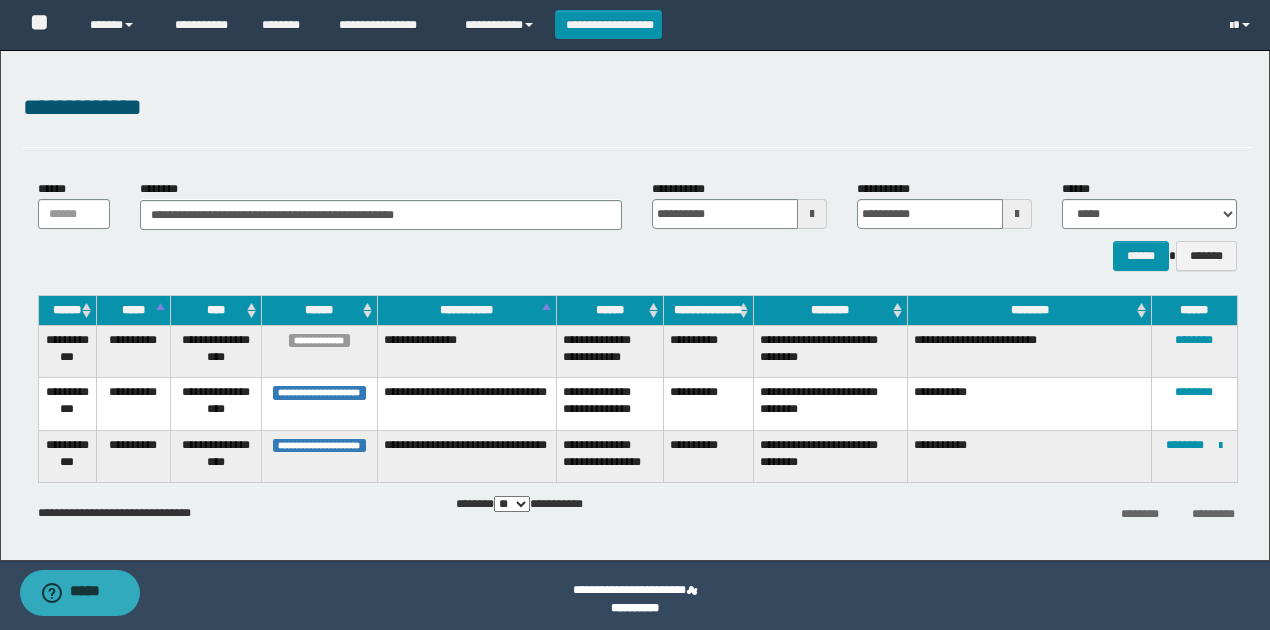 drag, startPoint x: 520, startPoint y: 268, endPoint x: 498, endPoint y: 211, distance: 61.09828 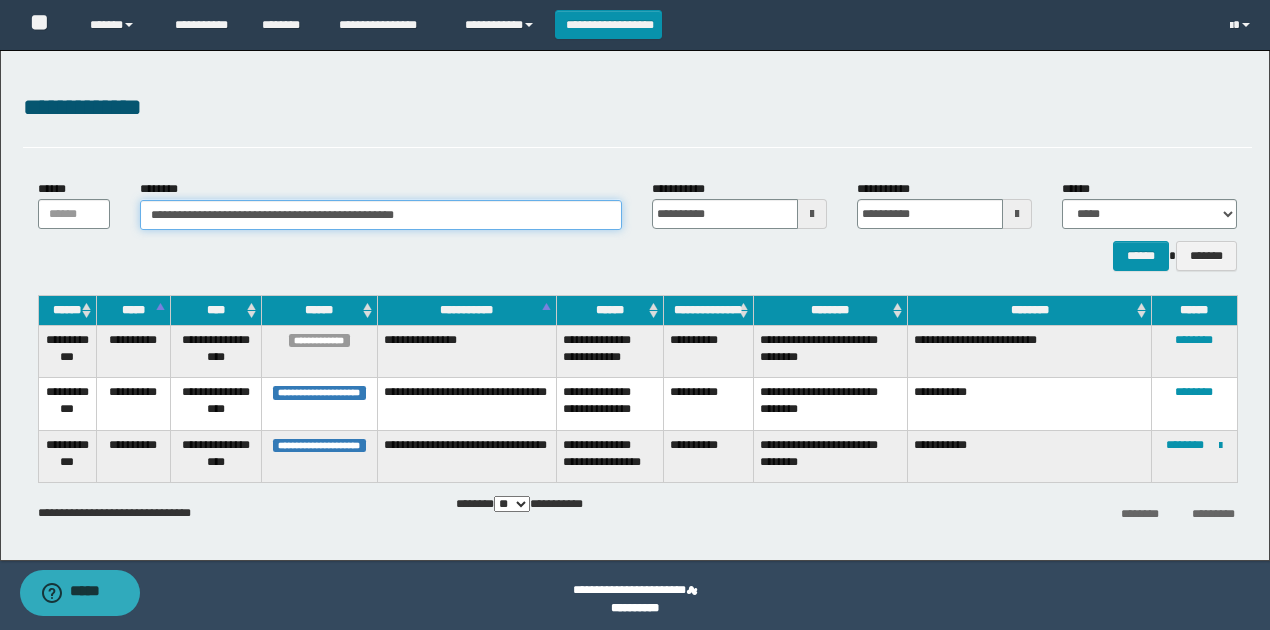 drag, startPoint x: 498, startPoint y: 210, endPoint x: 0, endPoint y: 210, distance: 498 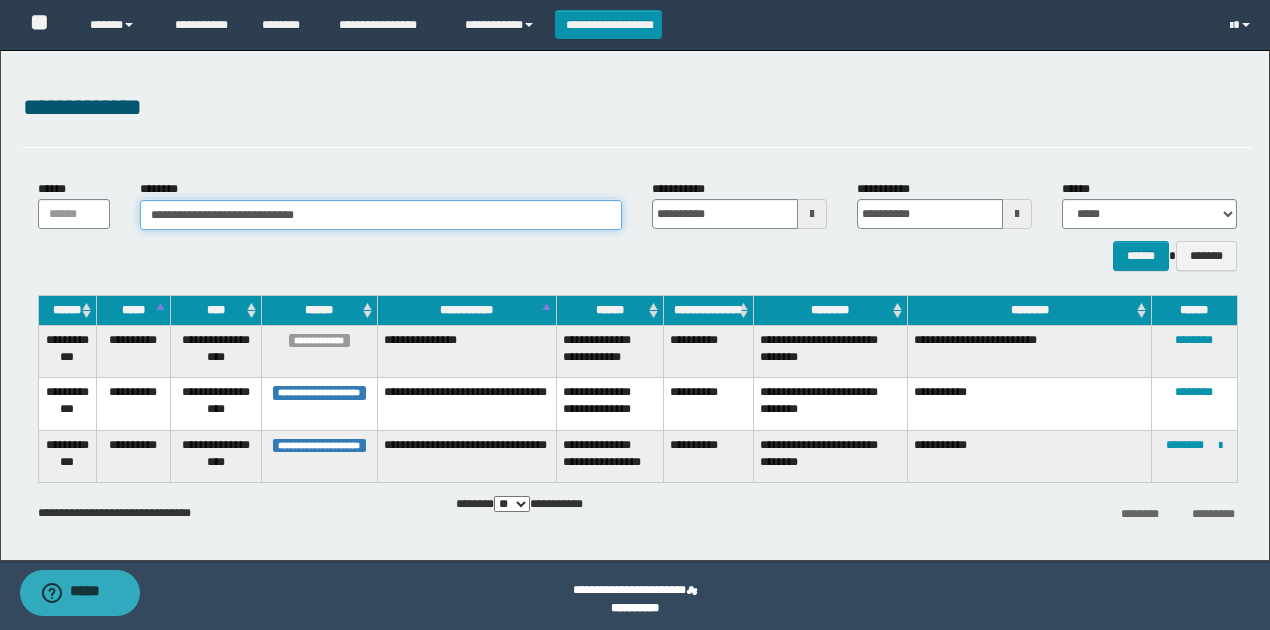 type on "**********" 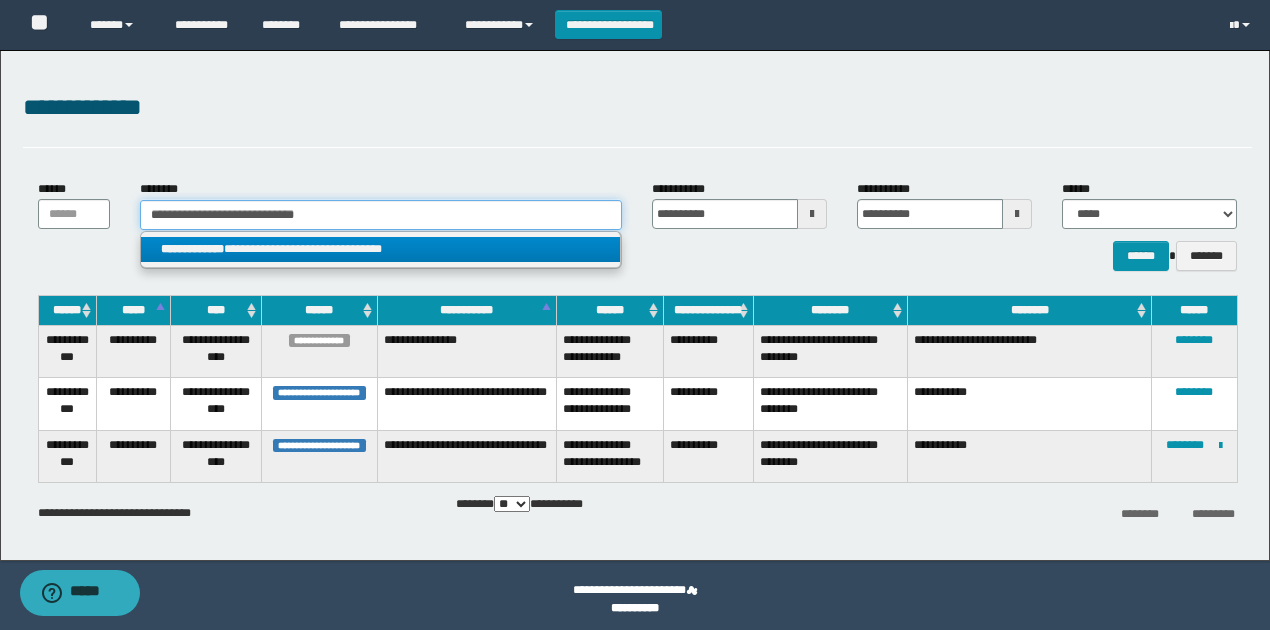 type on "**********" 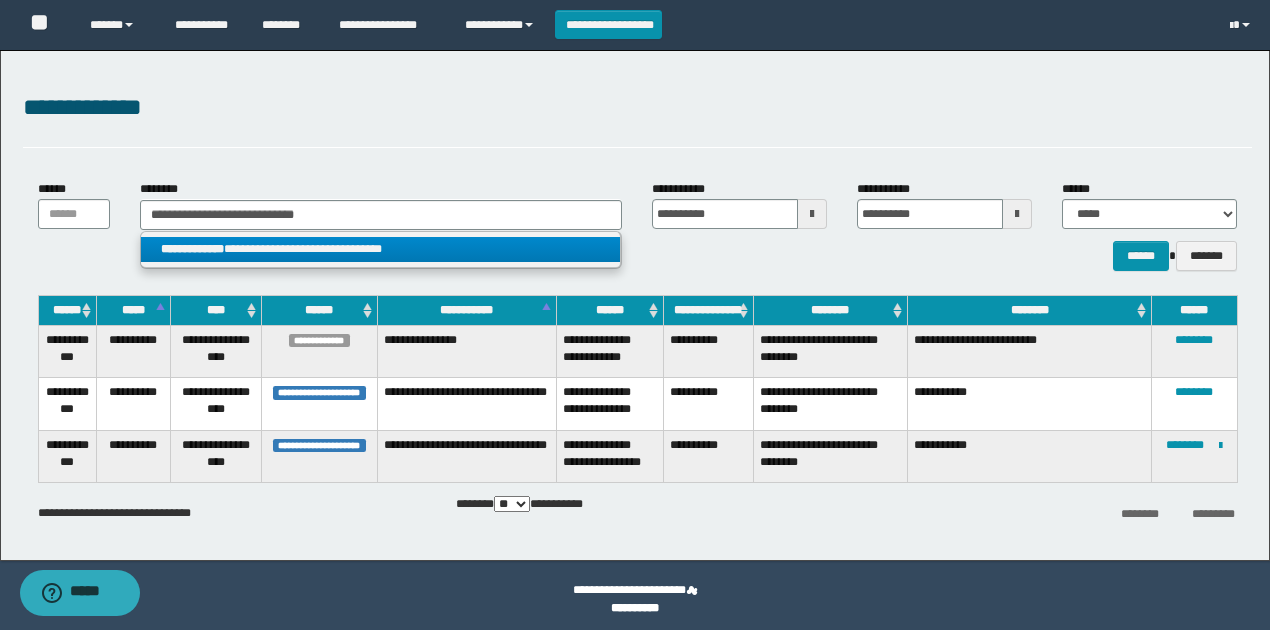 click on "**********" at bounding box center (380, 249) 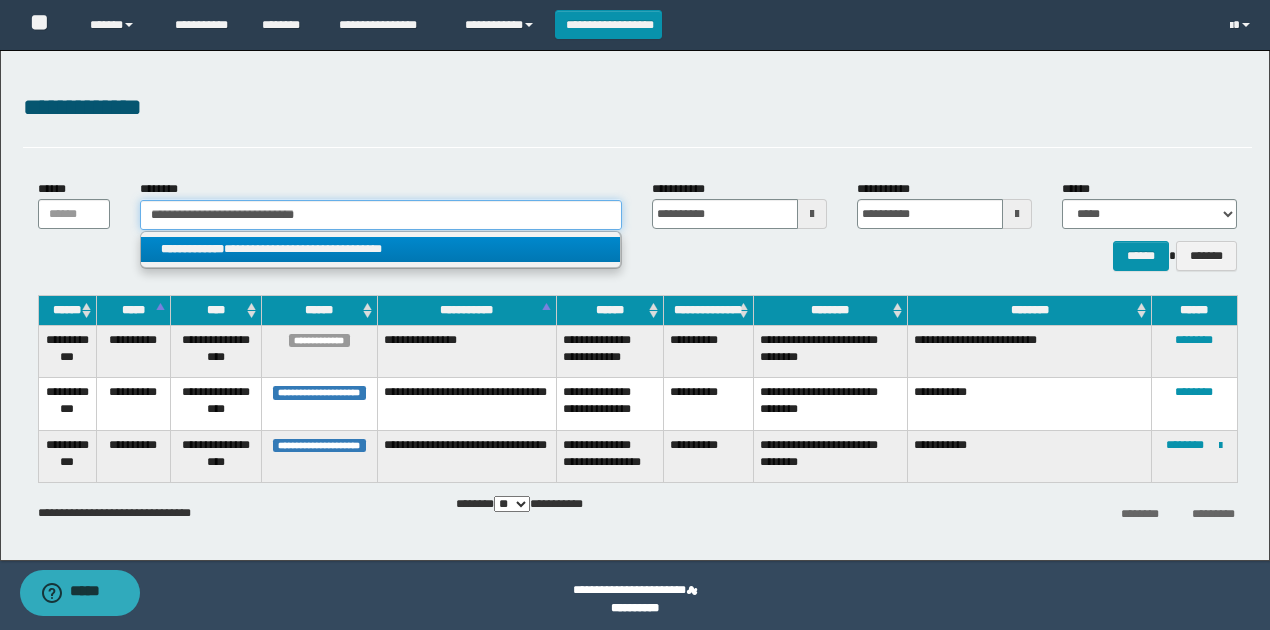type 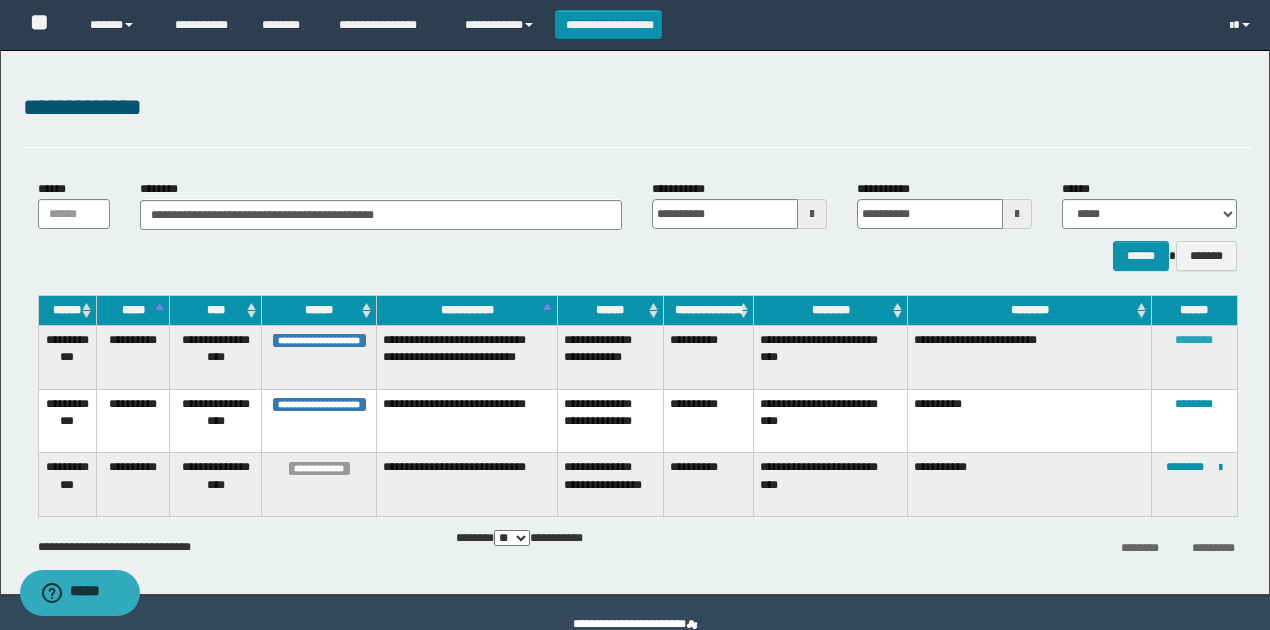 click on "********" at bounding box center (1194, 340) 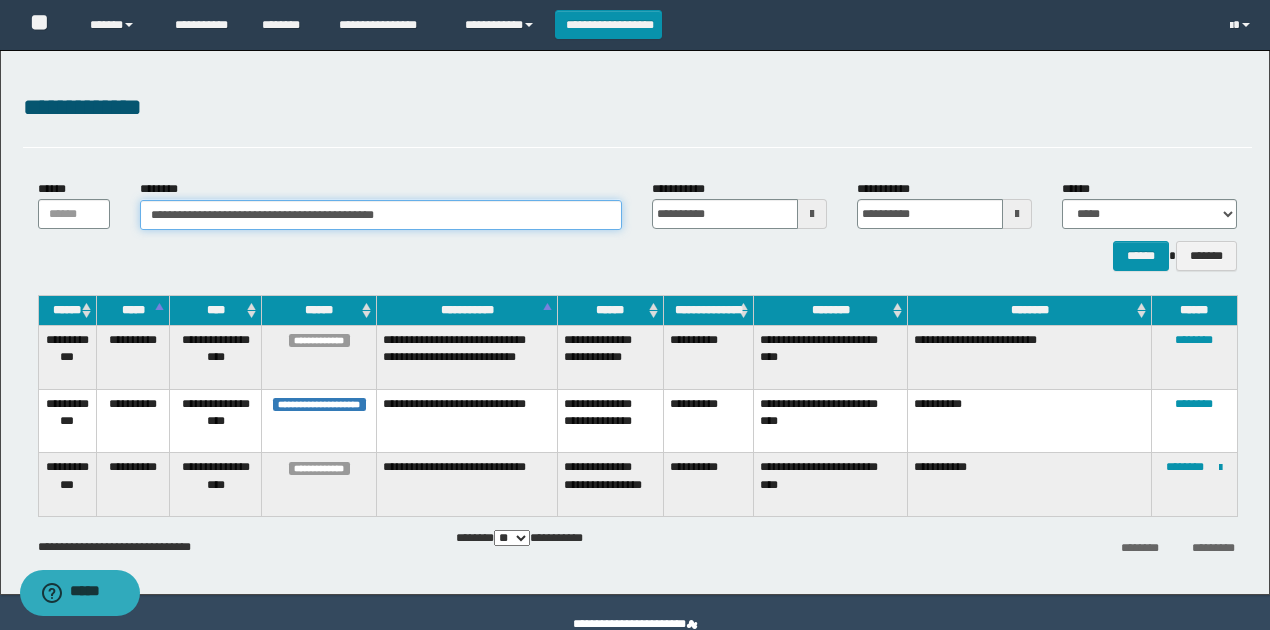 drag, startPoint x: 494, startPoint y: 221, endPoint x: 0, endPoint y: 216, distance: 494.0253 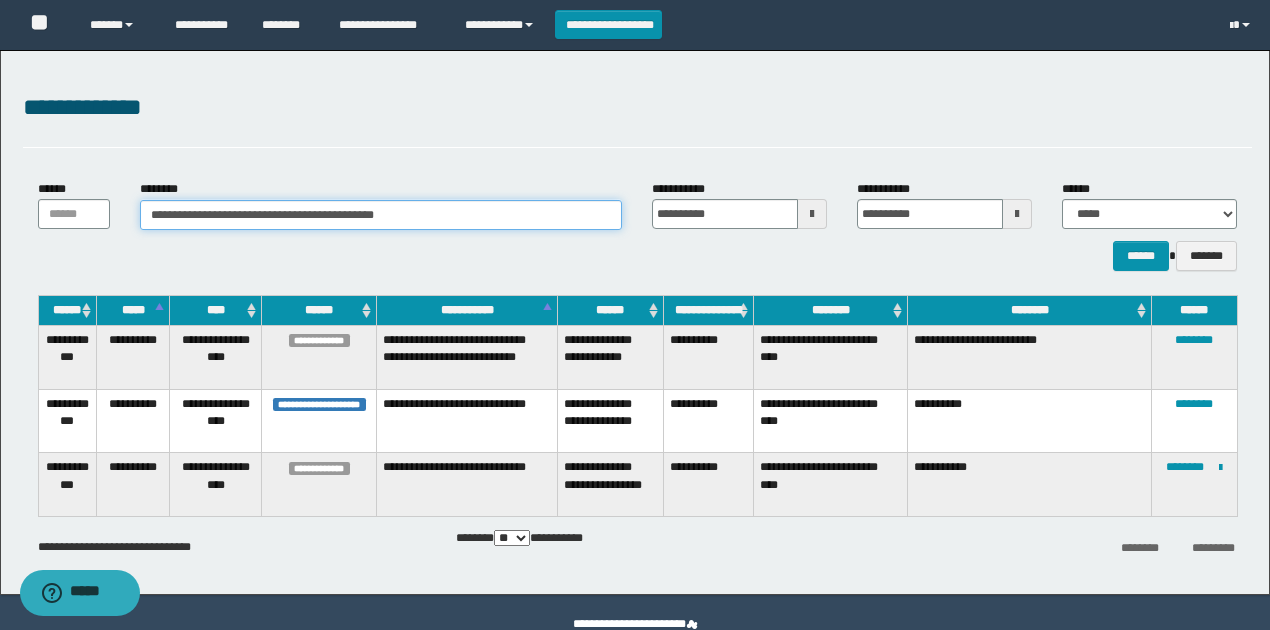 paste 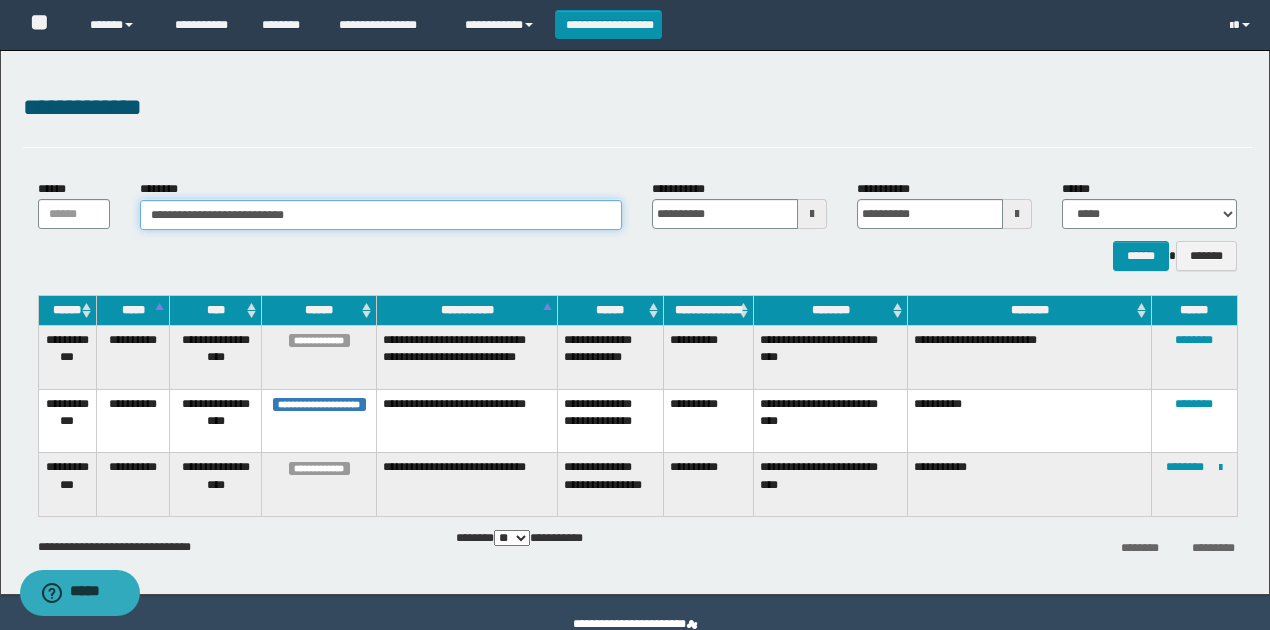 type on "**********" 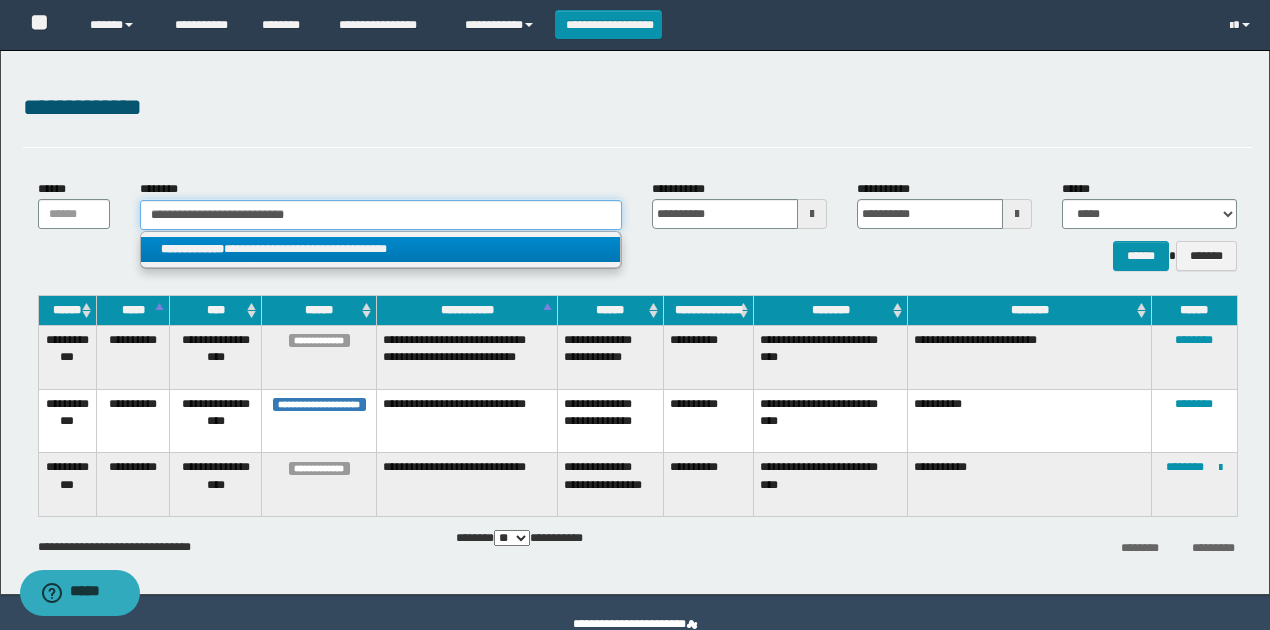 type on "**********" 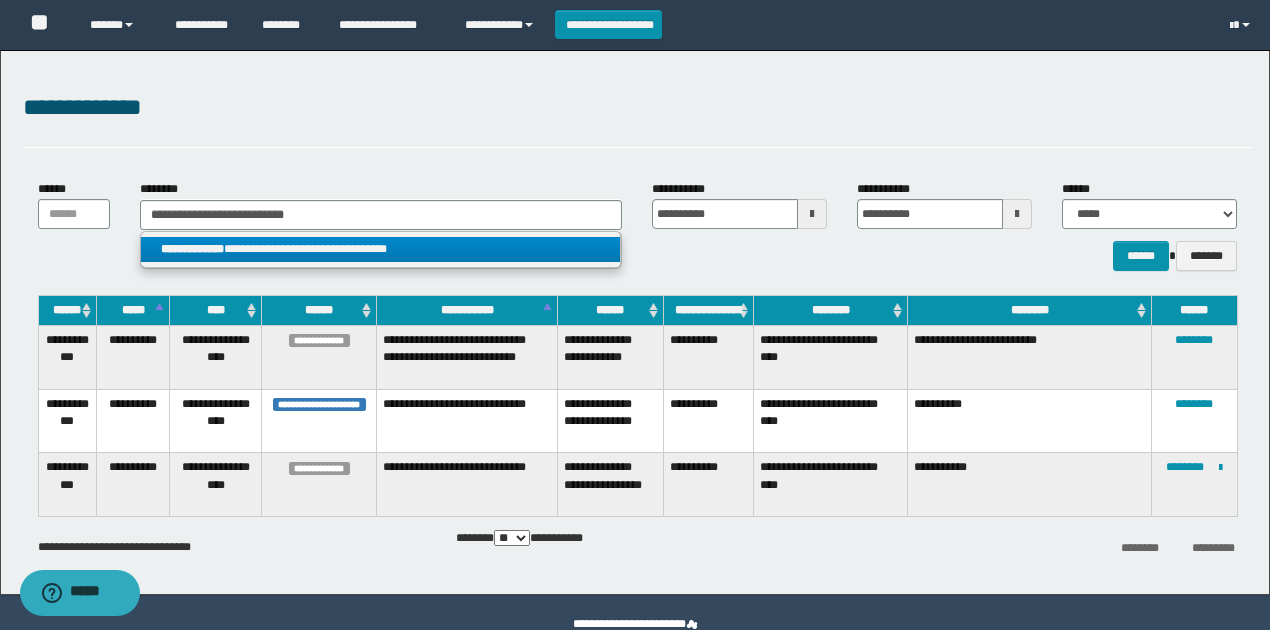 click on "**********" at bounding box center [380, 249] 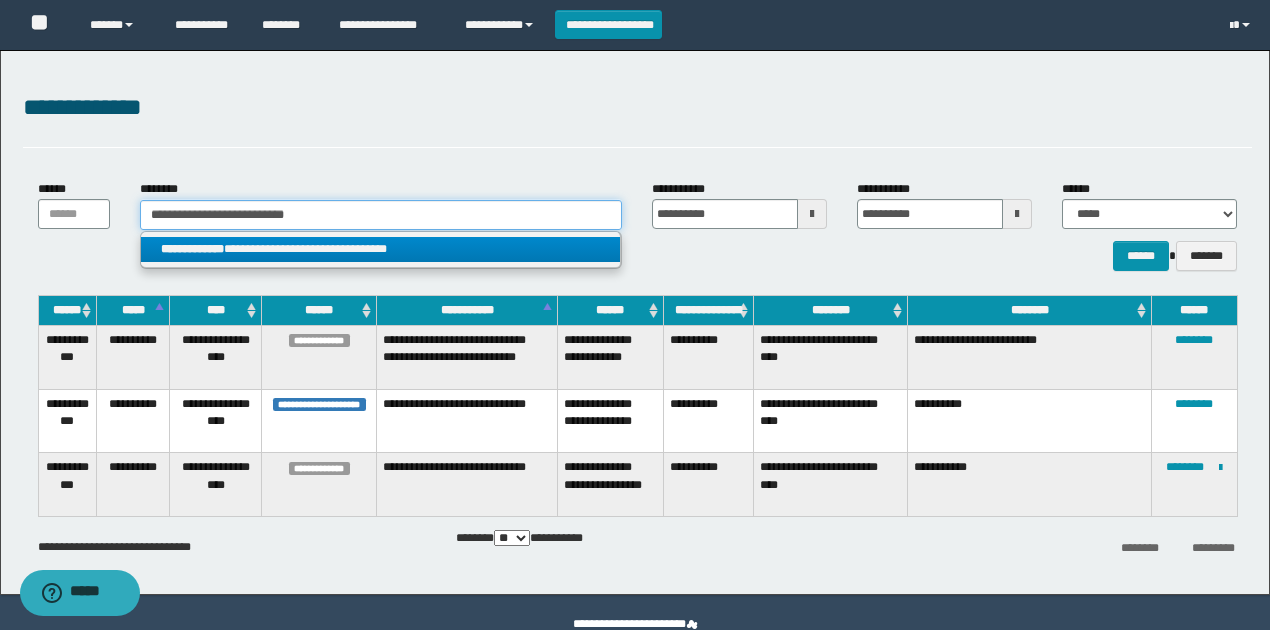type 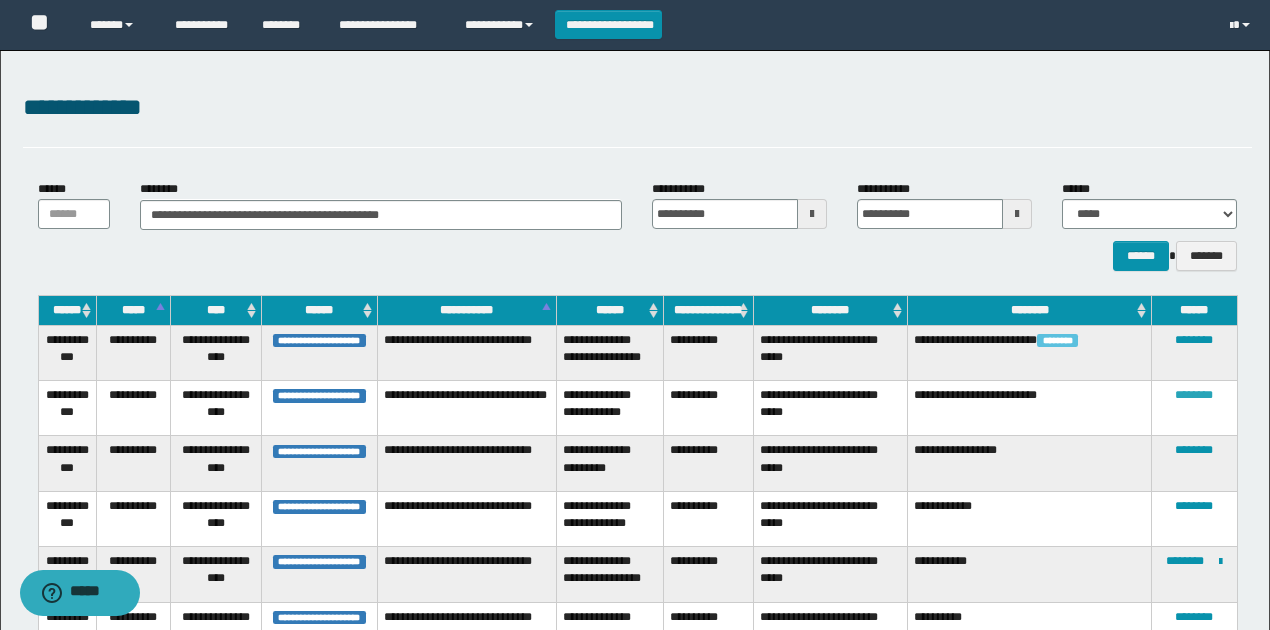 click on "********" at bounding box center [1194, 395] 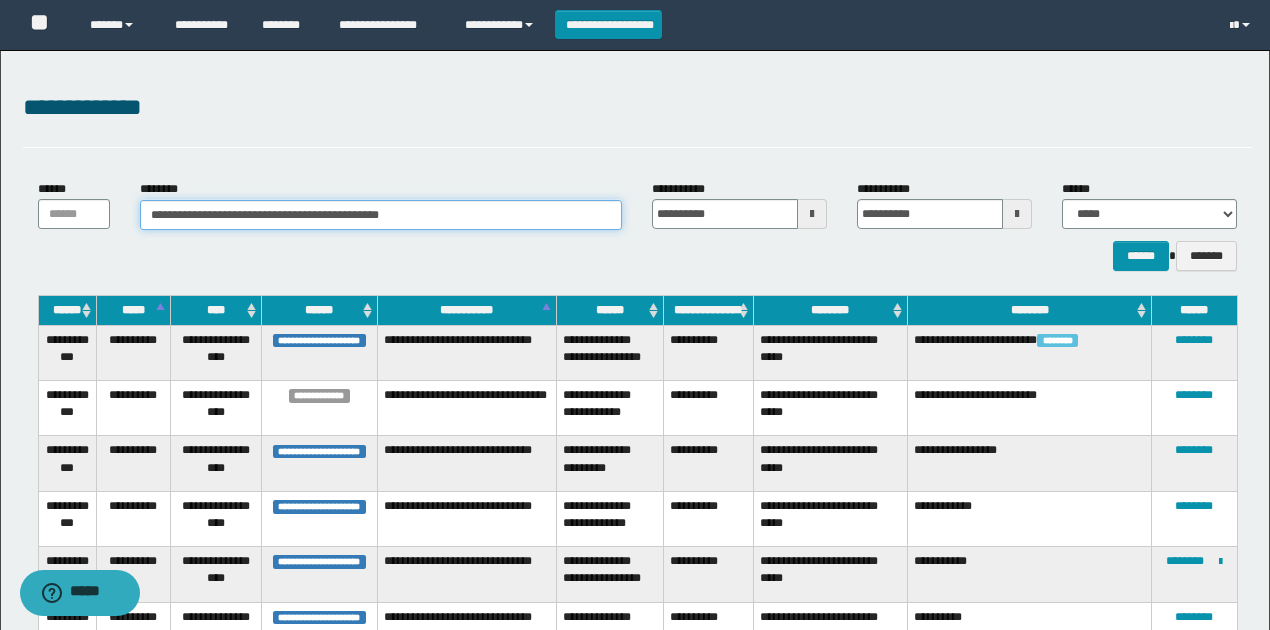 drag, startPoint x: 482, startPoint y: 222, endPoint x: 20, endPoint y: 219, distance: 462.00974 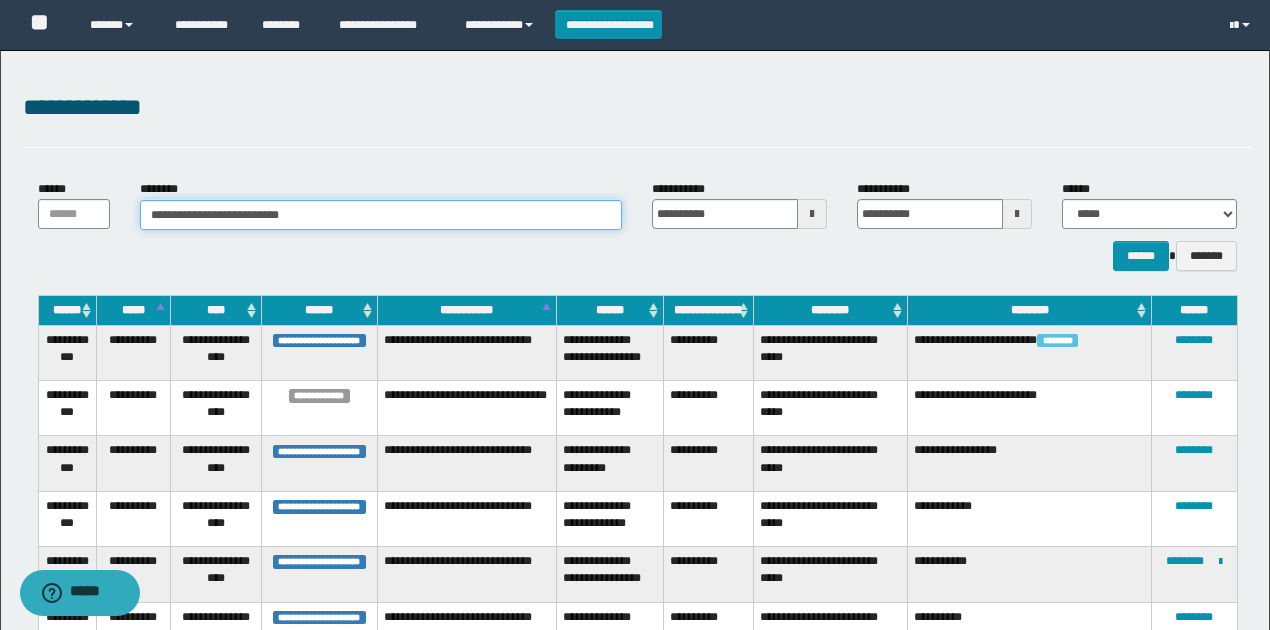 type on "**********" 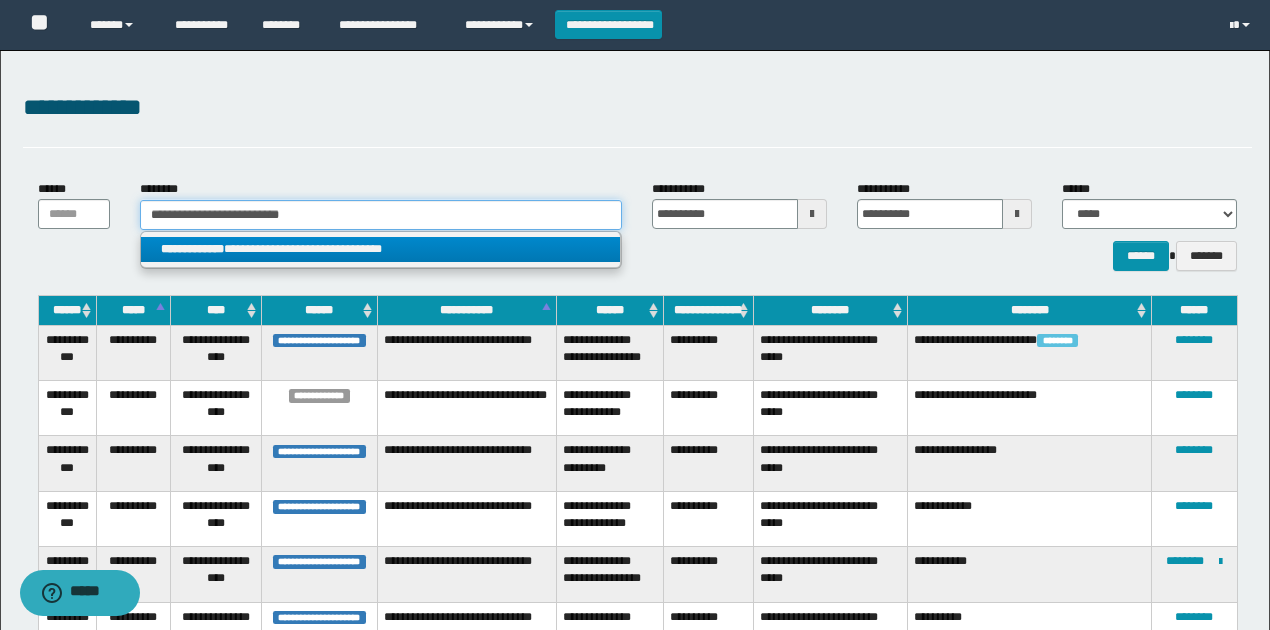 type on "**********" 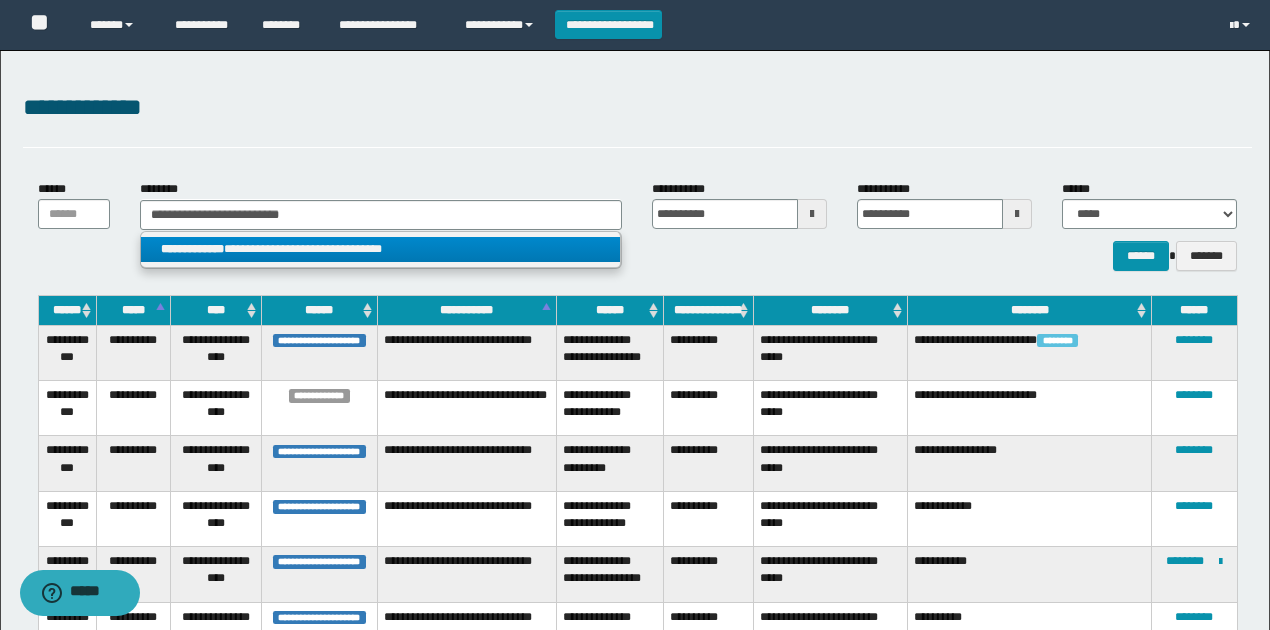 click on "**********" at bounding box center [380, 249] 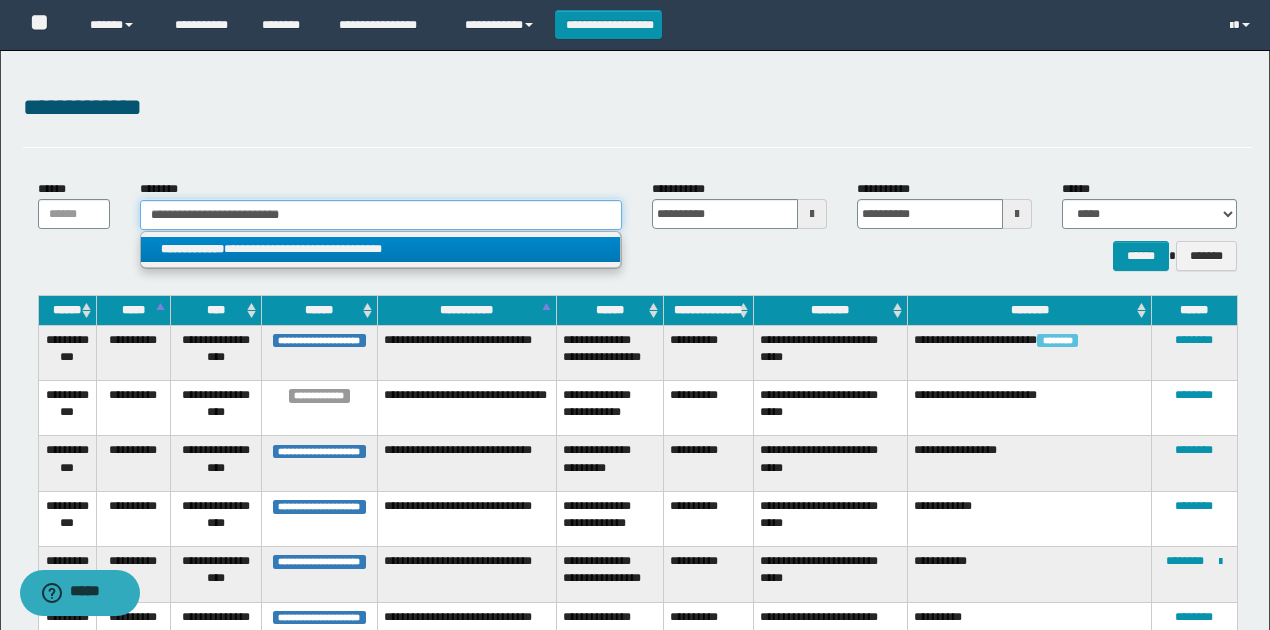 type 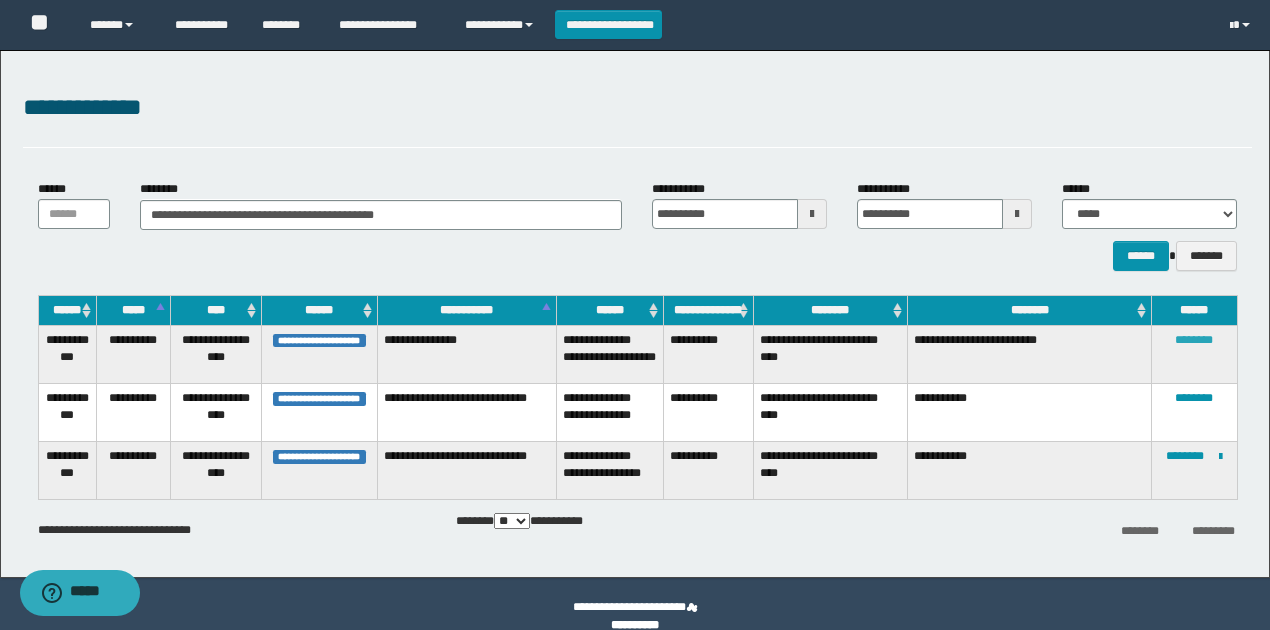 click on "********" at bounding box center (1194, 340) 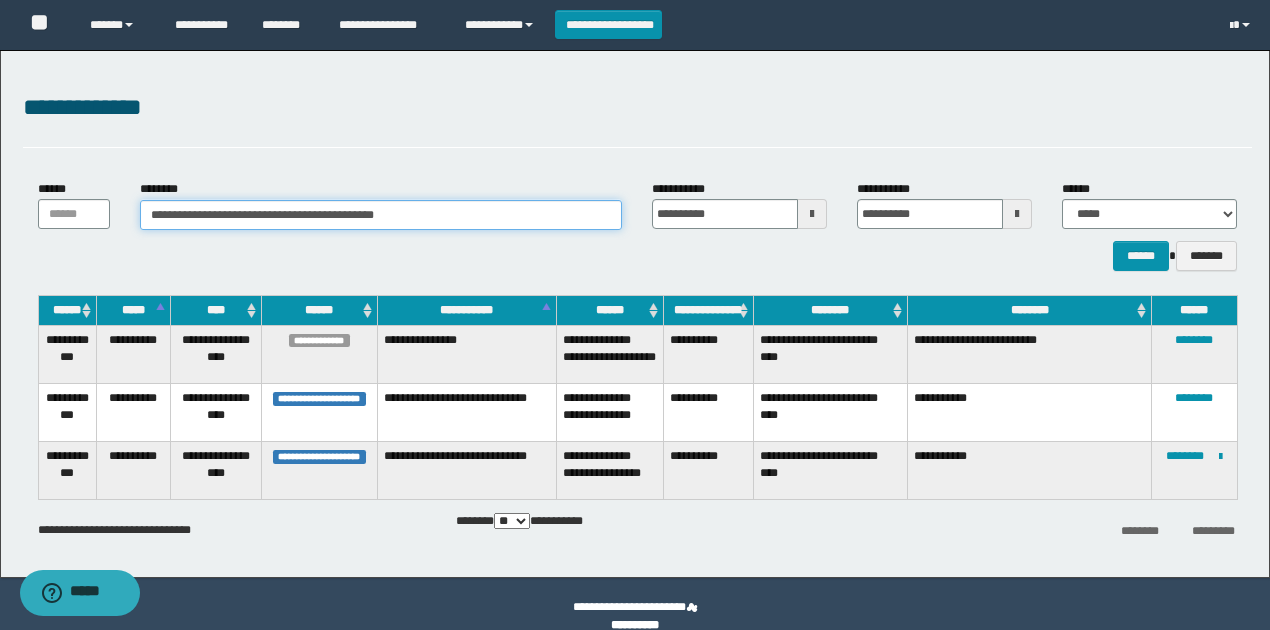 paste 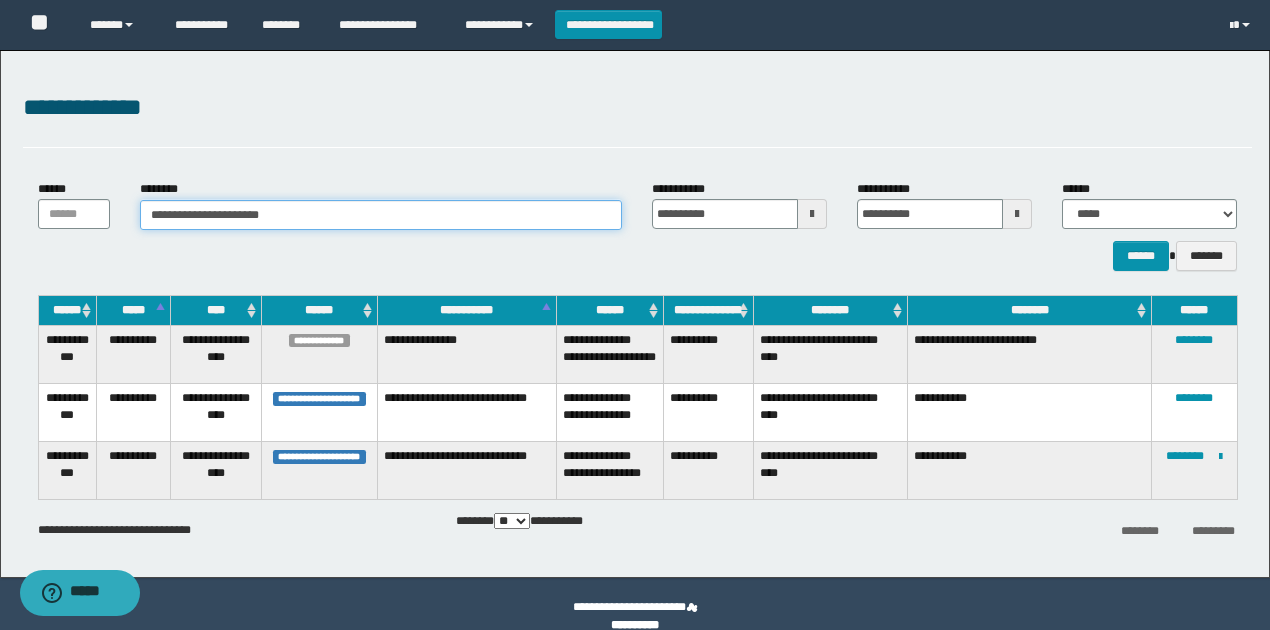 drag, startPoint x: 480, startPoint y: 220, endPoint x: 0, endPoint y: 194, distance: 480.70364 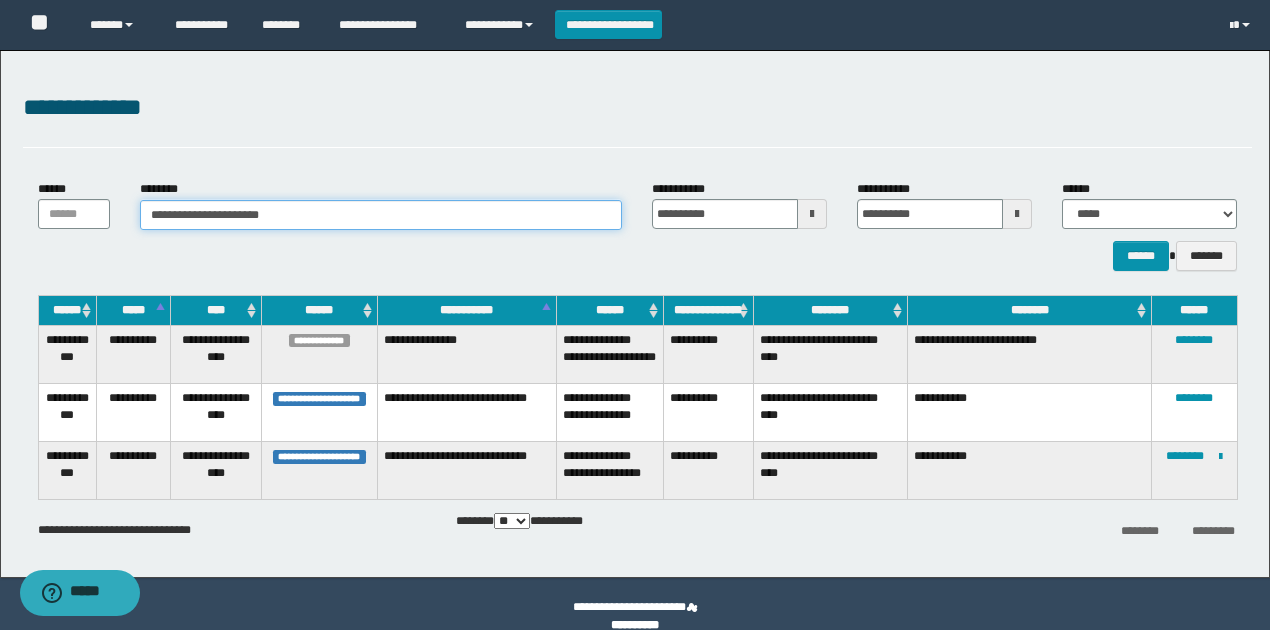 type on "**********" 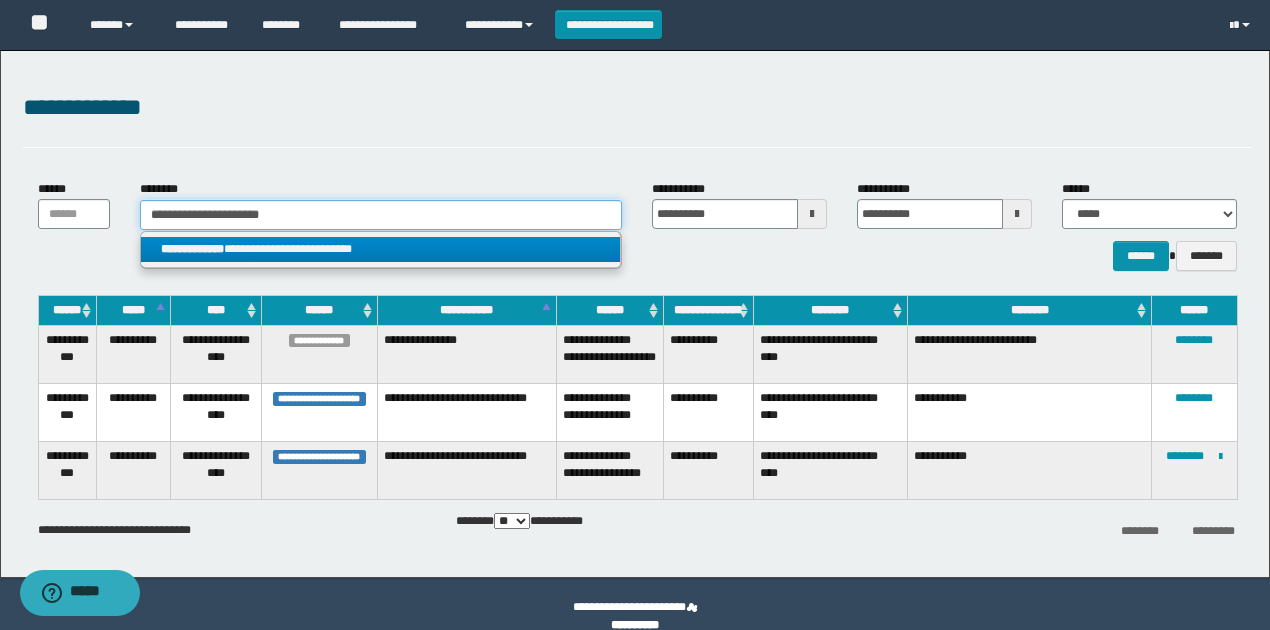type on "**********" 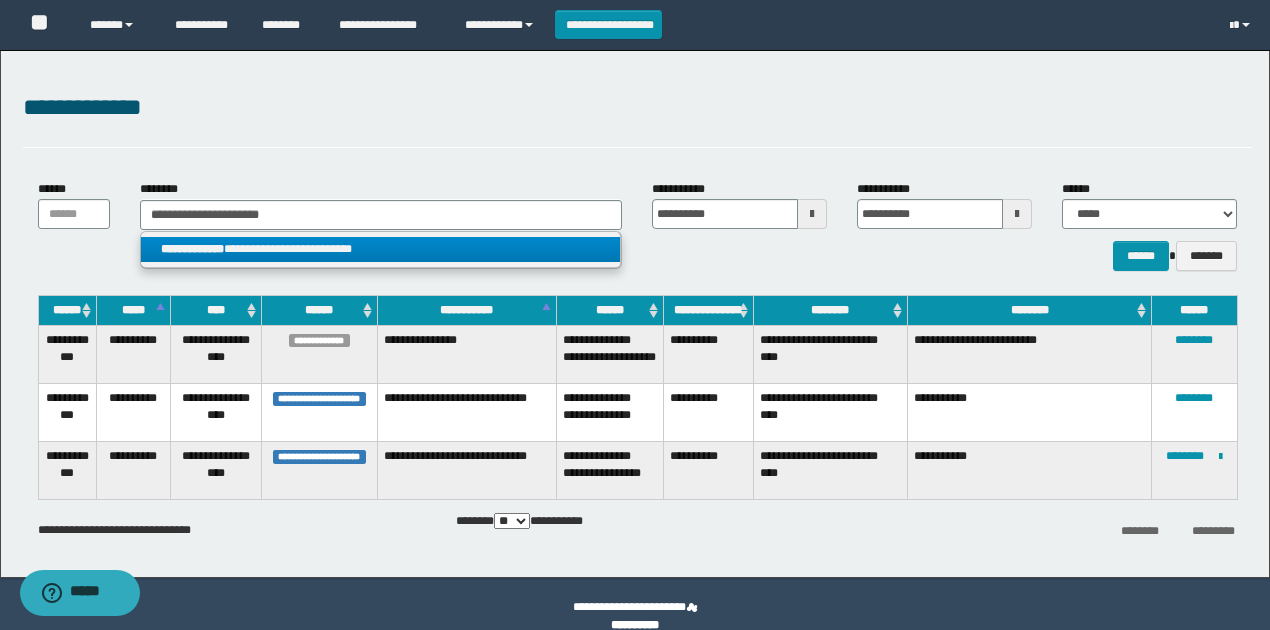 click on "**********" at bounding box center [380, 249] 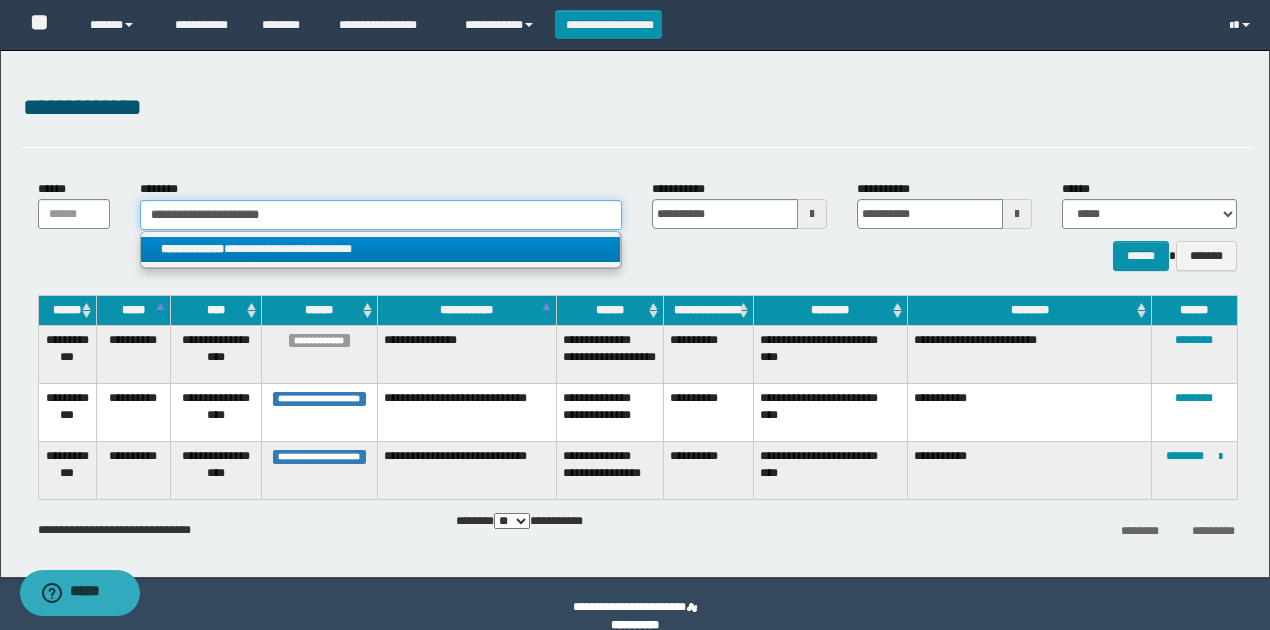 type 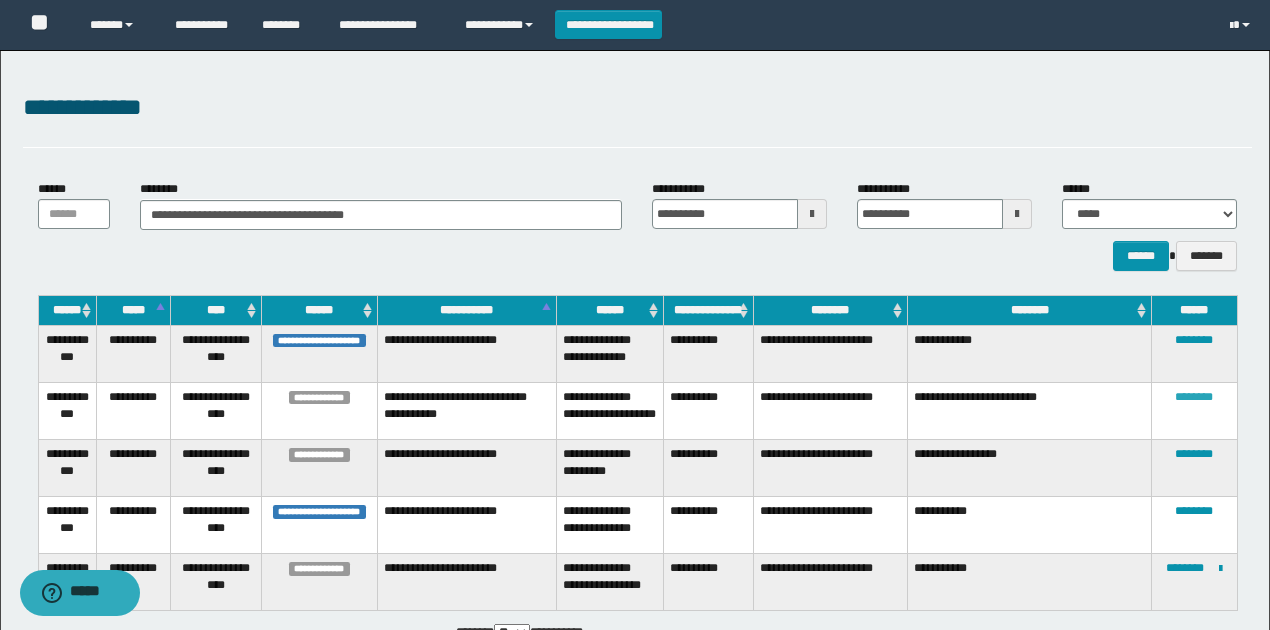 click on "********" at bounding box center [1194, 397] 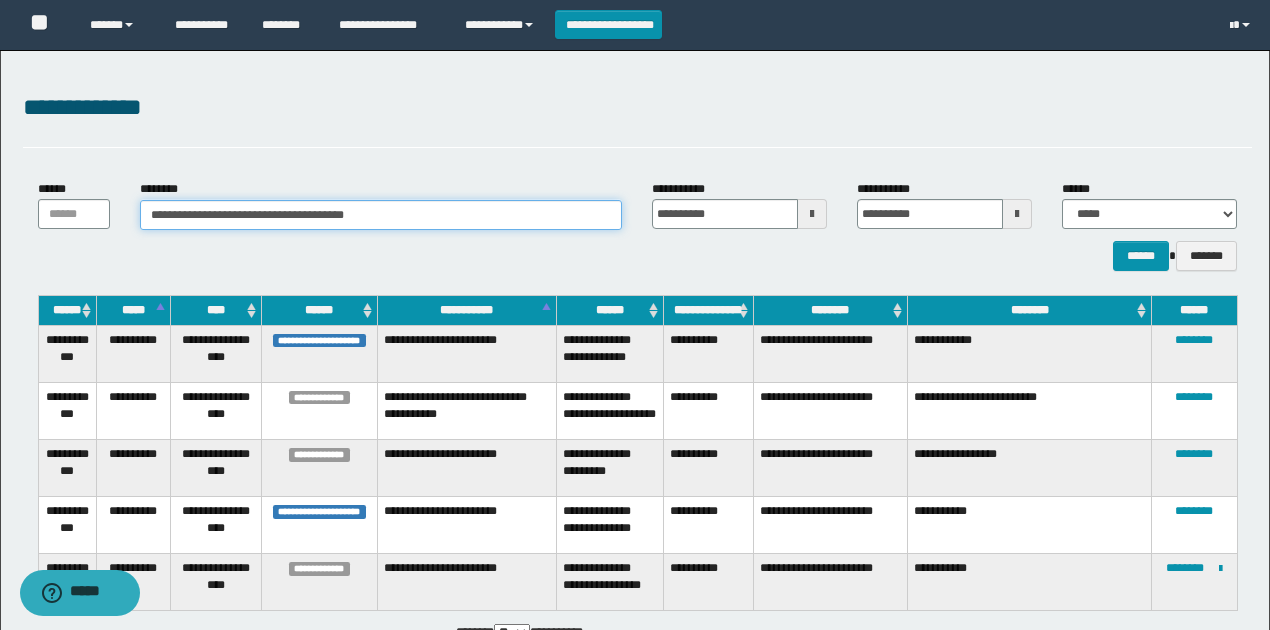 click on "**********" at bounding box center (381, 215) 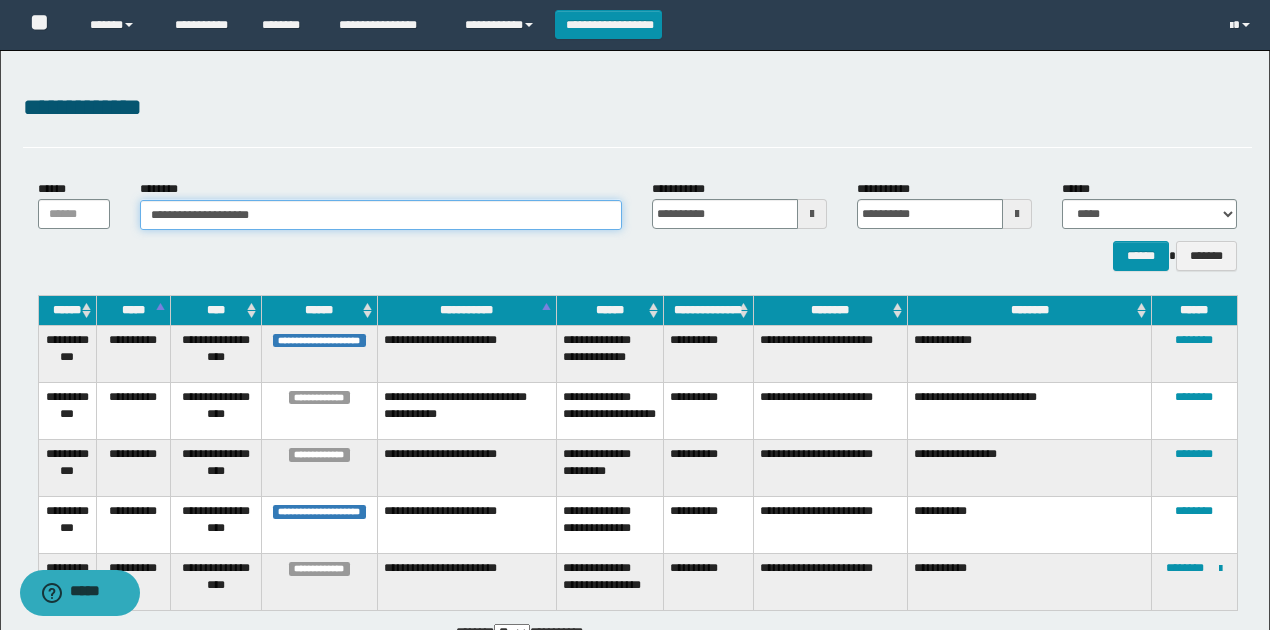 type on "**********" 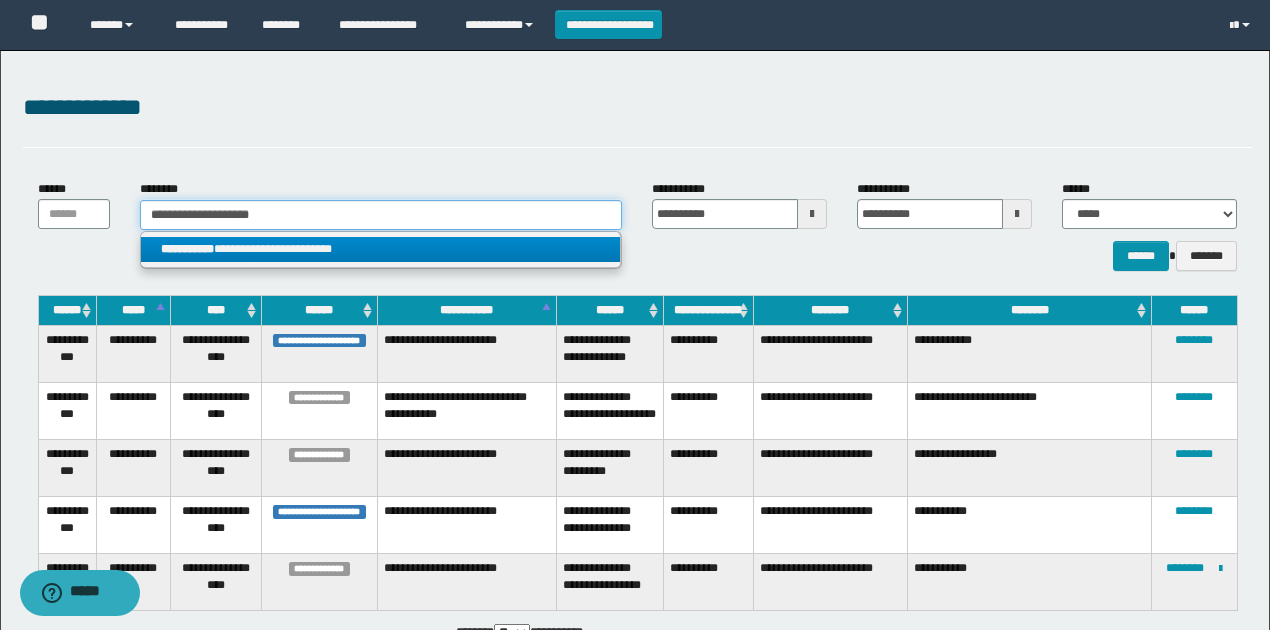 type on "**********" 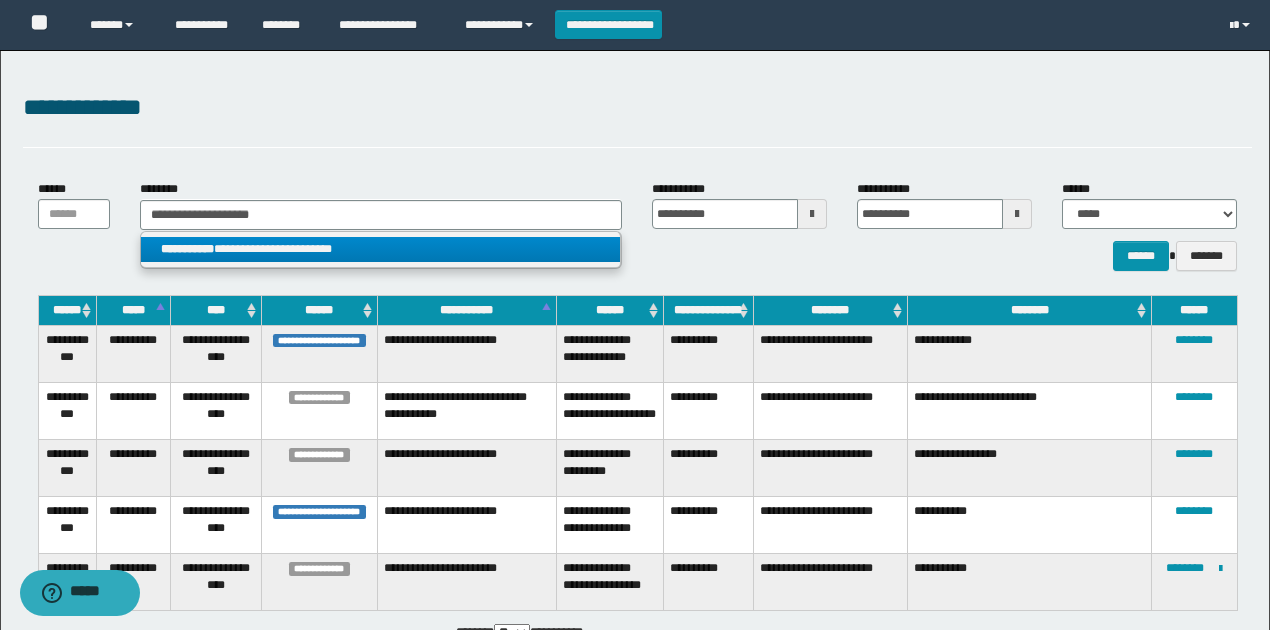click on "**********" at bounding box center [380, 249] 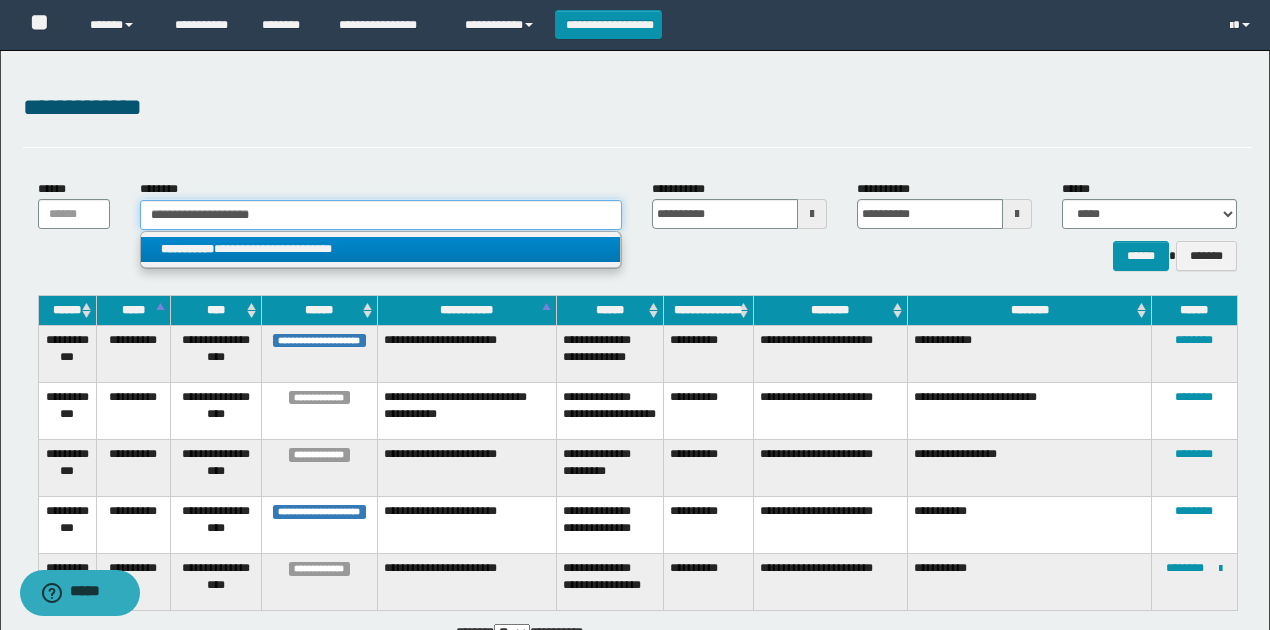 type 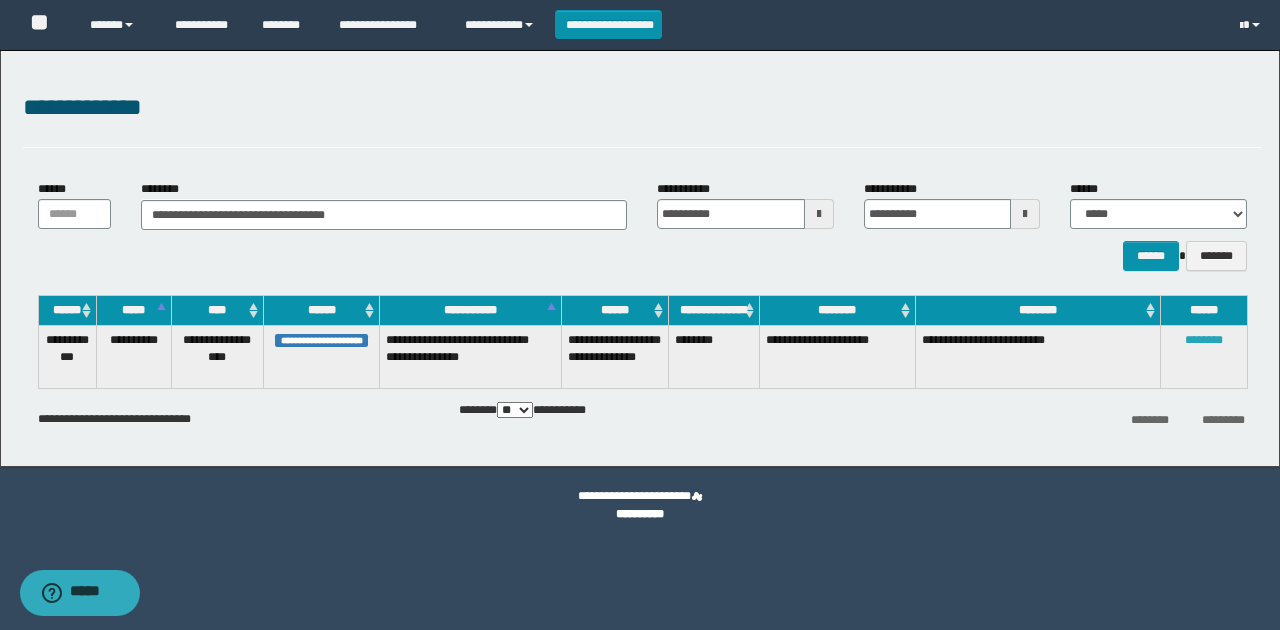 click on "********" at bounding box center (1204, 340) 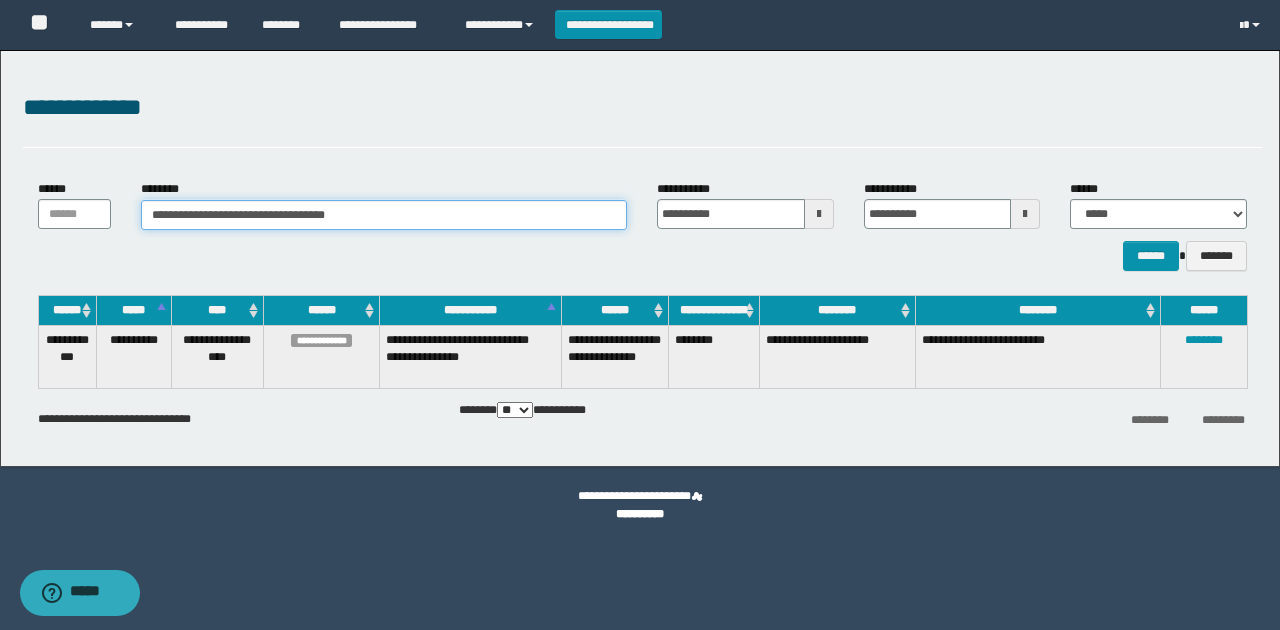 paste 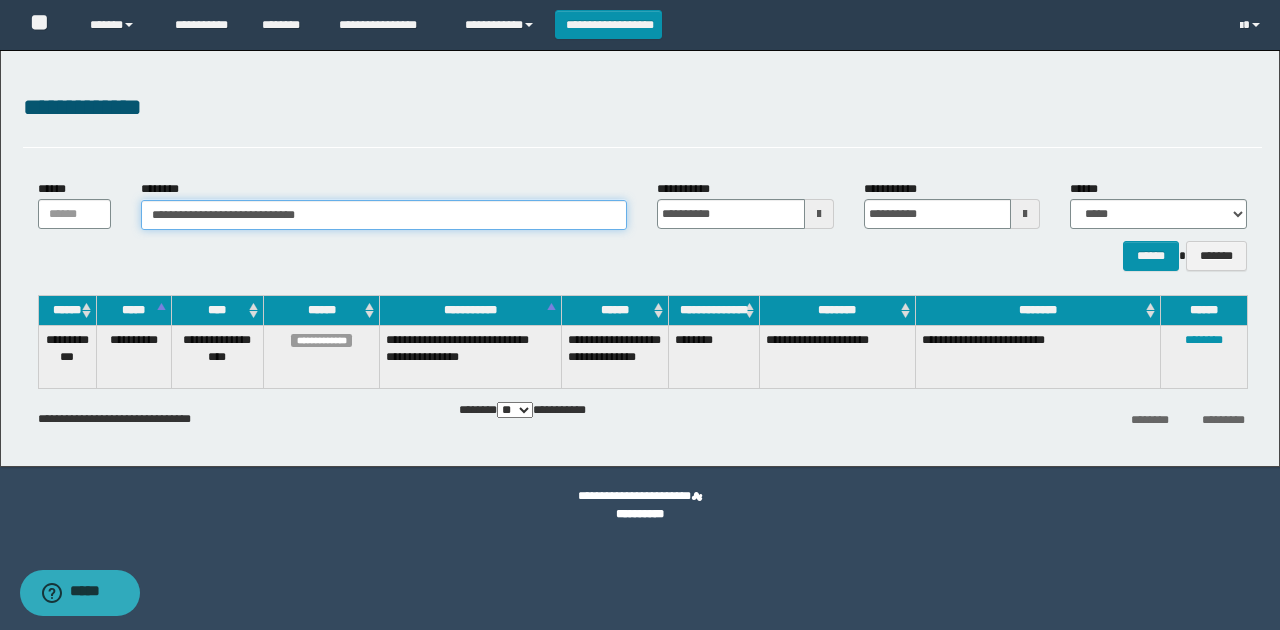 drag, startPoint x: 410, startPoint y: 217, endPoint x: 50, endPoint y: 214, distance: 360.0125 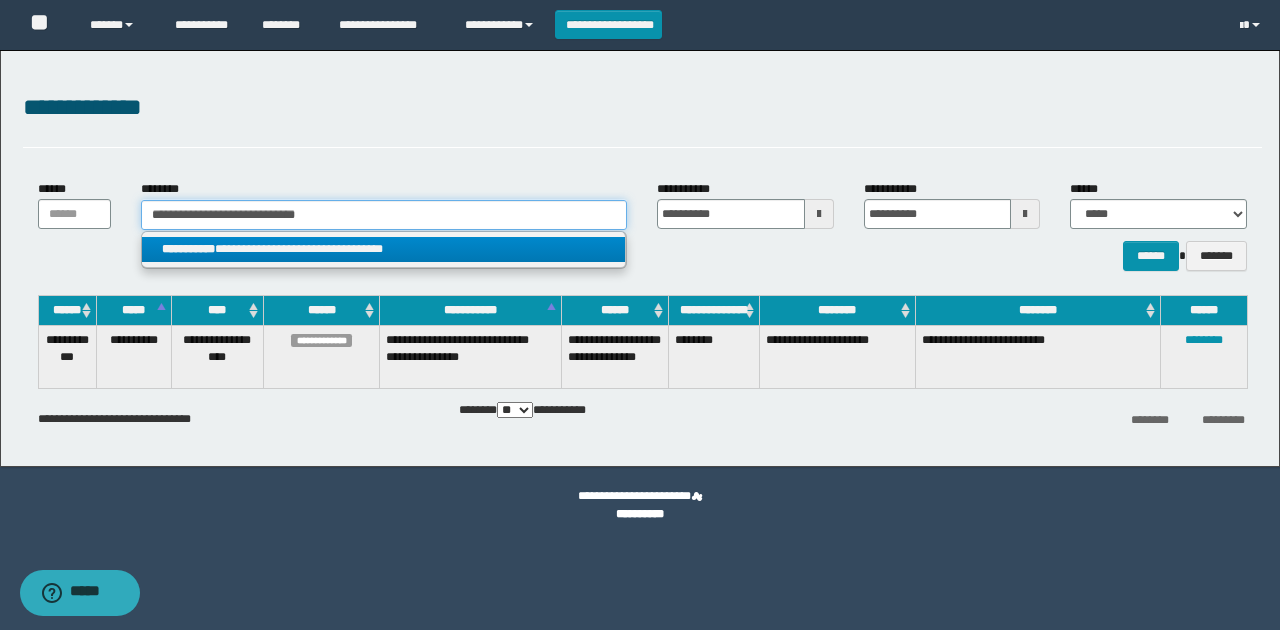 type on "**********" 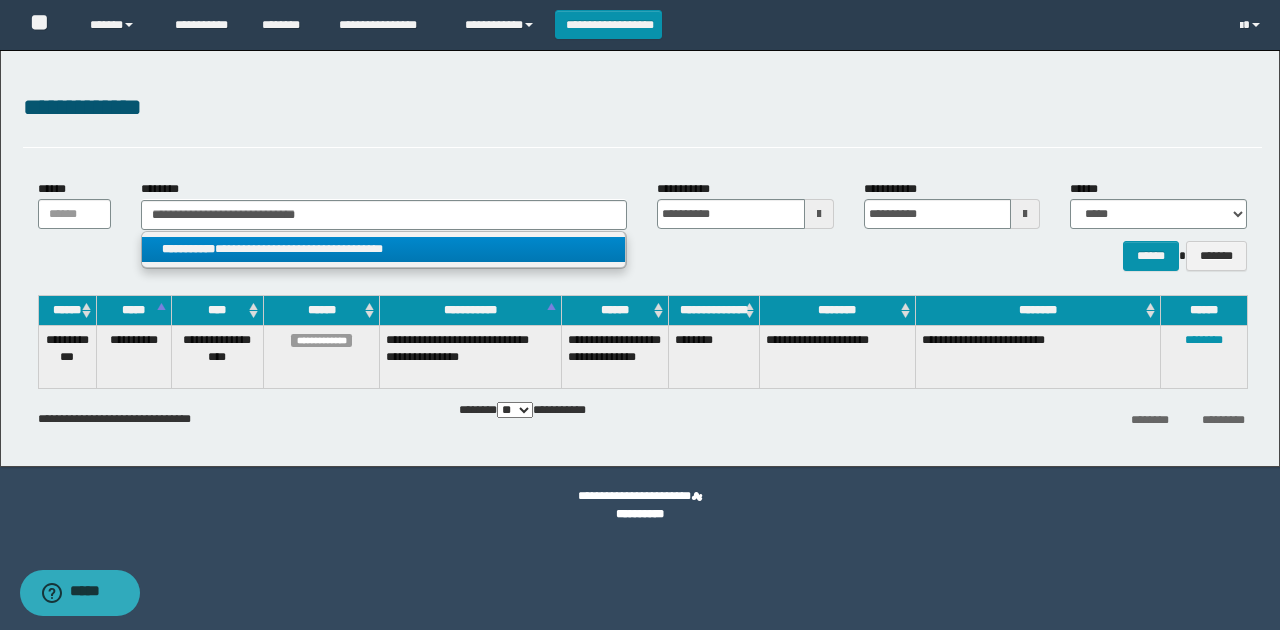 click on "**********" at bounding box center [384, 249] 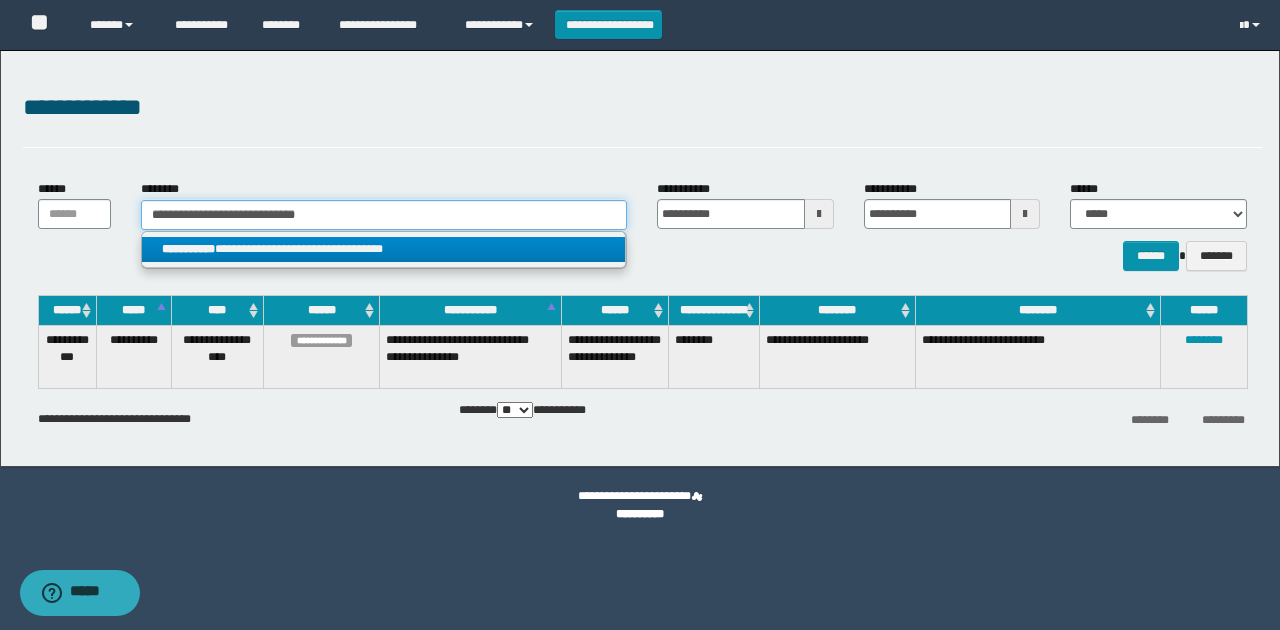 type 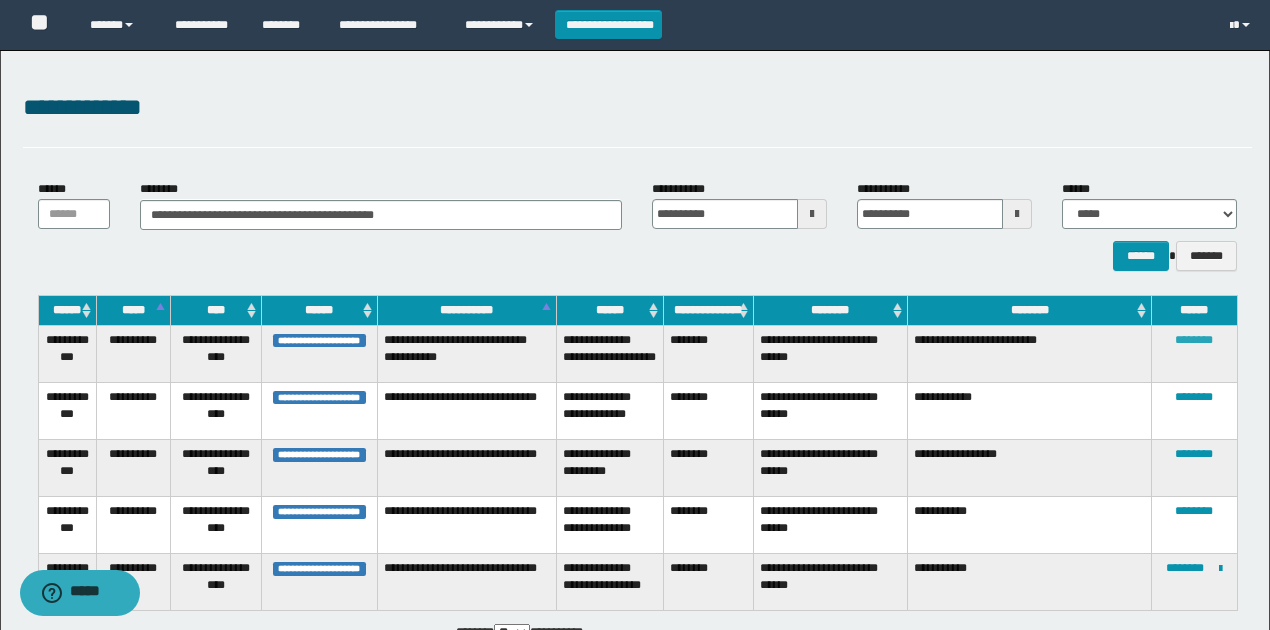 click on "********" at bounding box center (1194, 340) 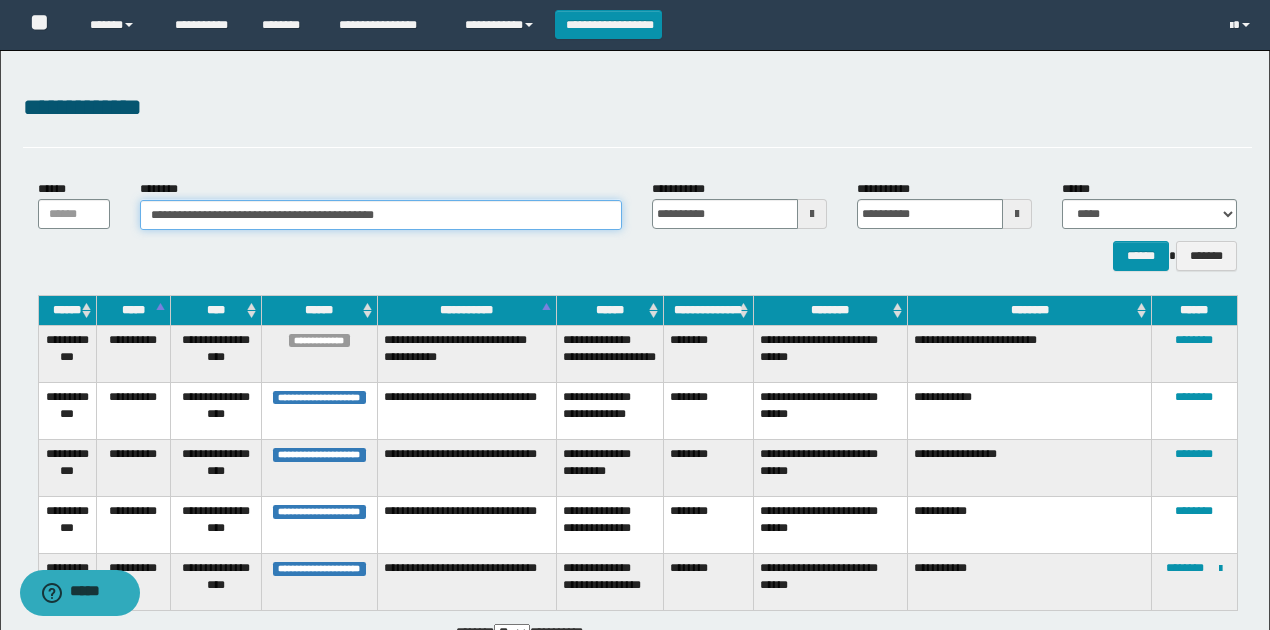 click on "**********" at bounding box center (381, 215) 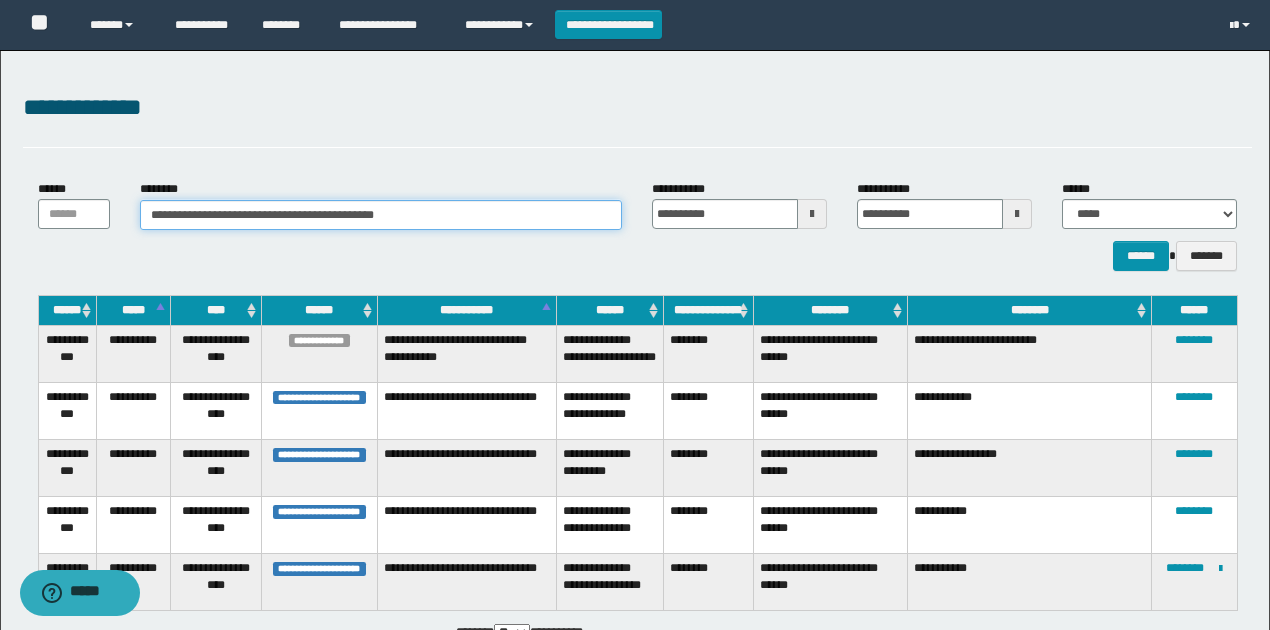 paste 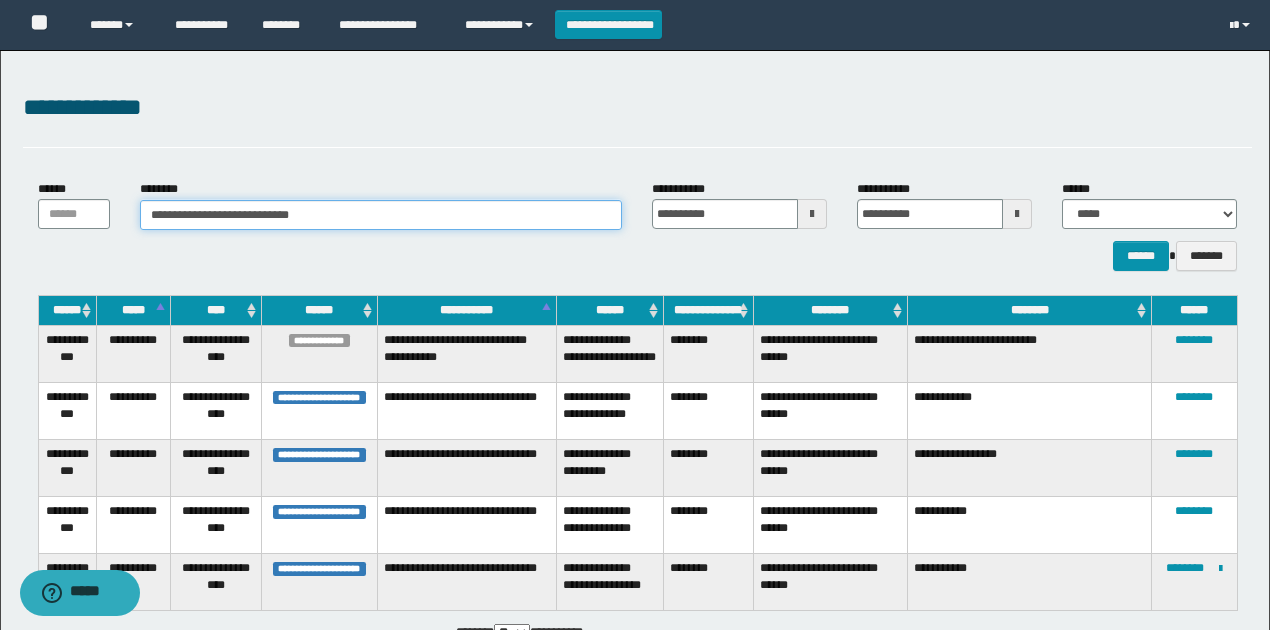 type on "**********" 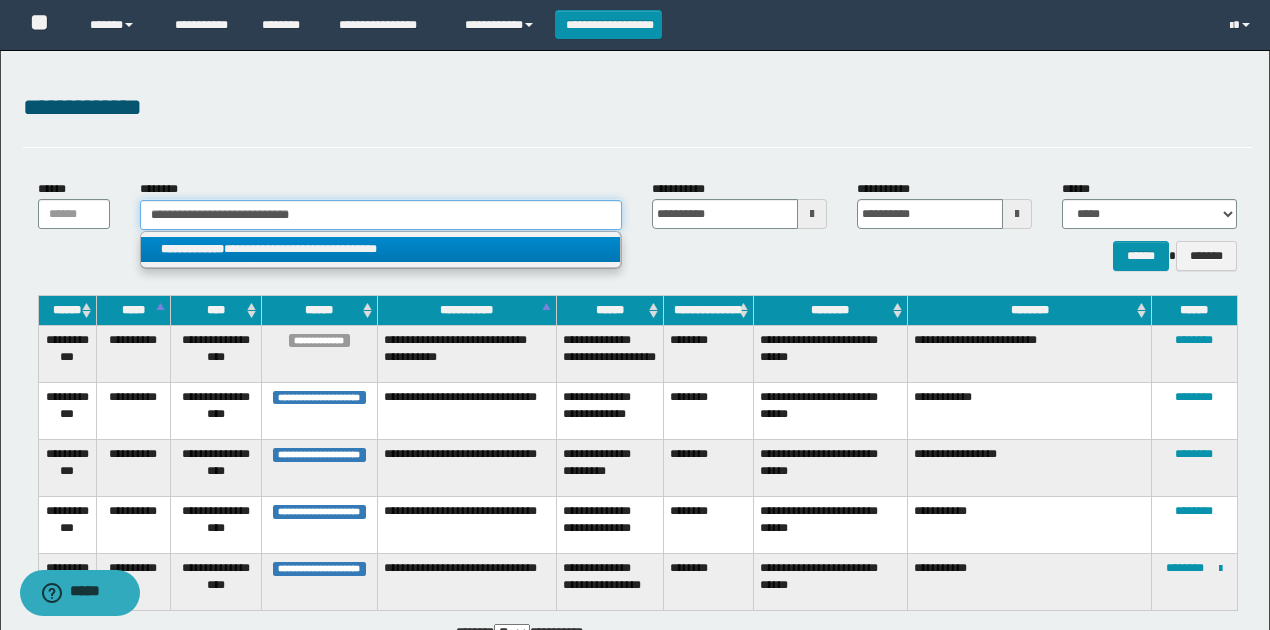 type on "**********" 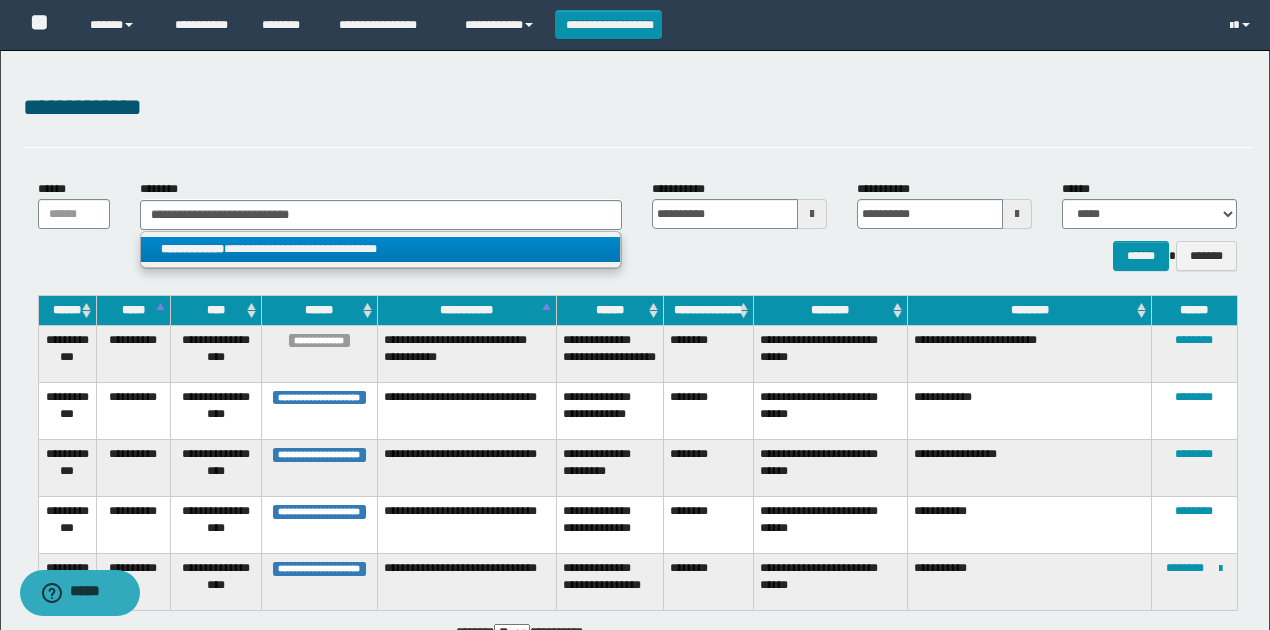 click on "**********" at bounding box center [380, 249] 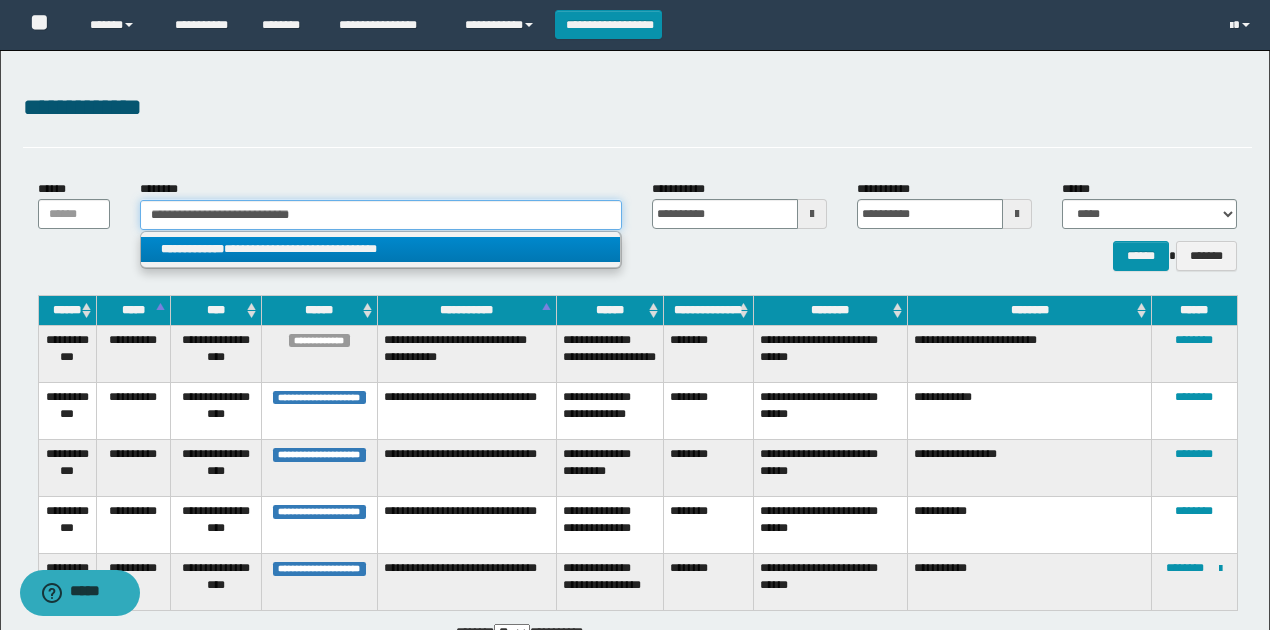 type 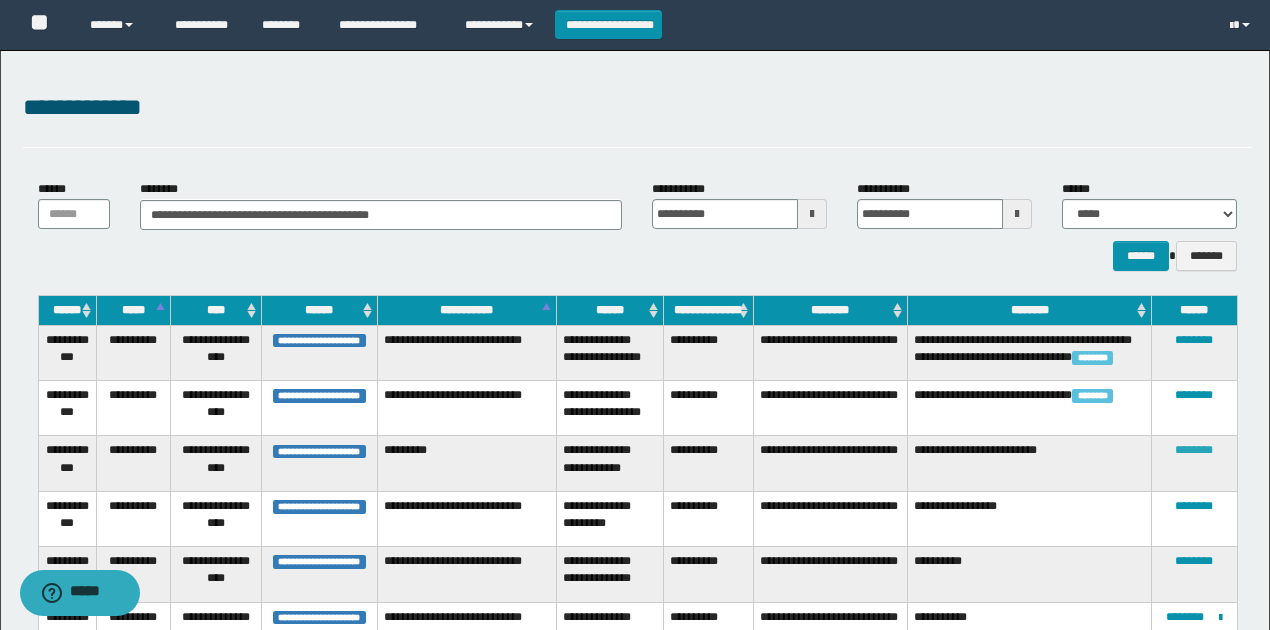 click on "********" at bounding box center (1194, 450) 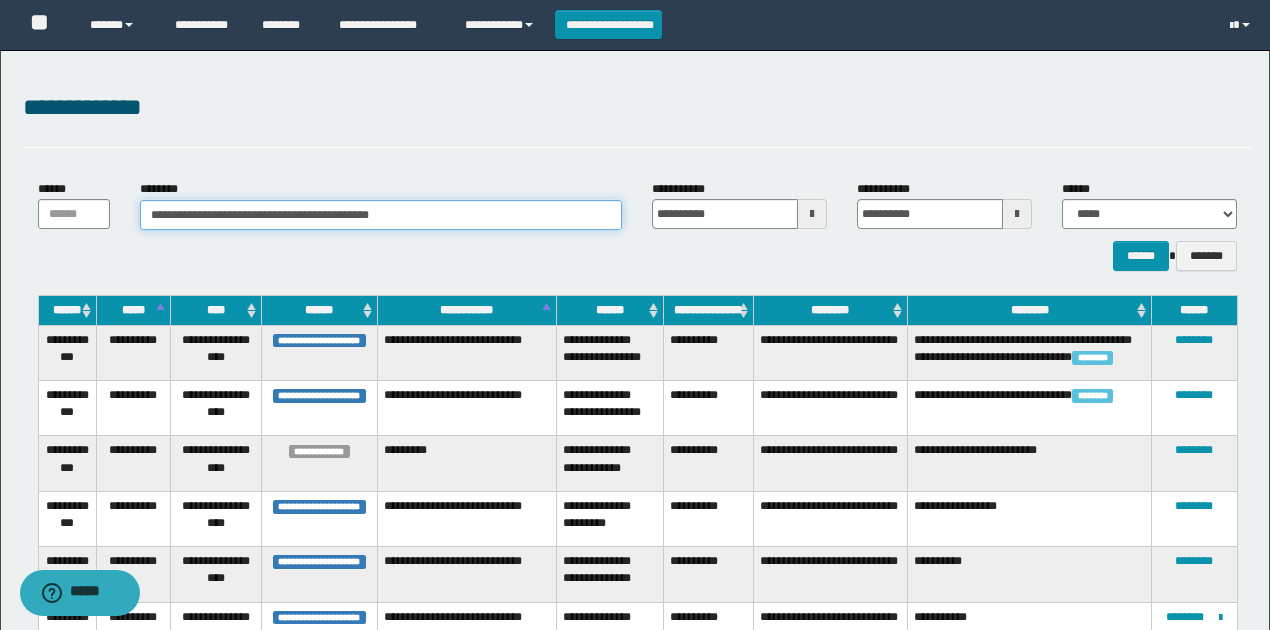 drag, startPoint x: 382, startPoint y: 219, endPoint x: 0, endPoint y: 219, distance: 382 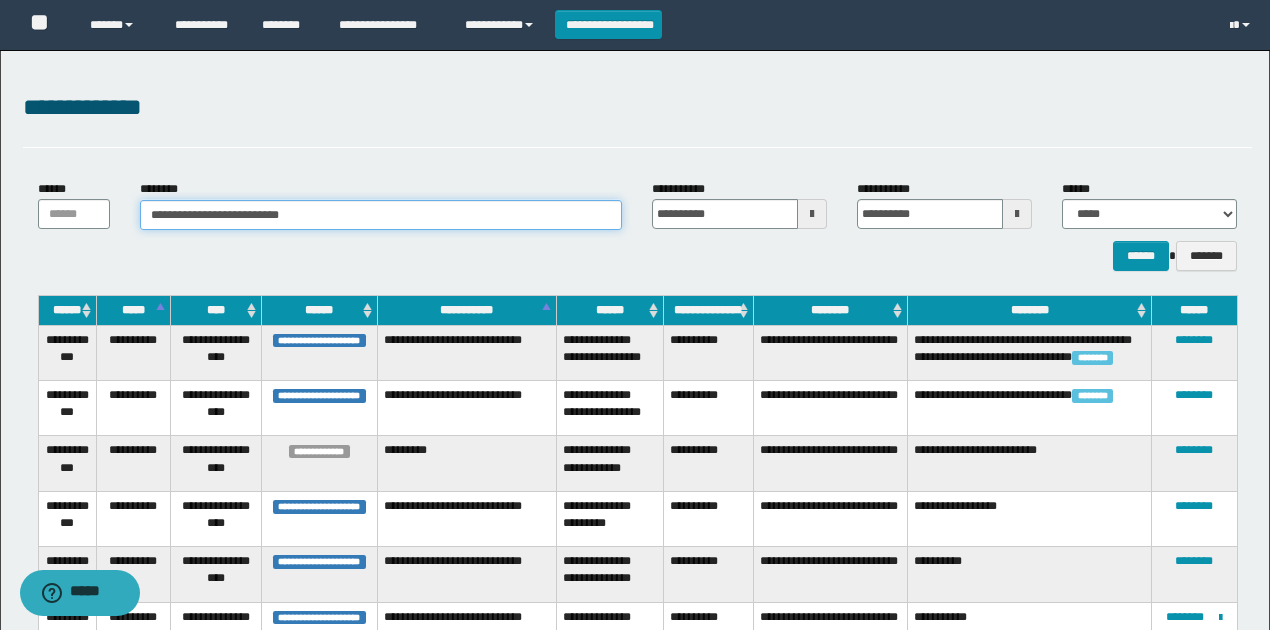 type on "**********" 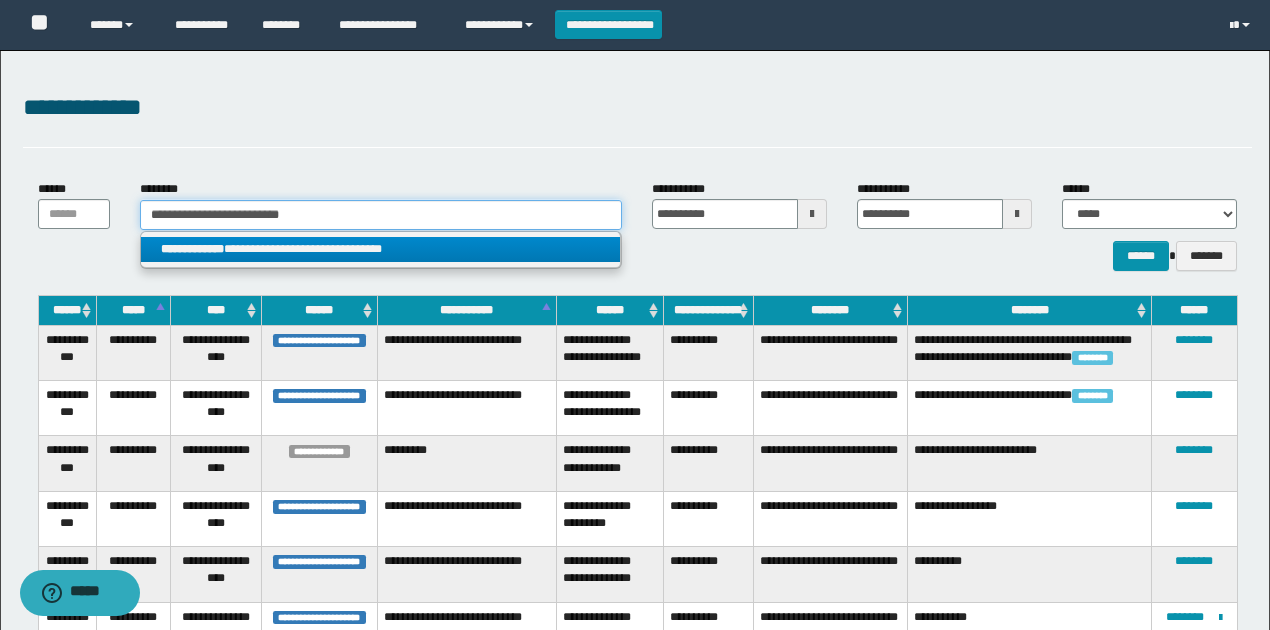 type on "**********" 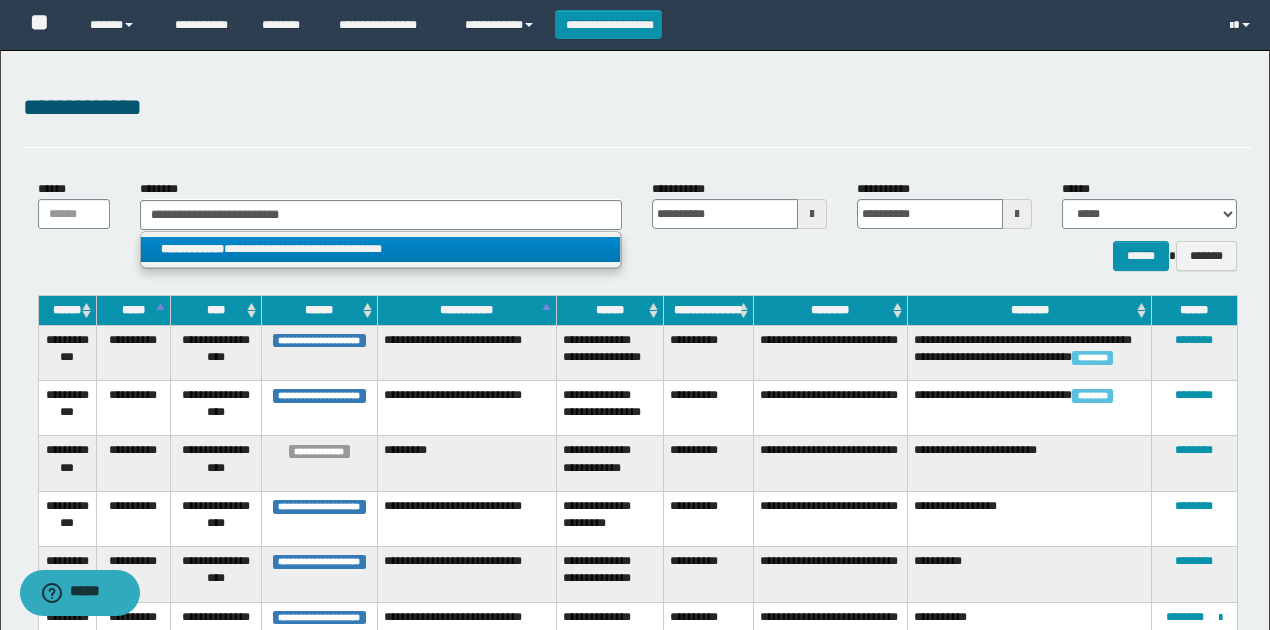 click on "**********" at bounding box center [380, 249] 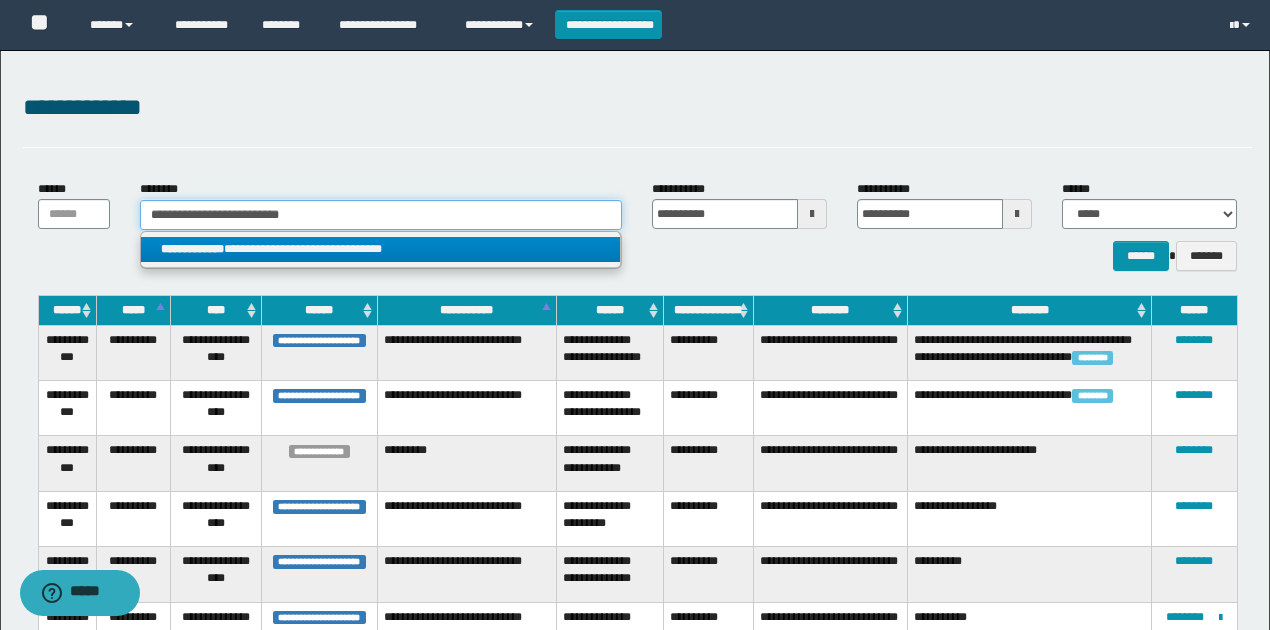 type 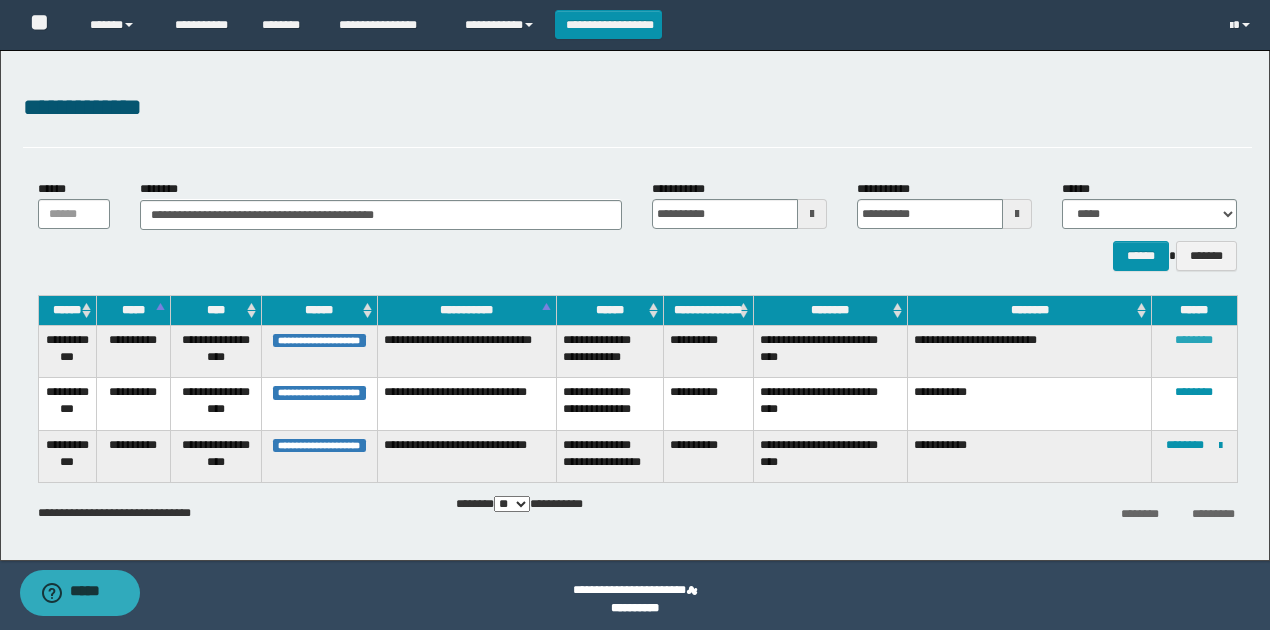 click on "********" at bounding box center [1194, 340] 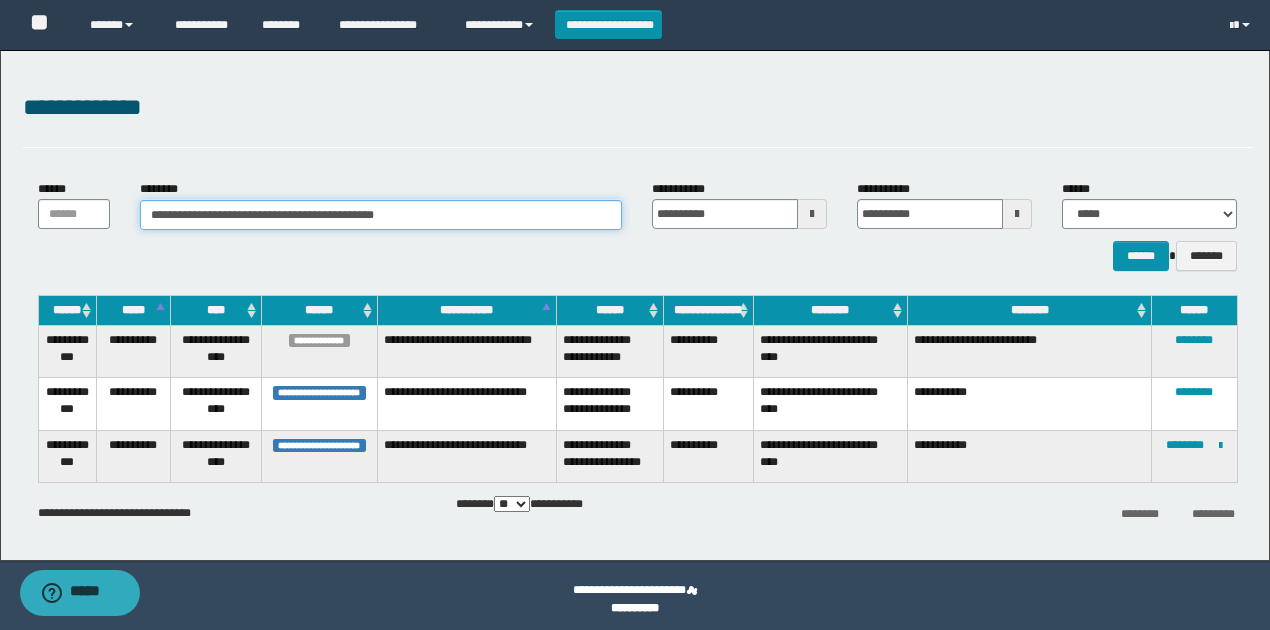 drag, startPoint x: 468, startPoint y: 218, endPoint x: 79, endPoint y: 216, distance: 389.00513 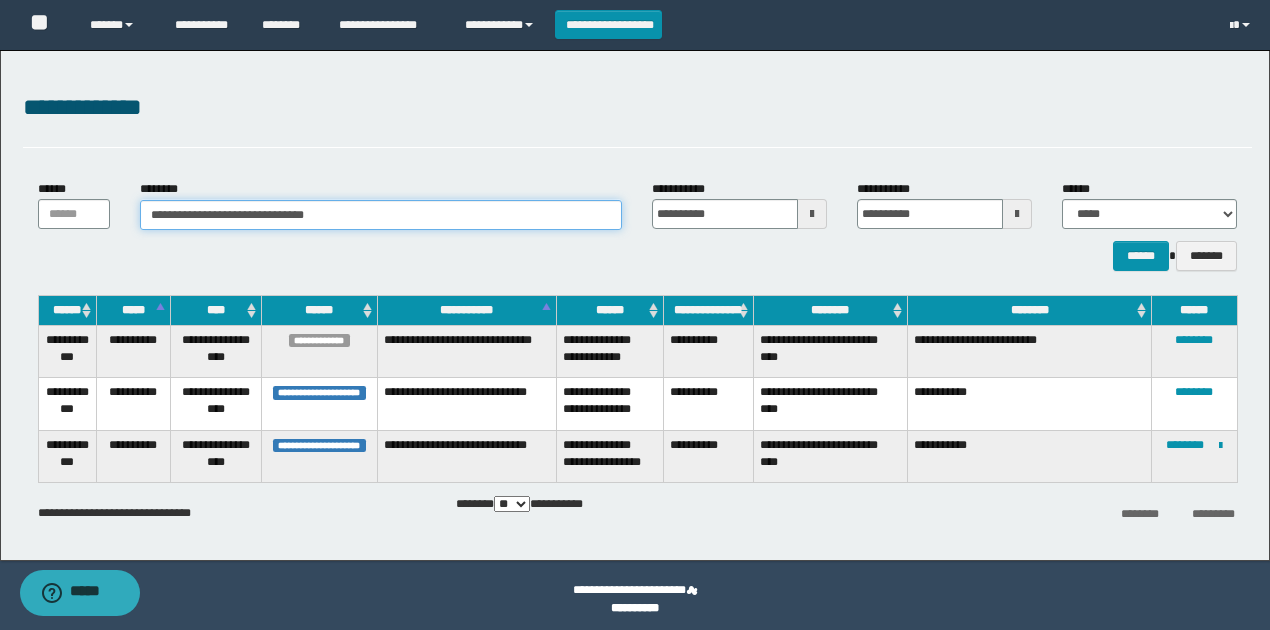type on "**********" 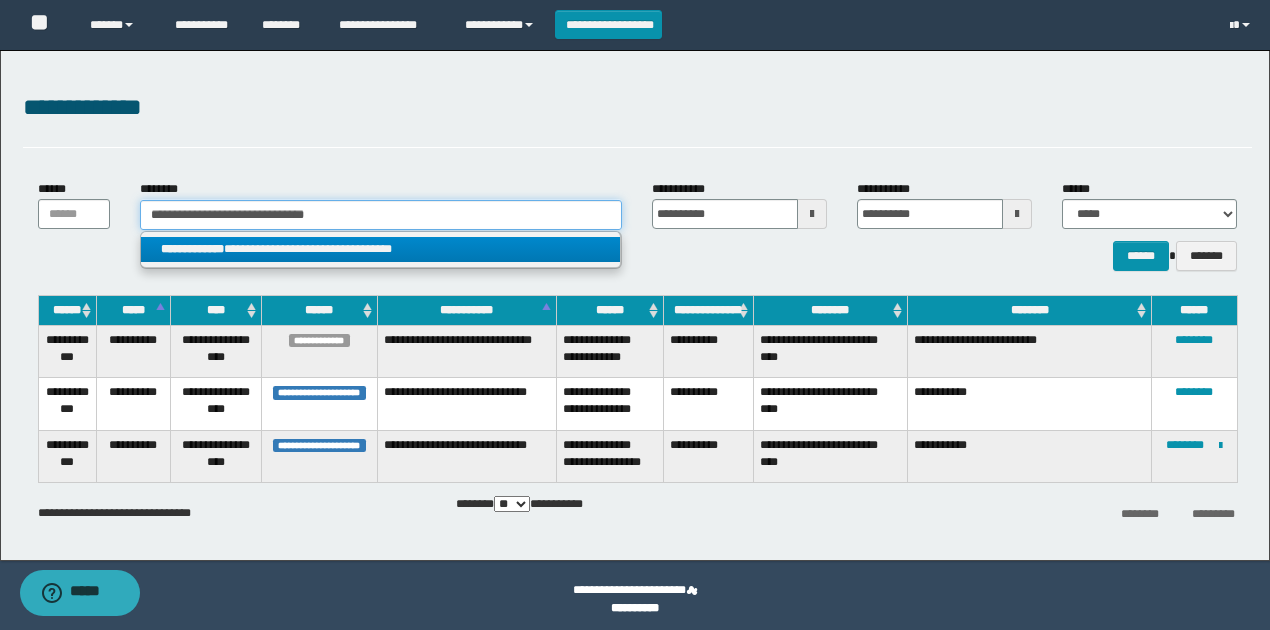 type on "**********" 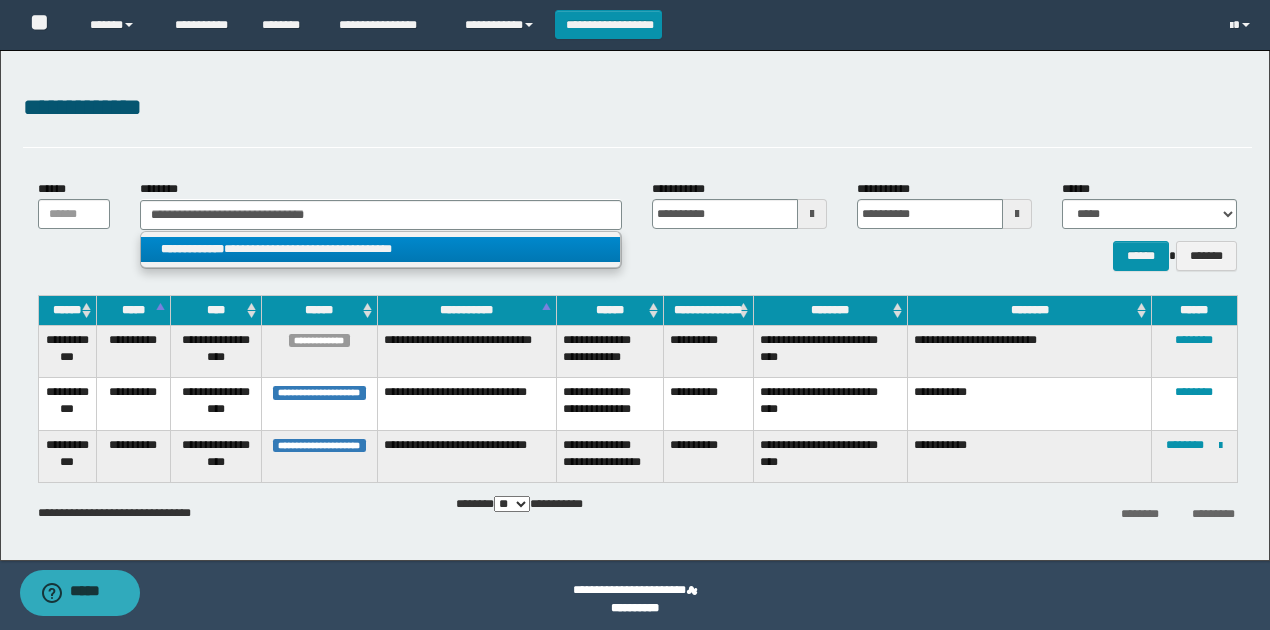click on "**********" at bounding box center (380, 249) 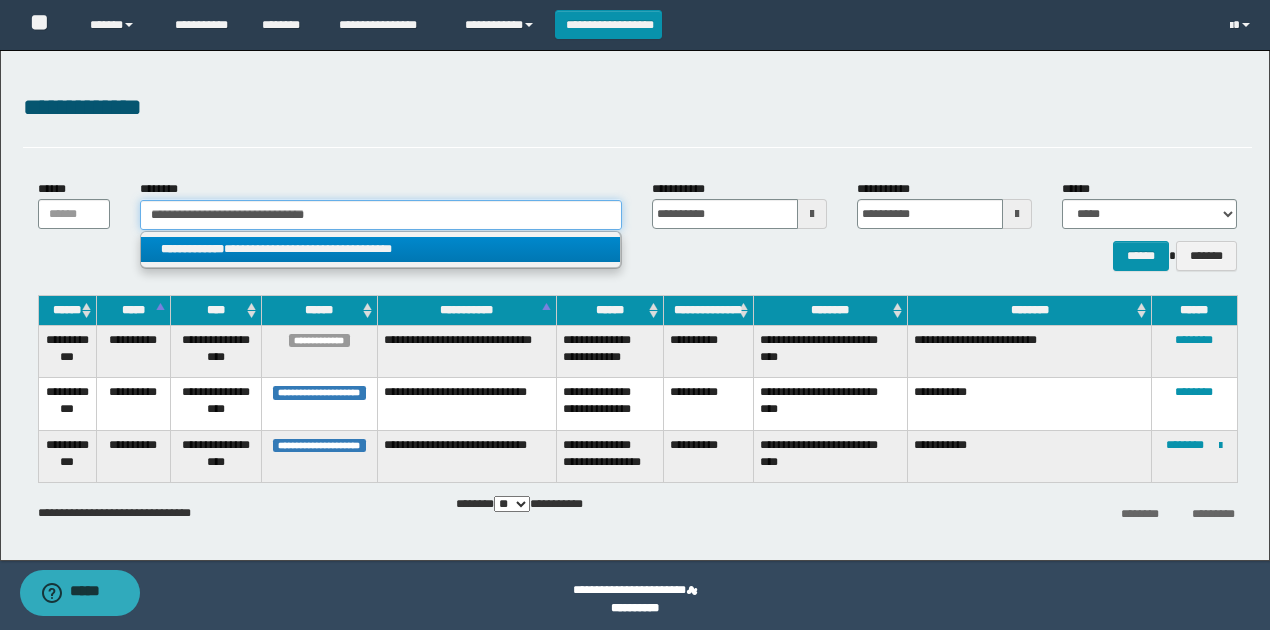 type 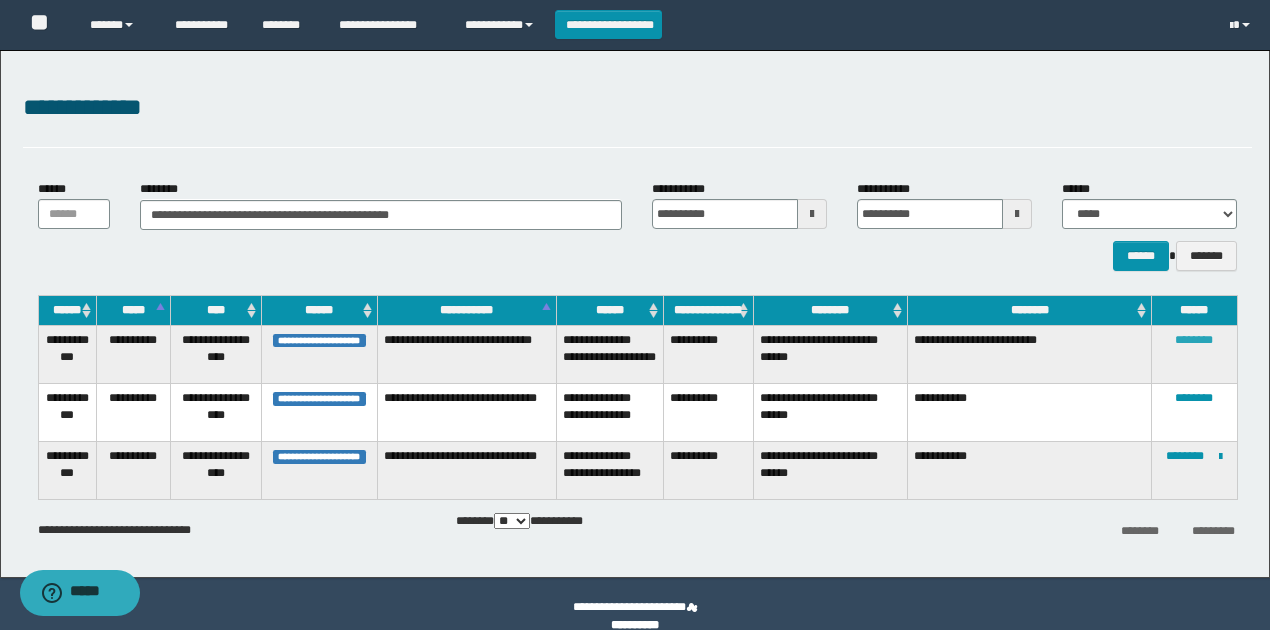 click on "********" at bounding box center [1194, 340] 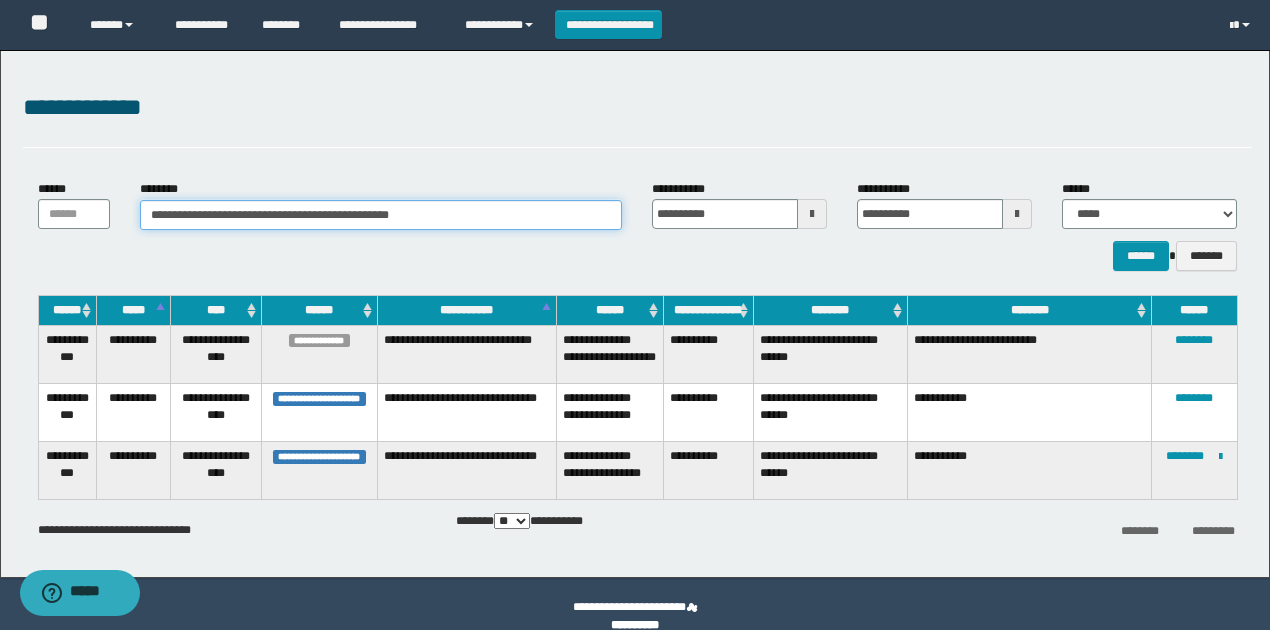 drag, startPoint x: 60, startPoint y: 181, endPoint x: 0, endPoint y: 177, distance: 60.133186 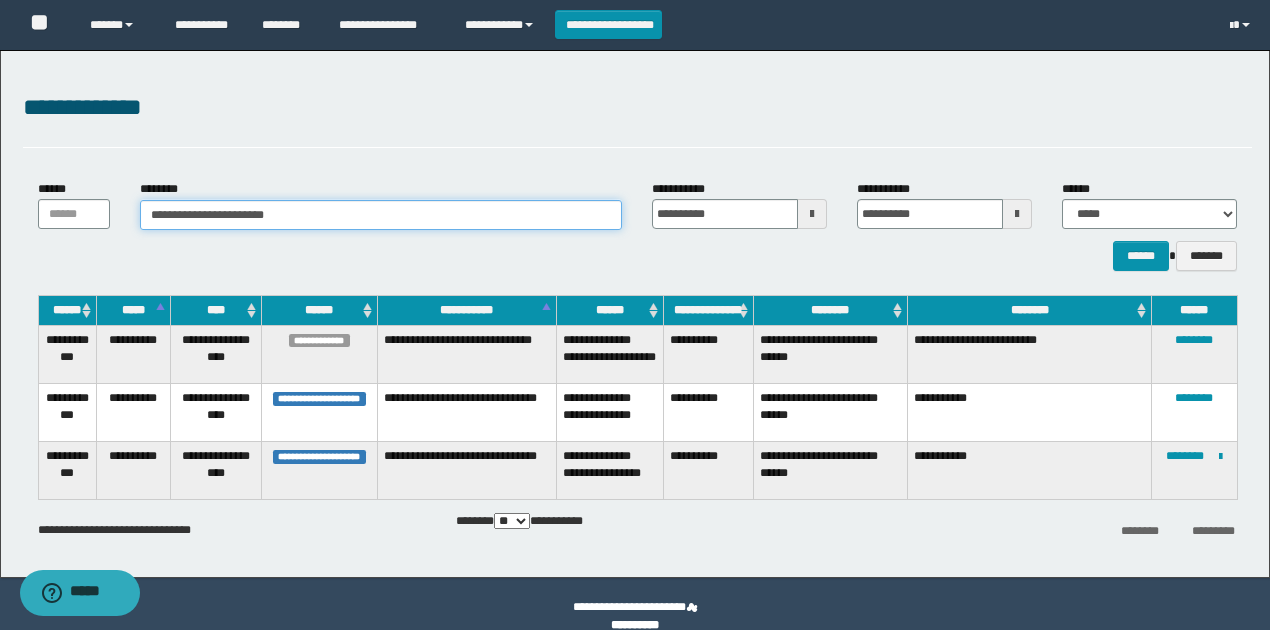 type on "**********" 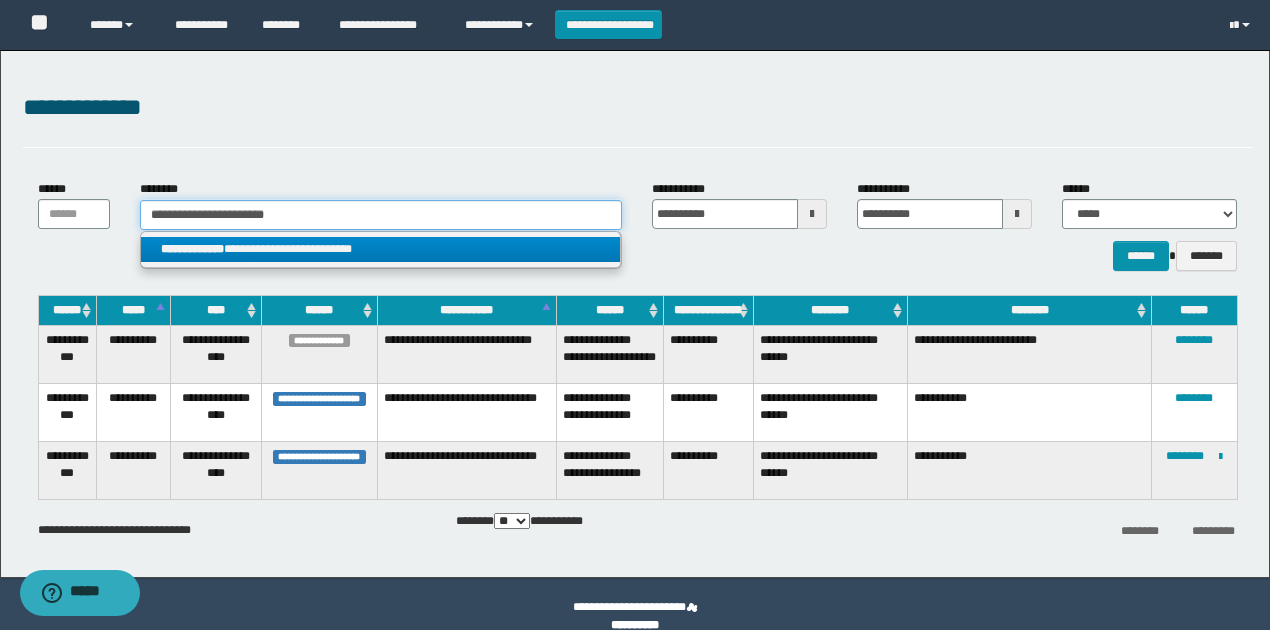 type on "**********" 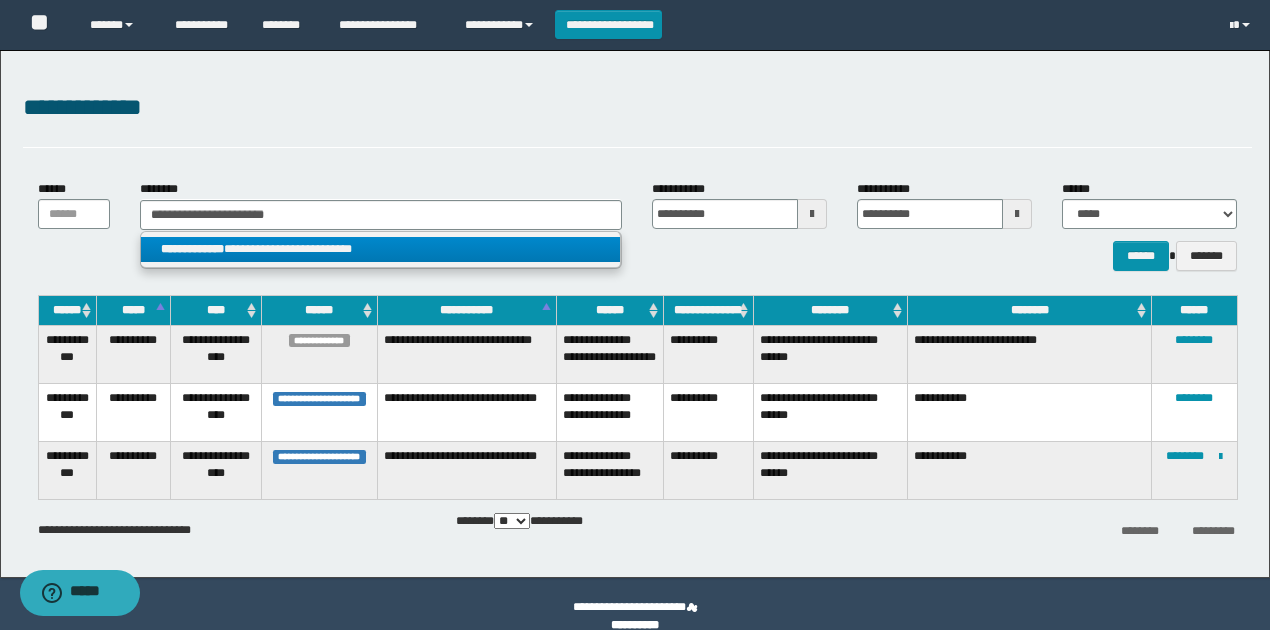 click on "**********" at bounding box center [380, 249] 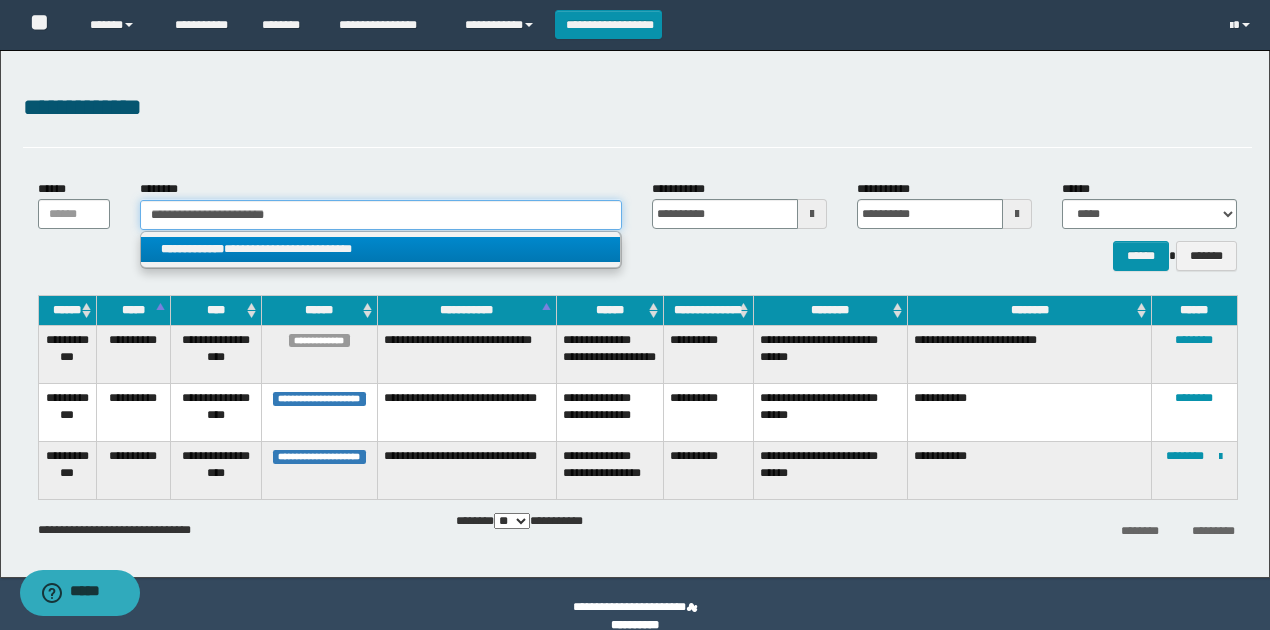 type 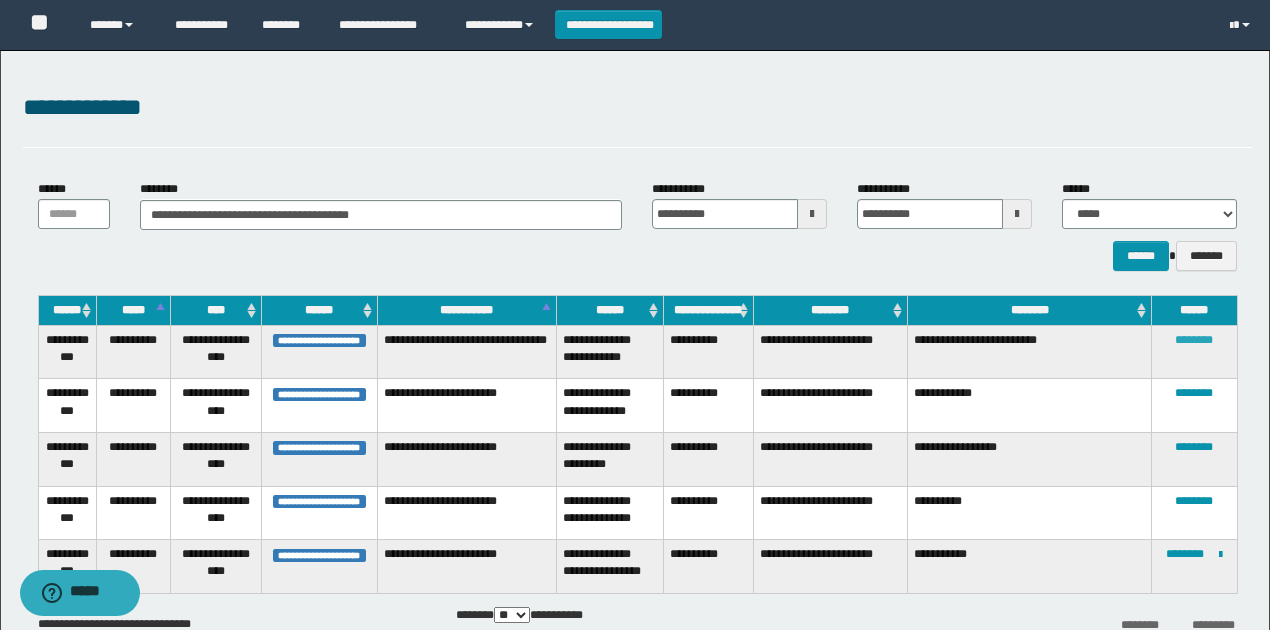 click on "********" at bounding box center (1194, 340) 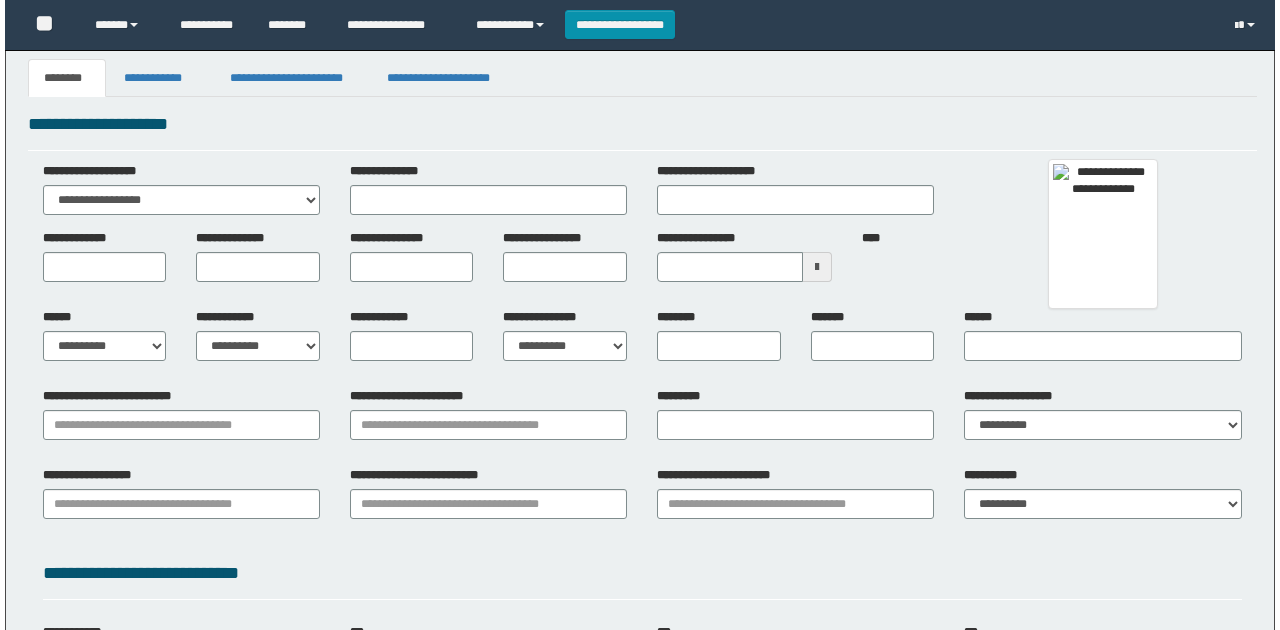 scroll, scrollTop: 0, scrollLeft: 0, axis: both 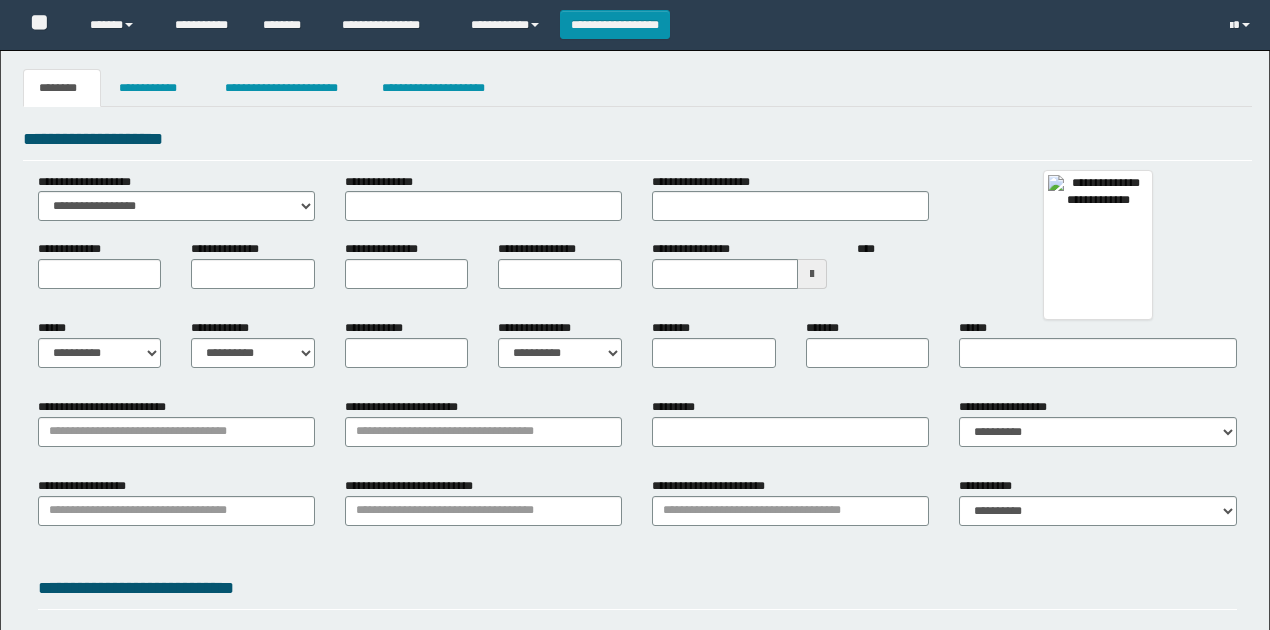 type 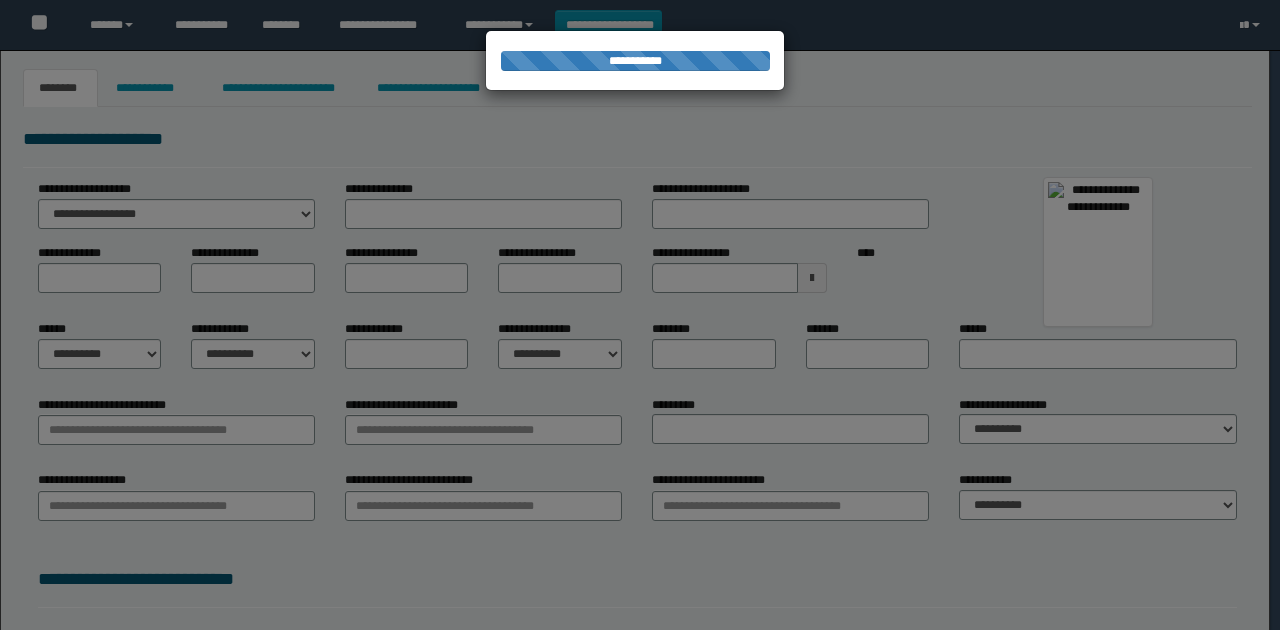 type on "**********" 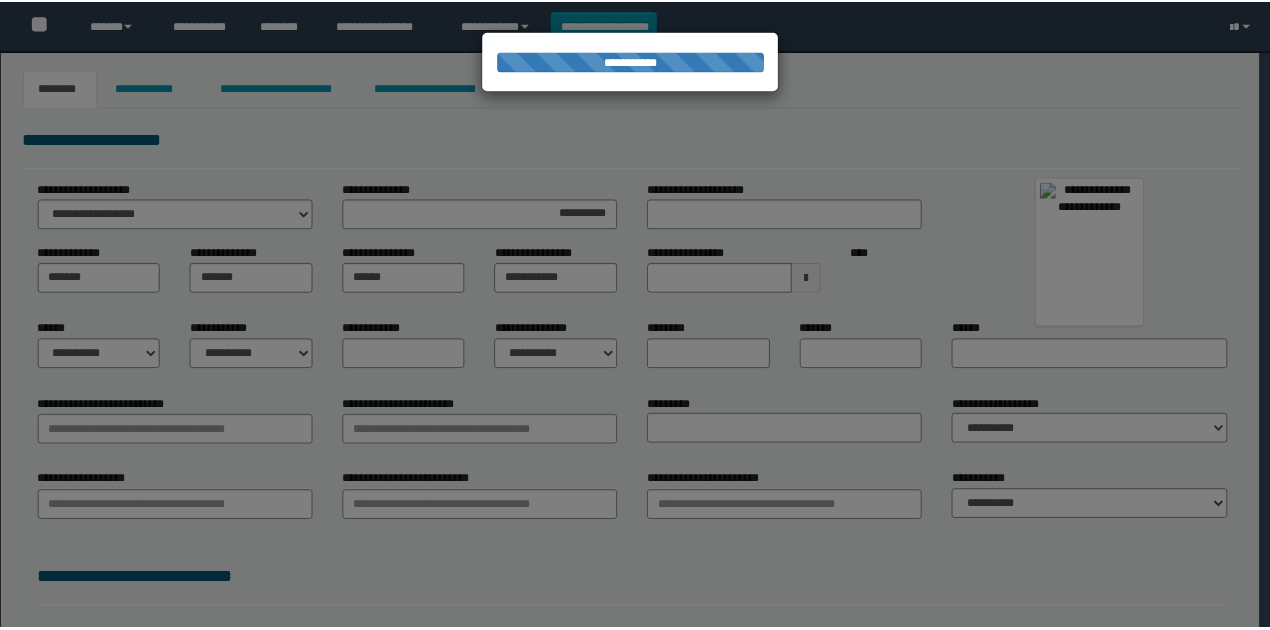 scroll, scrollTop: 0, scrollLeft: 0, axis: both 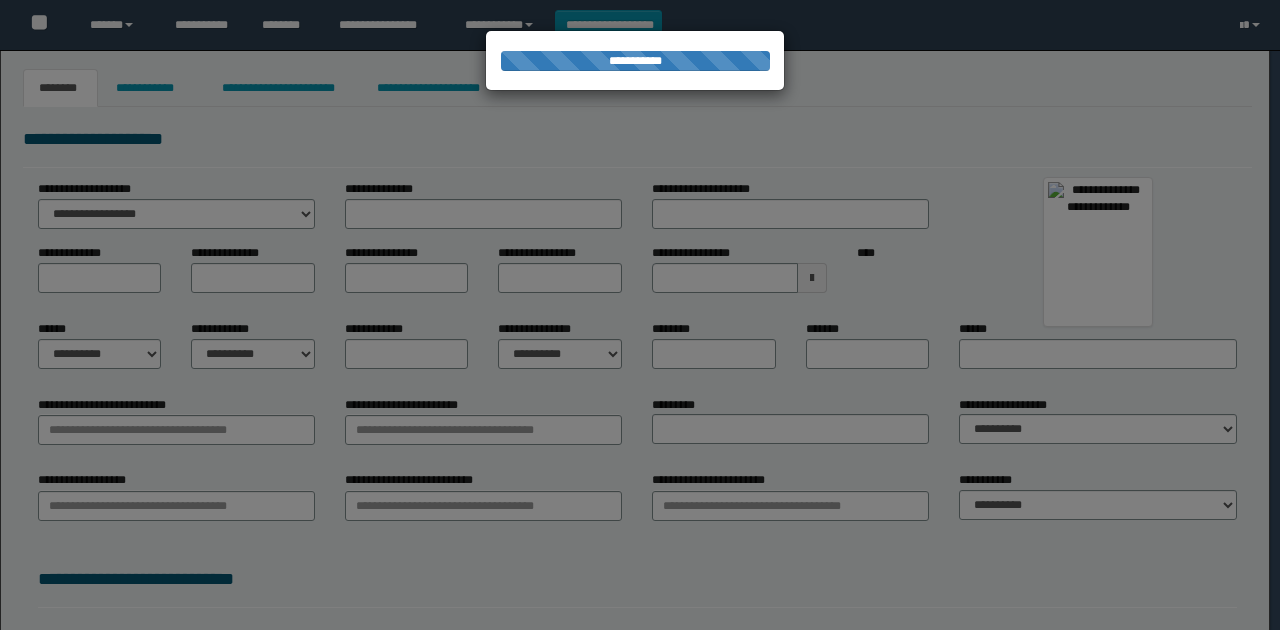 type on "********" 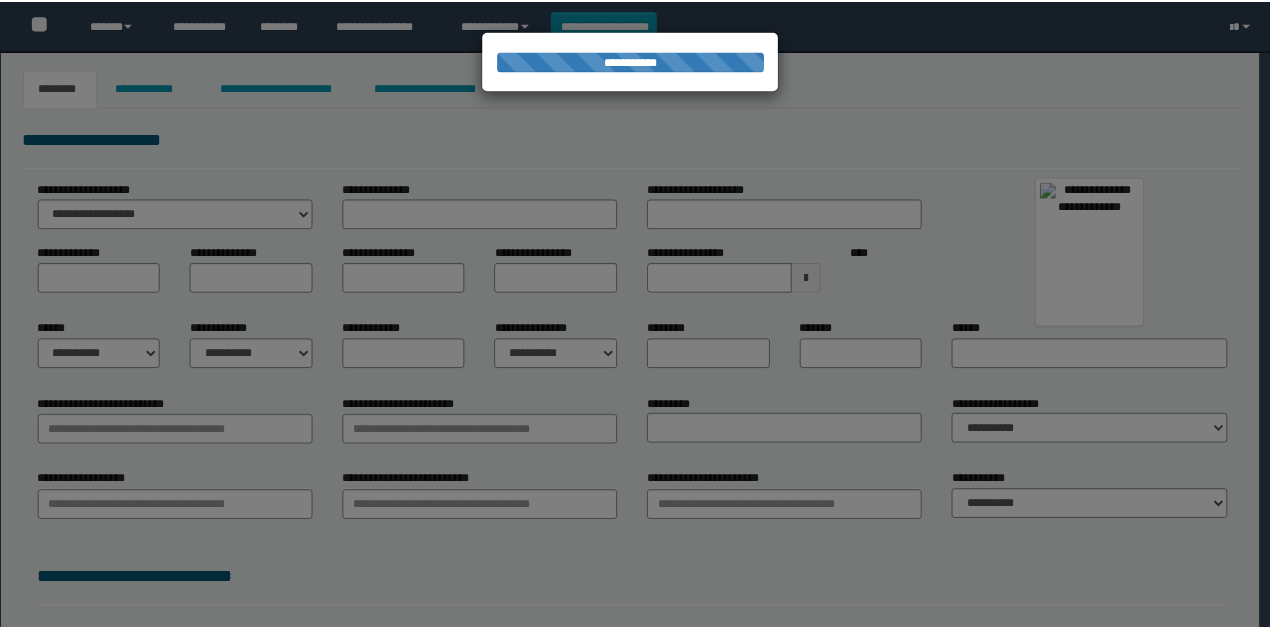 scroll, scrollTop: 0, scrollLeft: 0, axis: both 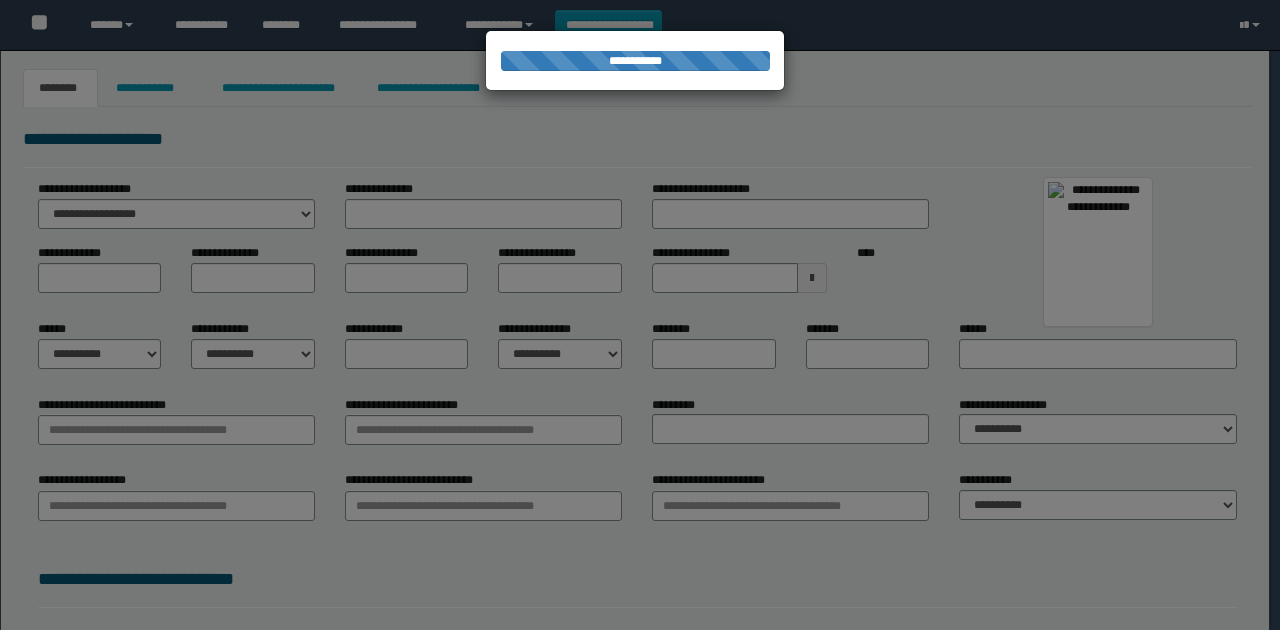 type on "*******" 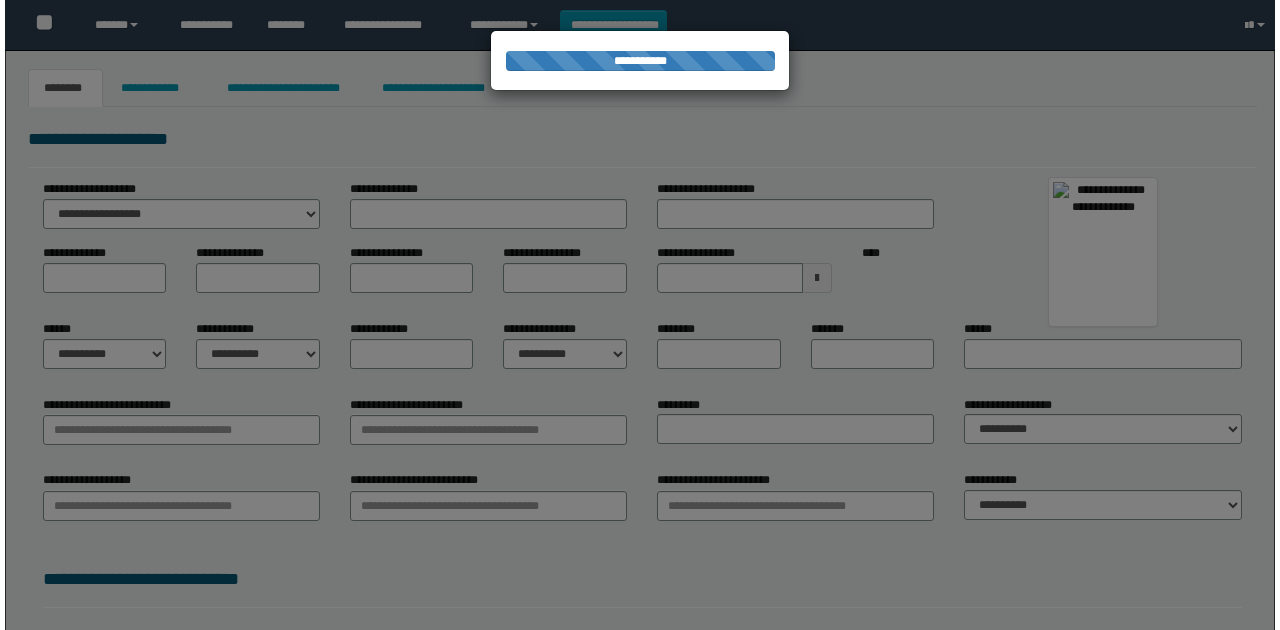 scroll, scrollTop: 0, scrollLeft: 0, axis: both 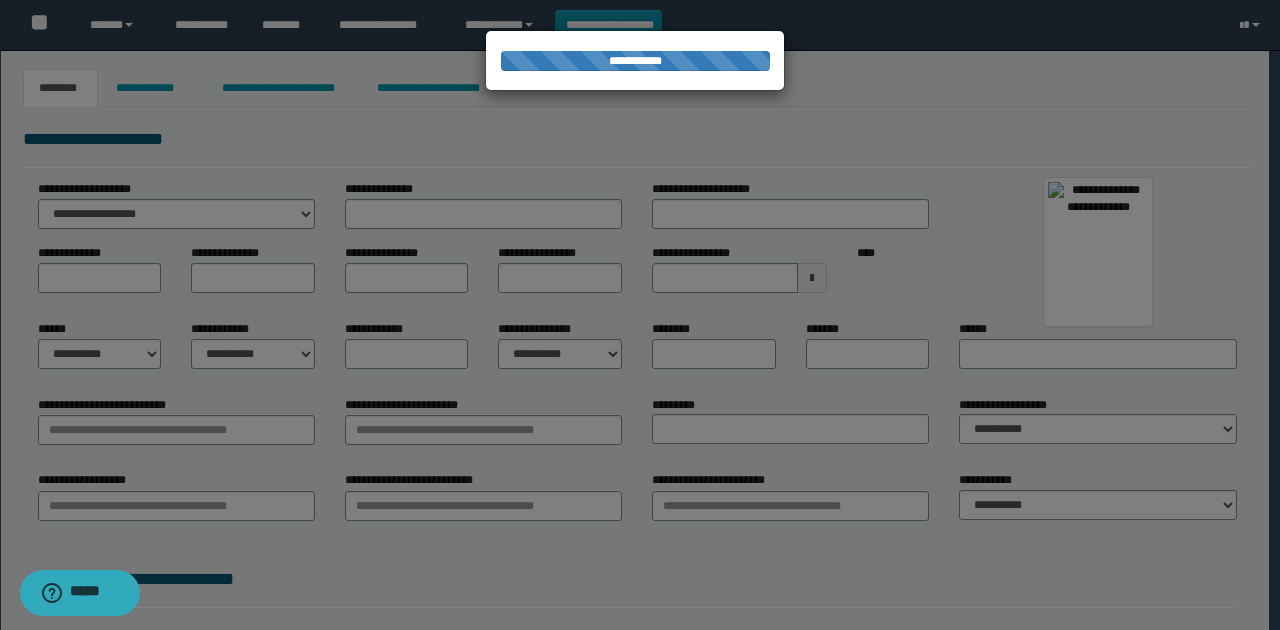 type on "*******" 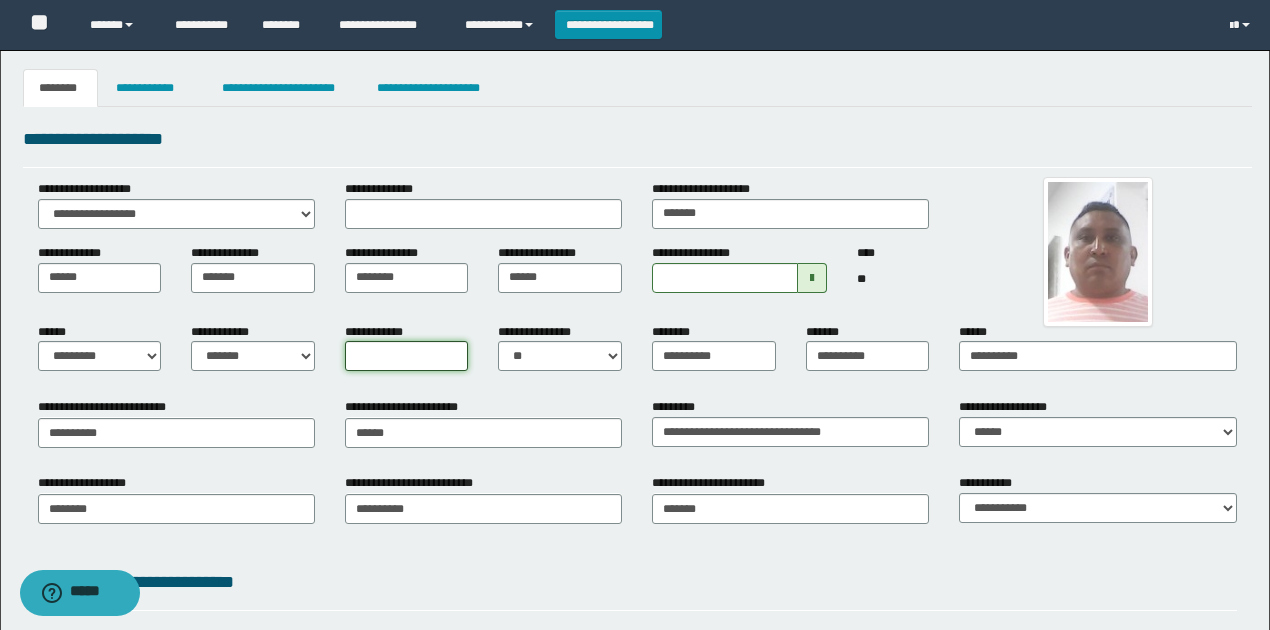 drag, startPoint x: 434, startPoint y: 355, endPoint x: 518, endPoint y: 350, distance: 84.14868 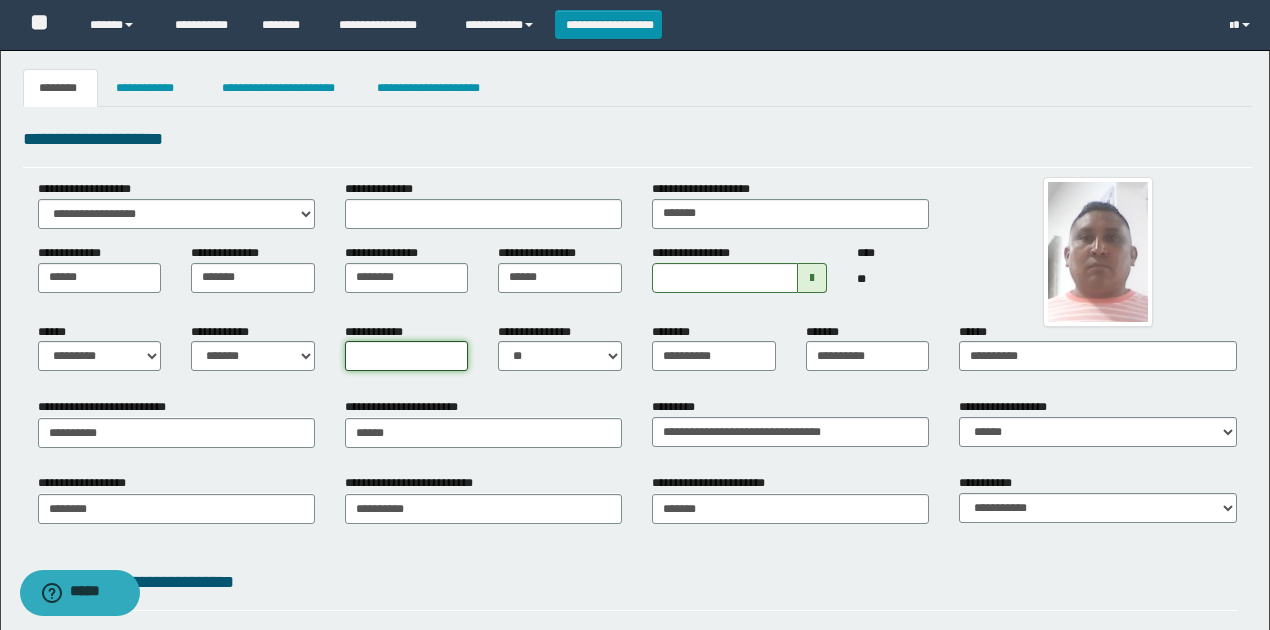 click on "**********" at bounding box center (483, 355) 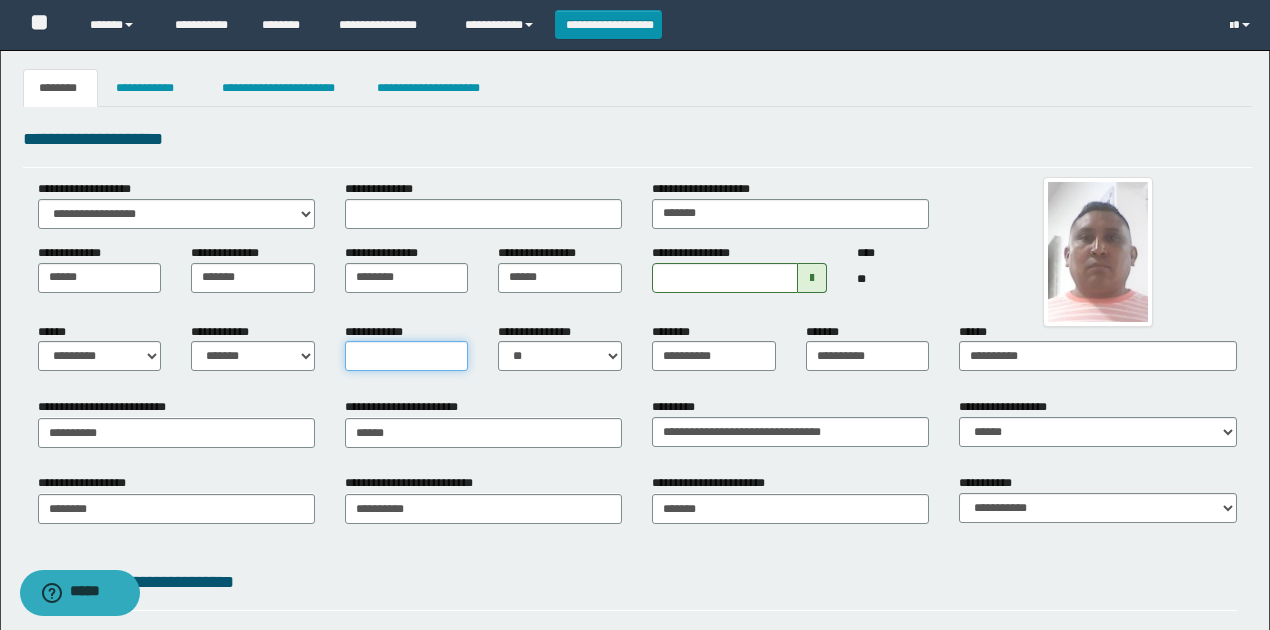 type on "*" 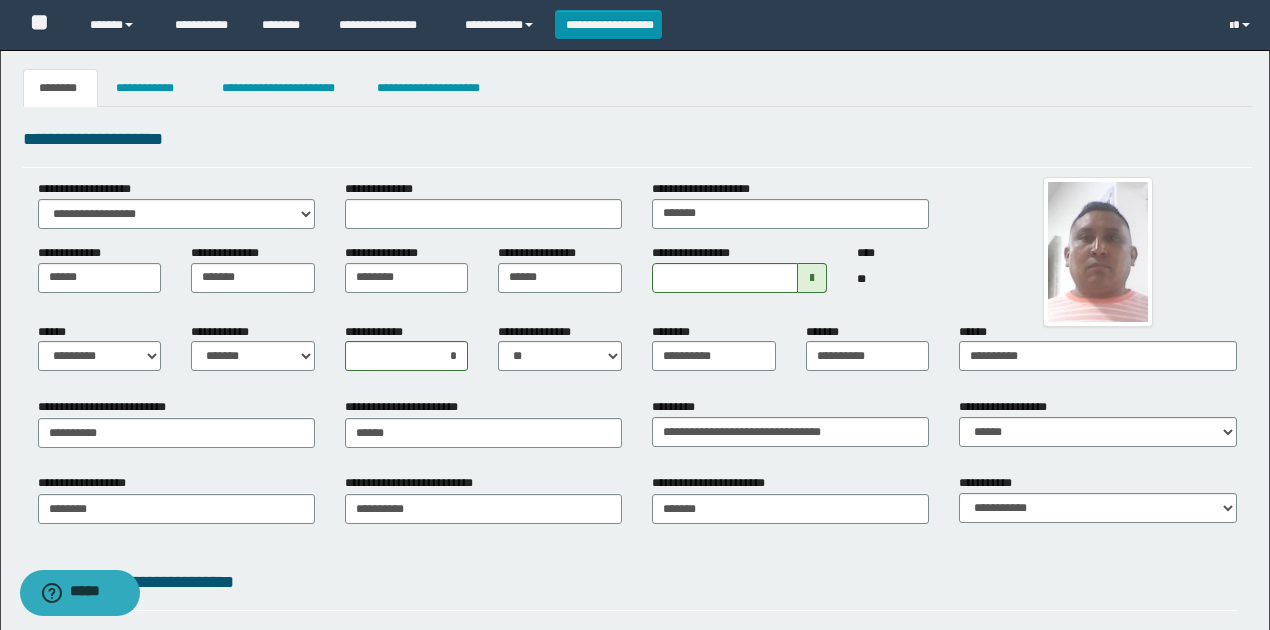 click on "**********" at bounding box center [637, 582] 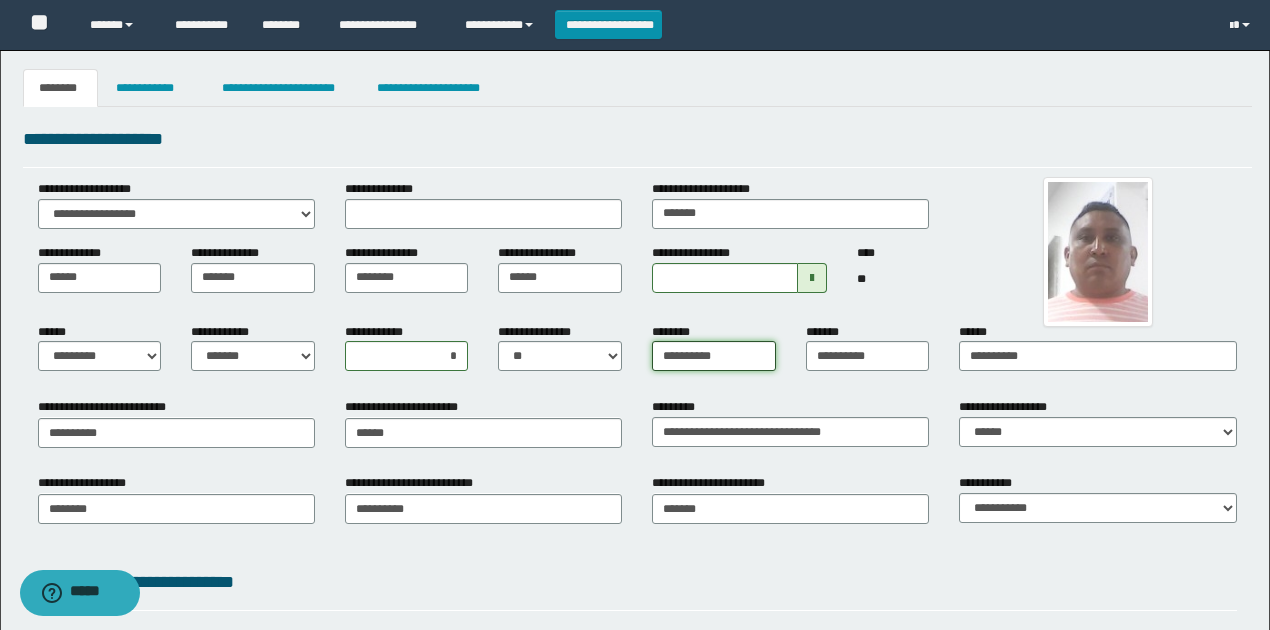 drag, startPoint x: 444, startPoint y: 355, endPoint x: 348, endPoint y: 347, distance: 96.332756 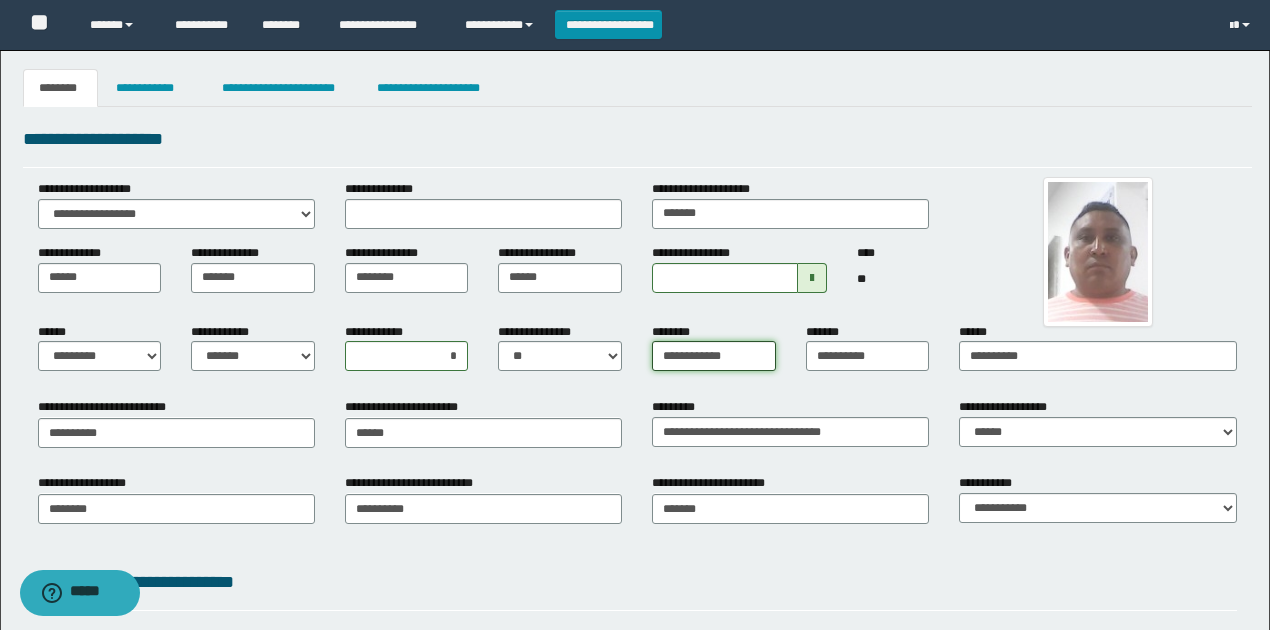 click on "**********" at bounding box center [714, 356] 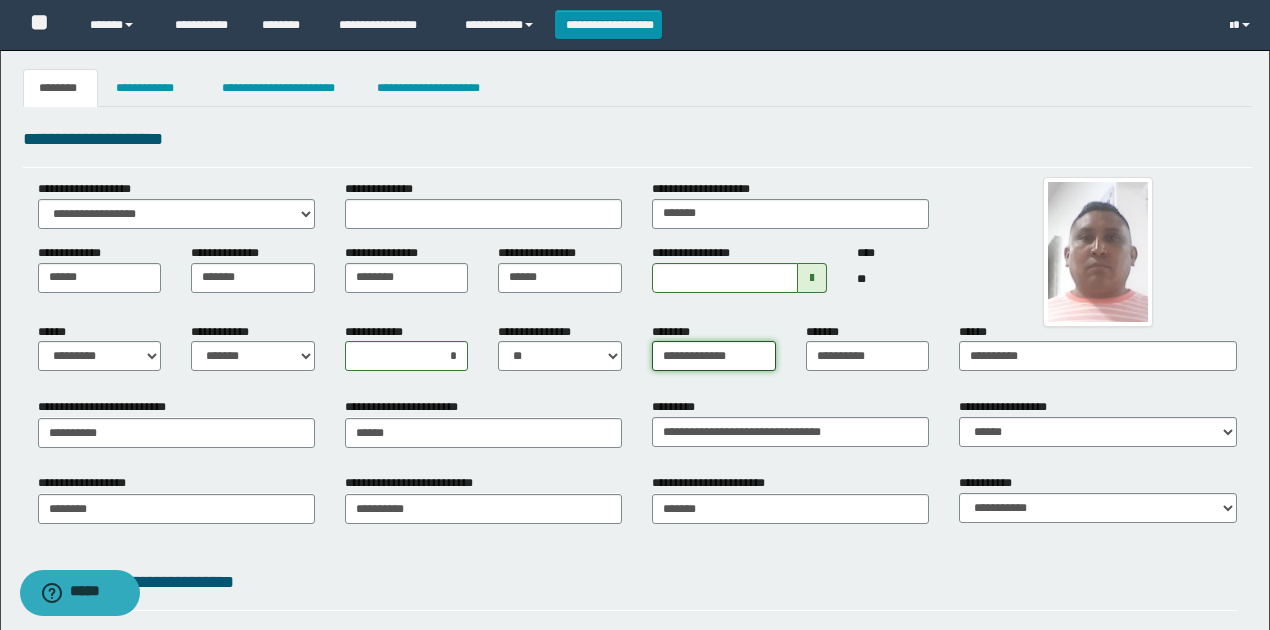 type on "**********" 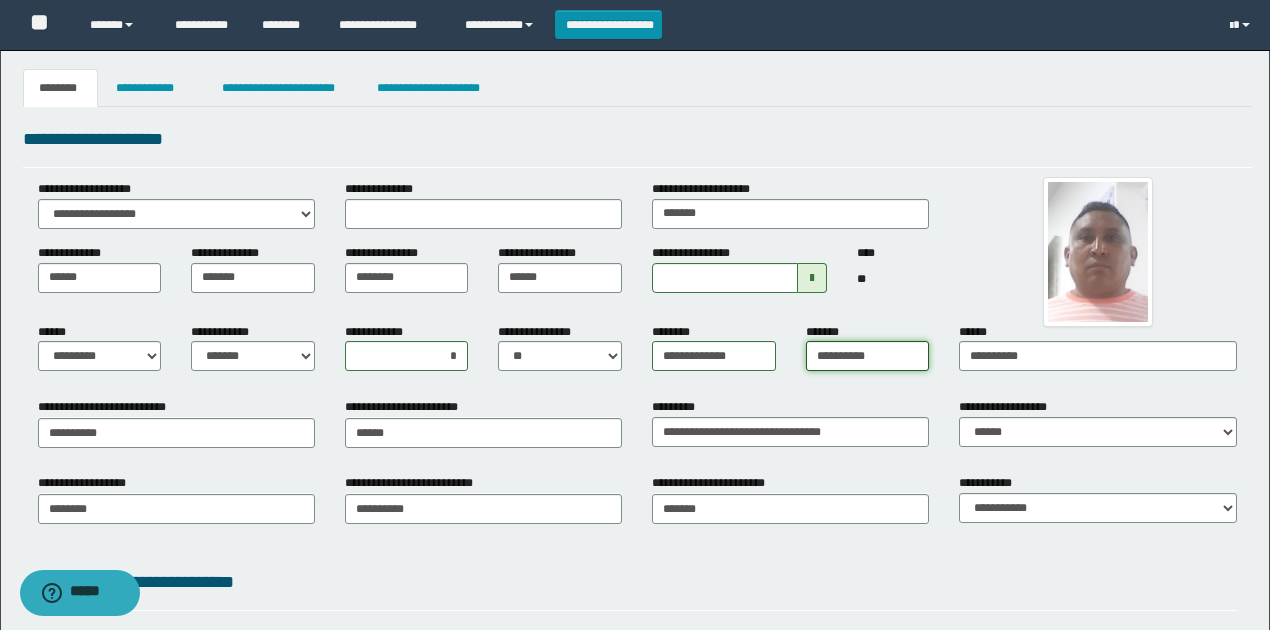 drag, startPoint x: 900, startPoint y: 352, endPoint x: 806, endPoint y: 356, distance: 94.08507 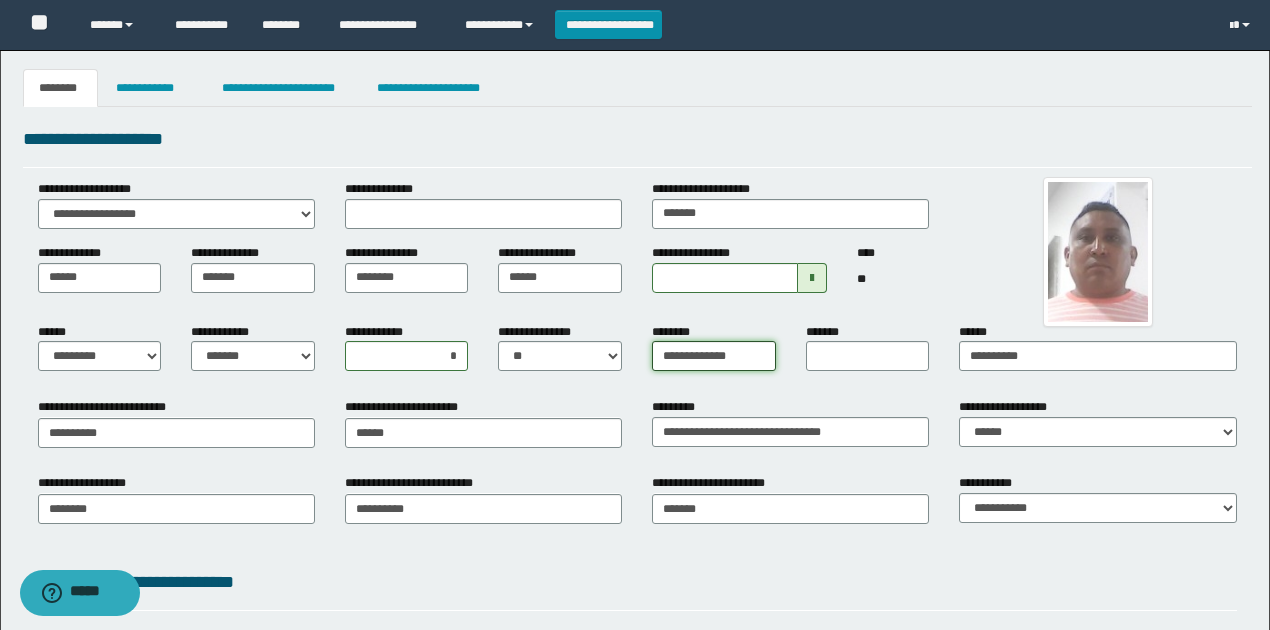 drag, startPoint x: 768, startPoint y: 358, endPoint x: 646, endPoint y: 378, distance: 123.62848 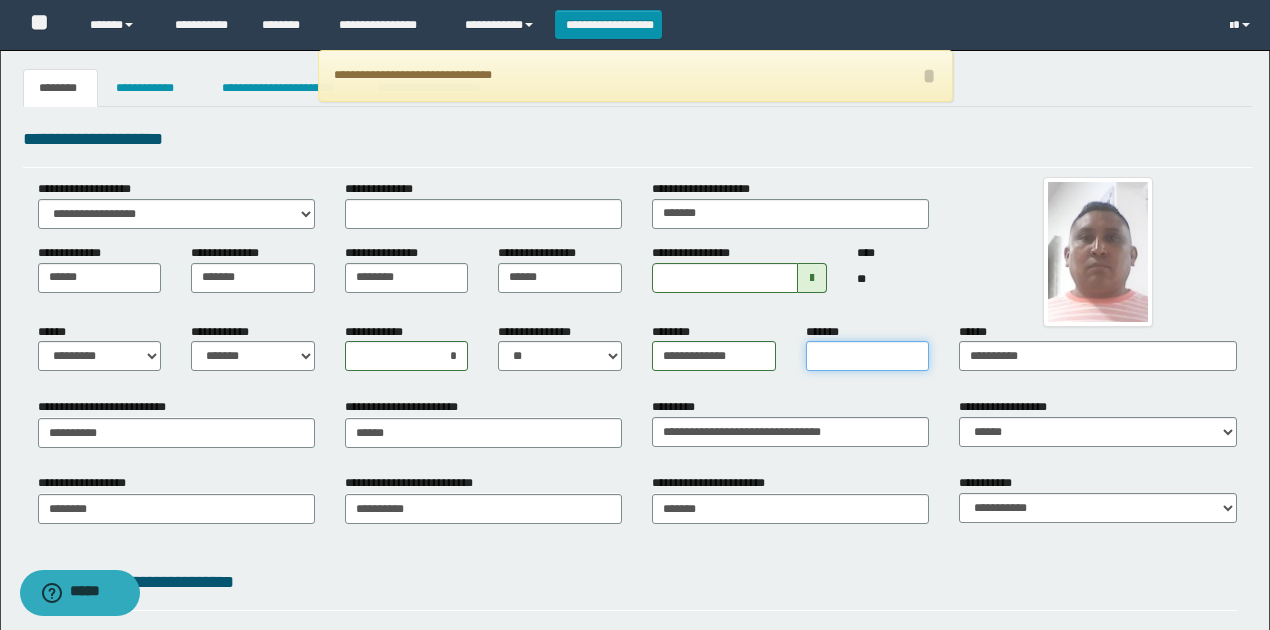 paste on "**********" 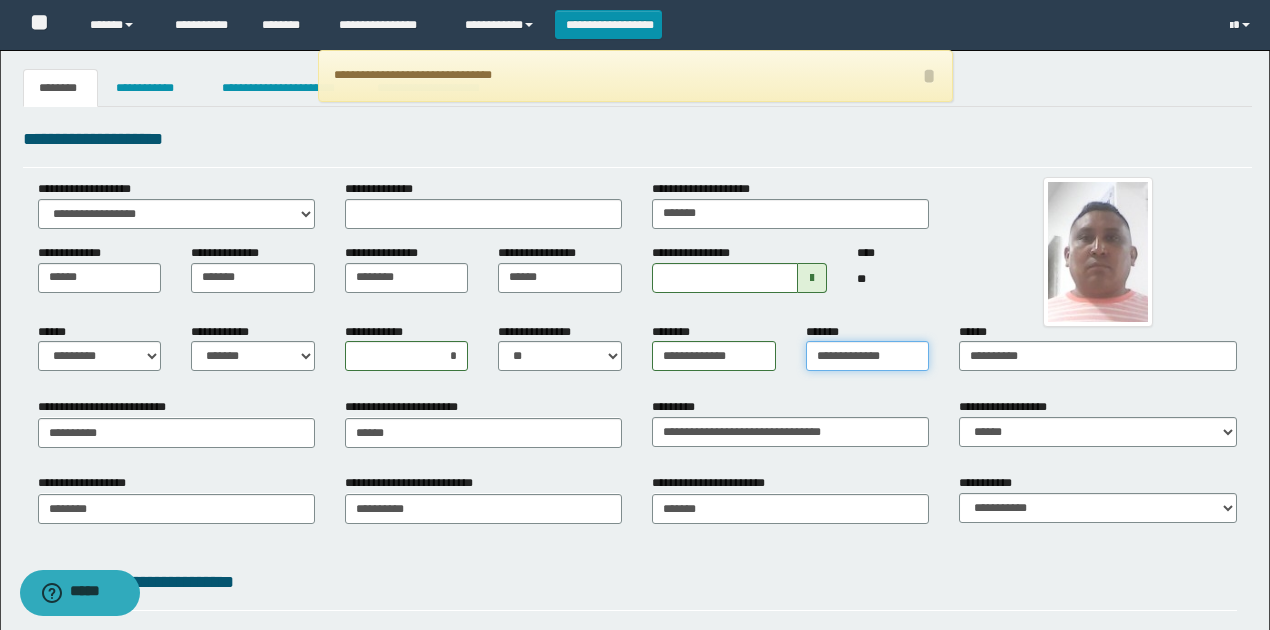 click on "**********" at bounding box center (868, 356) 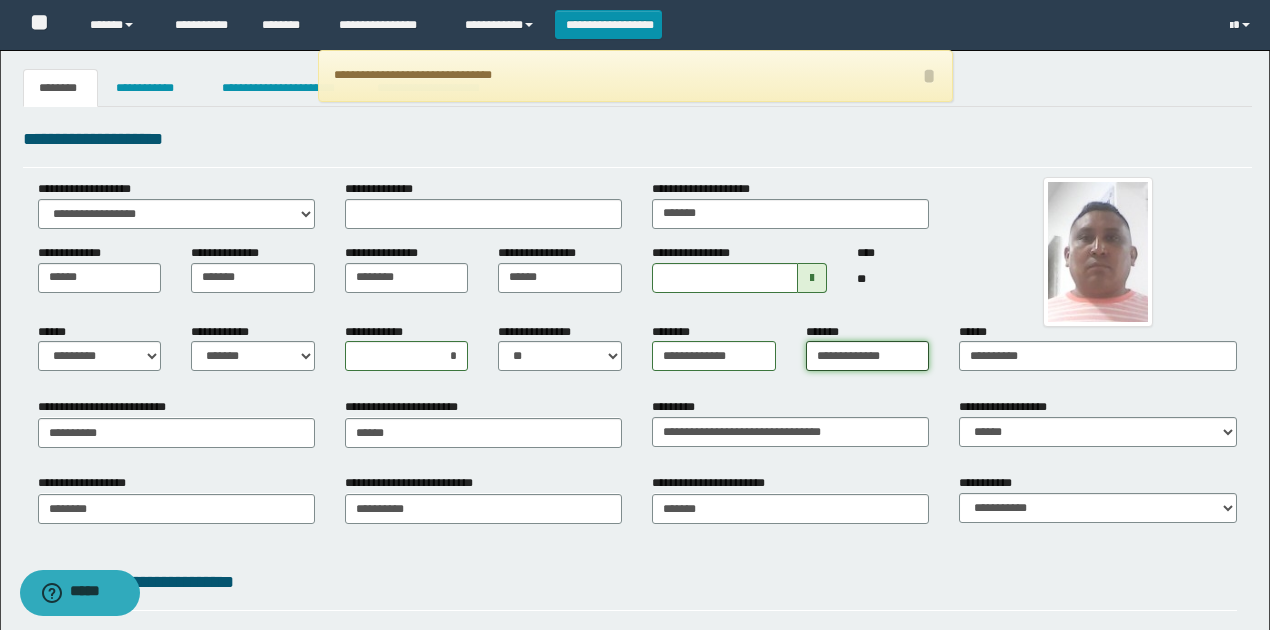 type on "**********" 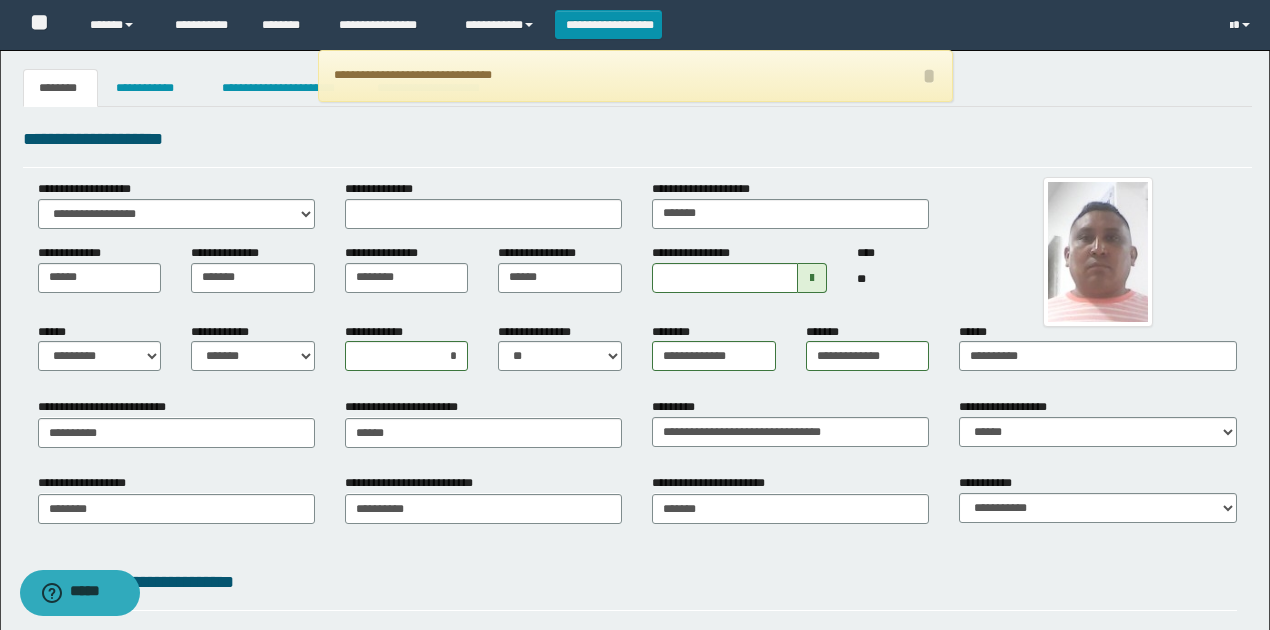 click on "**********" at bounding box center (637, 586) 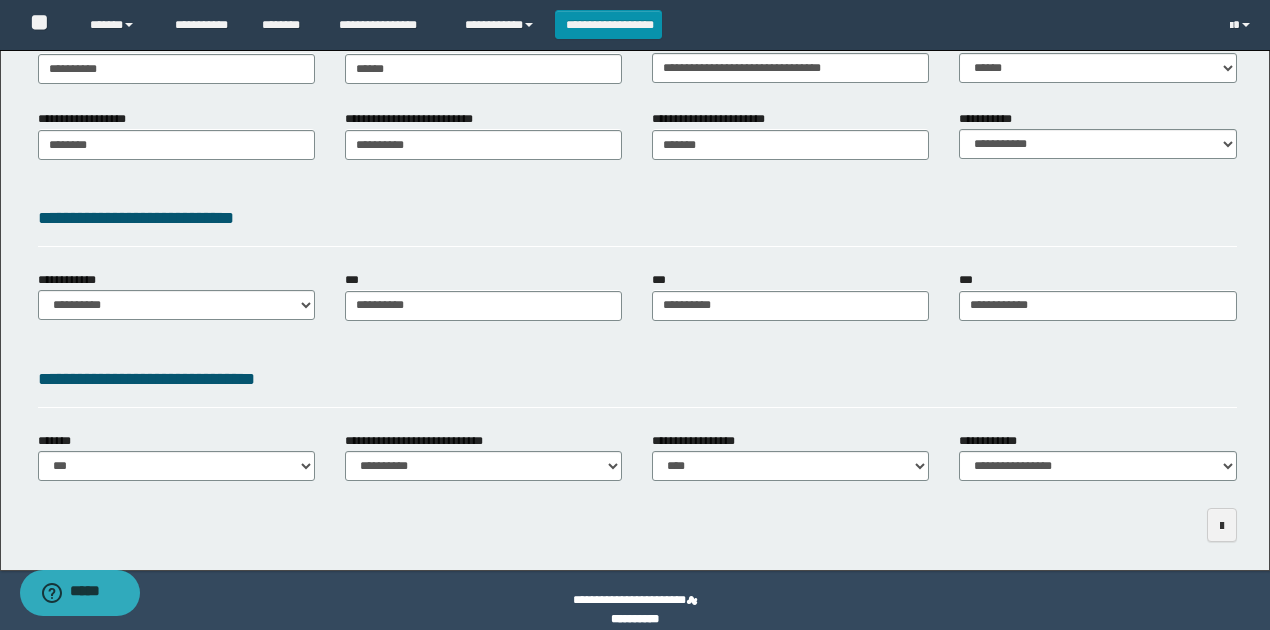 scroll, scrollTop: 383, scrollLeft: 0, axis: vertical 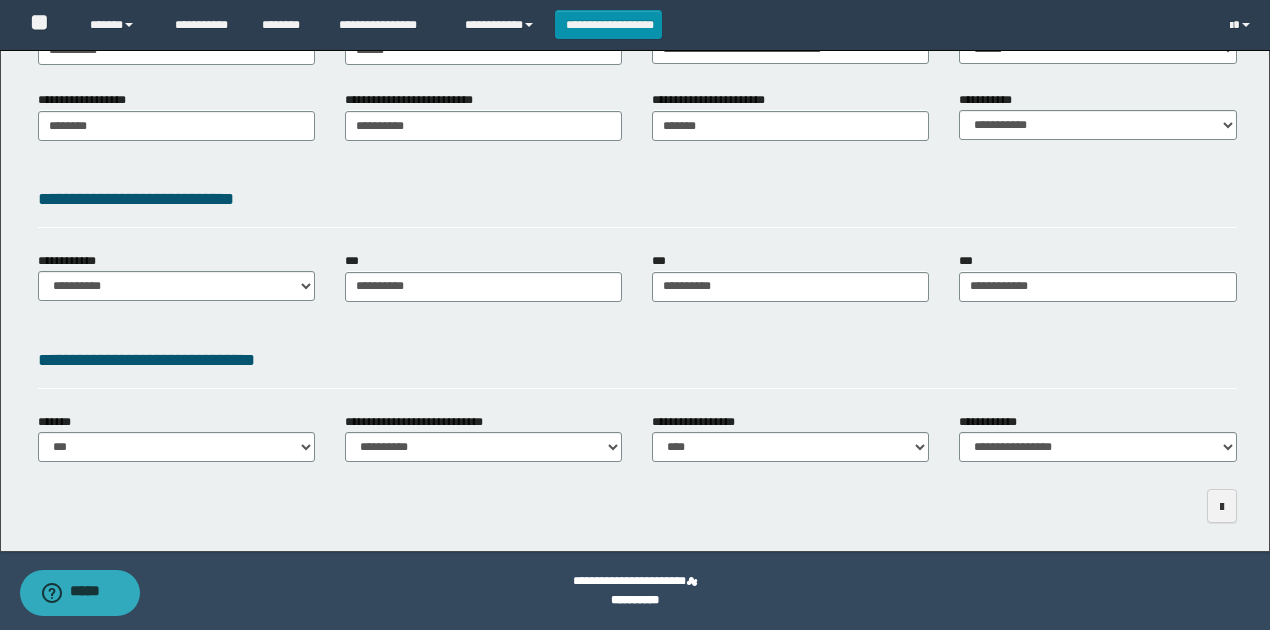 drag, startPoint x: 1080, startPoint y: 100, endPoint x: 1082, endPoint y: 120, distance: 20.09975 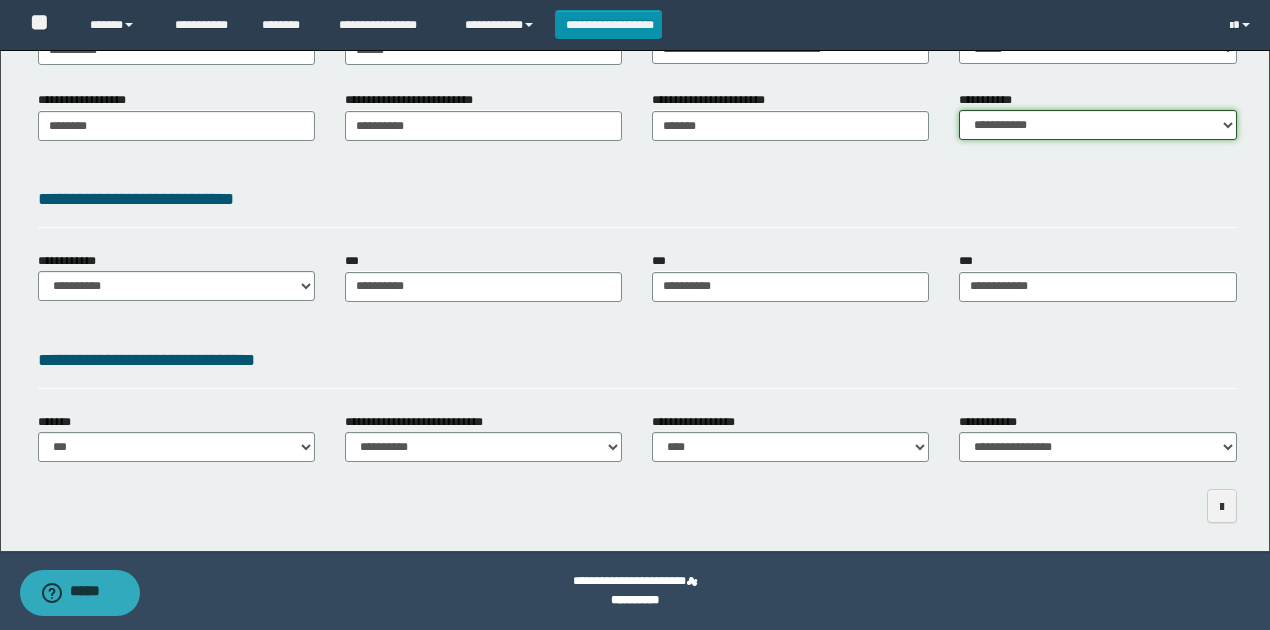 click on "**********" at bounding box center [1097, 125] 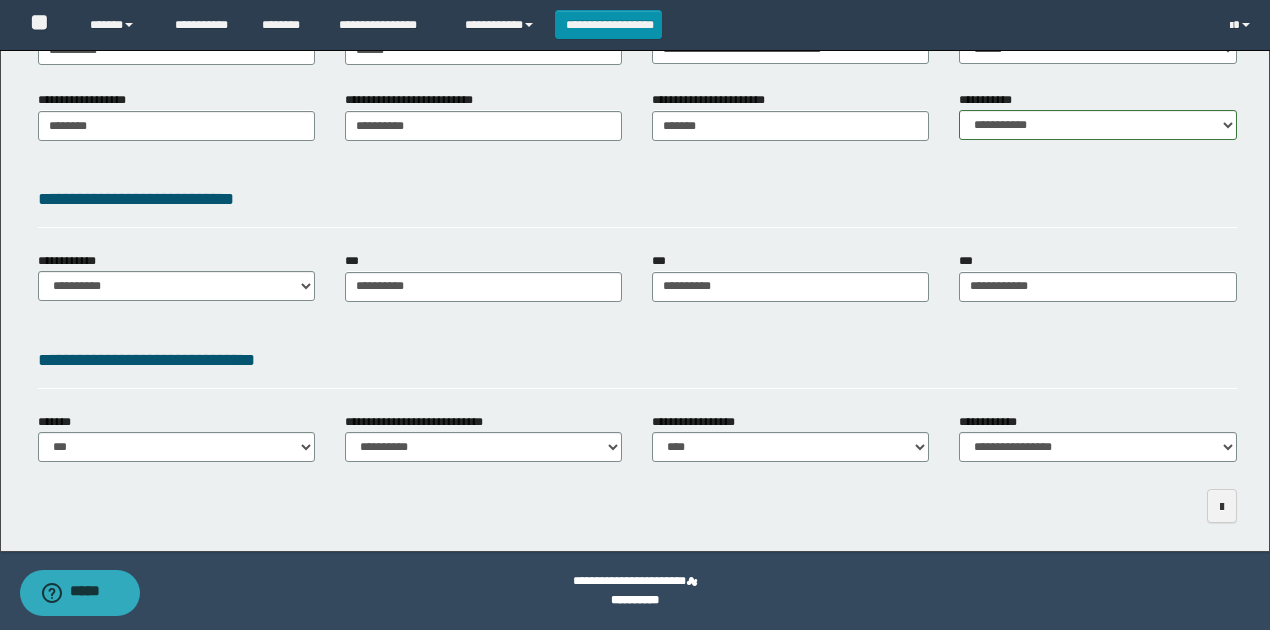 click on "**********" at bounding box center [637, 199] 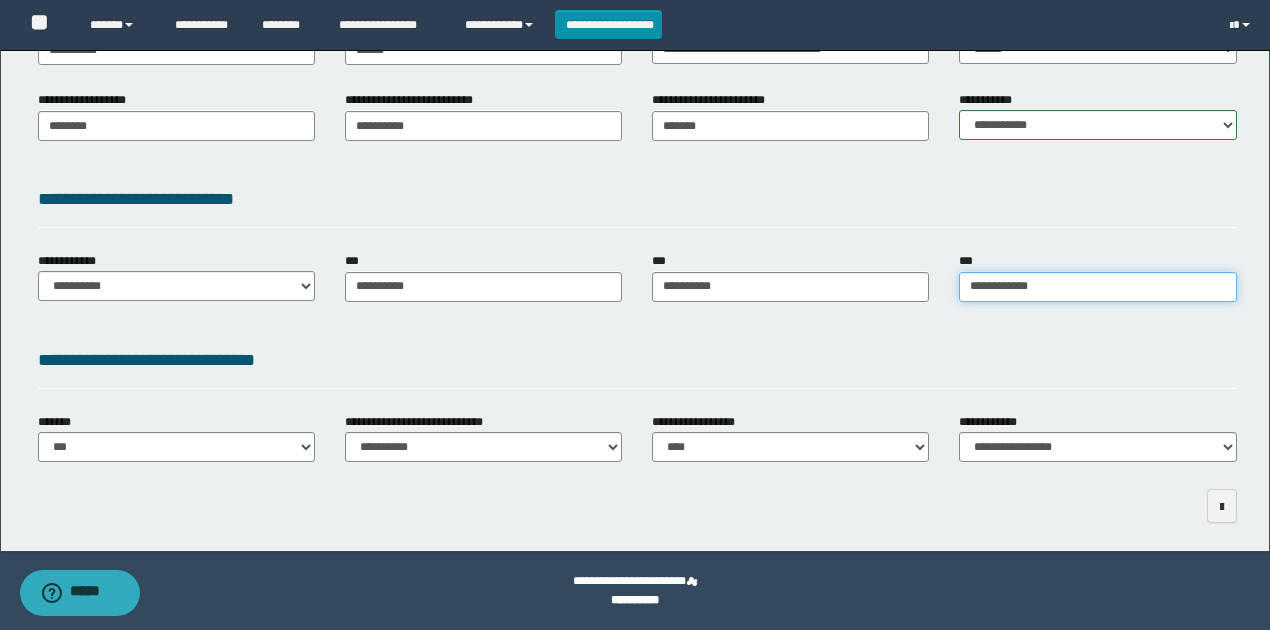 type on "**********" 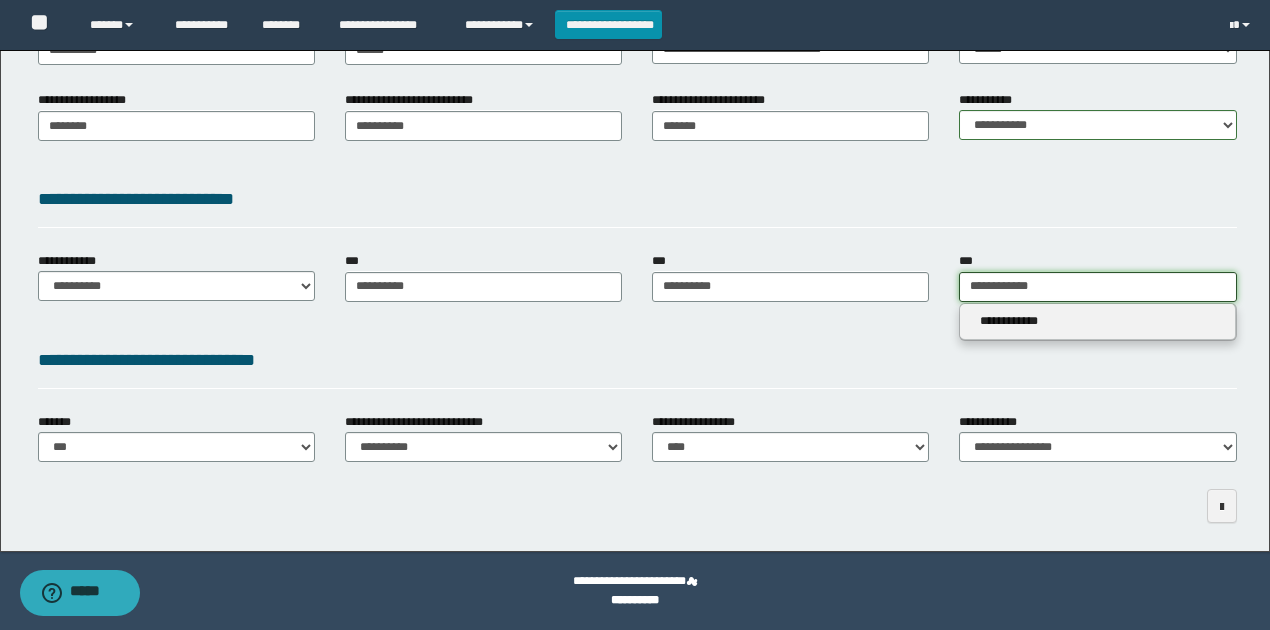 drag, startPoint x: 1020, startPoint y: 288, endPoint x: 782, endPoint y: 285, distance: 238.0189 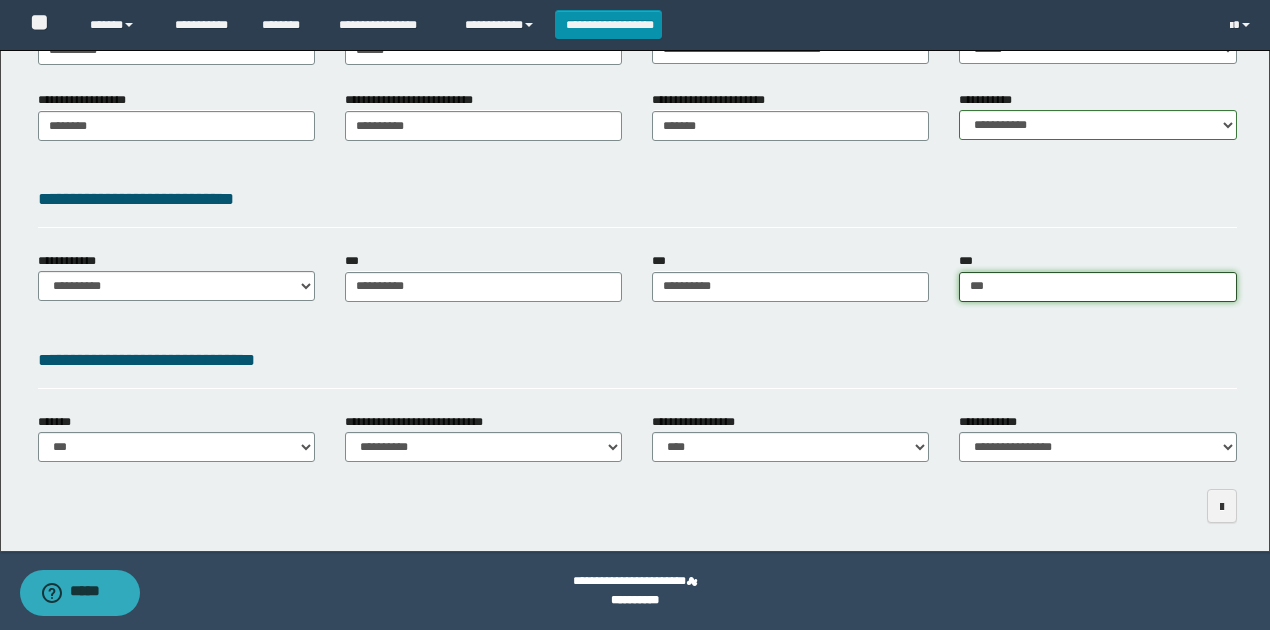 type on "****" 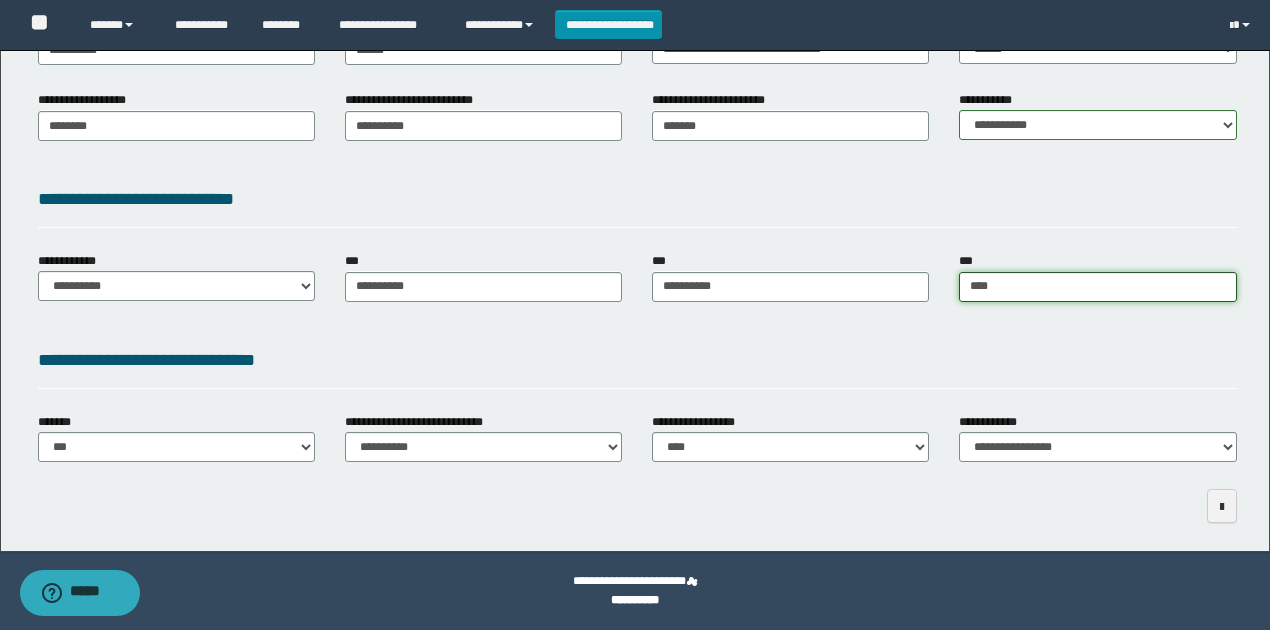 type on "****" 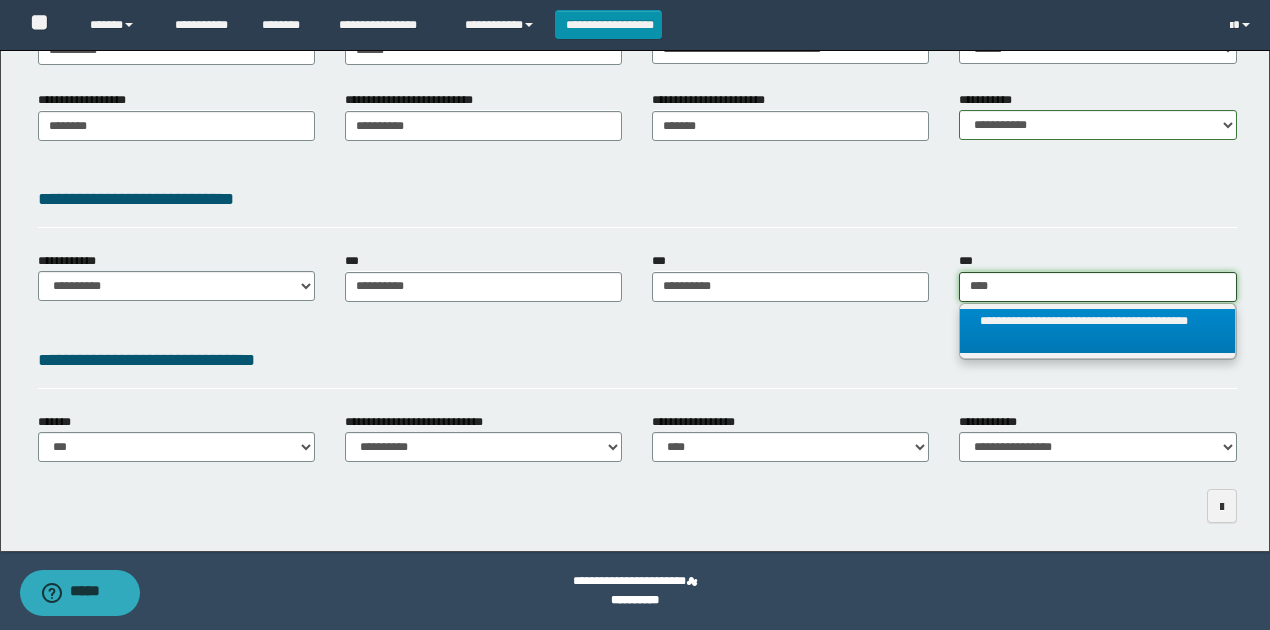 type on "****" 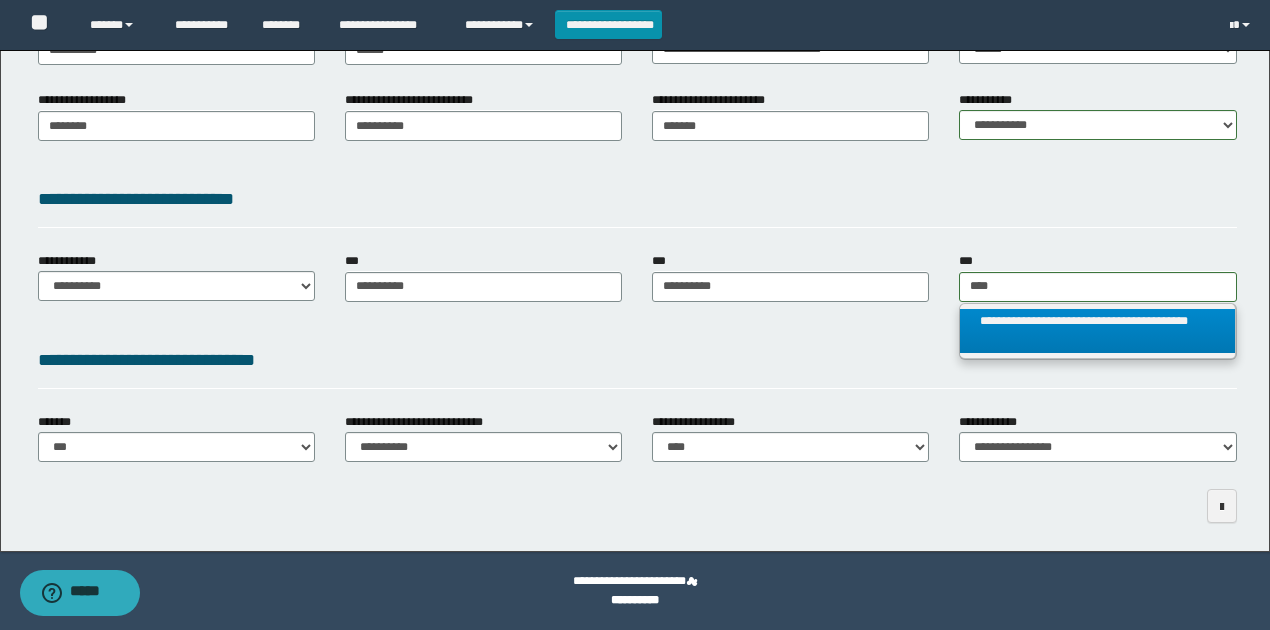 drag, startPoint x: 1060, startPoint y: 324, endPoint x: 1018, endPoint y: 320, distance: 42.190044 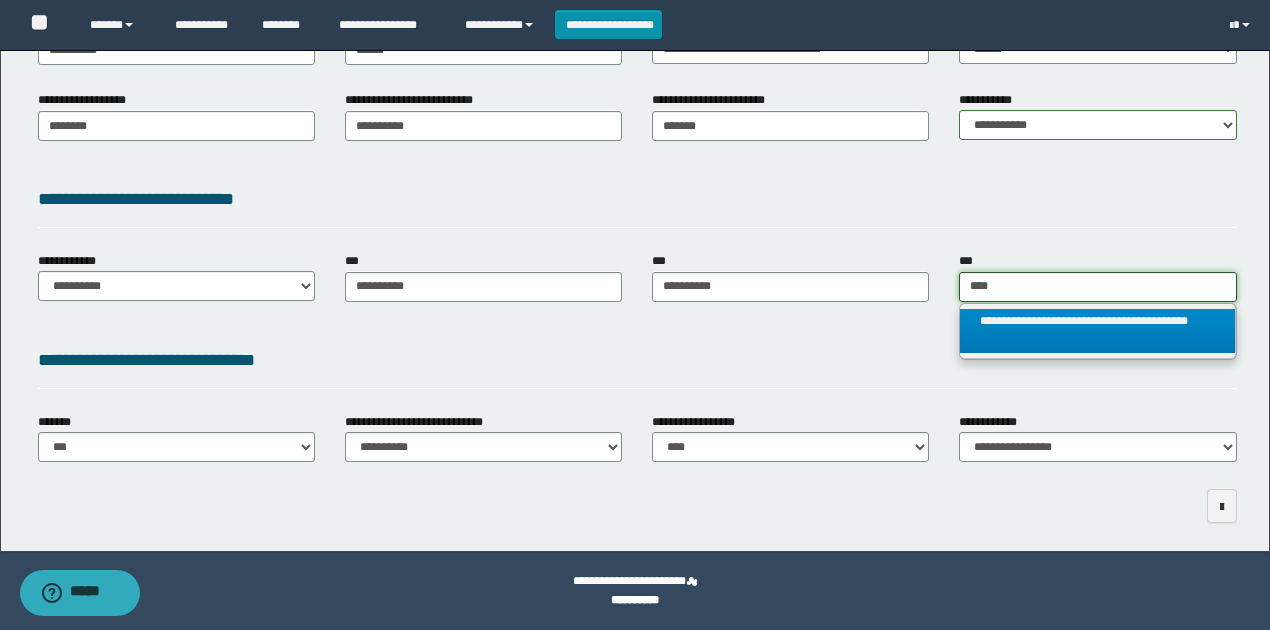 type 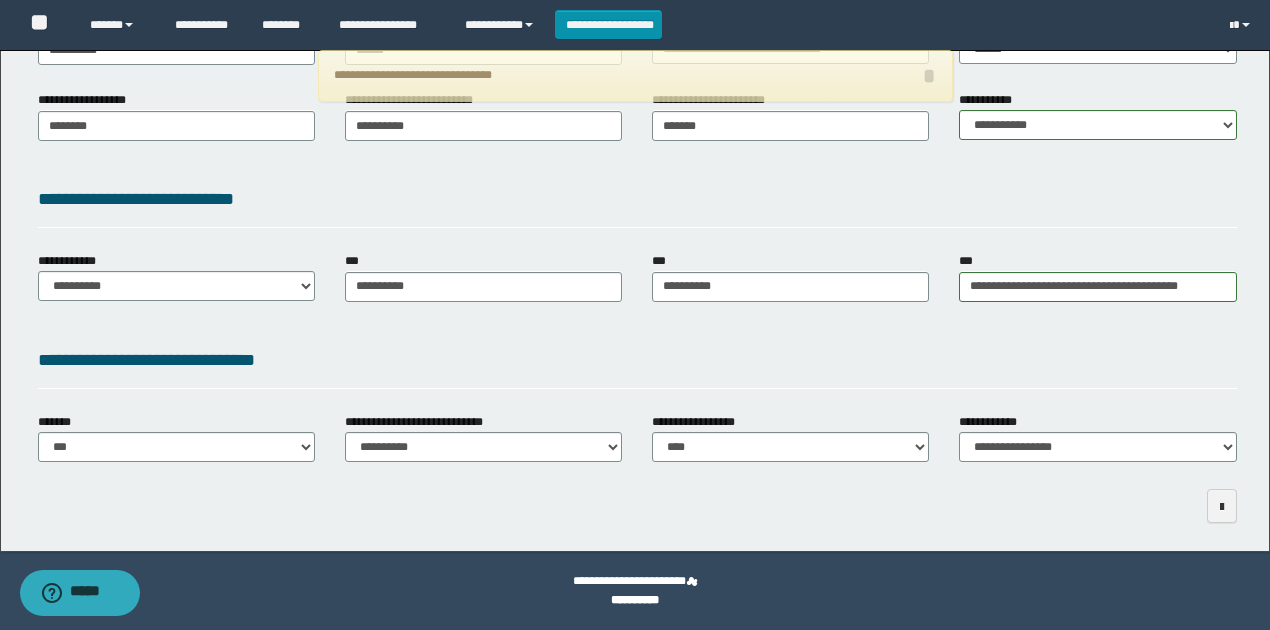 drag, startPoint x: 864, startPoint y: 345, endPoint x: 508, endPoint y: 348, distance: 356.01263 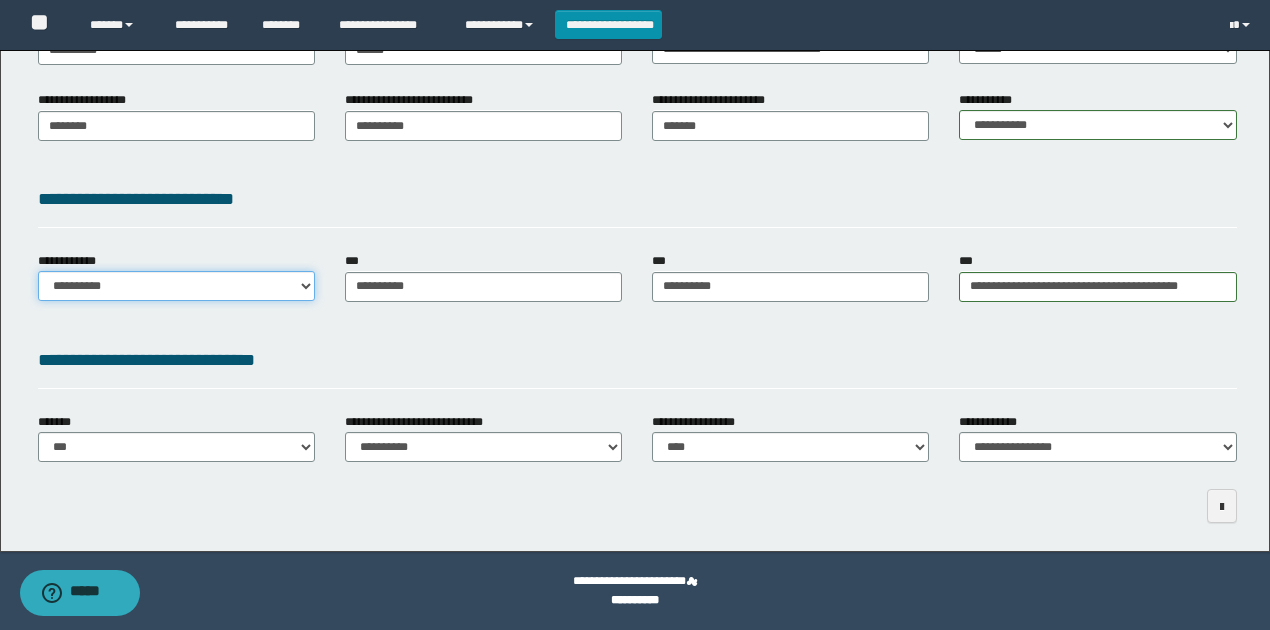 click on "**********" at bounding box center (176, 286) 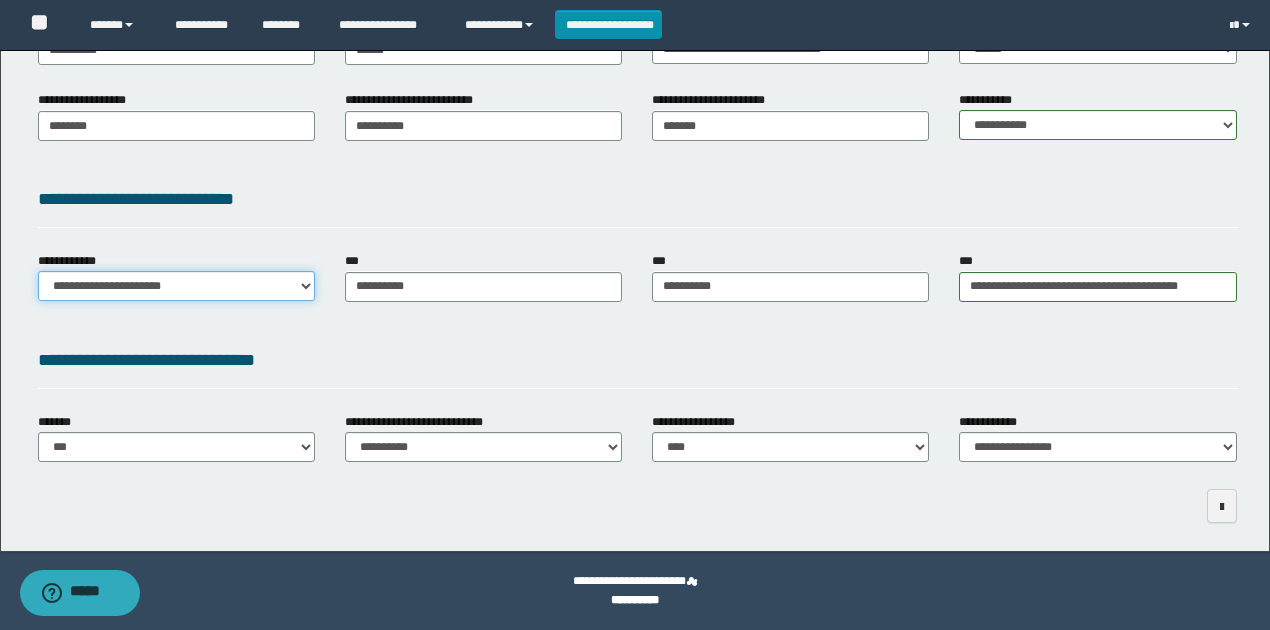 click on "**********" at bounding box center (176, 286) 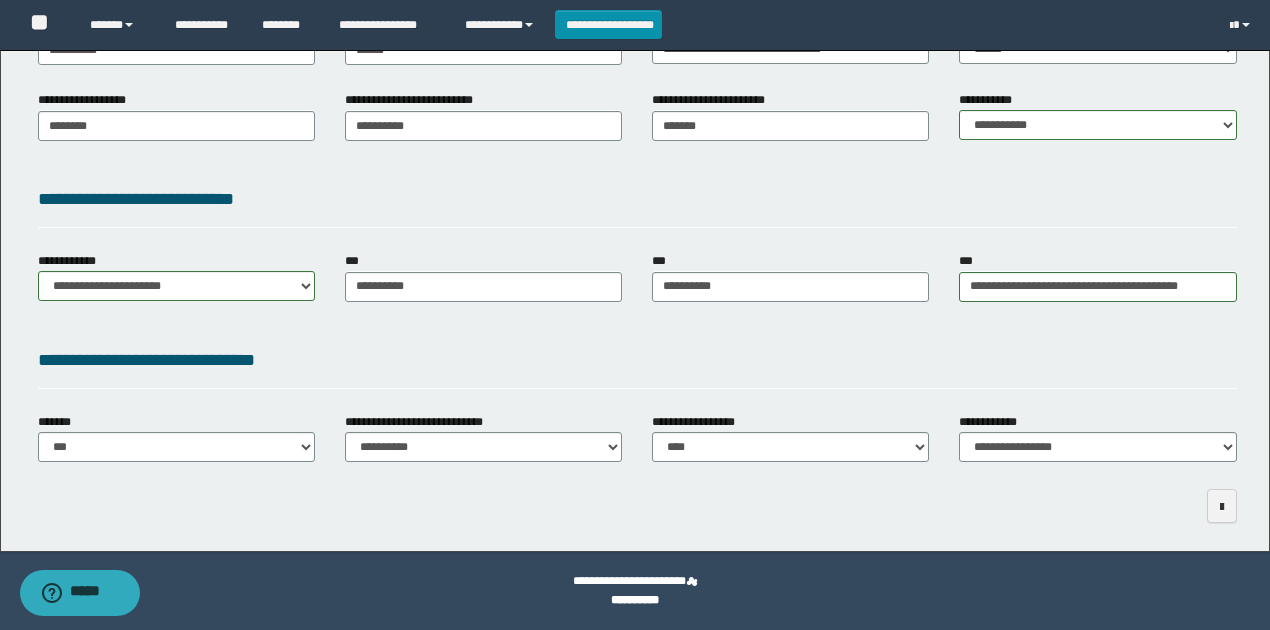 drag, startPoint x: 379, startPoint y: 370, endPoint x: 828, endPoint y: 381, distance: 449.13474 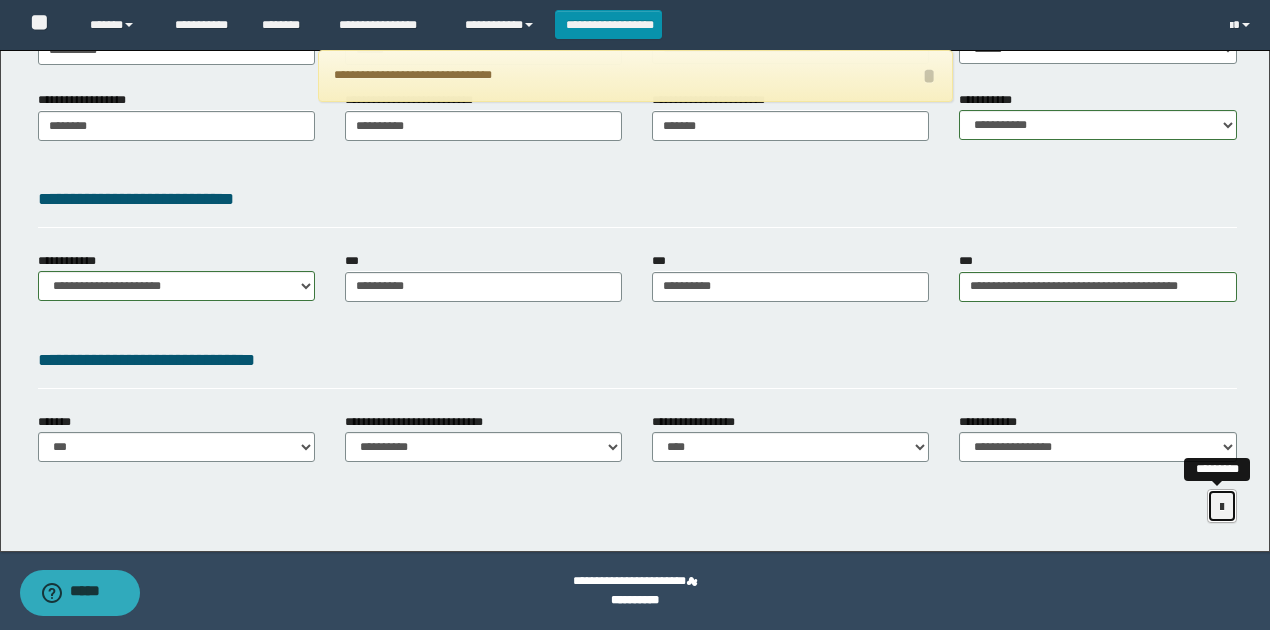 click at bounding box center (1222, 506) 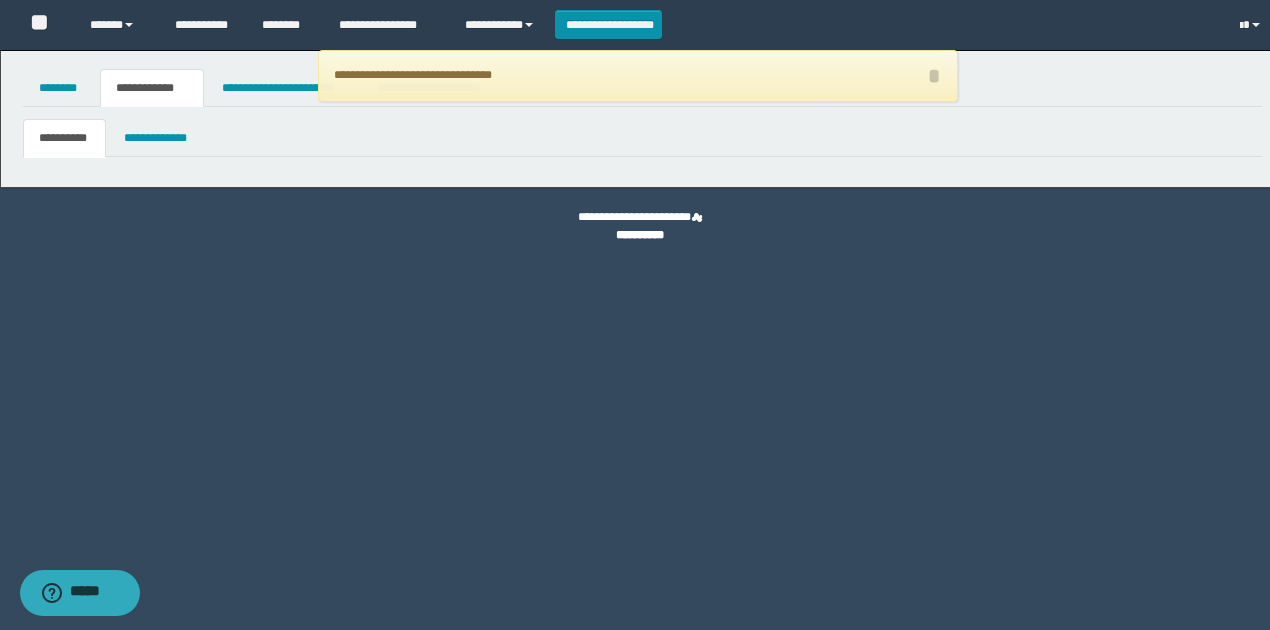 scroll, scrollTop: 0, scrollLeft: 0, axis: both 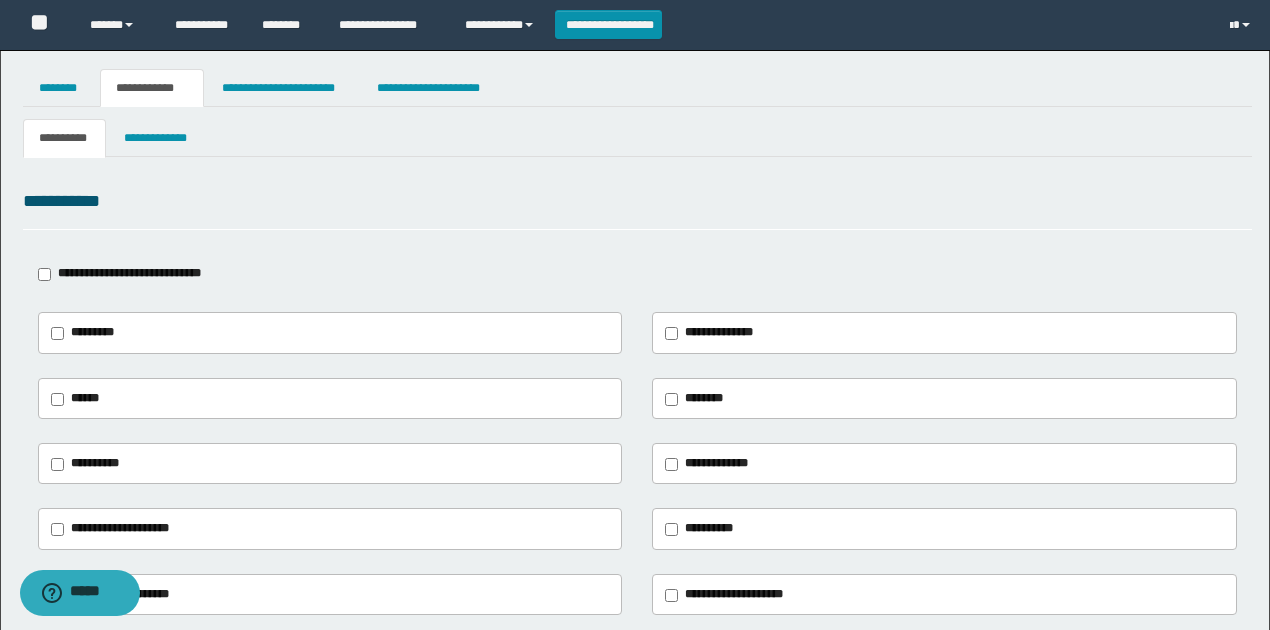 click on "**********" at bounding box center [129, 273] 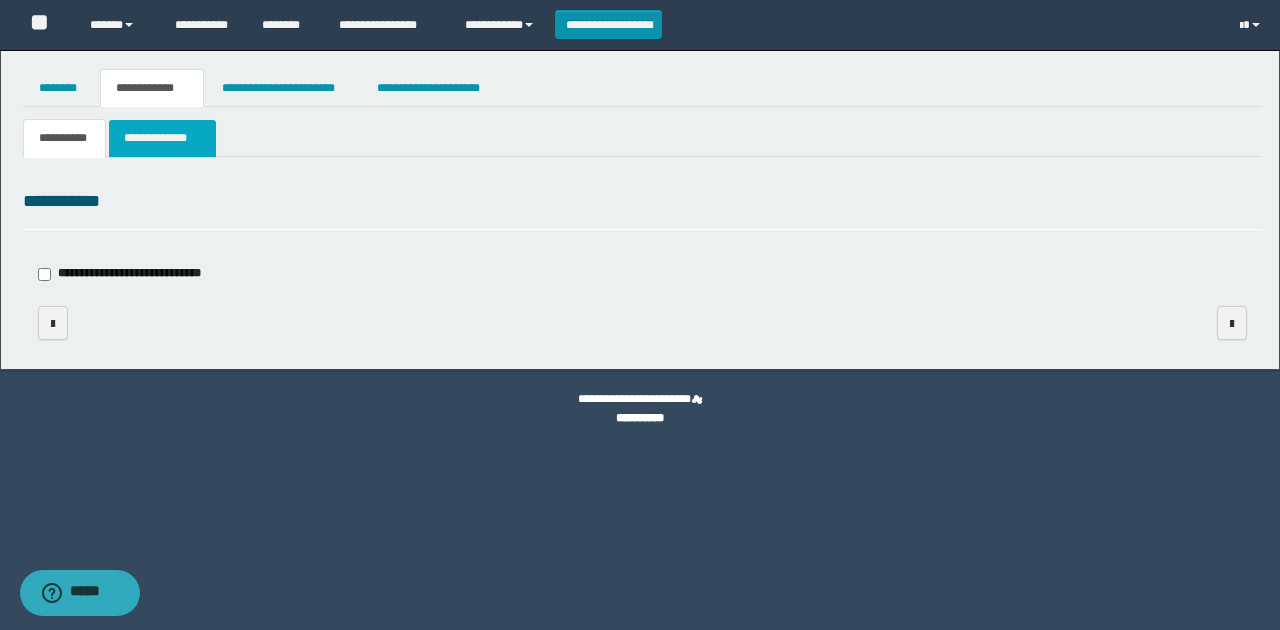 click on "**********" at bounding box center [162, 138] 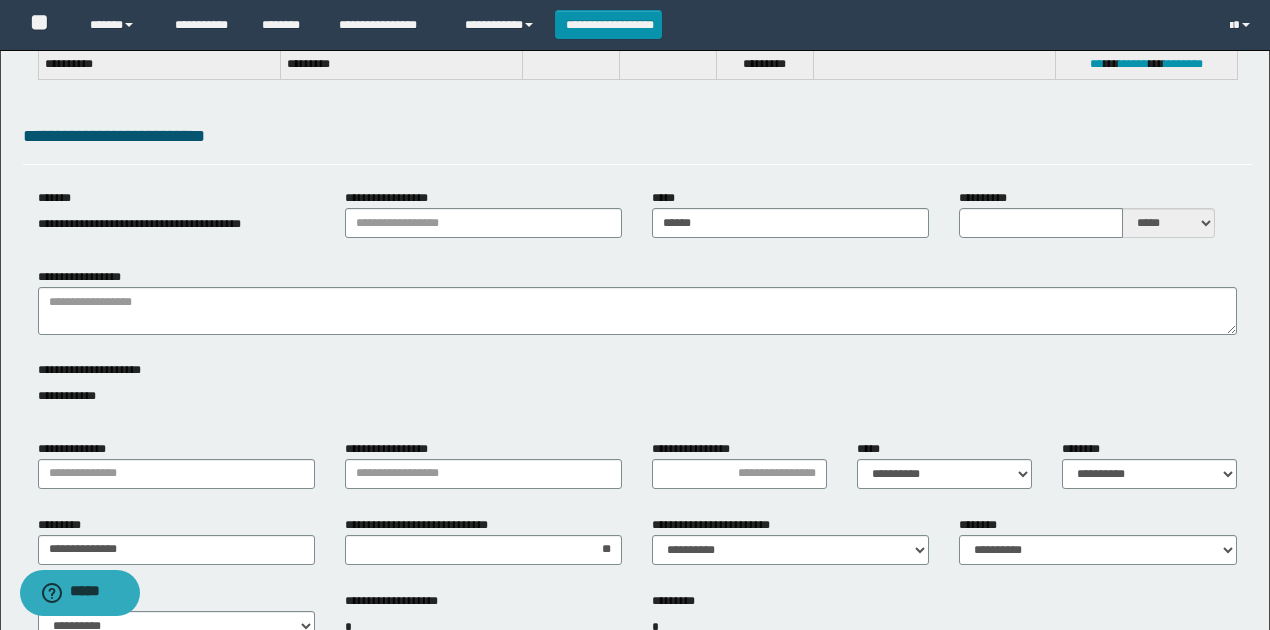 scroll, scrollTop: 266, scrollLeft: 0, axis: vertical 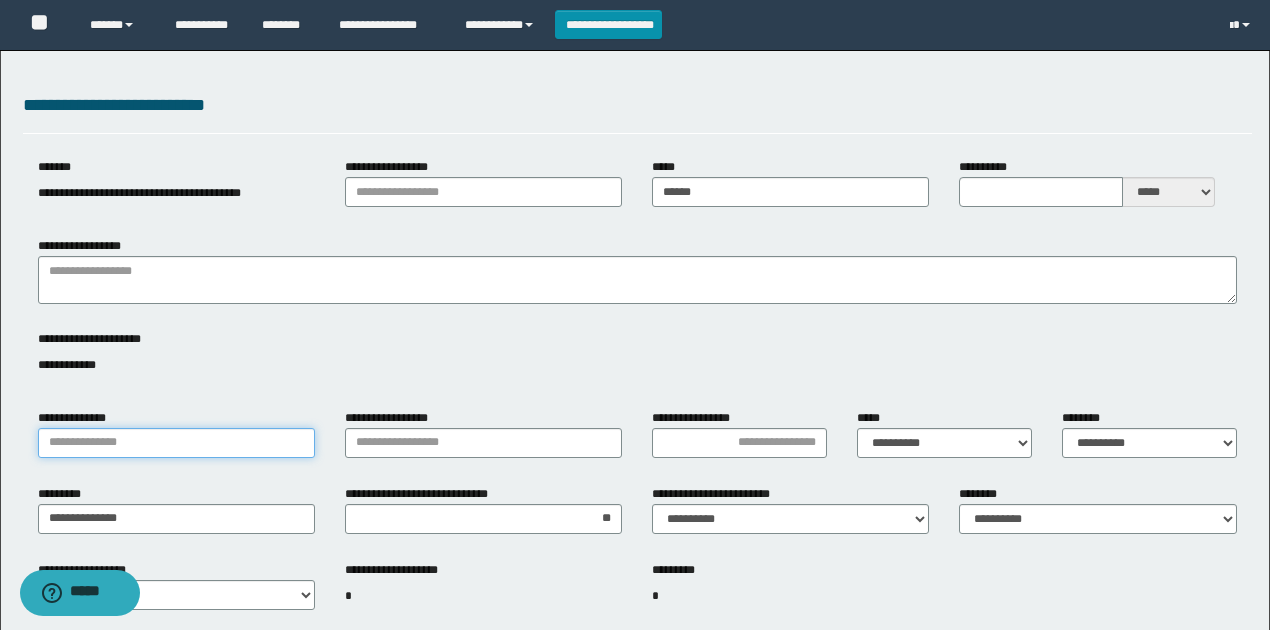 drag, startPoint x: 244, startPoint y: 442, endPoint x: 162, endPoint y: 455, distance: 83.02409 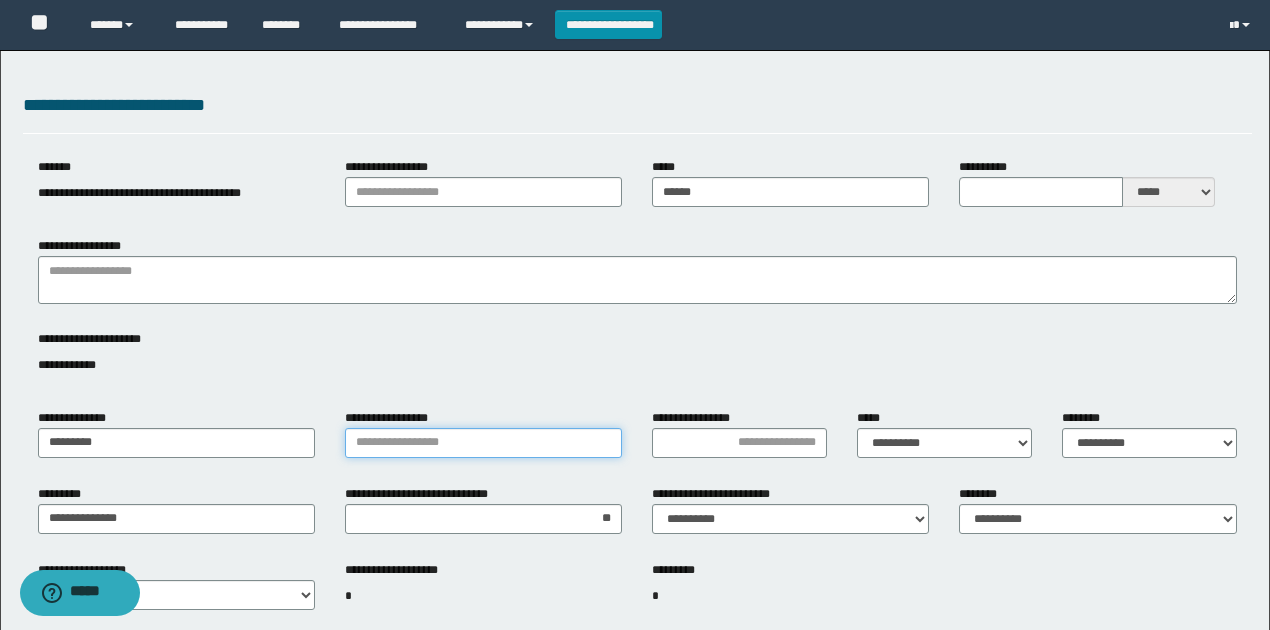 drag, startPoint x: 550, startPoint y: 437, endPoint x: 542, endPoint y: 456, distance: 20.615528 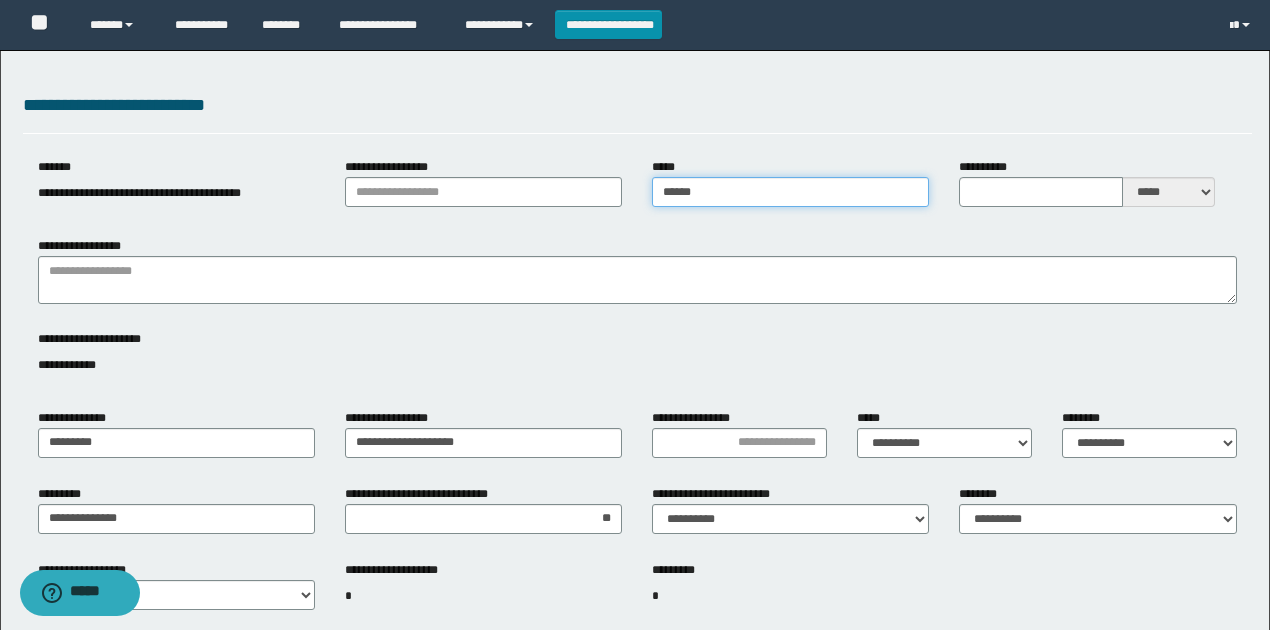 drag, startPoint x: 672, startPoint y: 196, endPoint x: 643, endPoint y: 196, distance: 29 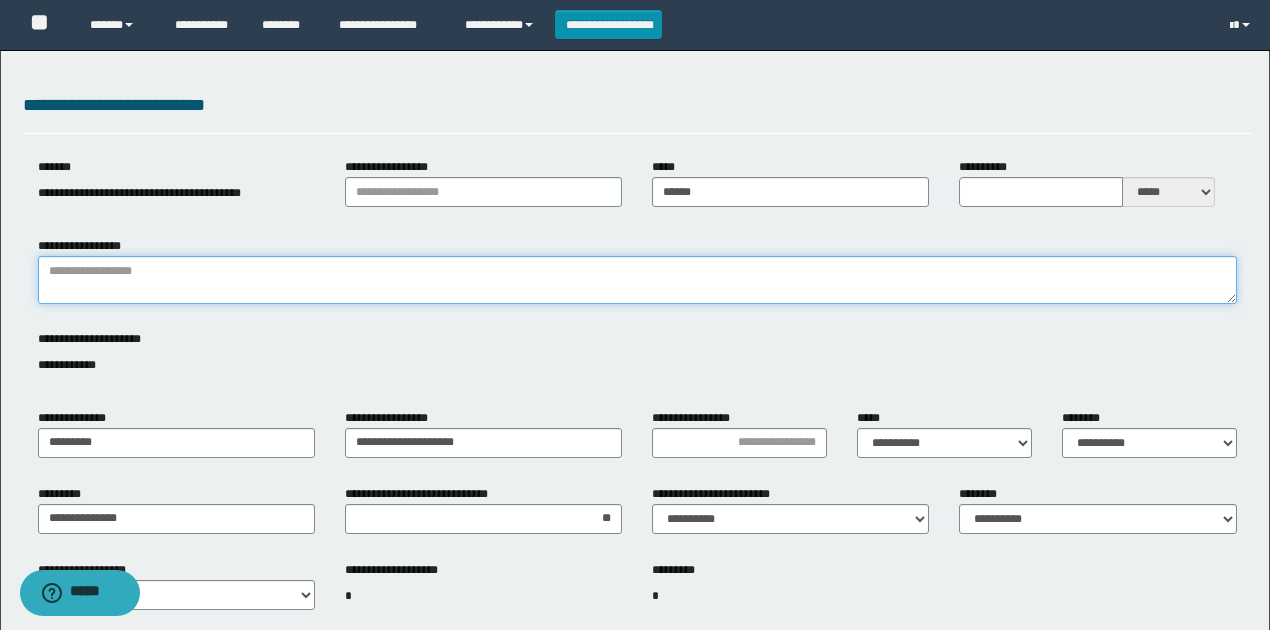 paste on "**********" 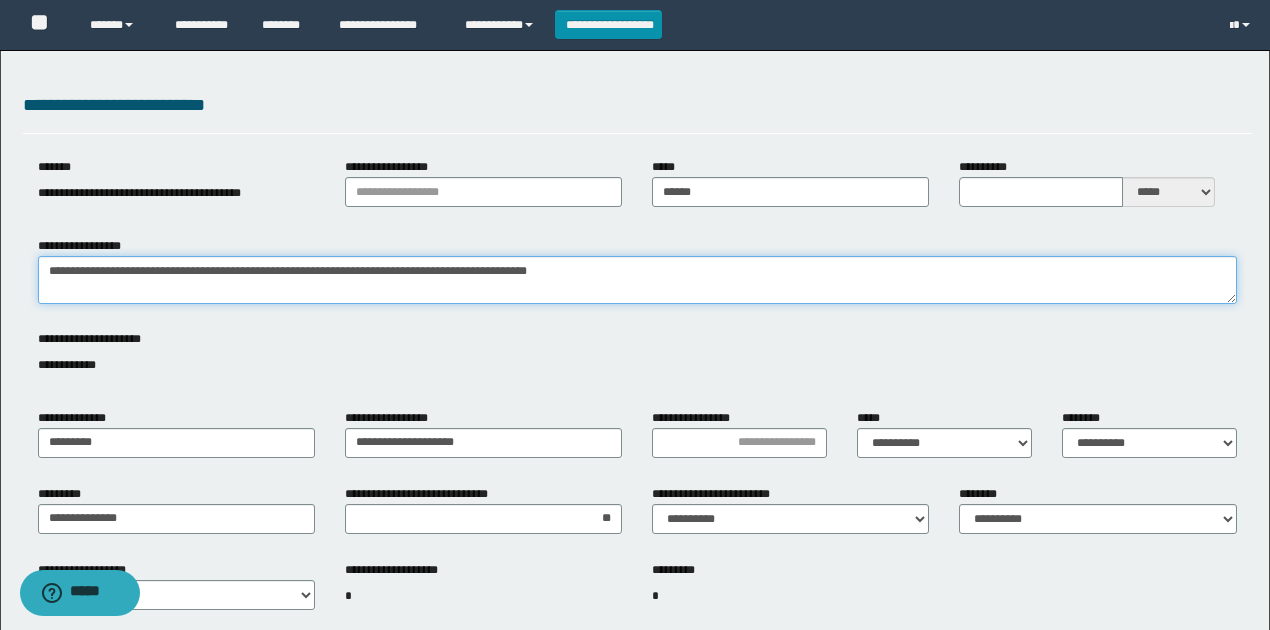 click on "**********" at bounding box center (637, 280) 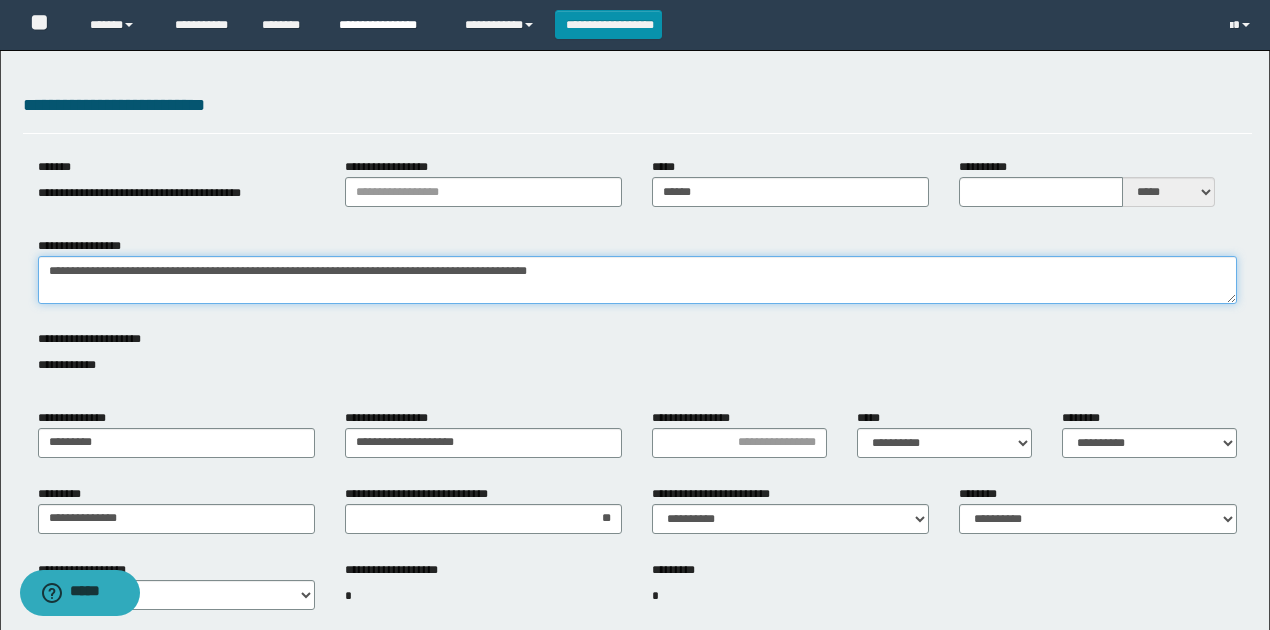 type on "**********" 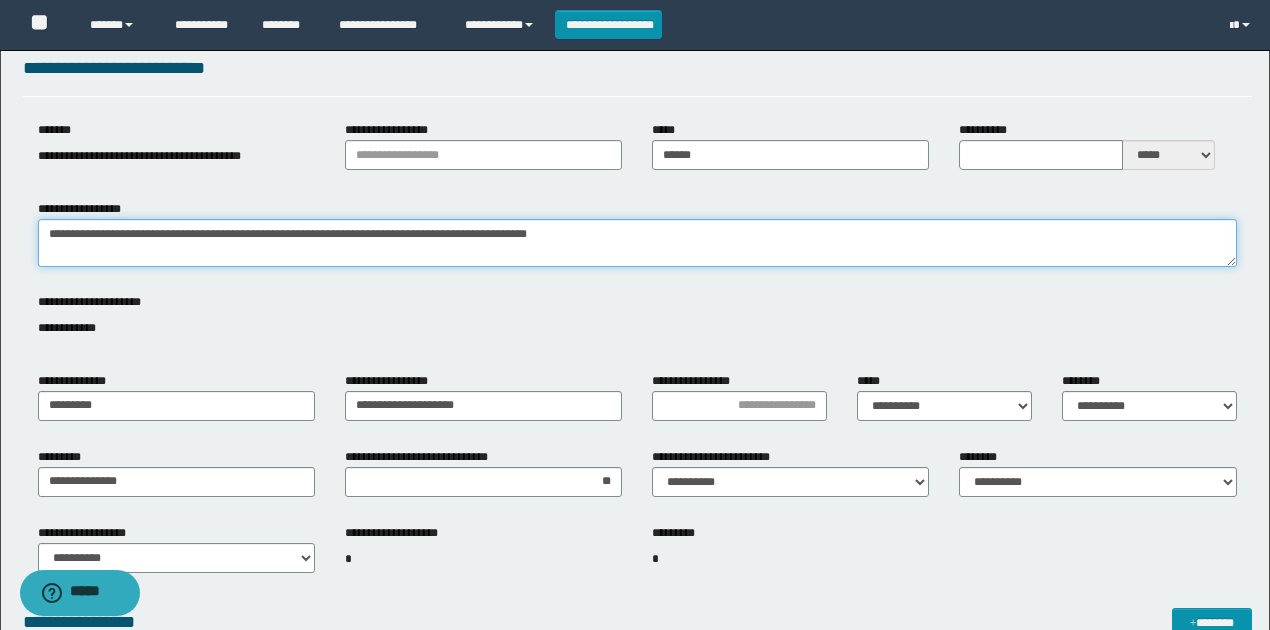 scroll, scrollTop: 333, scrollLeft: 0, axis: vertical 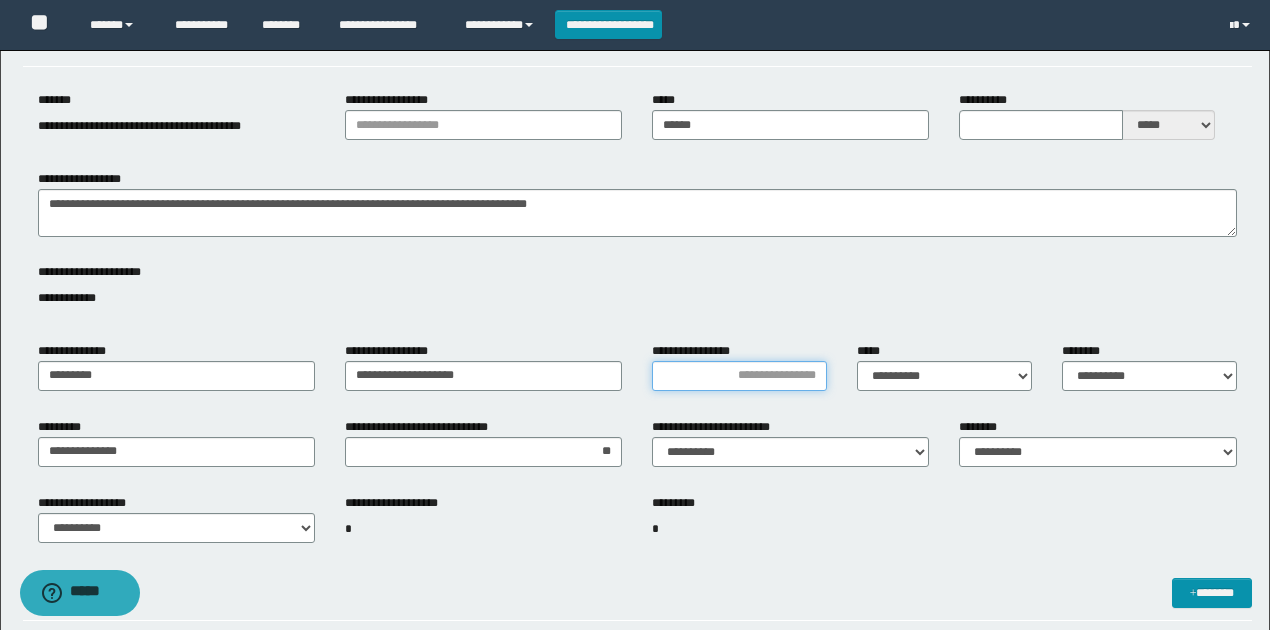 click on "**********" at bounding box center (739, 376) 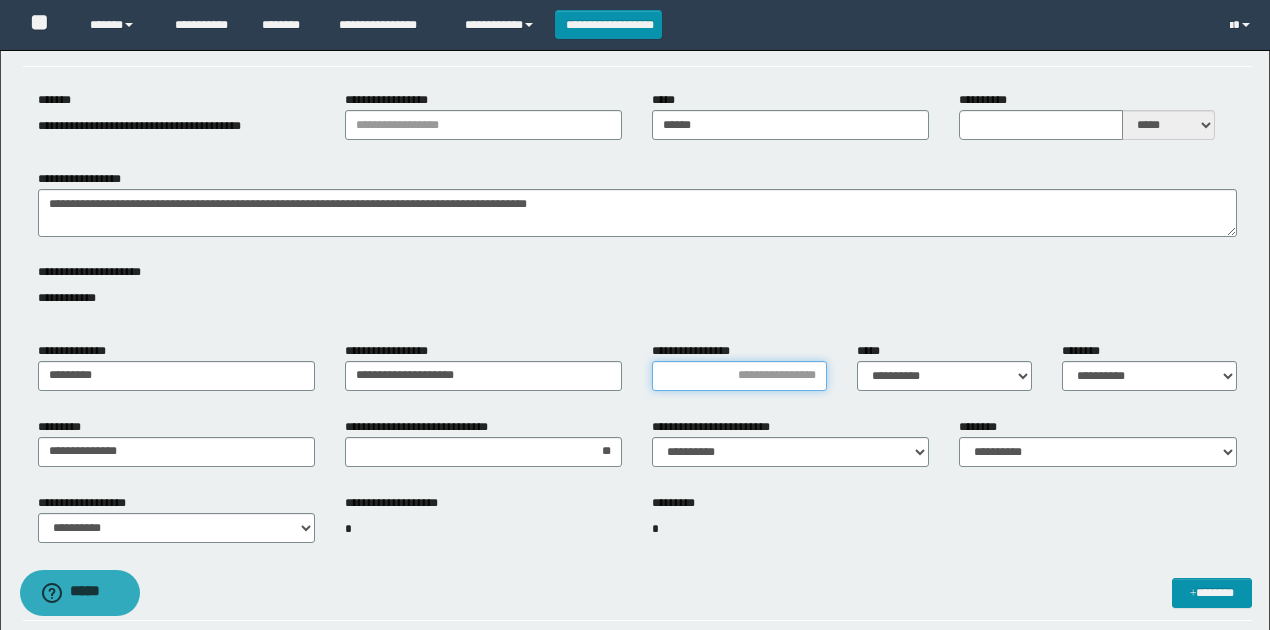 type on "*" 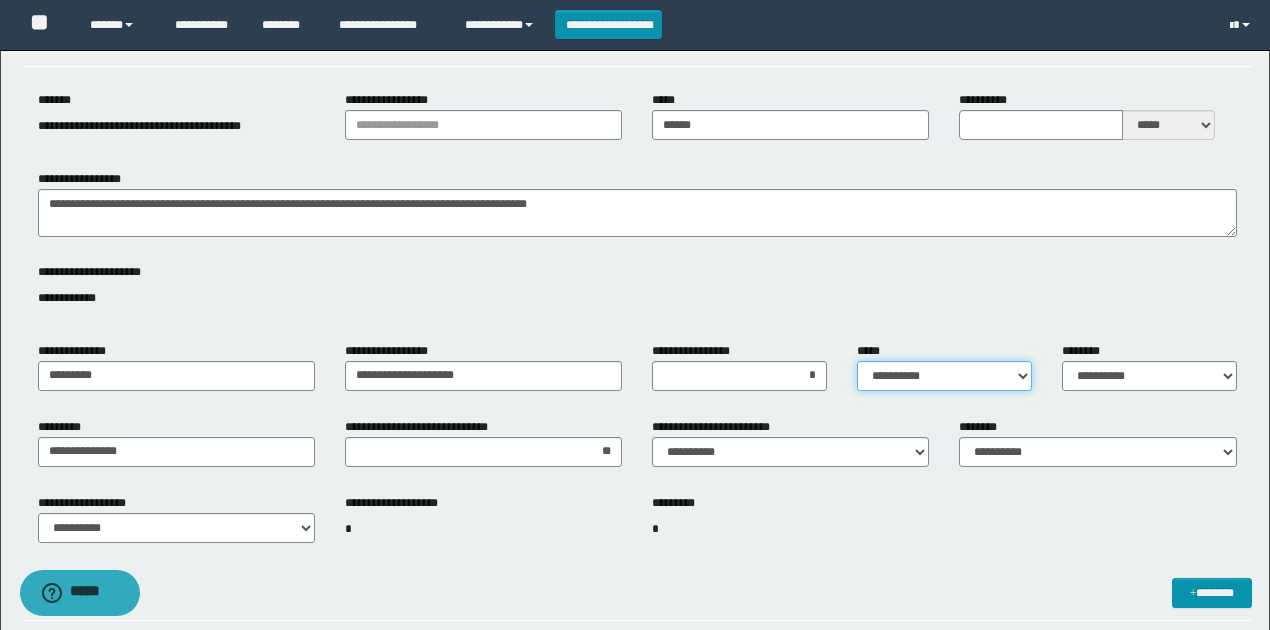 click on "**********" at bounding box center (944, 376) 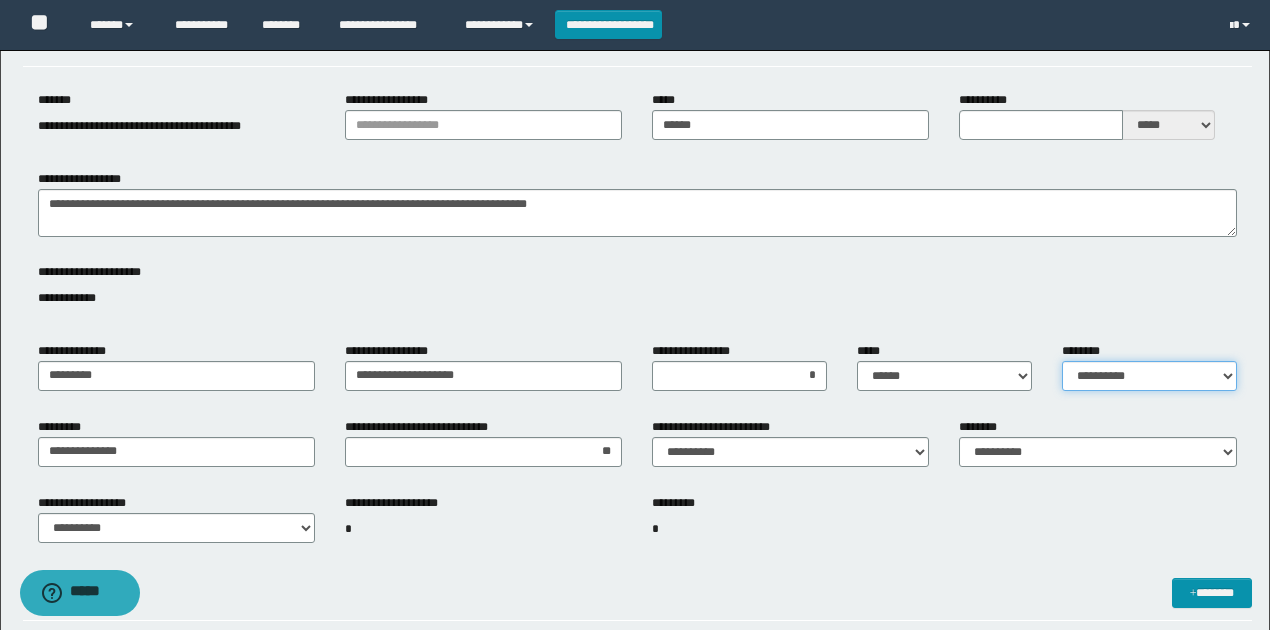 drag, startPoint x: 1096, startPoint y: 372, endPoint x: 1101, endPoint y: 410, distance: 38.327538 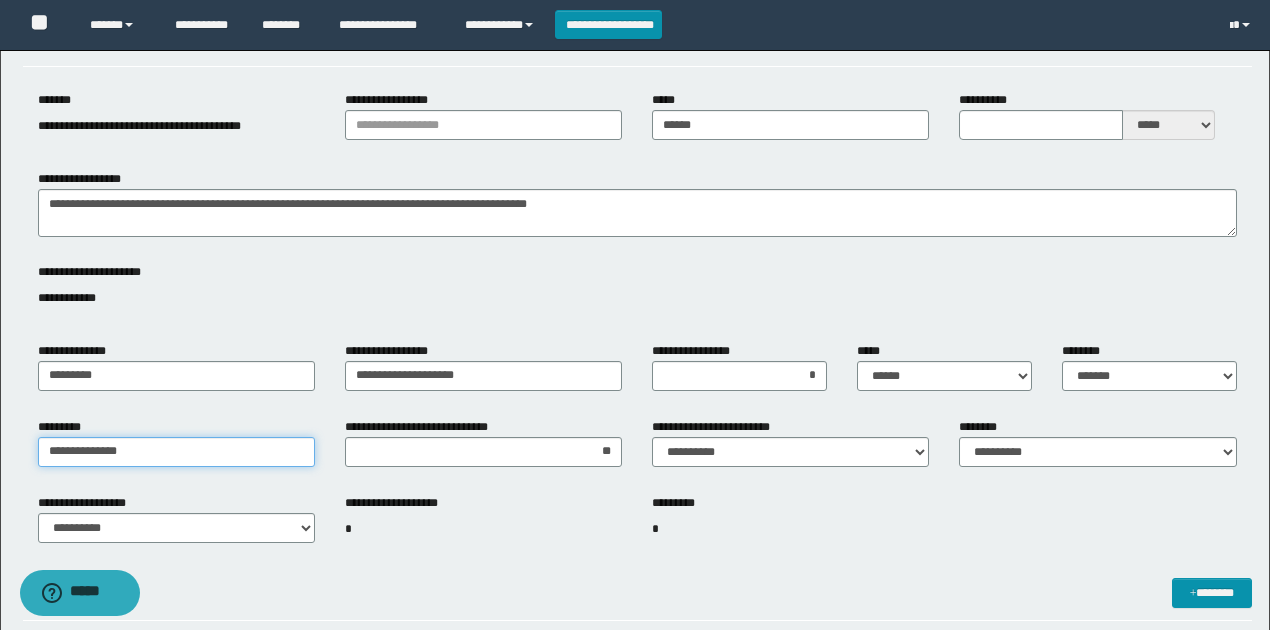 drag, startPoint x: 215, startPoint y: 451, endPoint x: 0, endPoint y: 443, distance: 215.14879 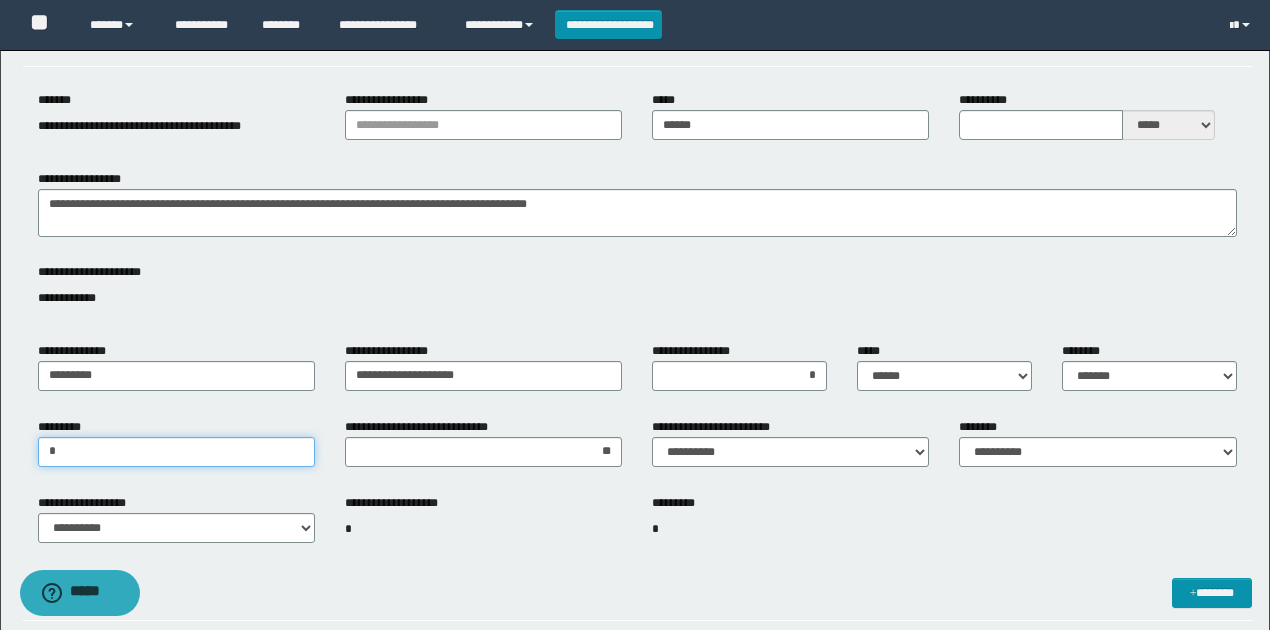 type on "********" 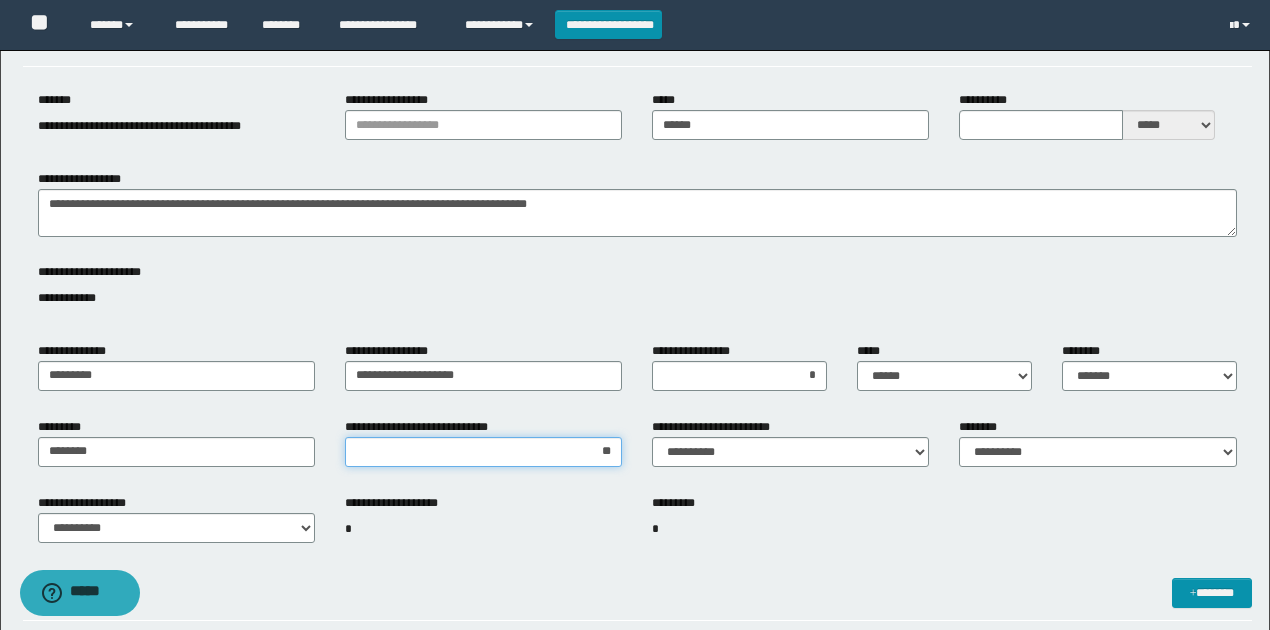 click on "**" at bounding box center (483, 452) 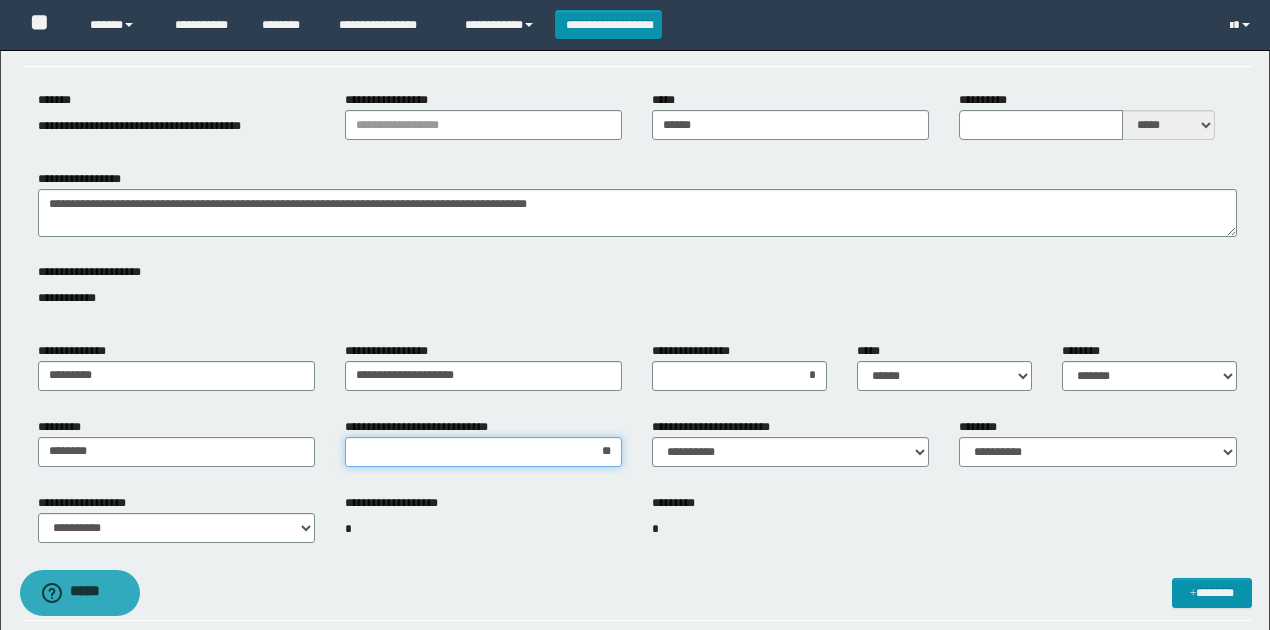 drag, startPoint x: 598, startPoint y: 450, endPoint x: 637, endPoint y: 450, distance: 39 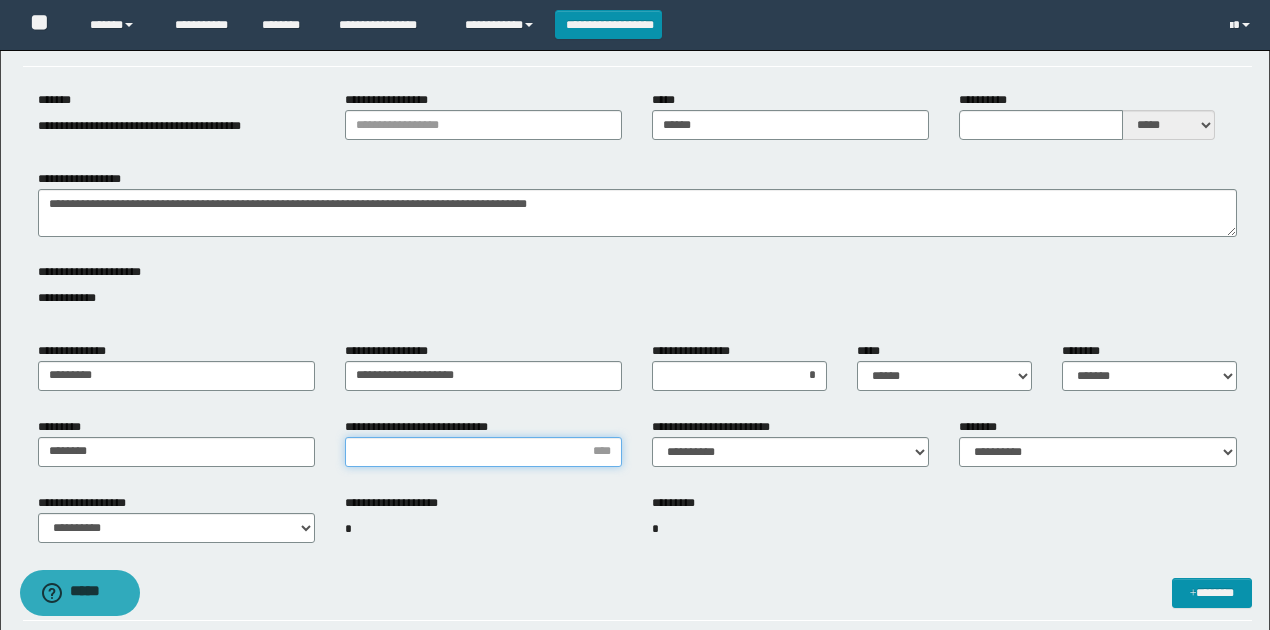 type on "*" 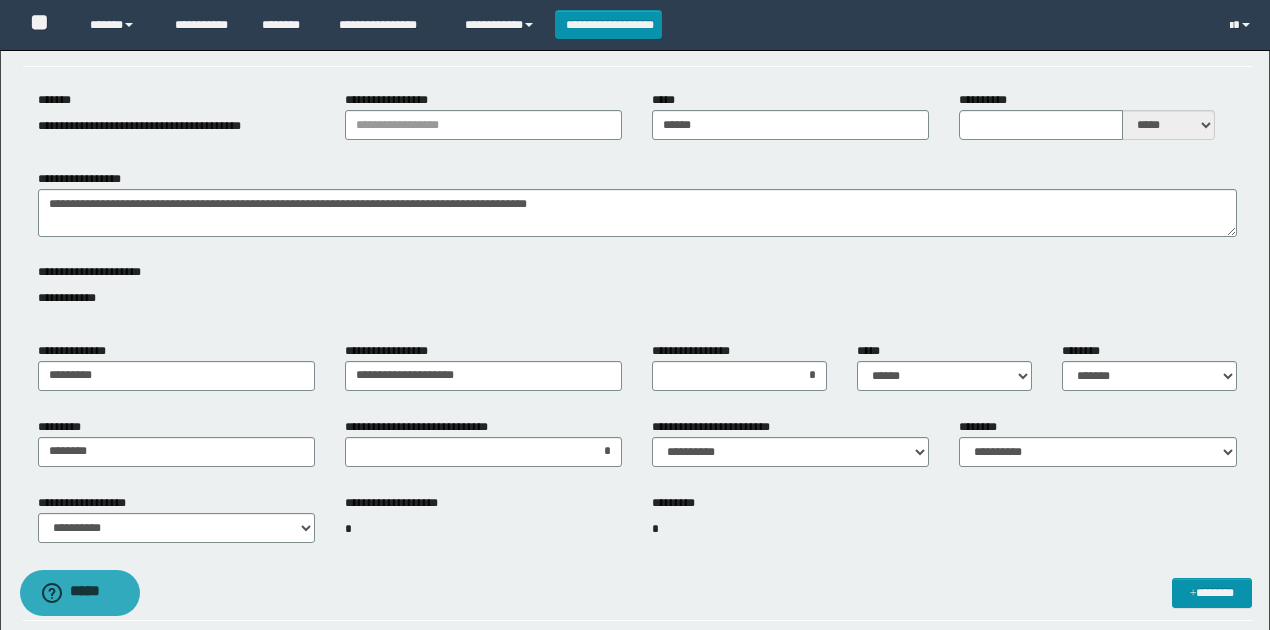 click on "*" at bounding box center (790, 529) 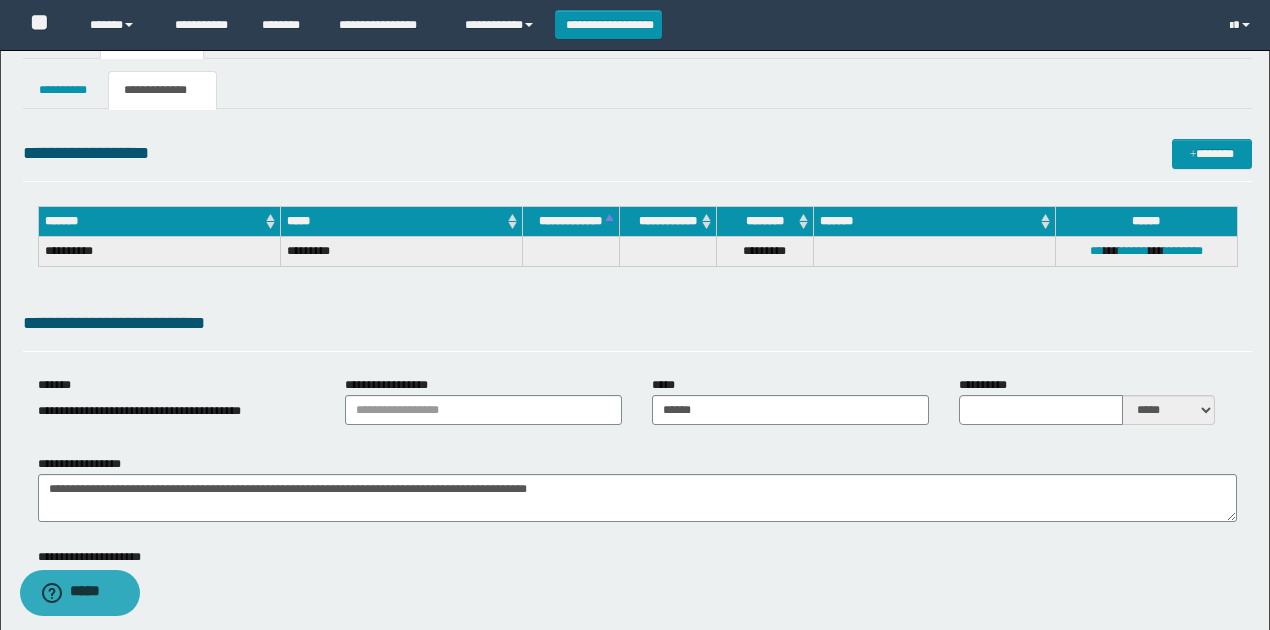 scroll, scrollTop: 0, scrollLeft: 0, axis: both 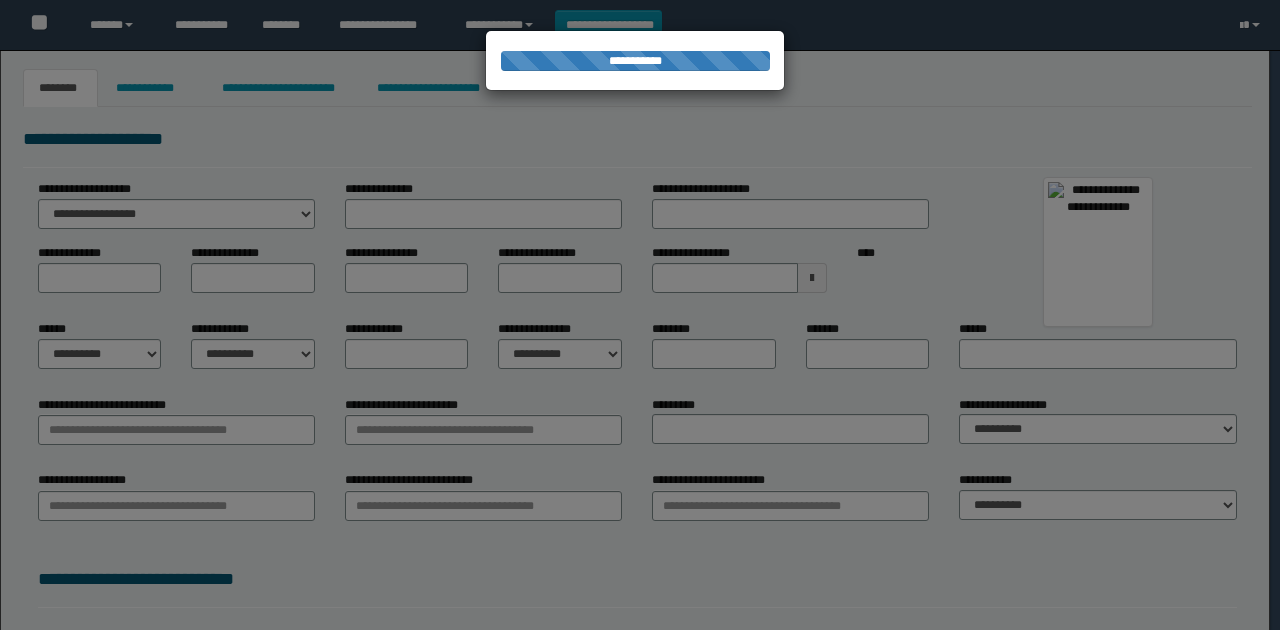 type on "******" 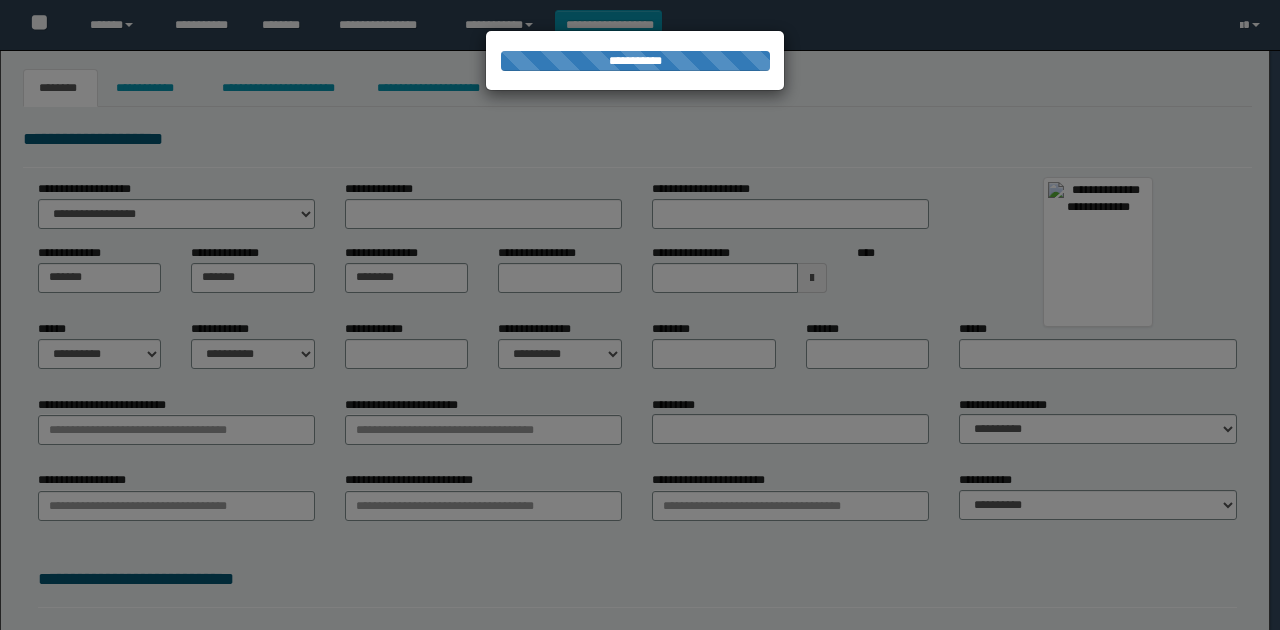 type on "*******" 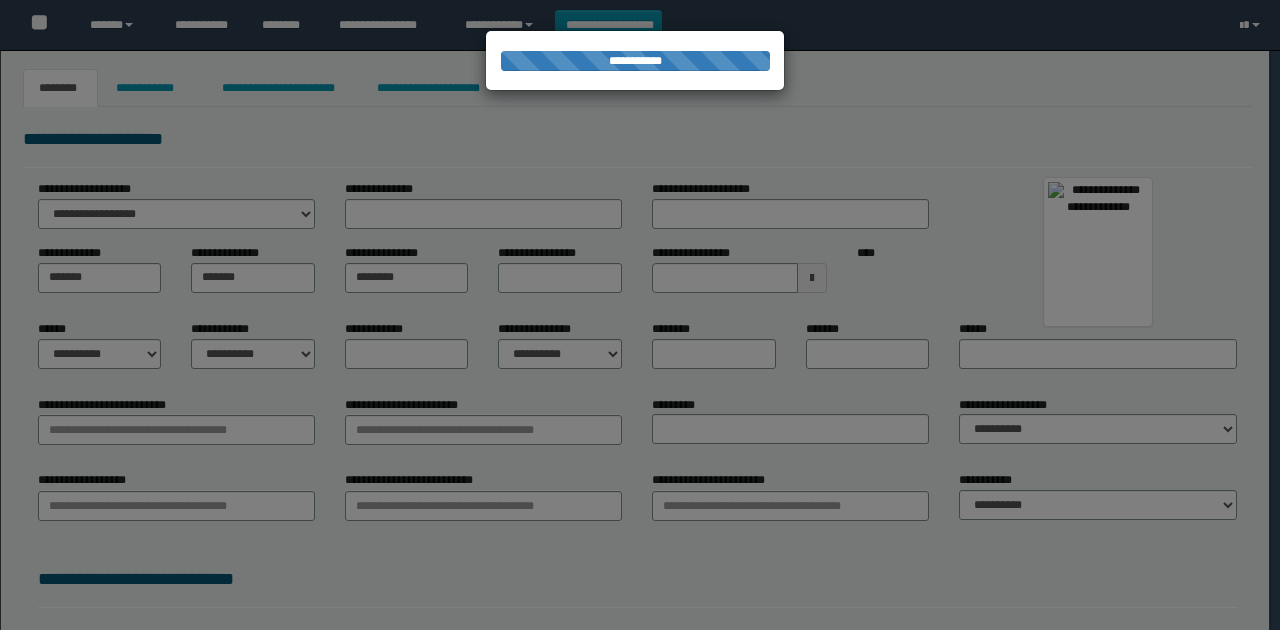 select 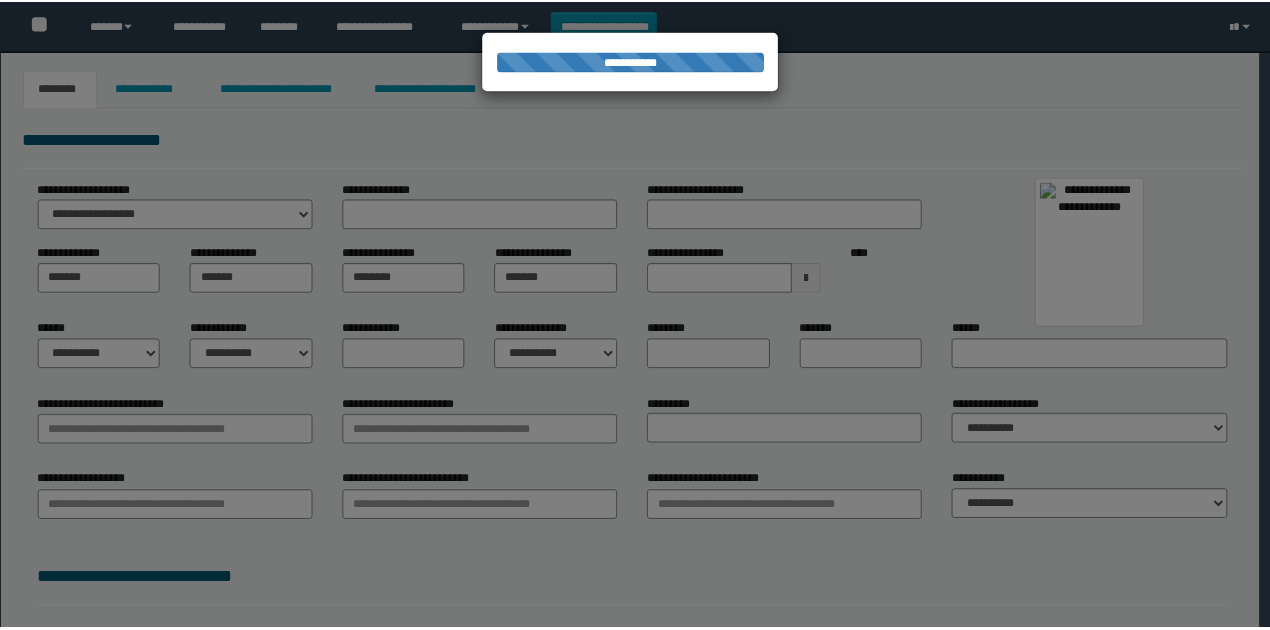 scroll, scrollTop: 0, scrollLeft: 0, axis: both 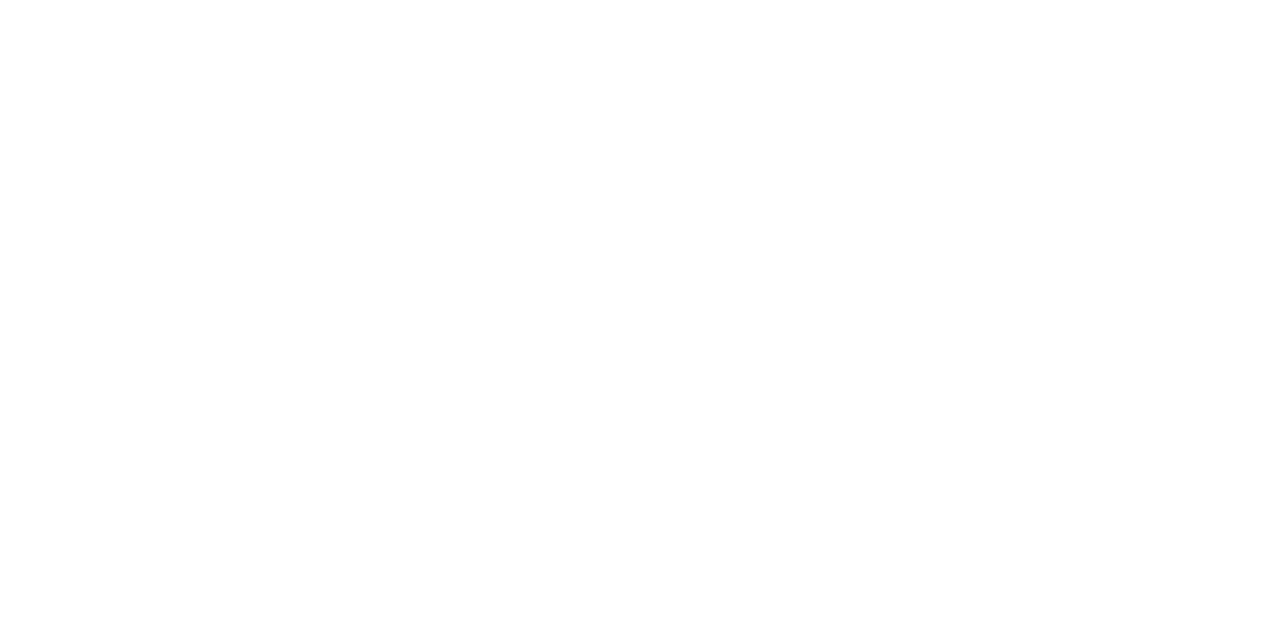 type 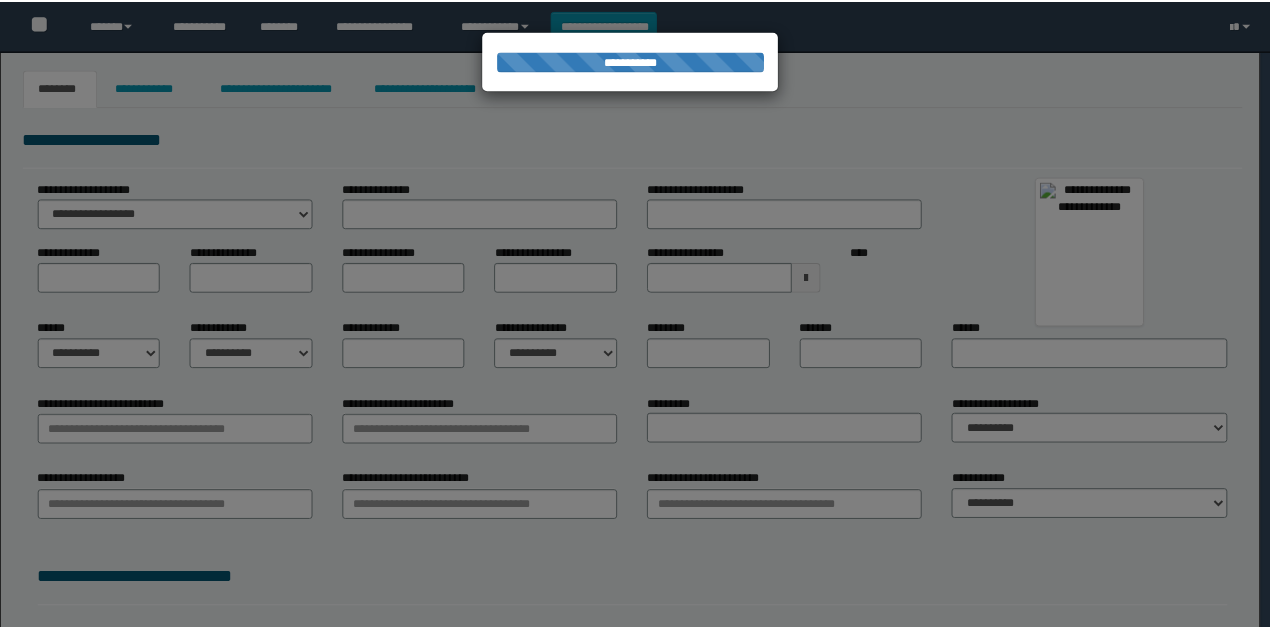 scroll, scrollTop: 0, scrollLeft: 0, axis: both 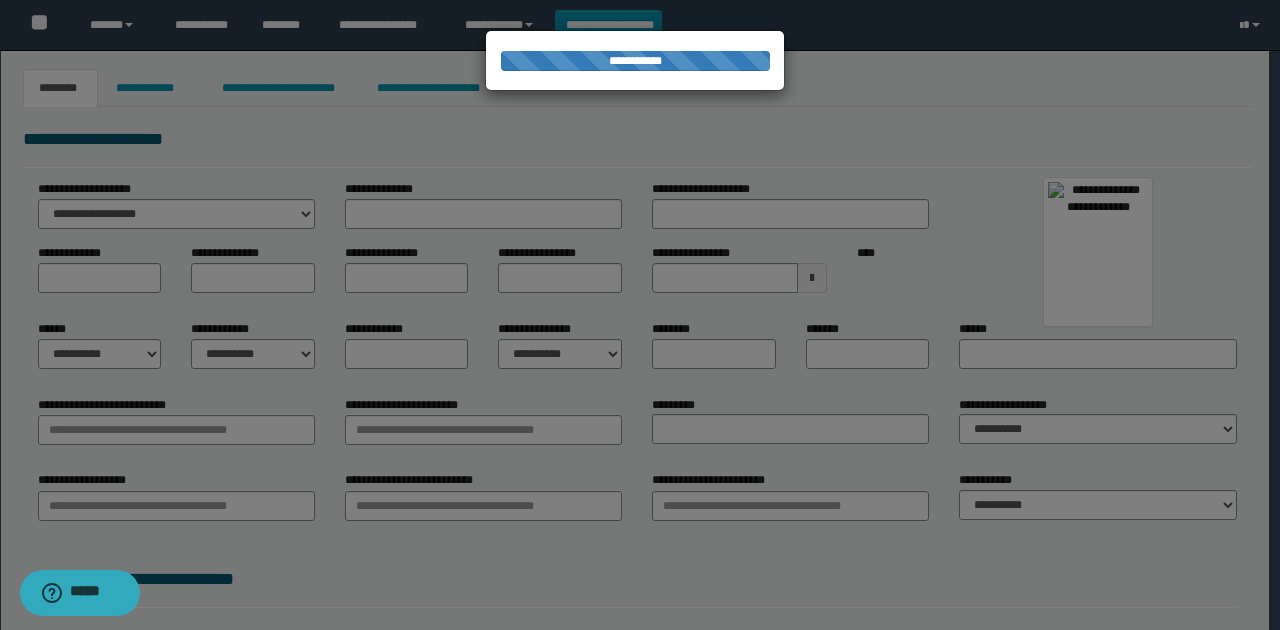 type on "**********" 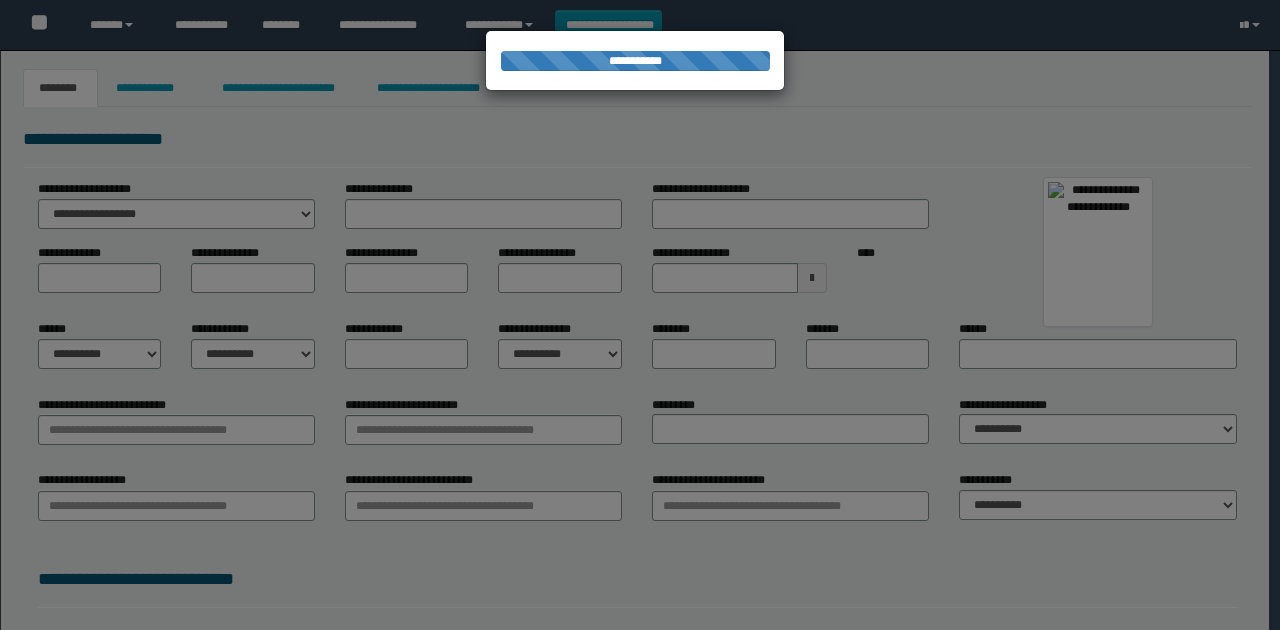 scroll, scrollTop: 0, scrollLeft: 0, axis: both 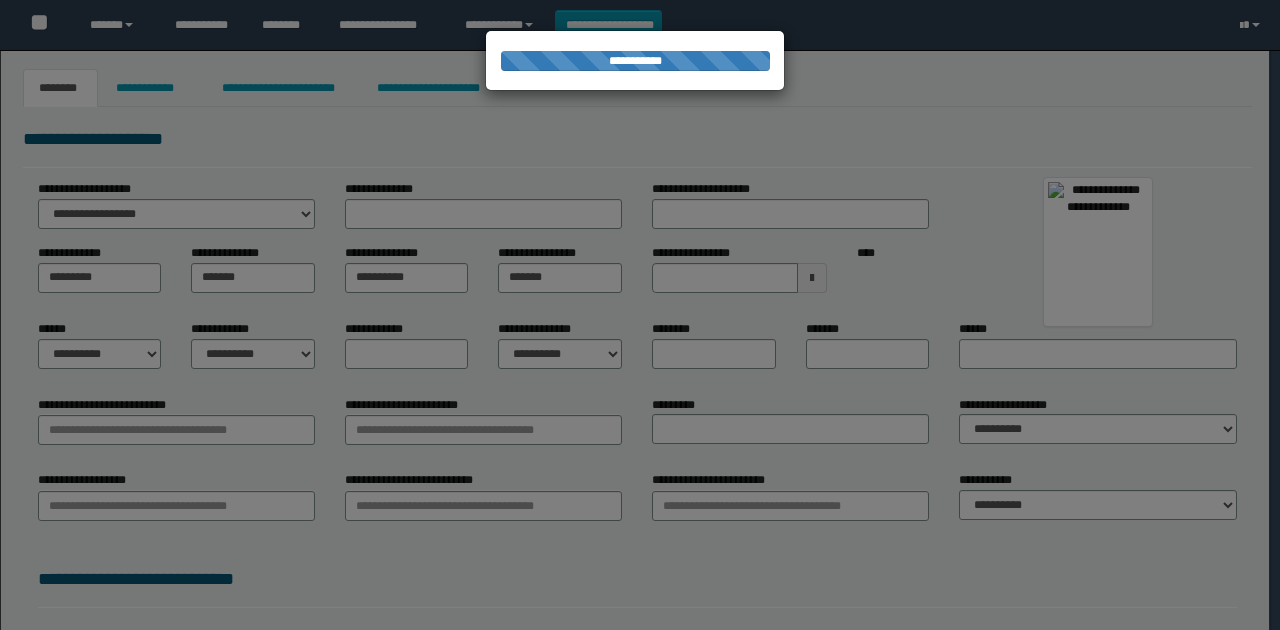 select 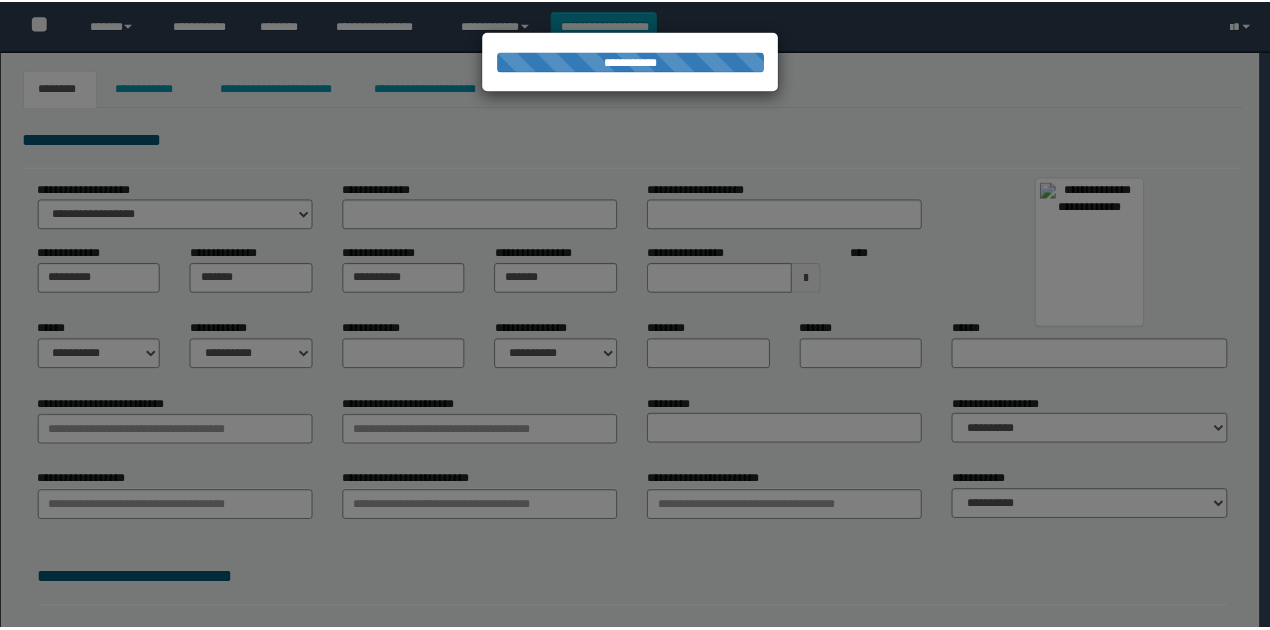 scroll, scrollTop: 0, scrollLeft: 0, axis: both 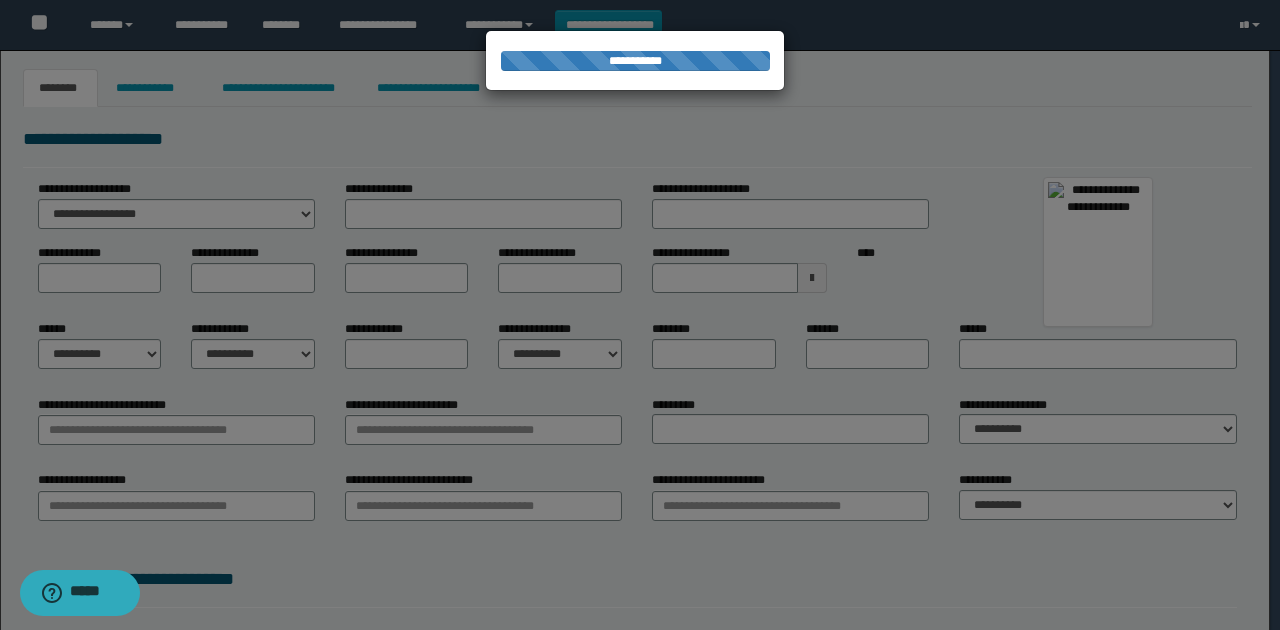 type on "*******" 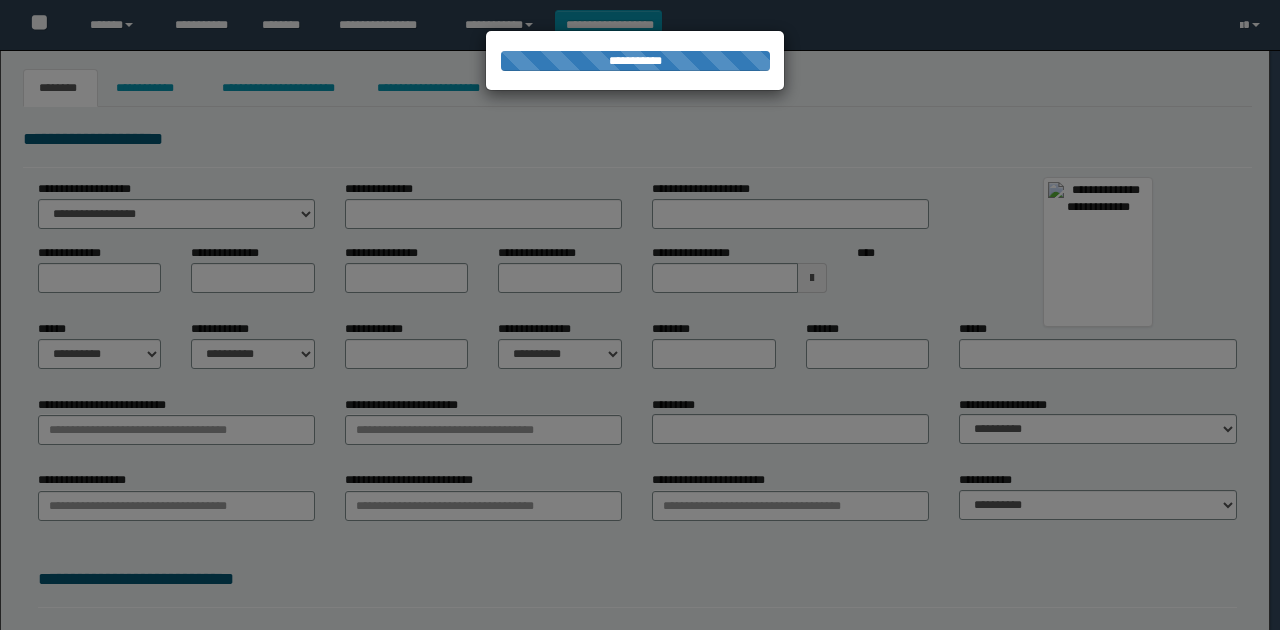 scroll, scrollTop: 0, scrollLeft: 0, axis: both 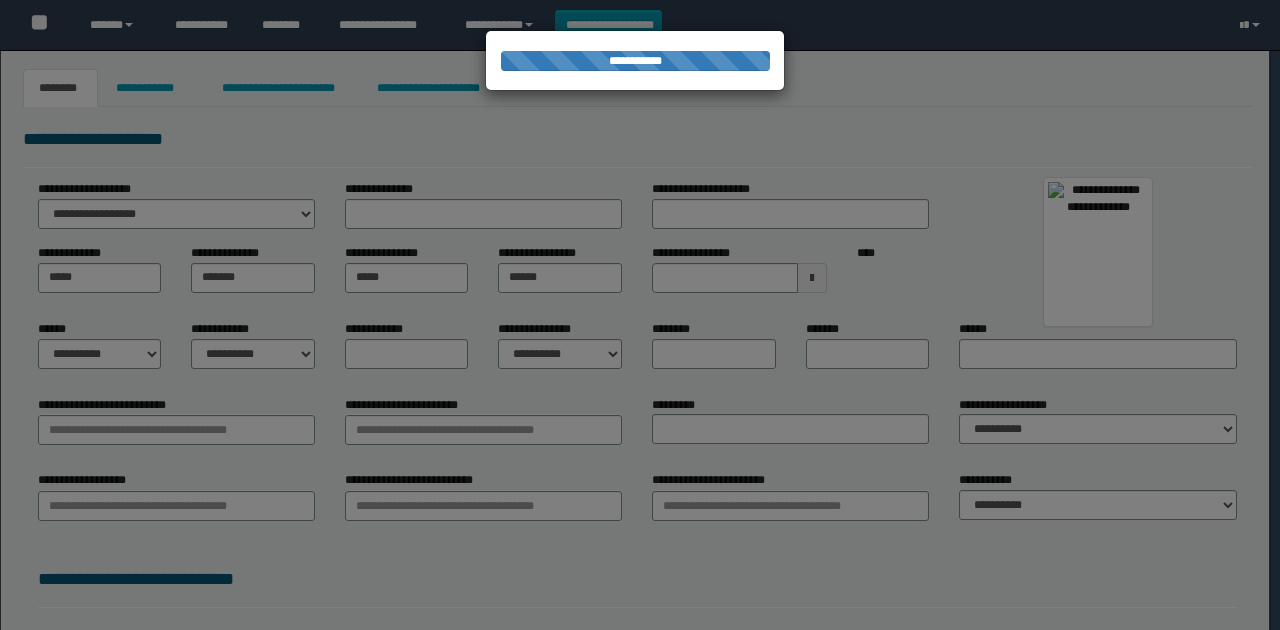 select 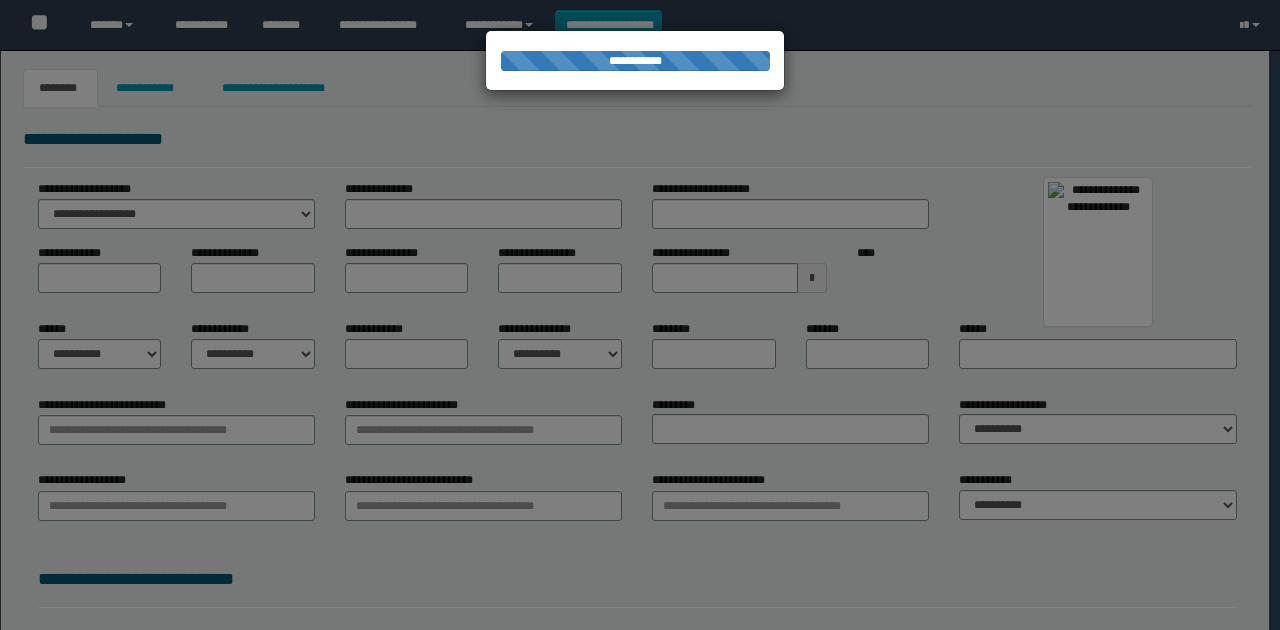 scroll, scrollTop: 0, scrollLeft: 0, axis: both 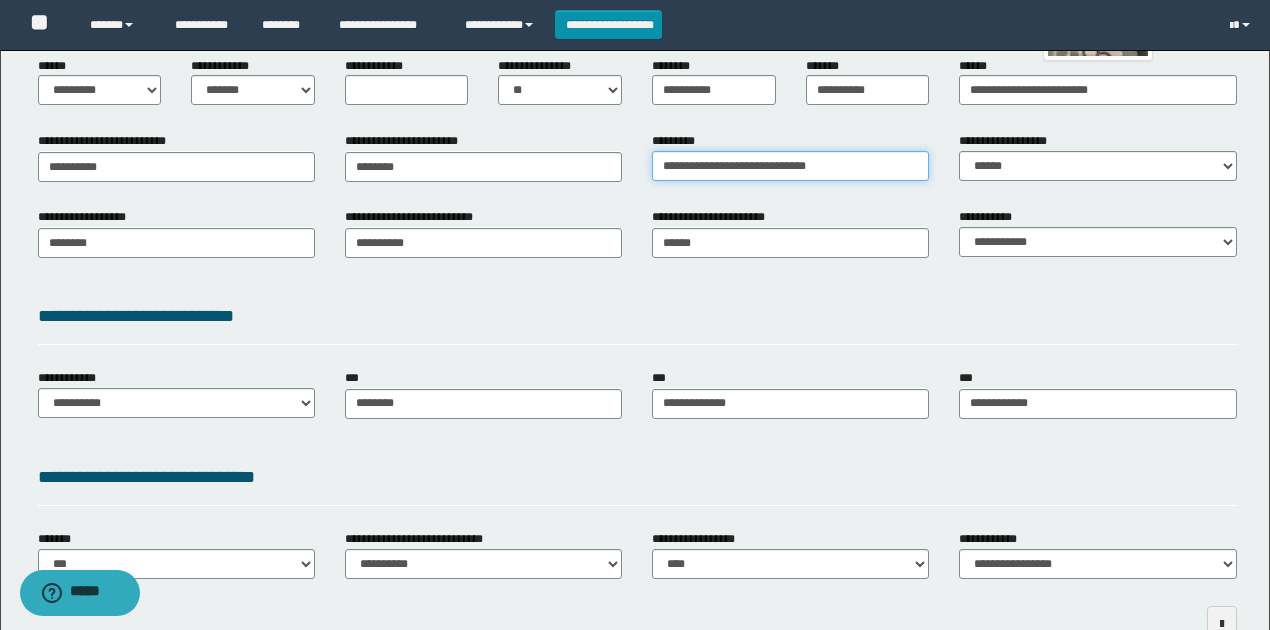 click on "**********" at bounding box center (790, 166) 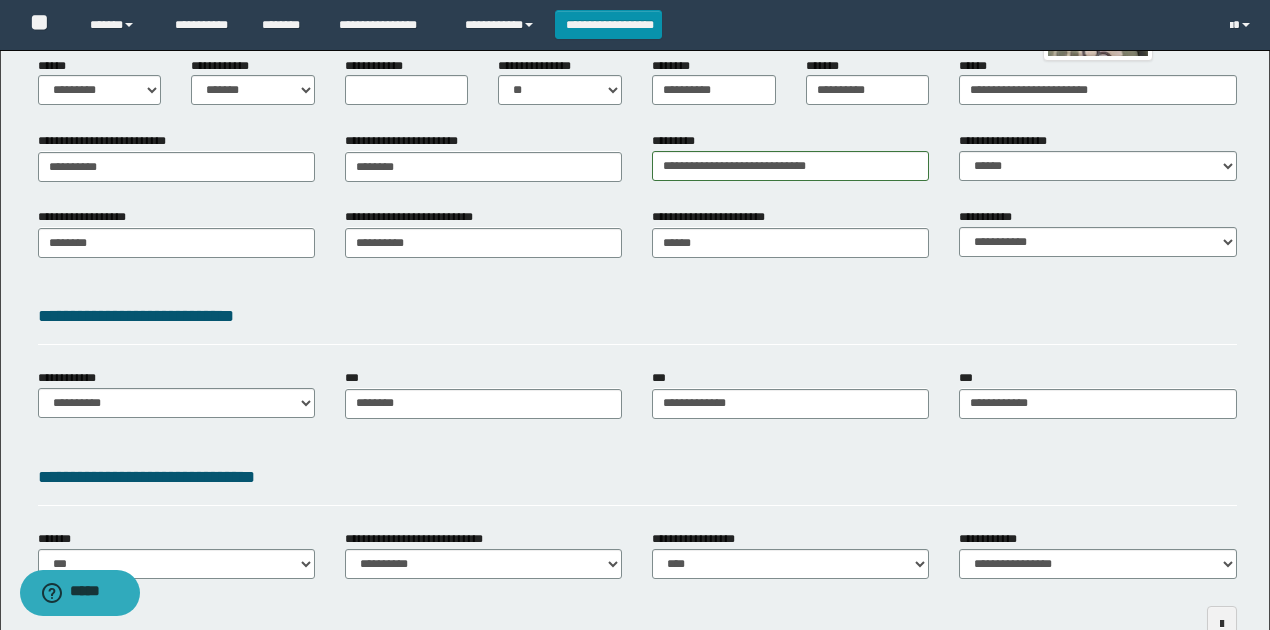 click on "**********" at bounding box center [637, 323] 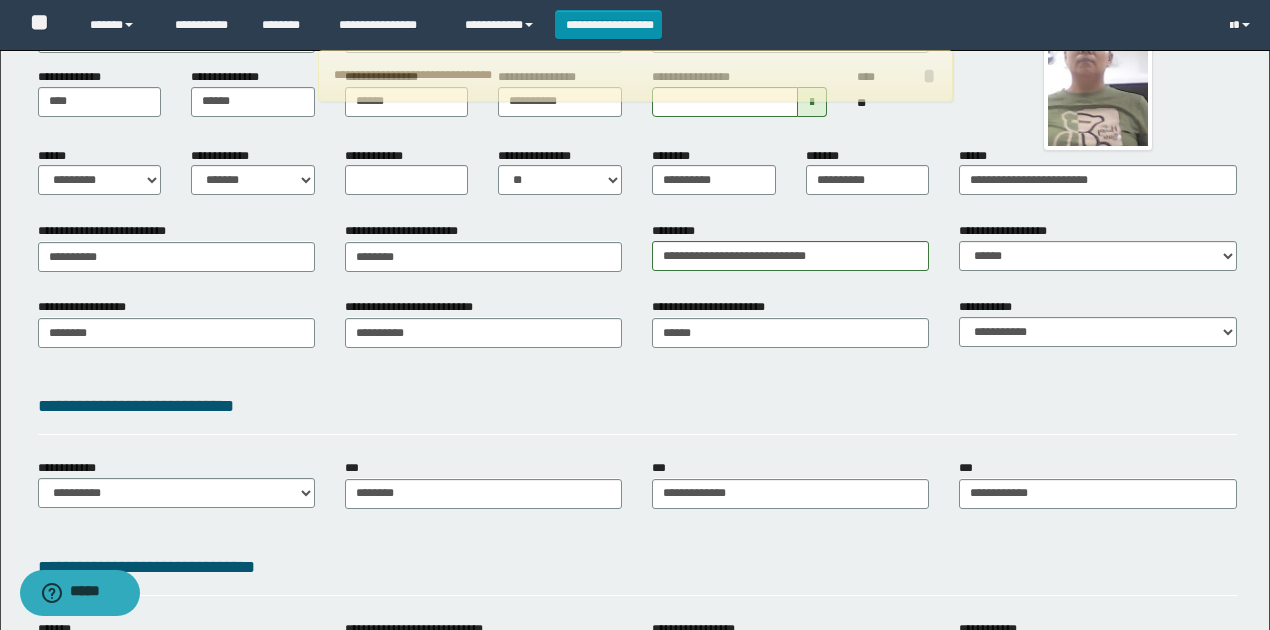 scroll, scrollTop: 383, scrollLeft: 0, axis: vertical 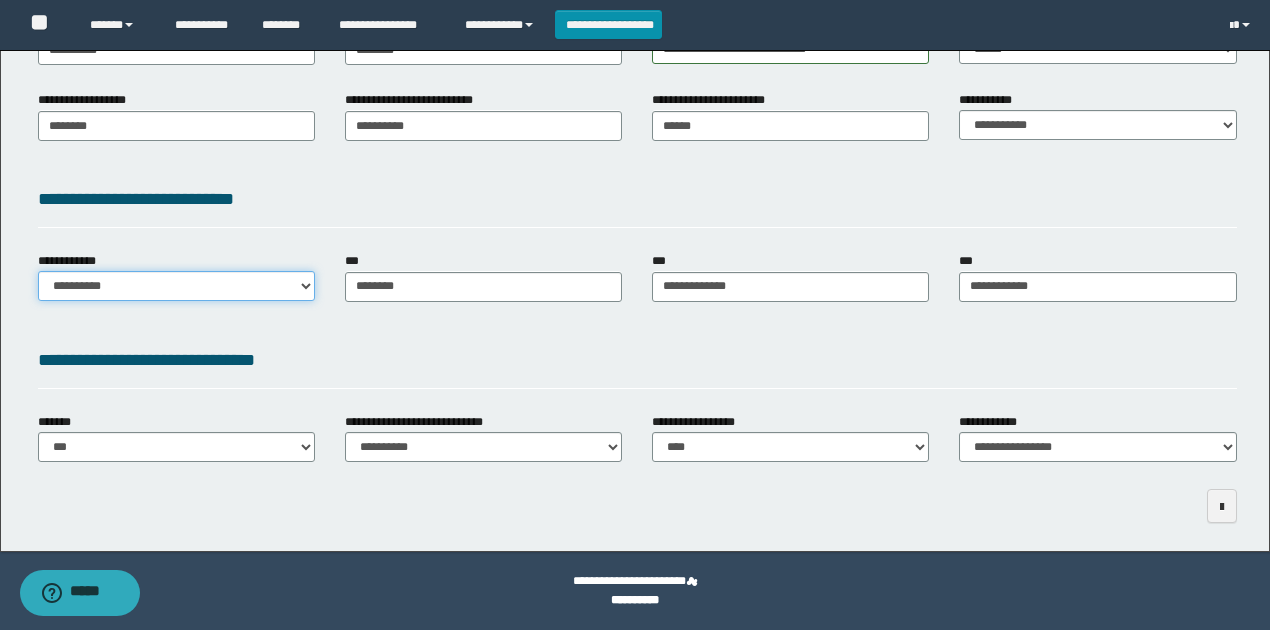 drag, startPoint x: 246, startPoint y: 290, endPoint x: 240, endPoint y: 300, distance: 11.661903 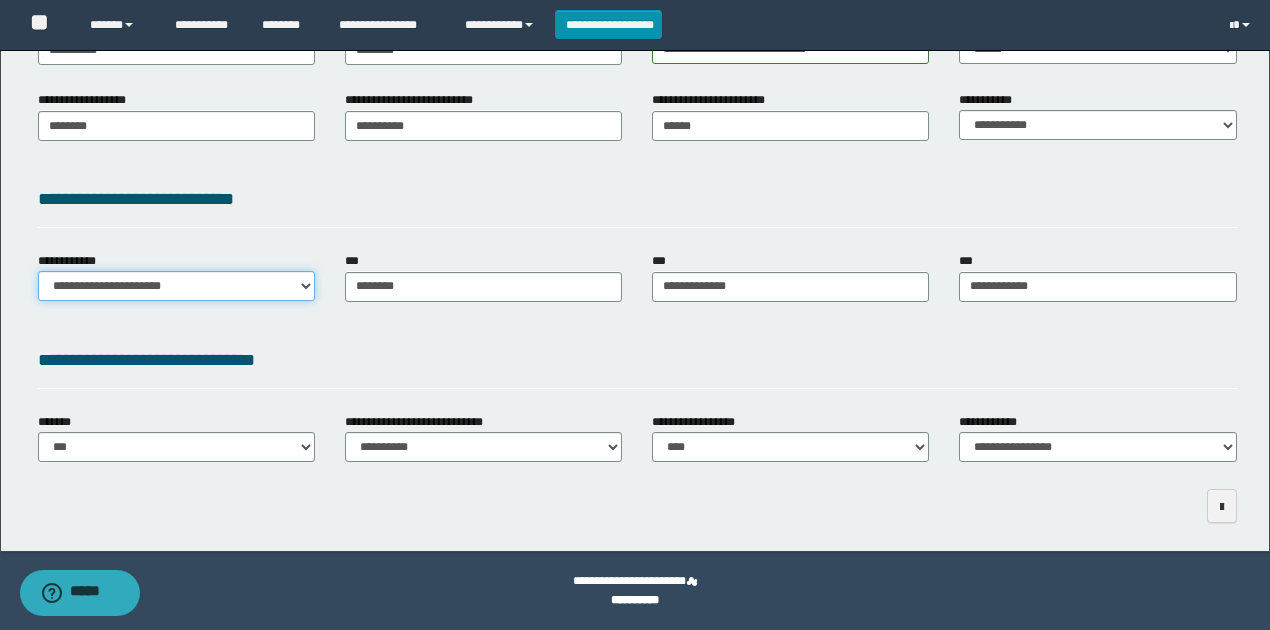 click on "**********" at bounding box center [176, 286] 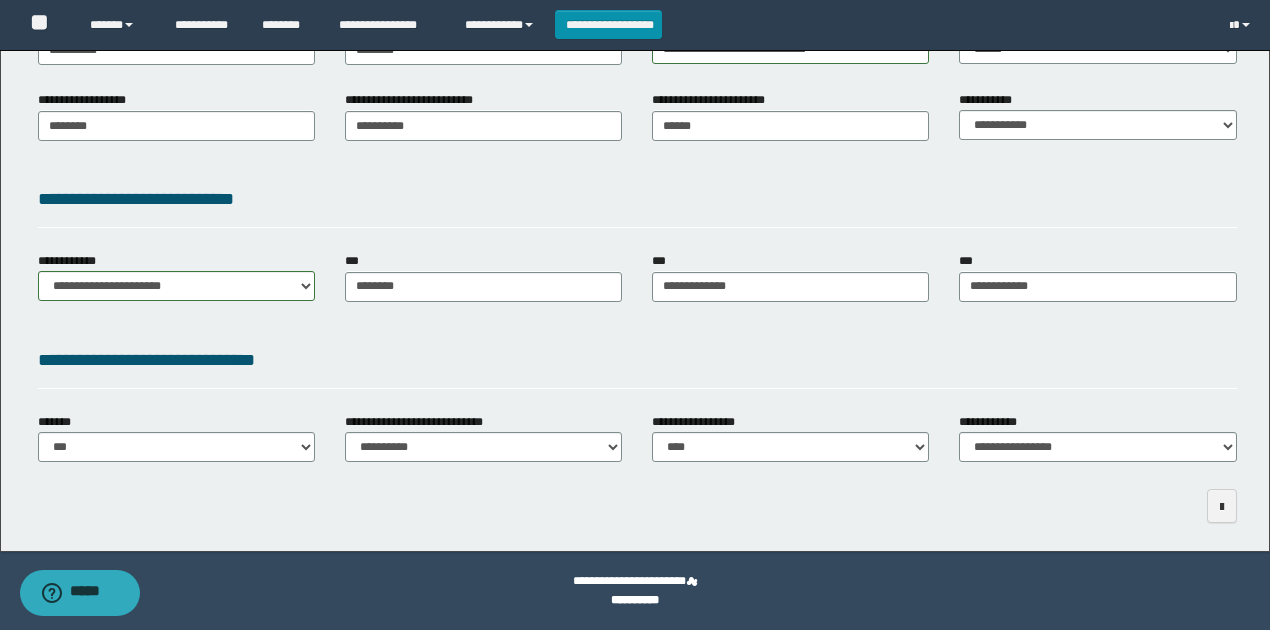 click on "**********" at bounding box center (637, 360) 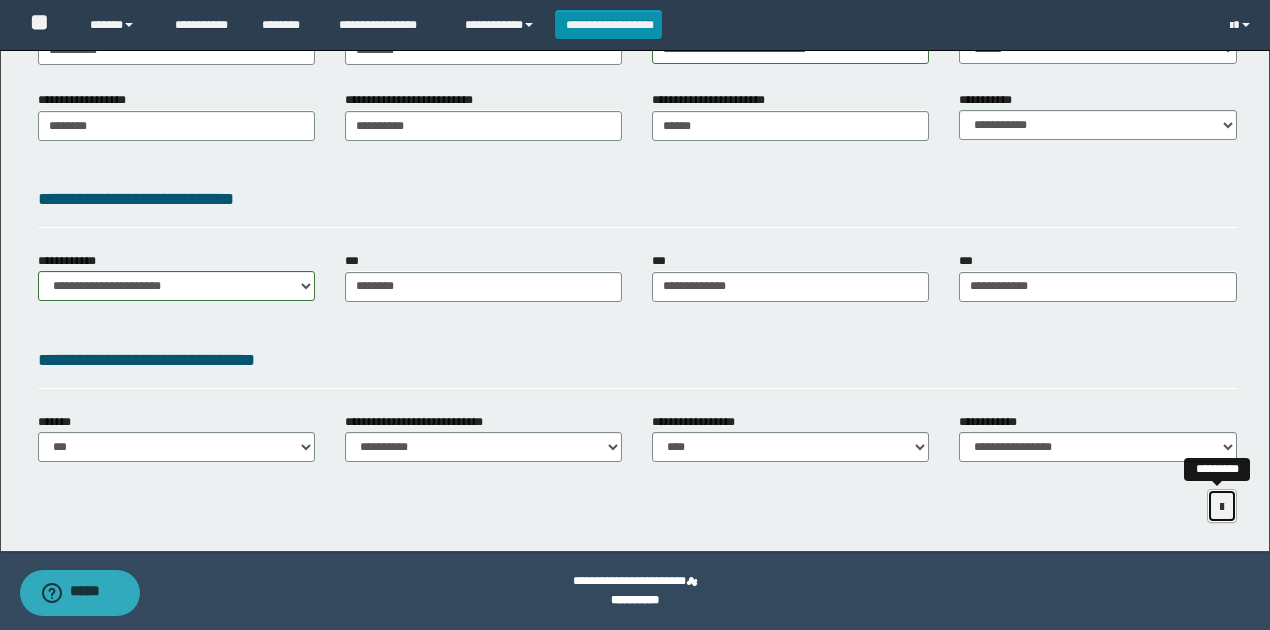 click at bounding box center (1222, 506) 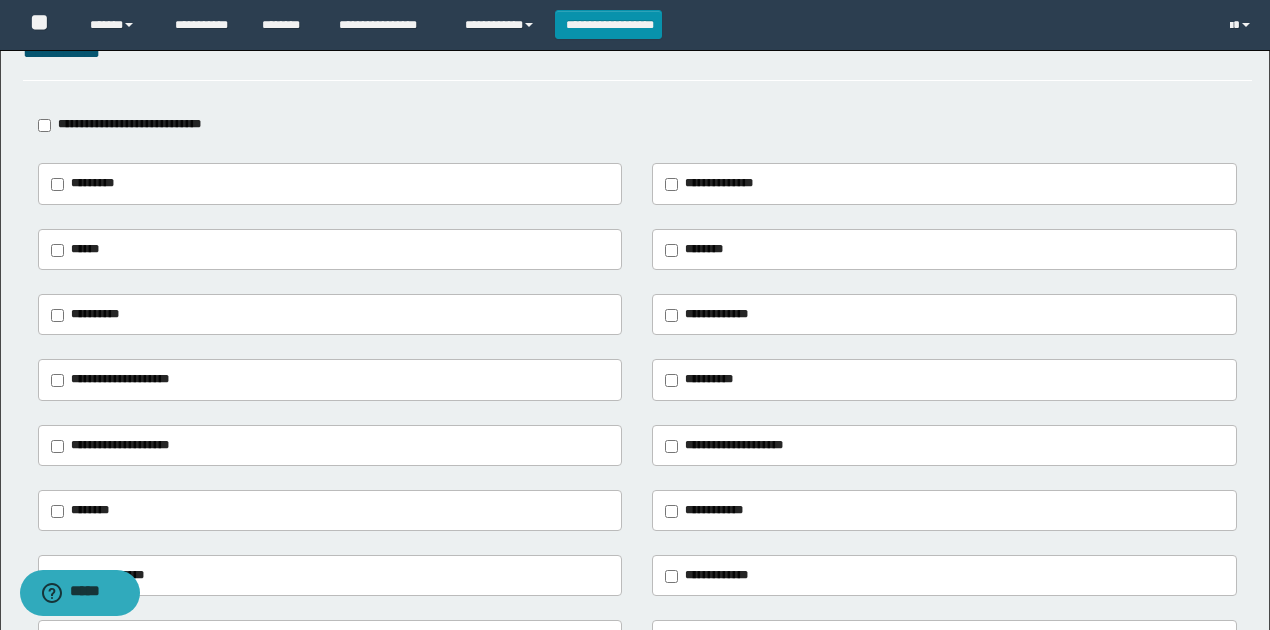 scroll, scrollTop: 0, scrollLeft: 0, axis: both 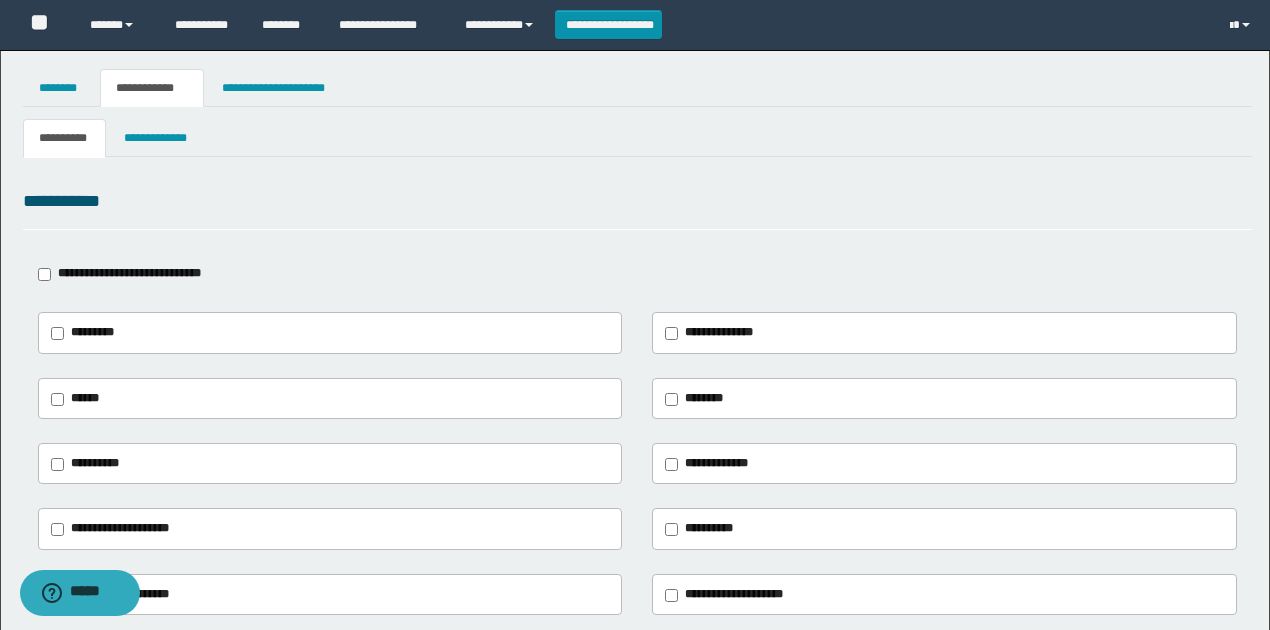 click on "**********" at bounding box center [129, 273] 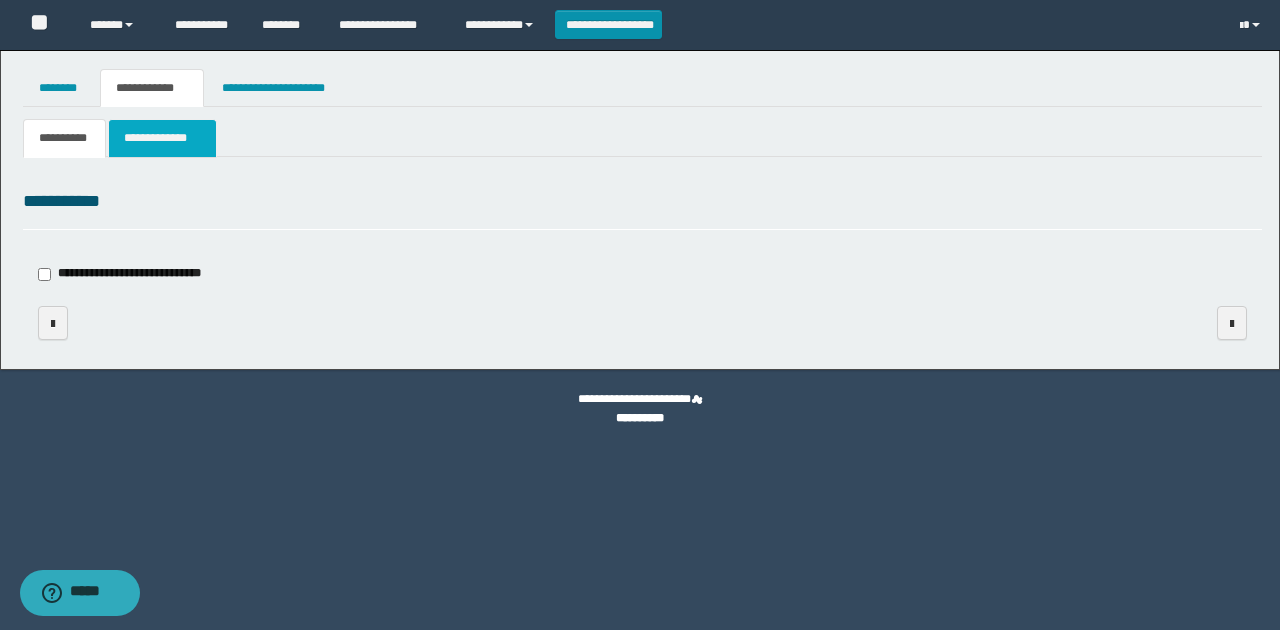 click on "**********" at bounding box center [162, 138] 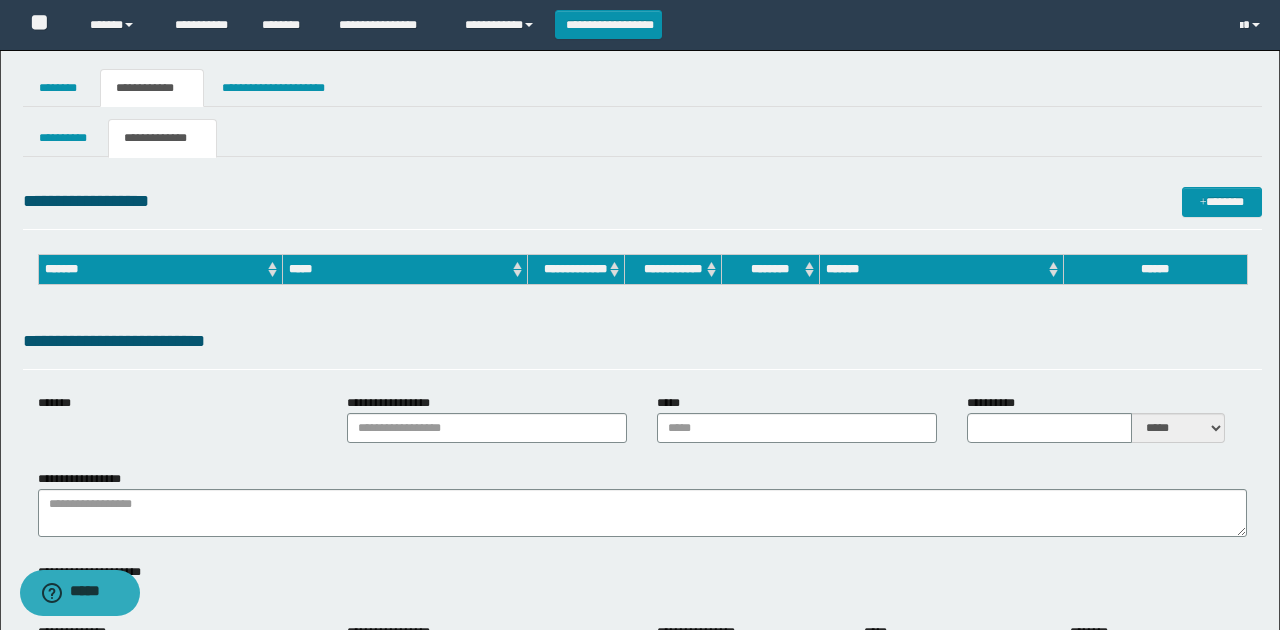 type on "********" 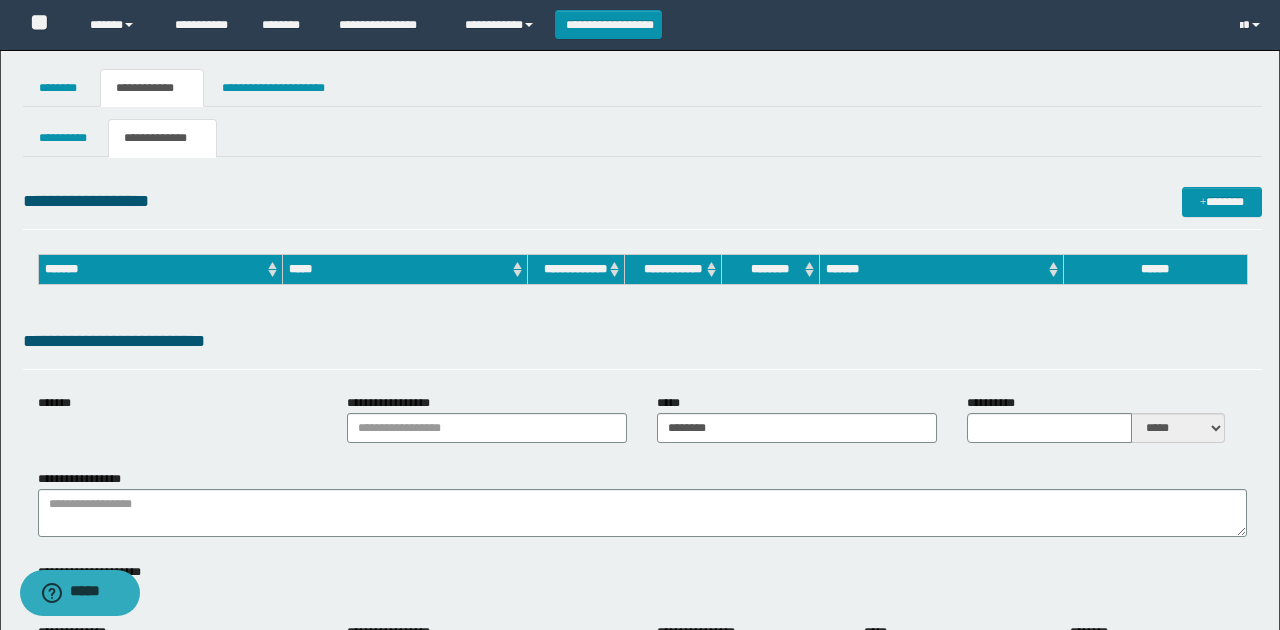 type on "*" 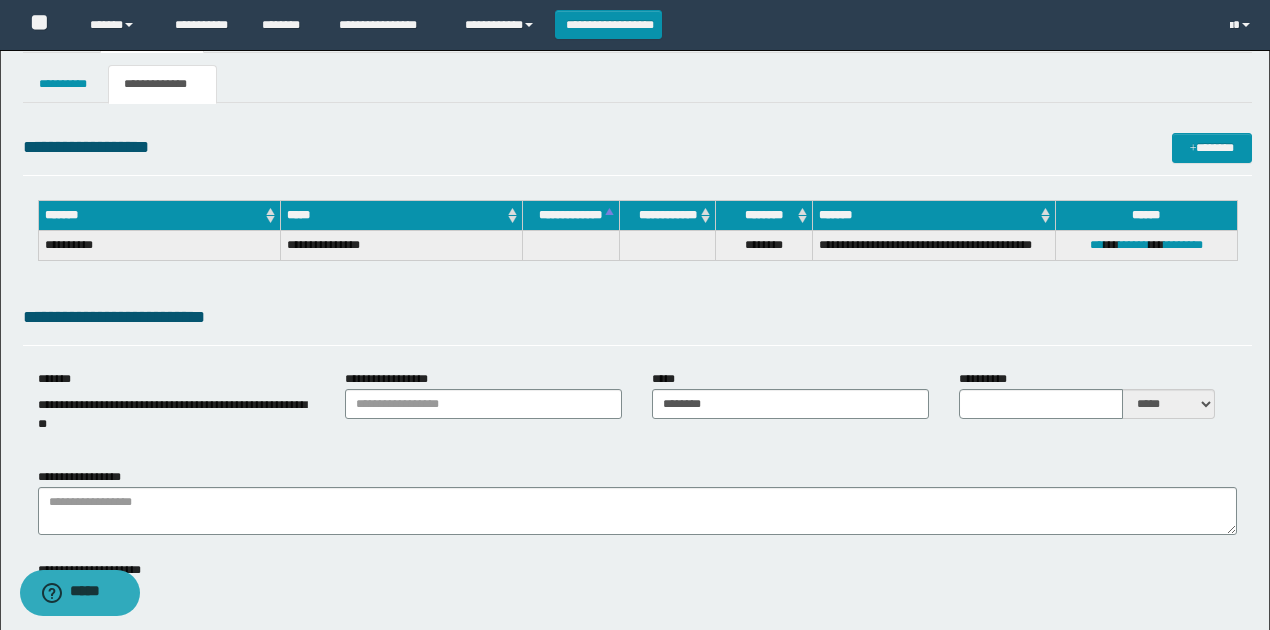 scroll, scrollTop: 133, scrollLeft: 0, axis: vertical 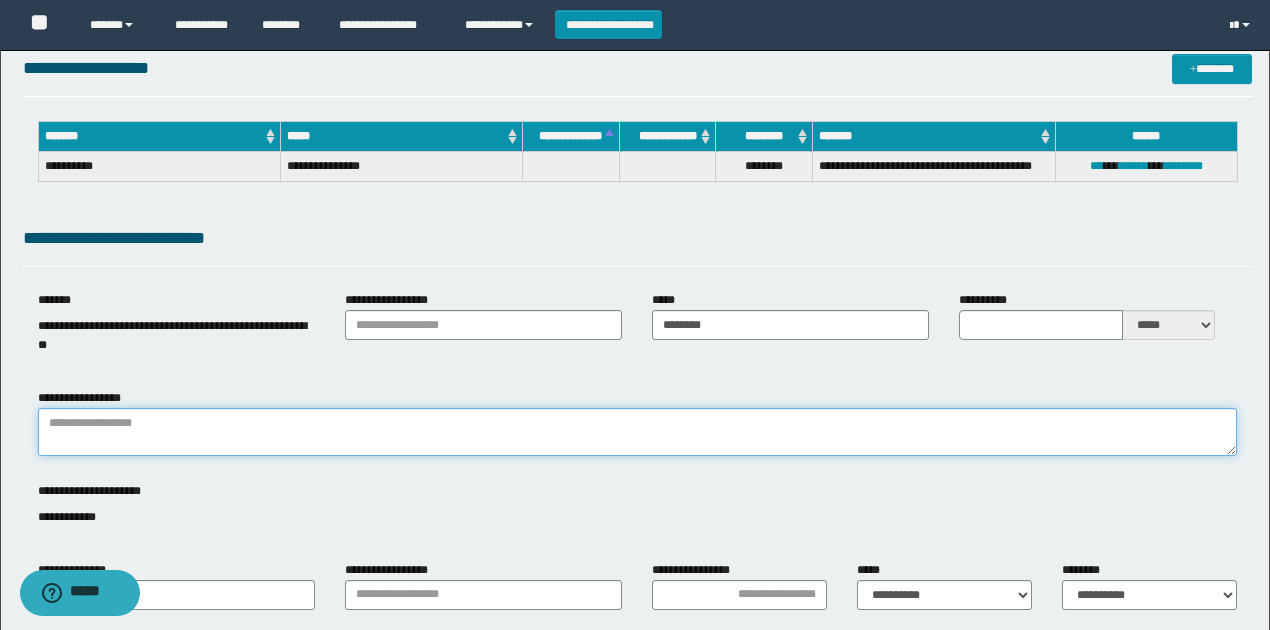 drag, startPoint x: 203, startPoint y: 406, endPoint x: 202, endPoint y: 422, distance: 16.03122 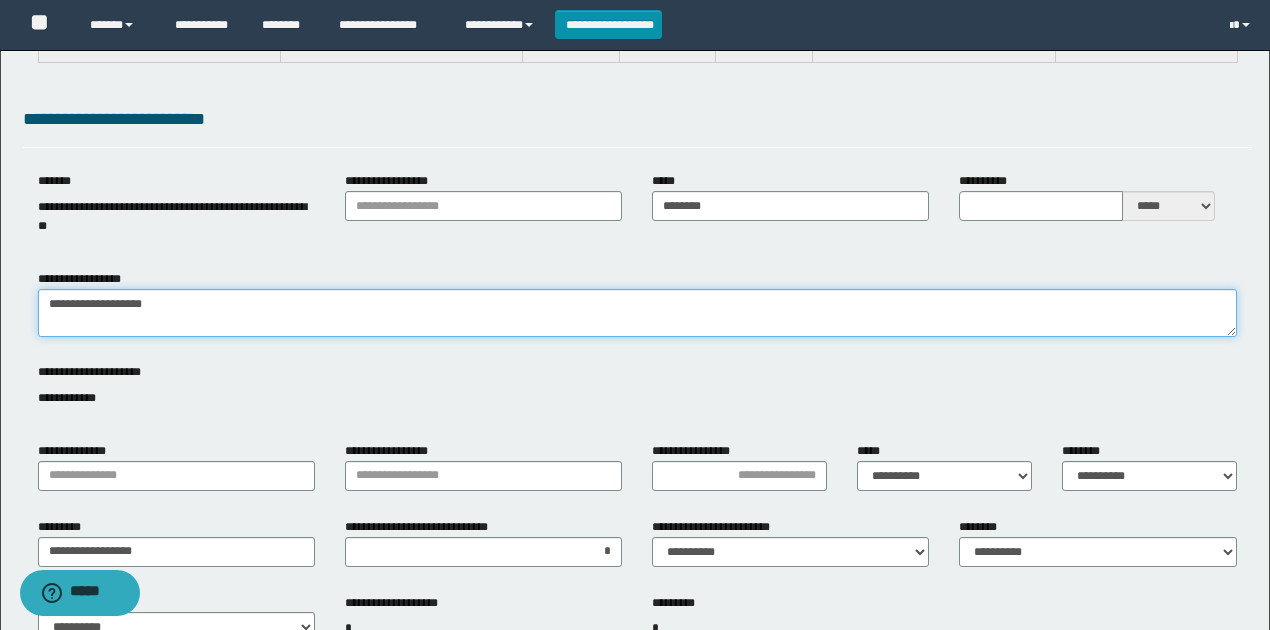 scroll, scrollTop: 466, scrollLeft: 0, axis: vertical 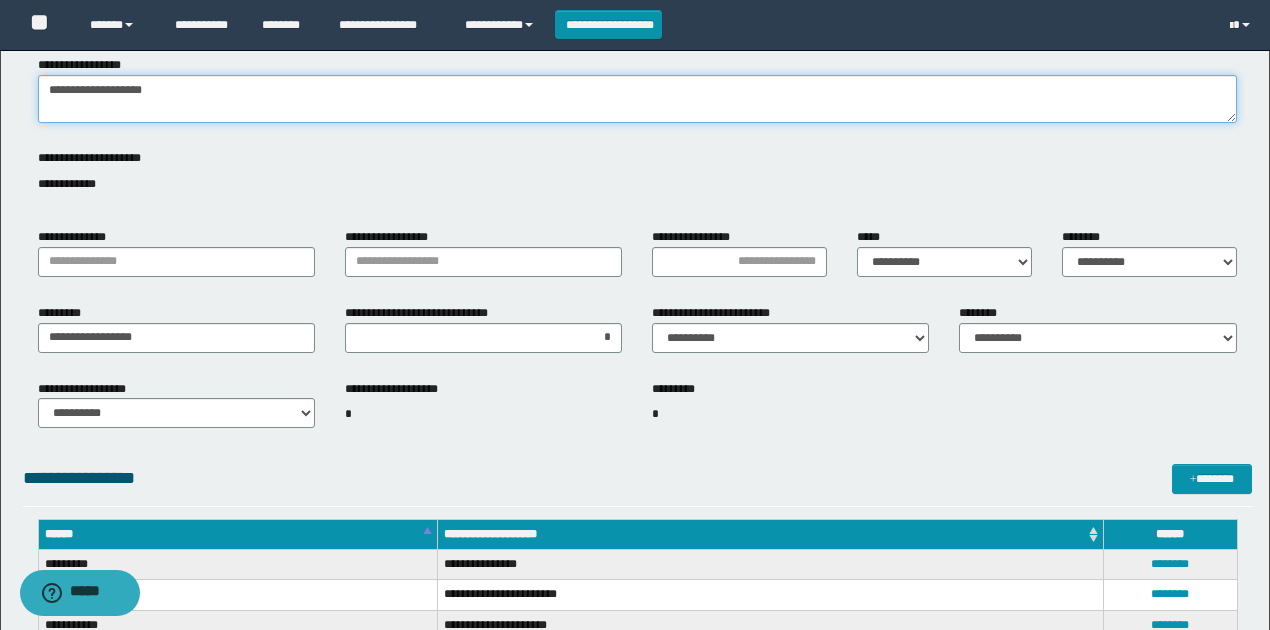 type on "**********" 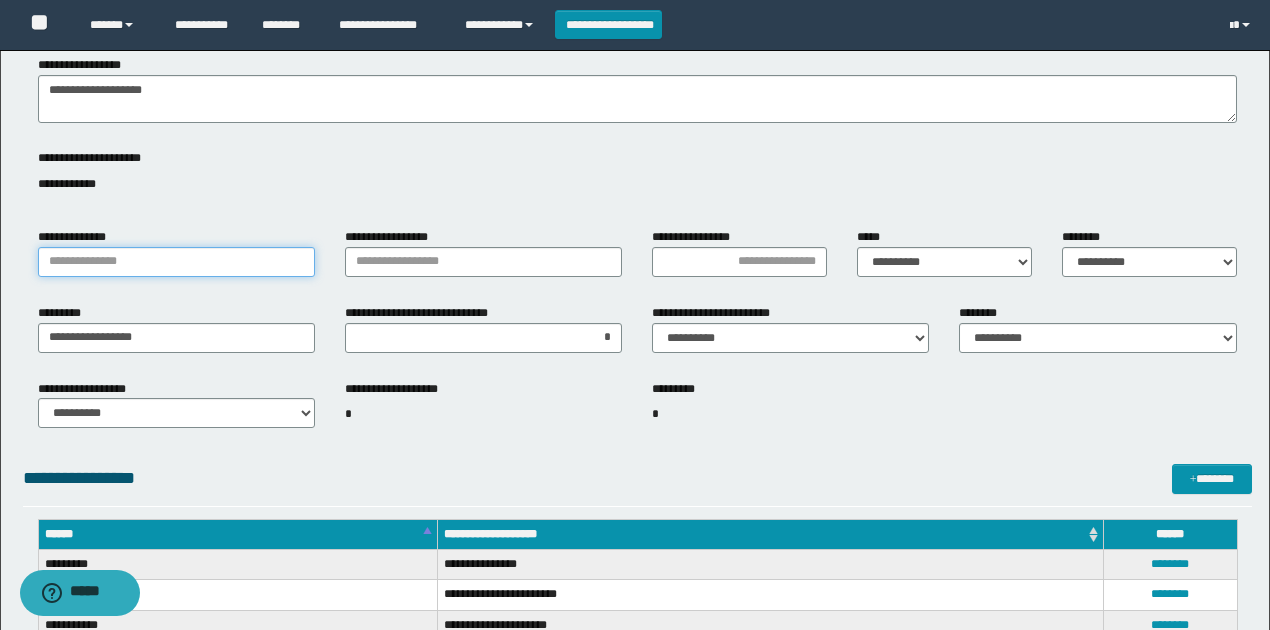 drag, startPoint x: 214, startPoint y: 263, endPoint x: 198, endPoint y: 273, distance: 18.867962 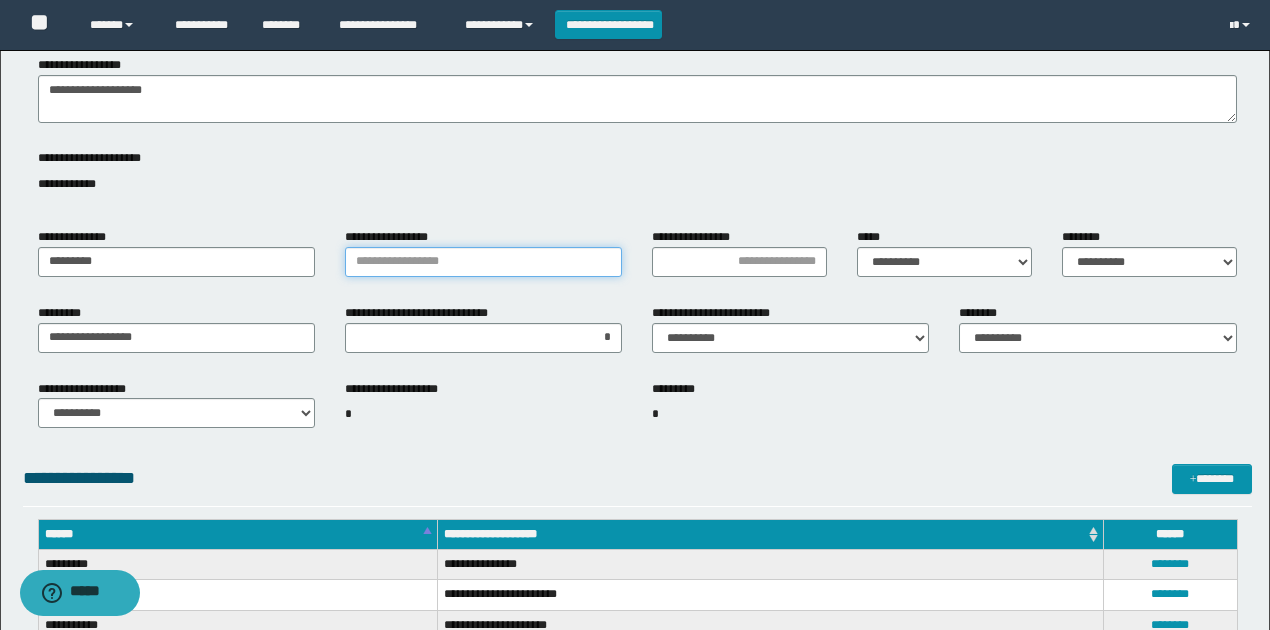 click on "**********" at bounding box center (483, 262) 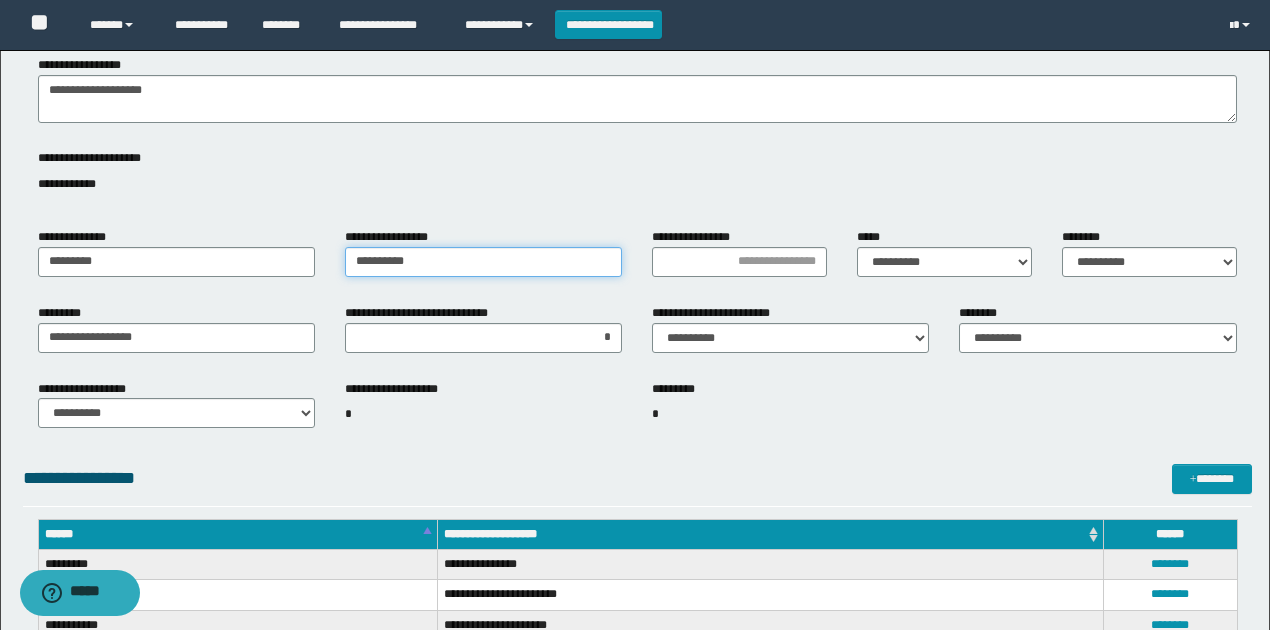 type on "*********" 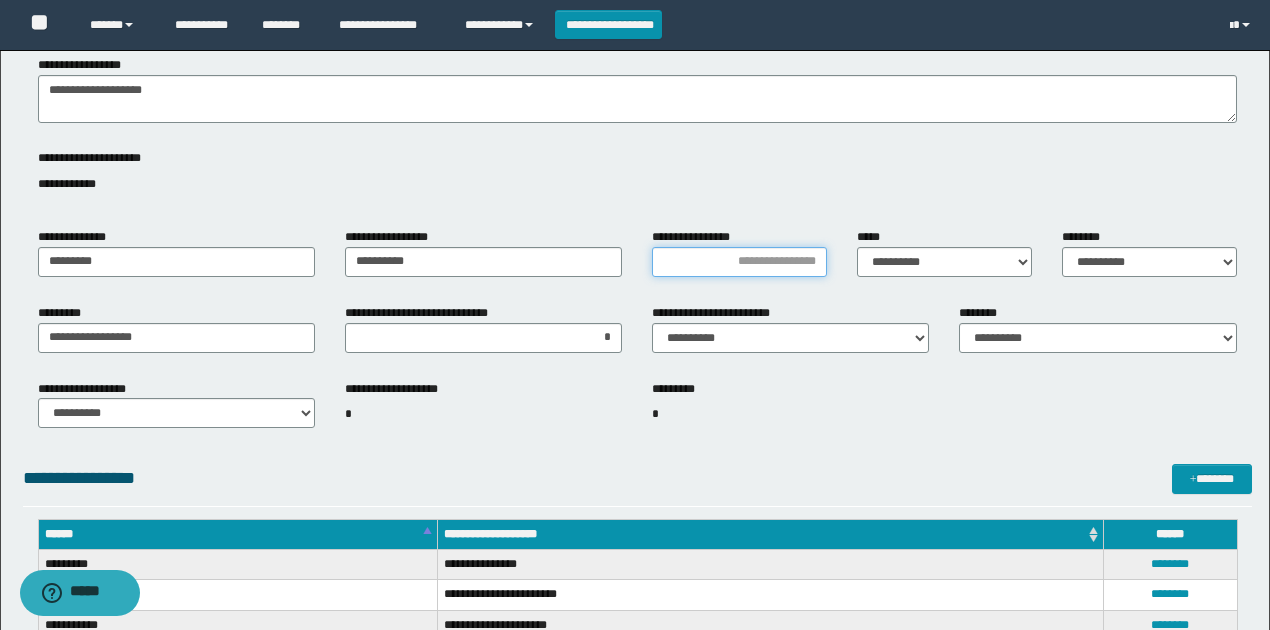 click on "**********" at bounding box center [739, 262] 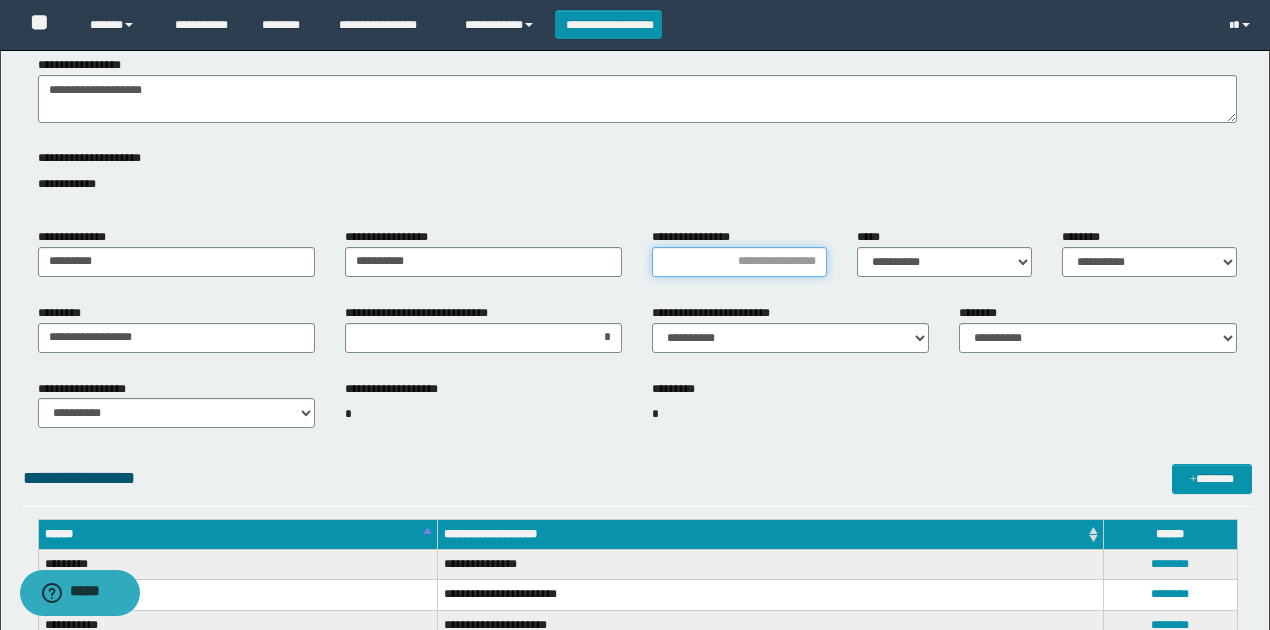type on "*" 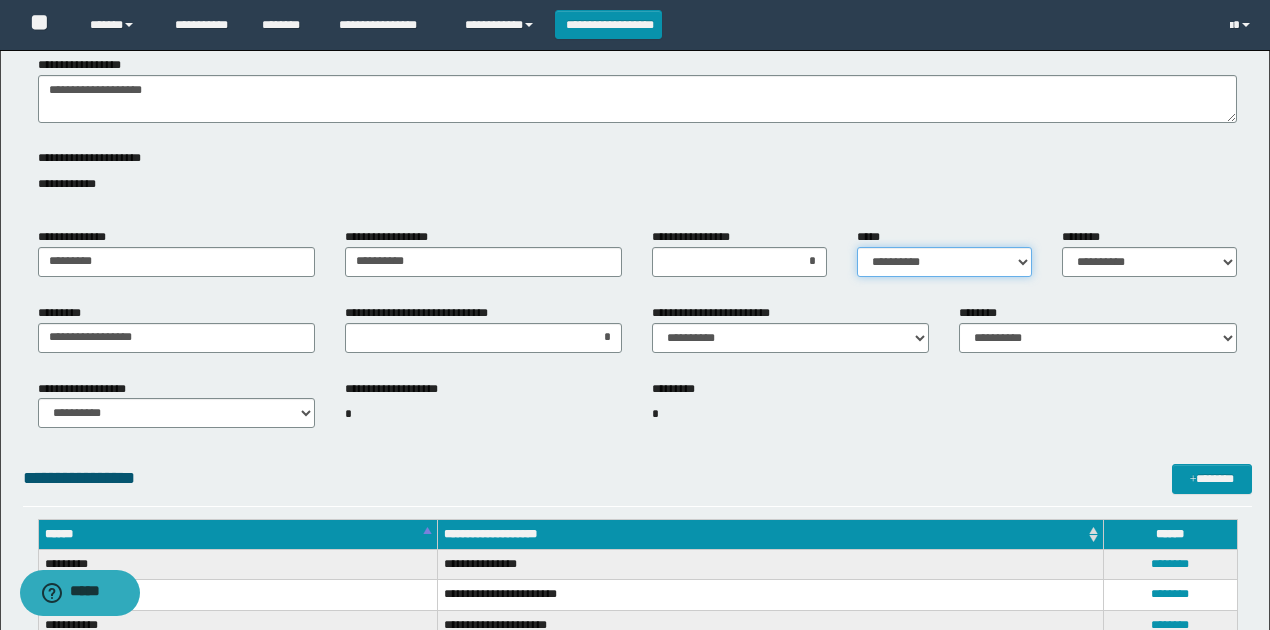 click on "**********" at bounding box center [944, 262] 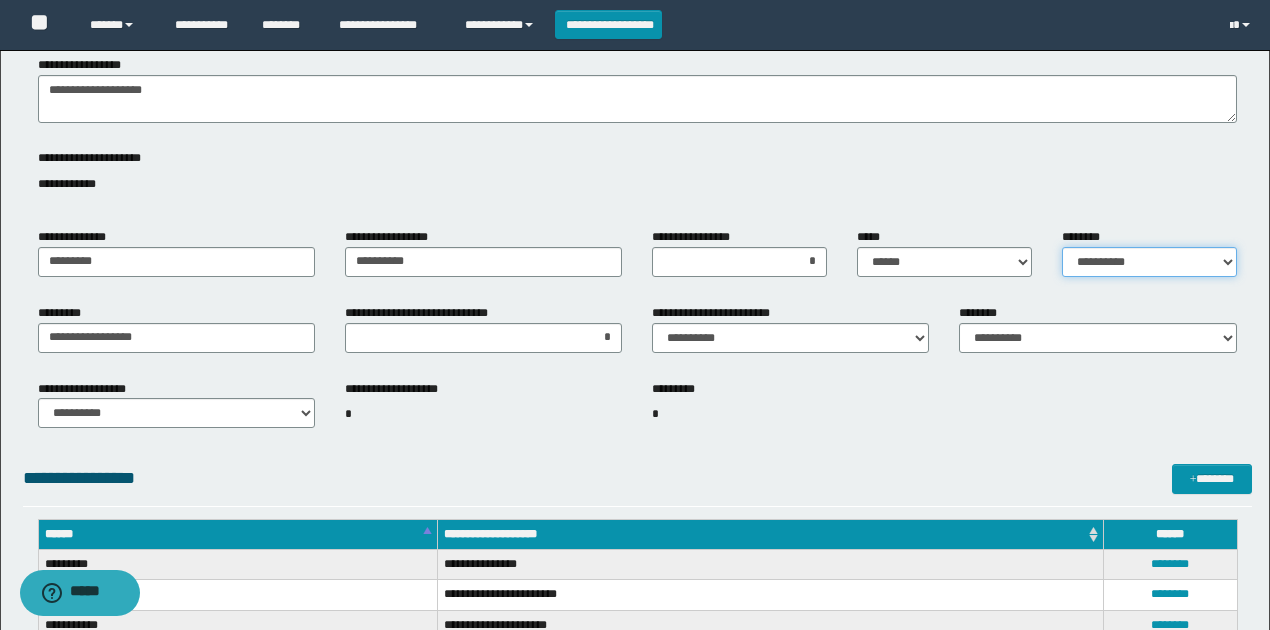 drag, startPoint x: 1108, startPoint y: 264, endPoint x: 1121, endPoint y: 295, distance: 33.61547 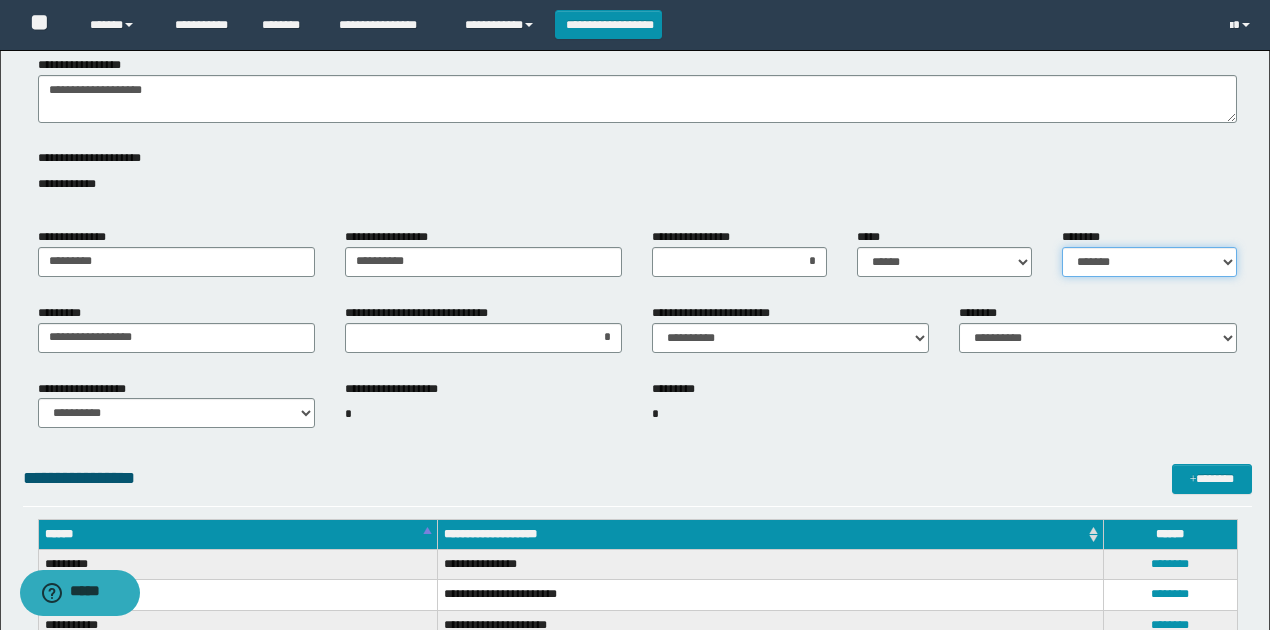 scroll, scrollTop: 533, scrollLeft: 0, axis: vertical 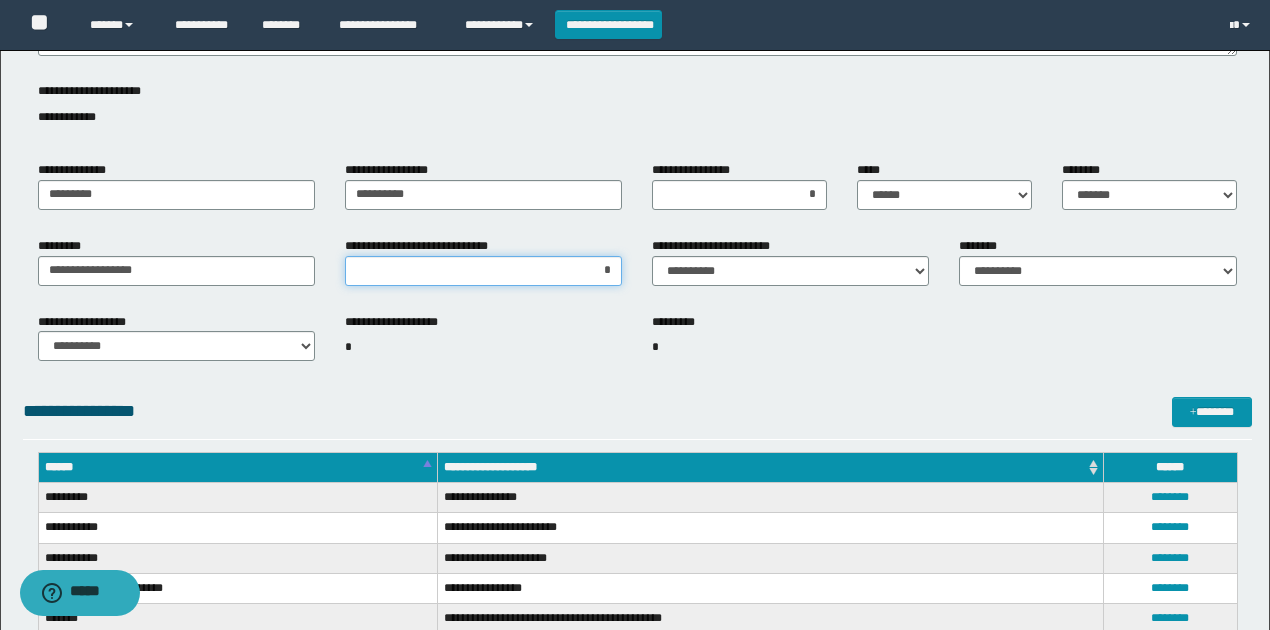 drag, startPoint x: 552, startPoint y: 259, endPoint x: 624, endPoint y: 284, distance: 76.2168 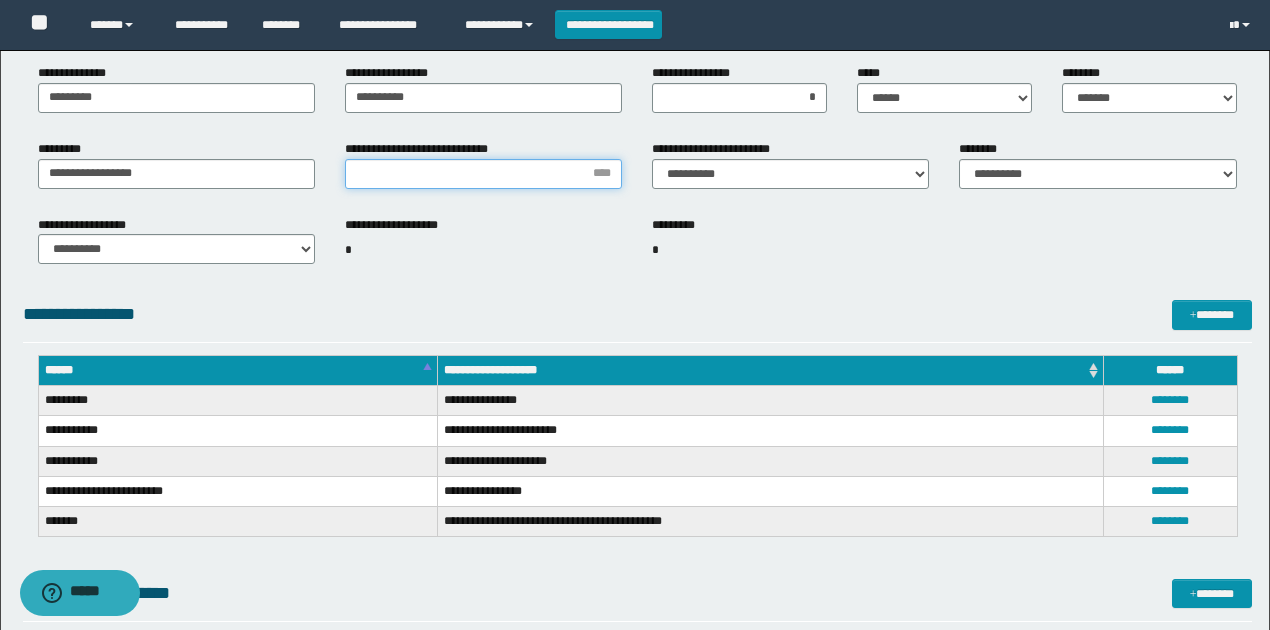 scroll, scrollTop: 600, scrollLeft: 0, axis: vertical 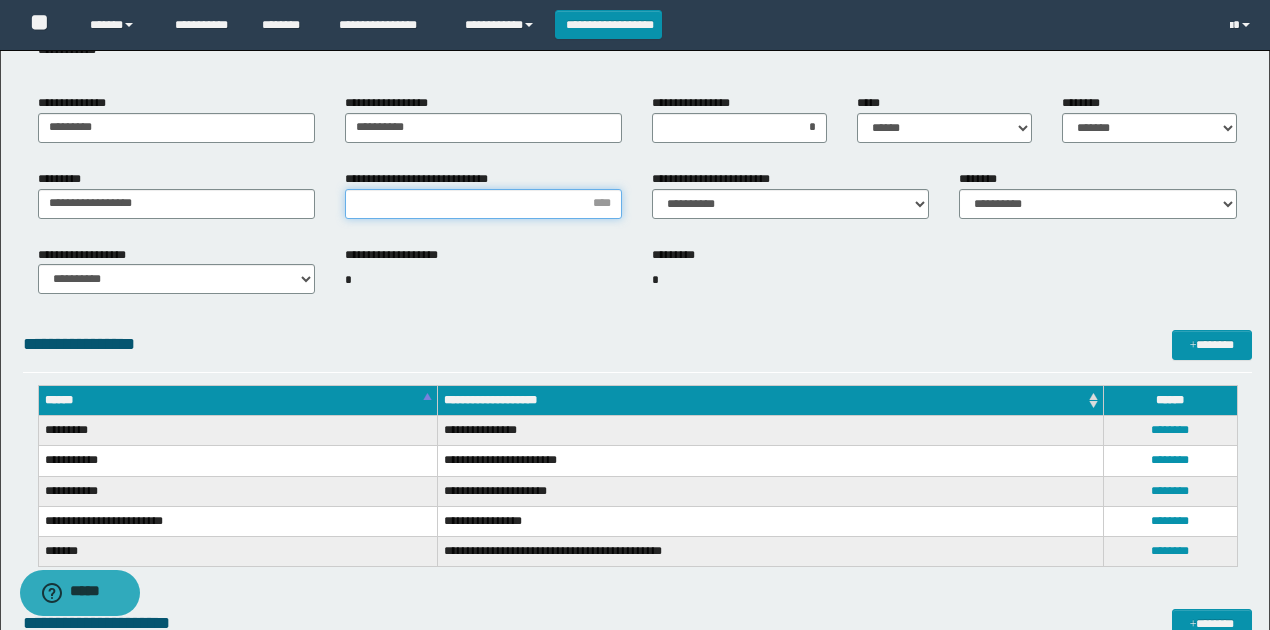 type on "*" 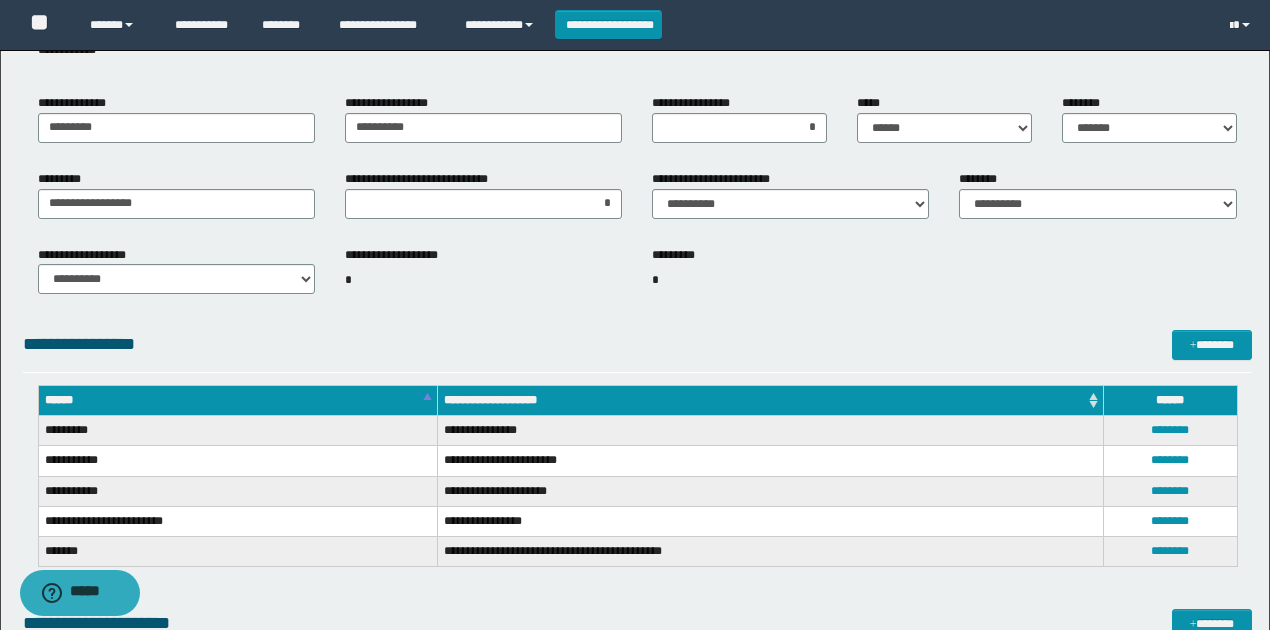 click on "**********" at bounding box center (637, 354) 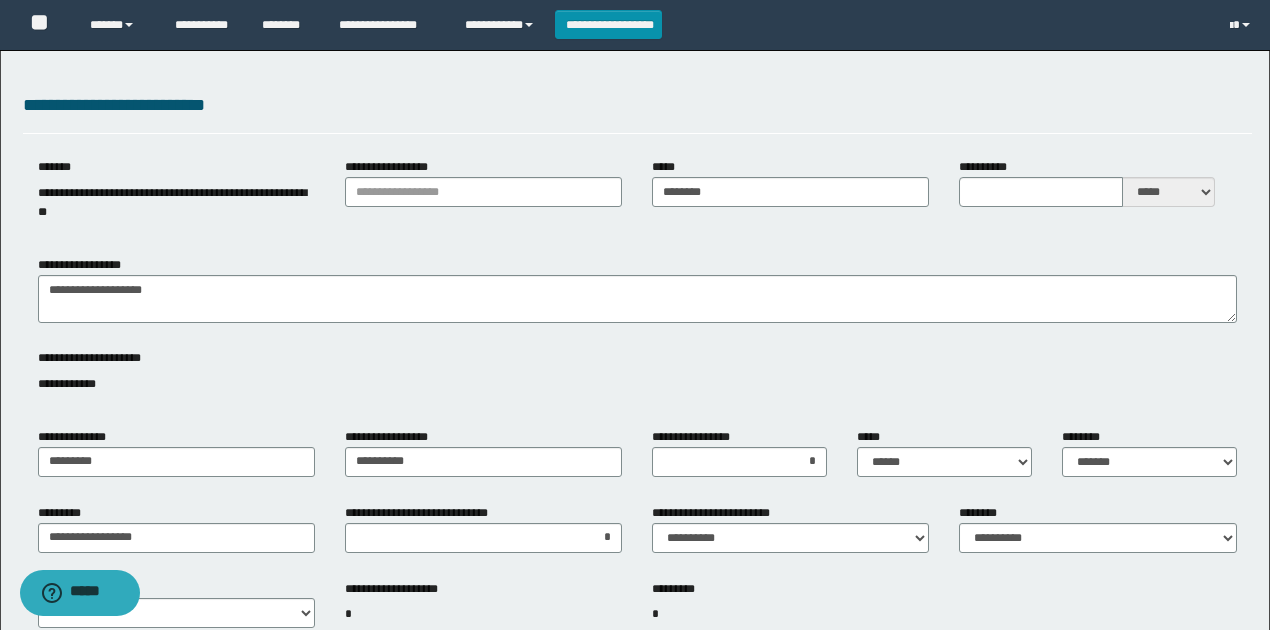 scroll, scrollTop: 0, scrollLeft: 0, axis: both 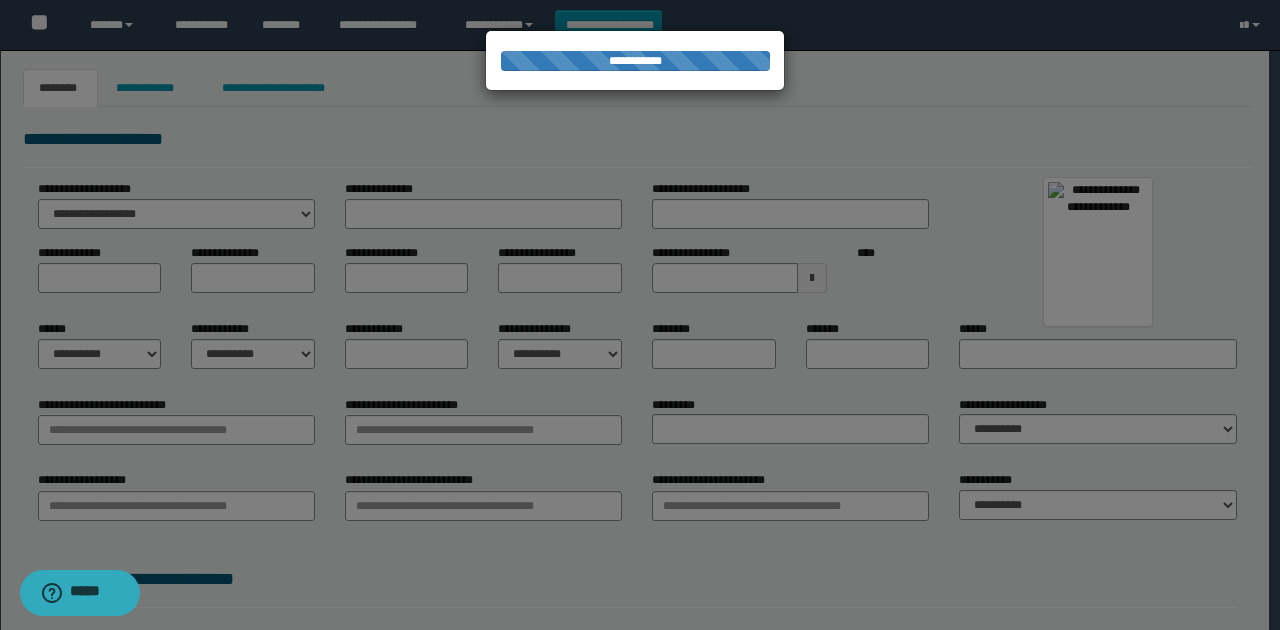 type on "*****" 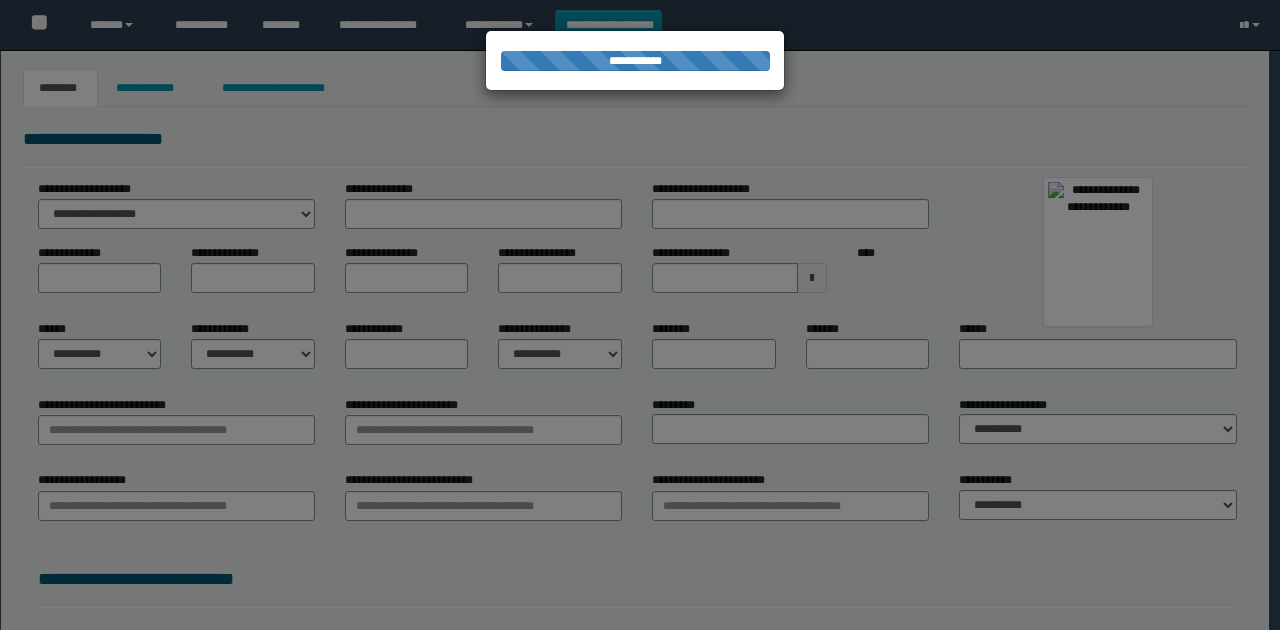 scroll, scrollTop: 0, scrollLeft: 0, axis: both 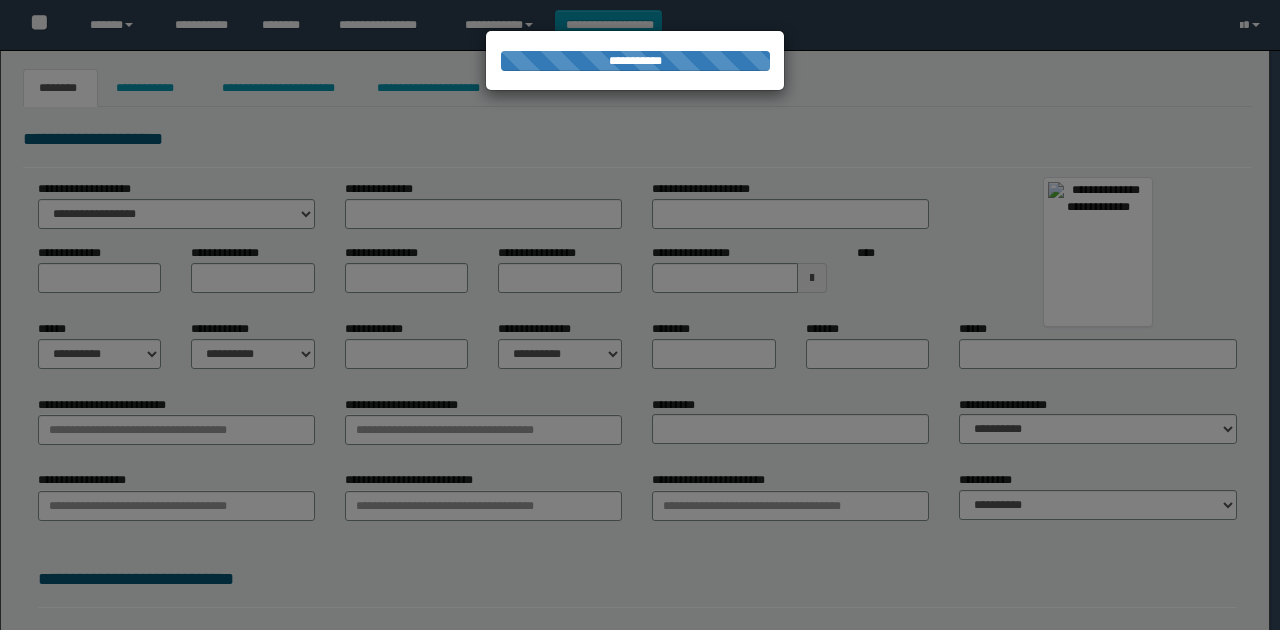 type on "*******" 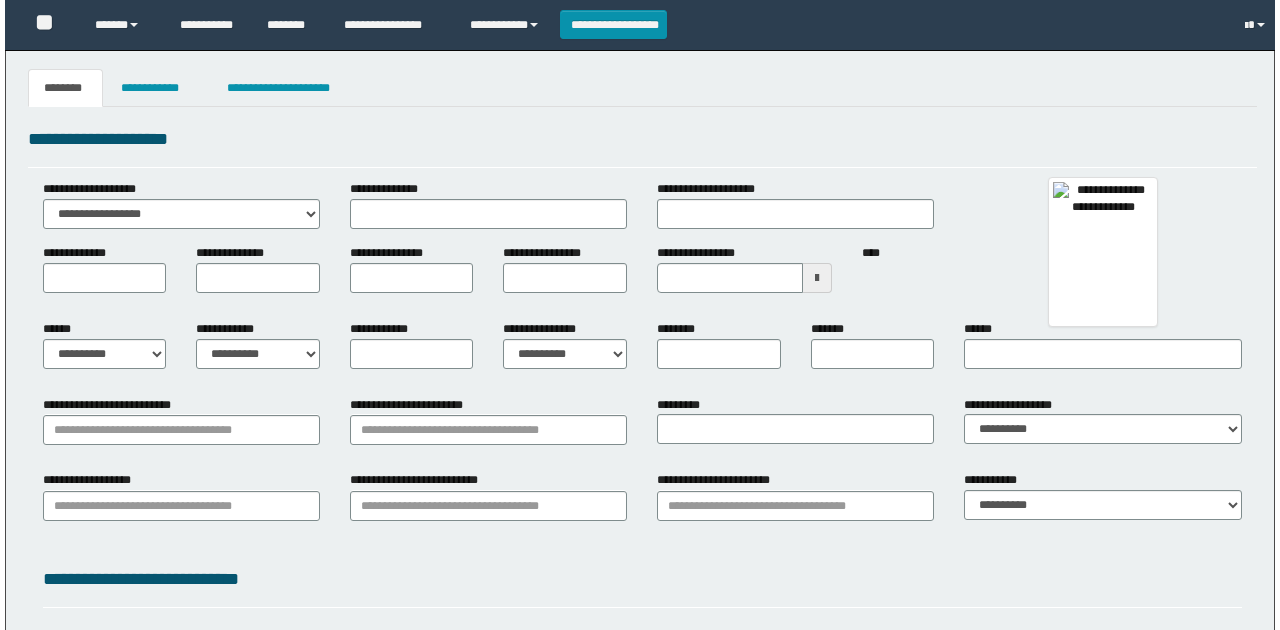 scroll, scrollTop: 0, scrollLeft: 0, axis: both 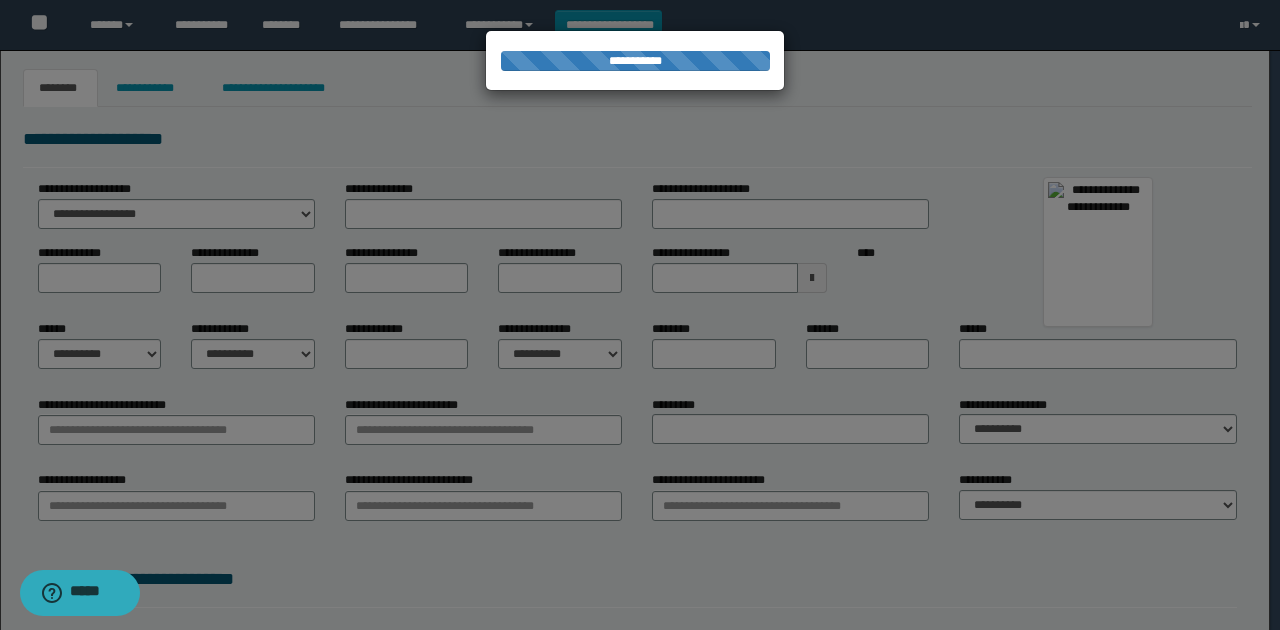 type on "******" 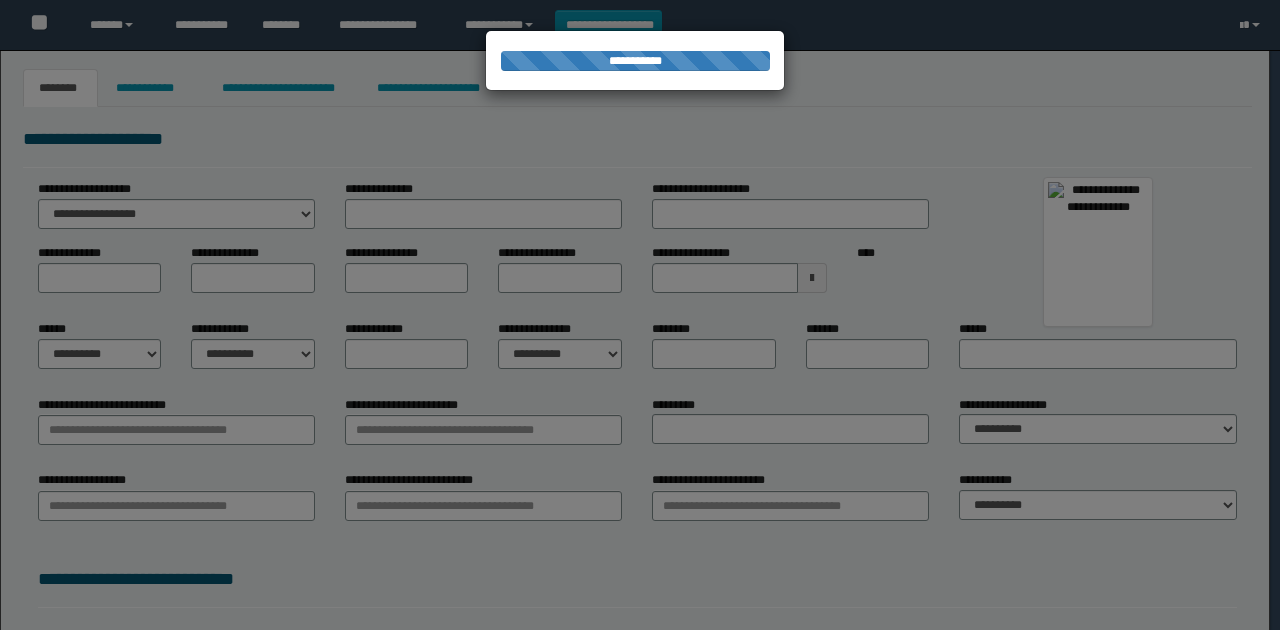 scroll, scrollTop: 0, scrollLeft: 0, axis: both 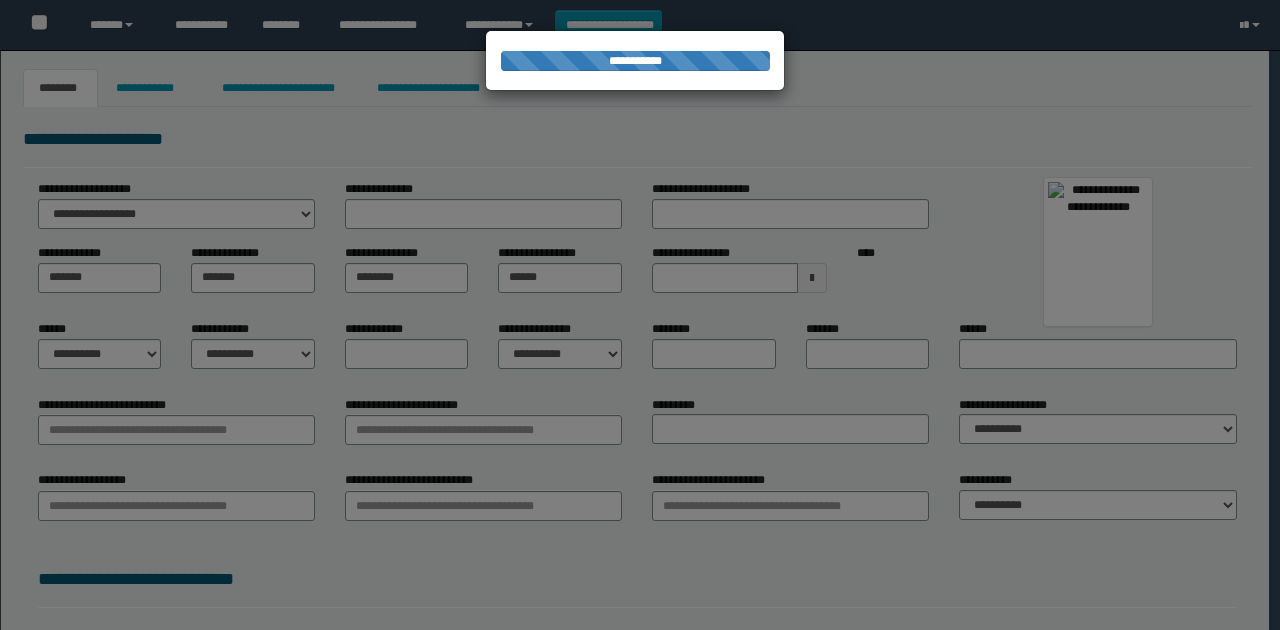 select 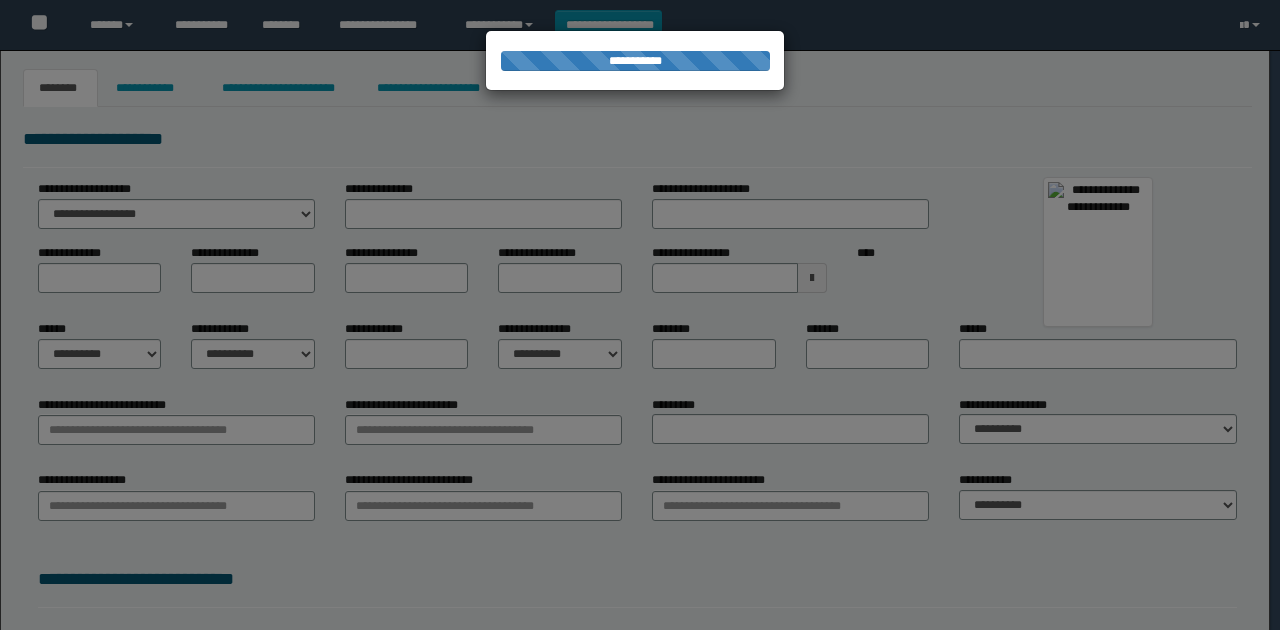 scroll, scrollTop: 0, scrollLeft: 0, axis: both 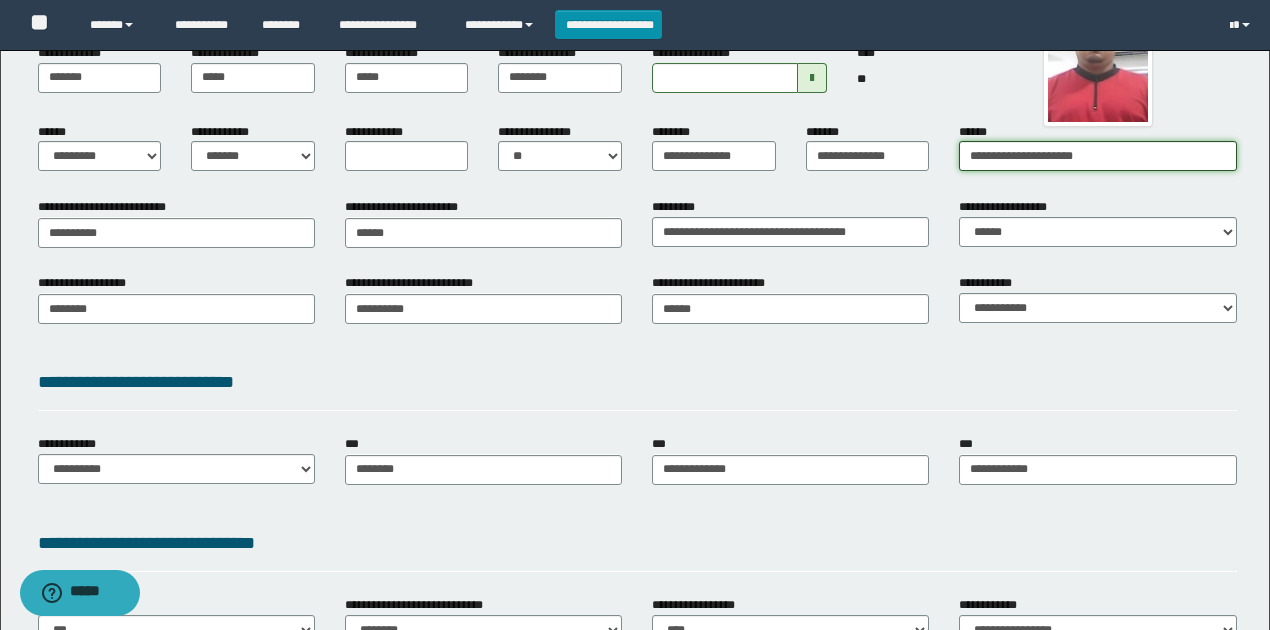 drag, startPoint x: 1122, startPoint y: 156, endPoint x: 837, endPoint y: 155, distance: 285.00174 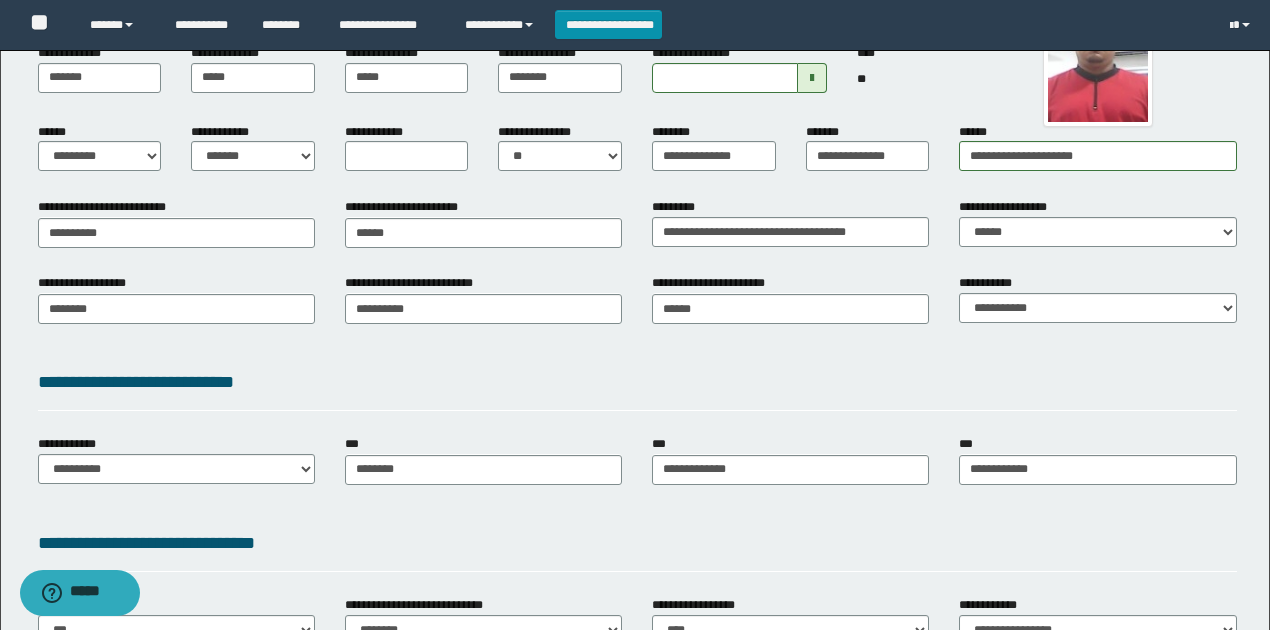 click on "**********" at bounding box center [637, 315] 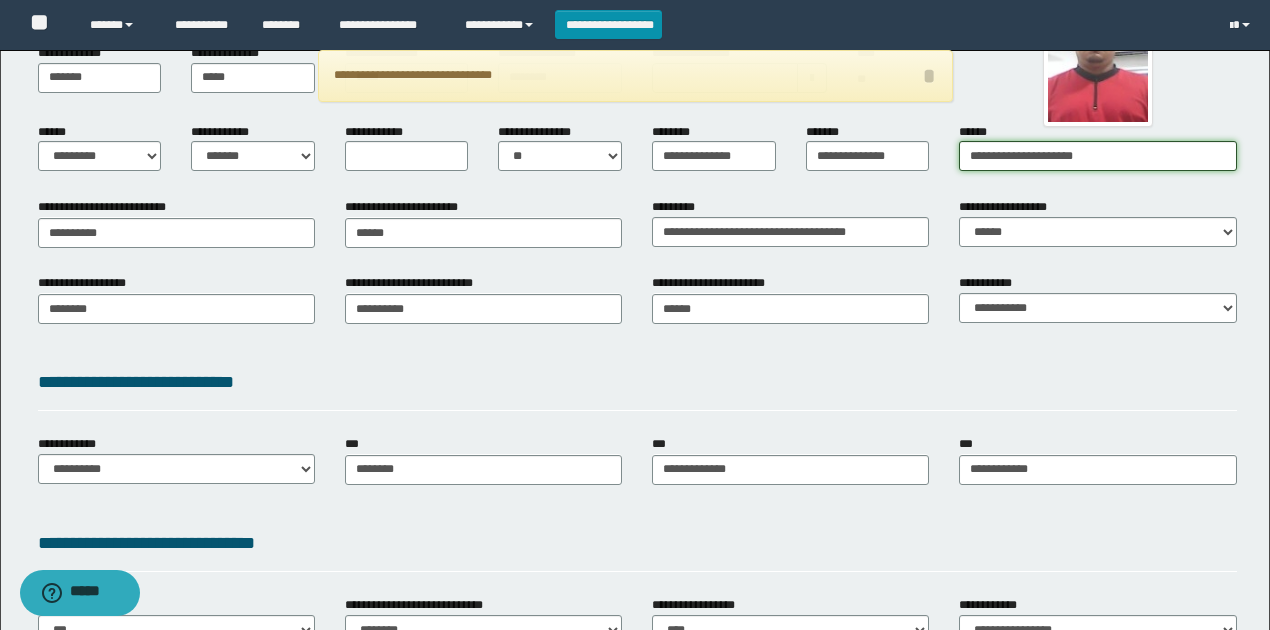 drag, startPoint x: 1108, startPoint y: 160, endPoint x: 902, endPoint y: 160, distance: 206 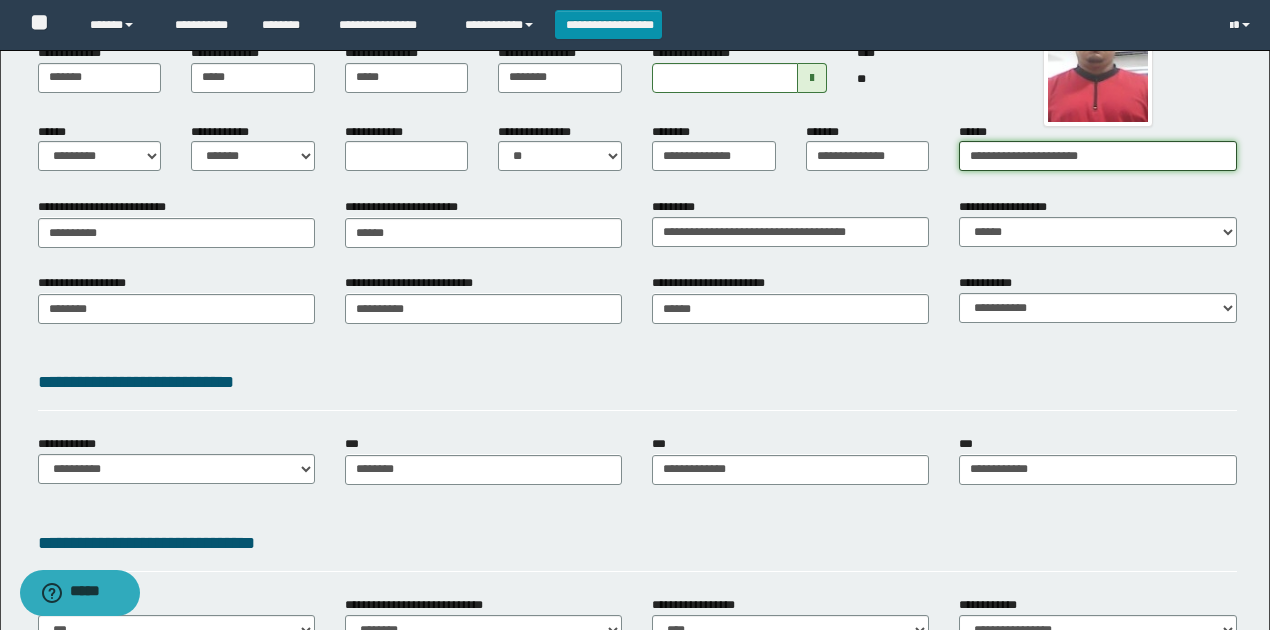 type on "**********" 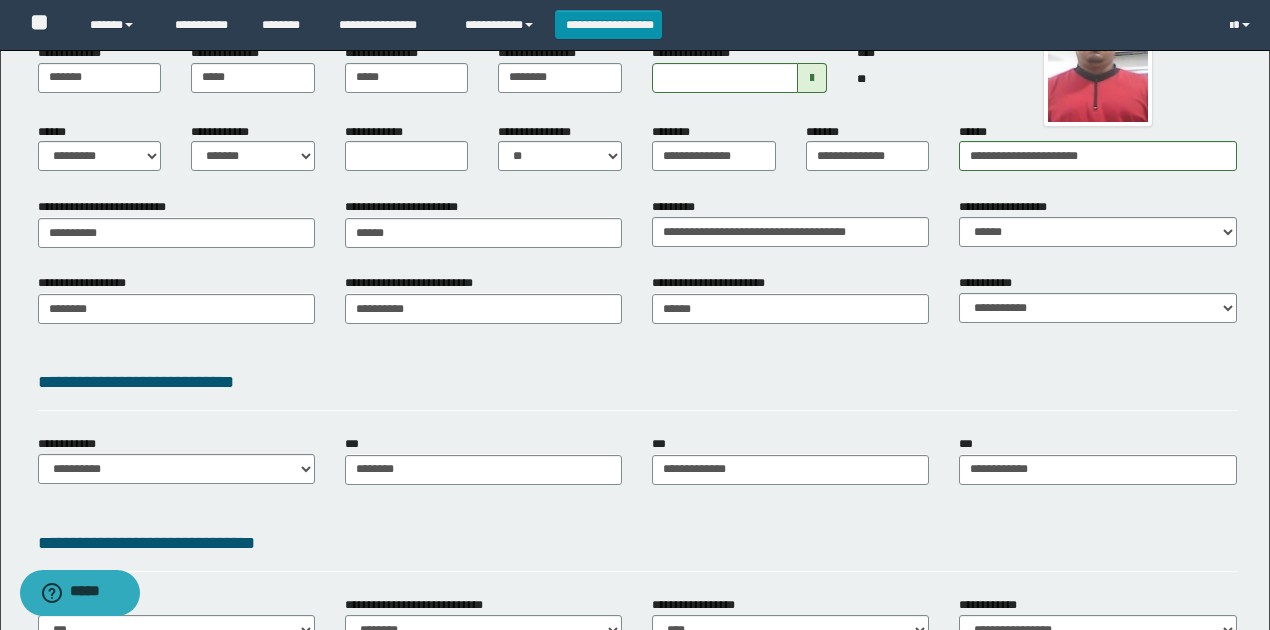 click on "**********" at bounding box center (637, 382) 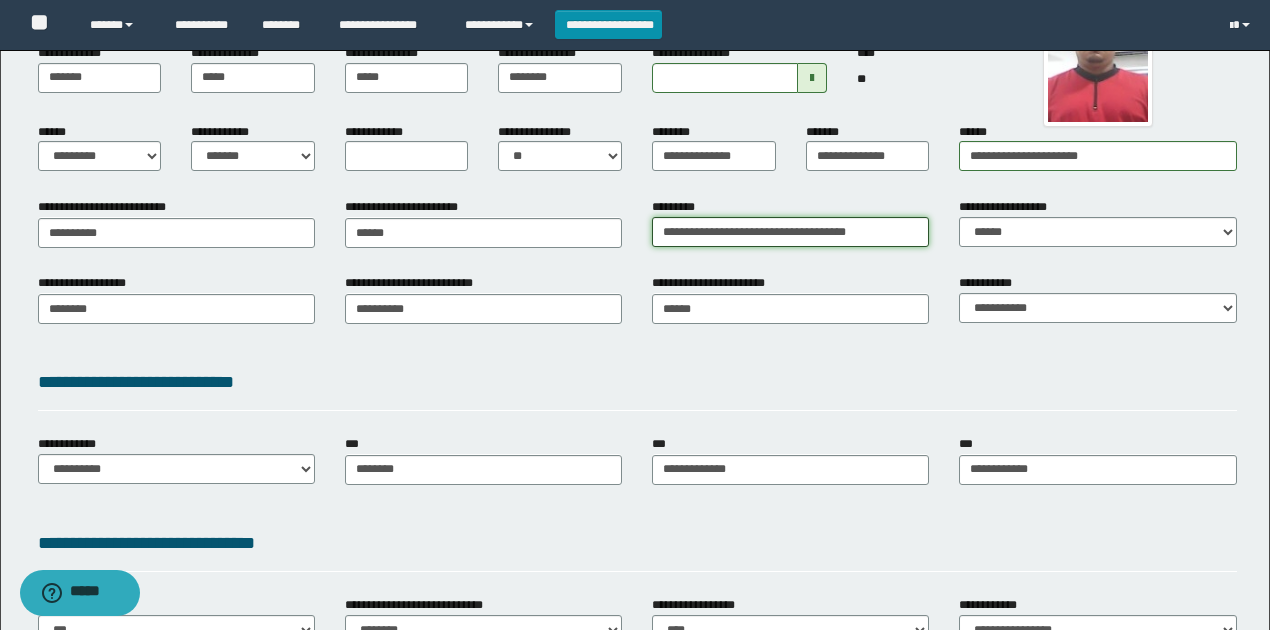 click on "**********" at bounding box center (790, 232) 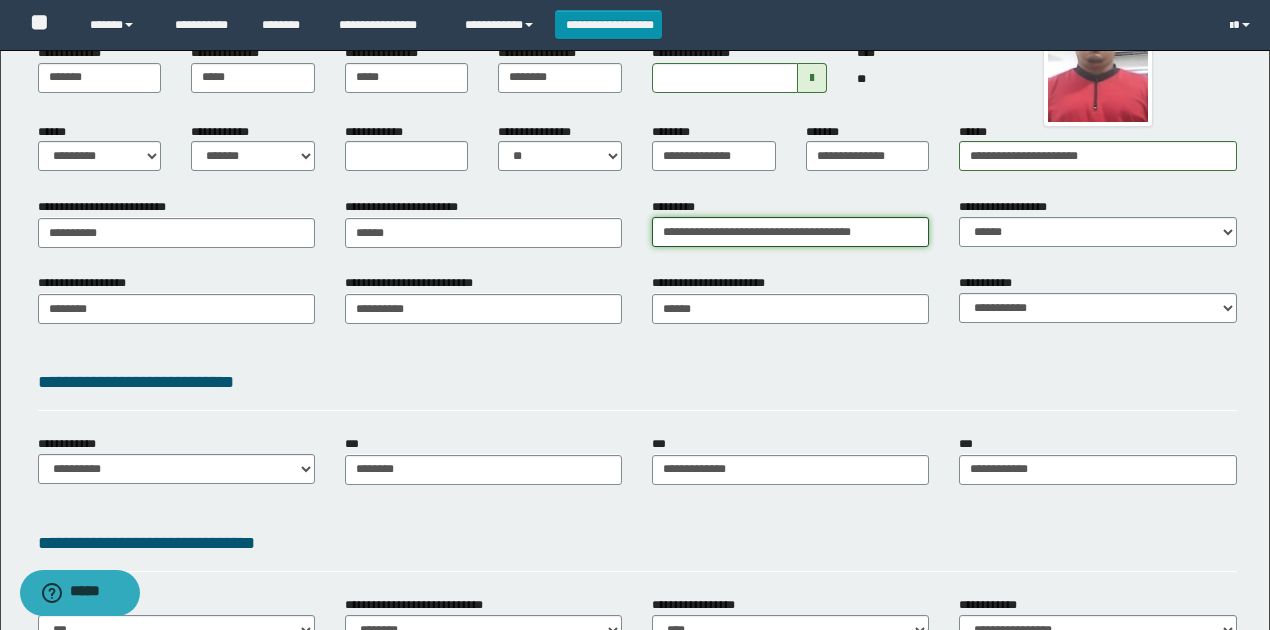 type on "**********" 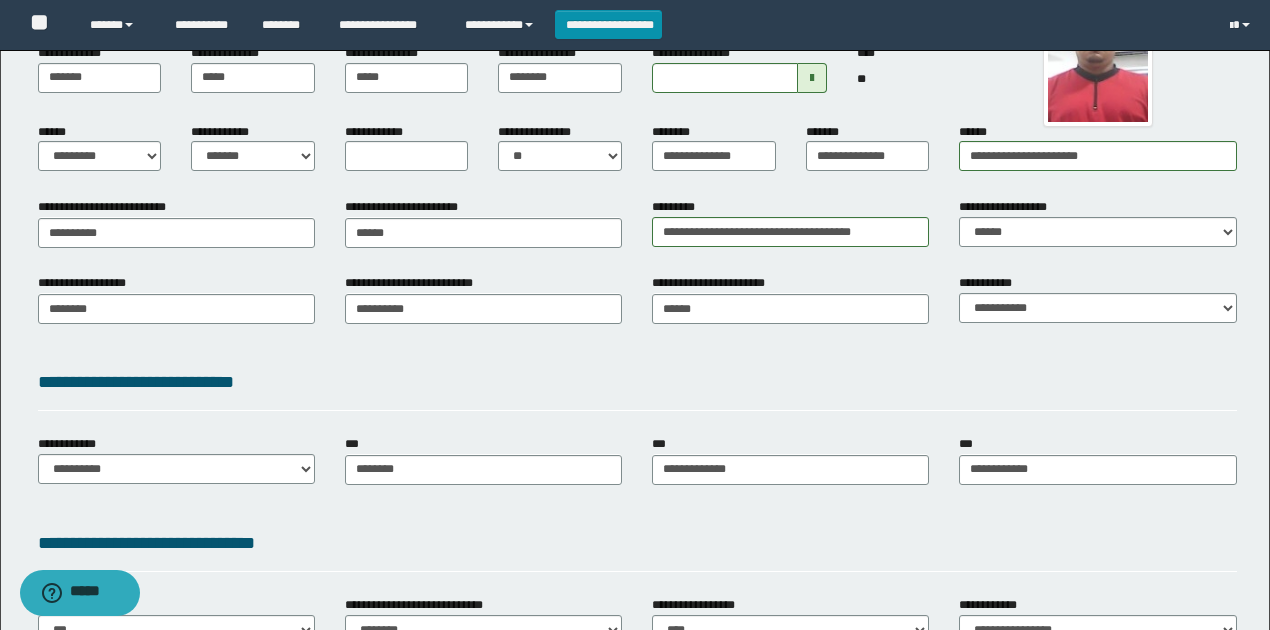 click on "**********" at bounding box center [637, 389] 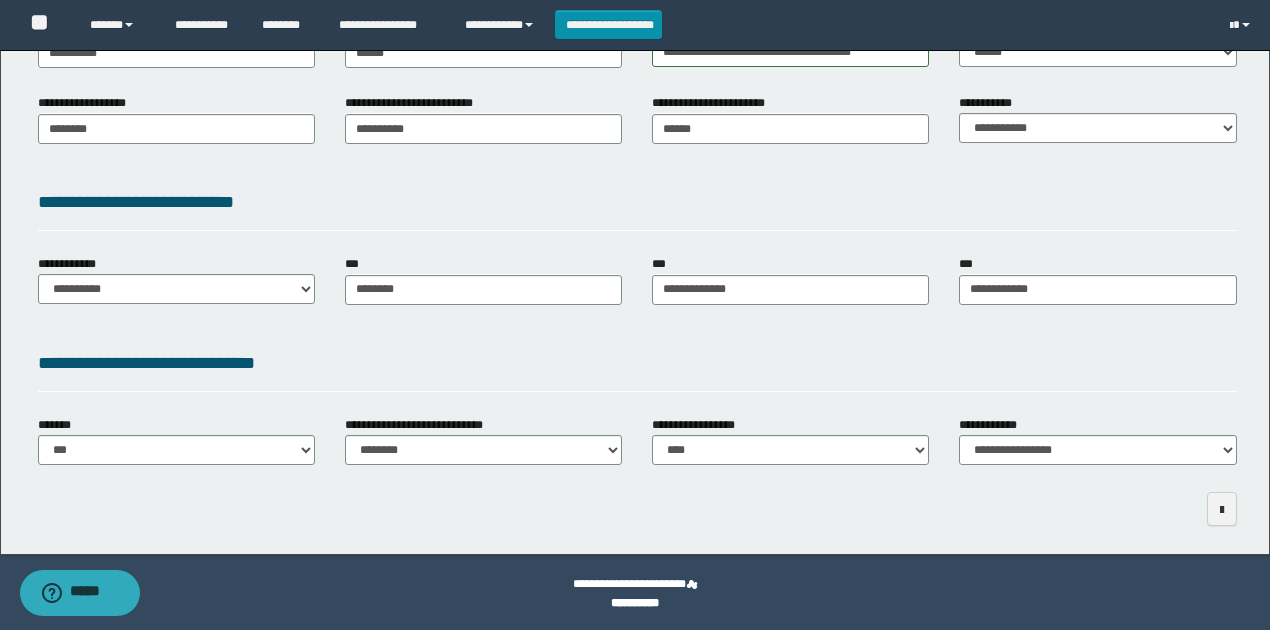 scroll, scrollTop: 383, scrollLeft: 0, axis: vertical 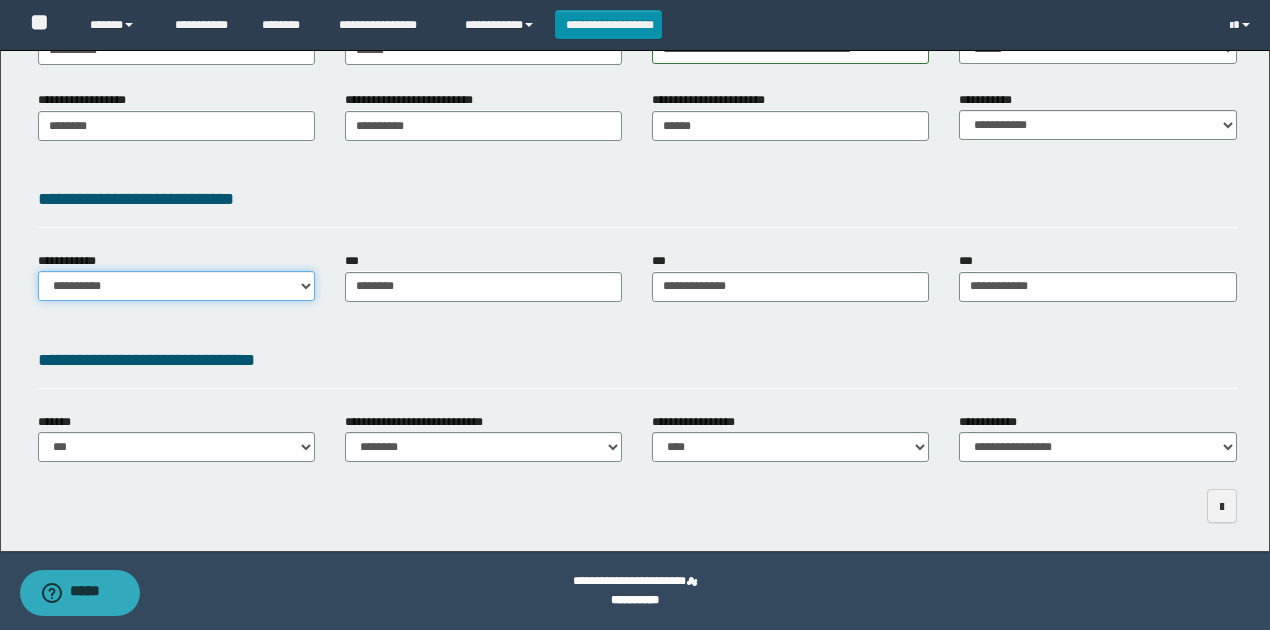 click on "**********" at bounding box center [176, 286] 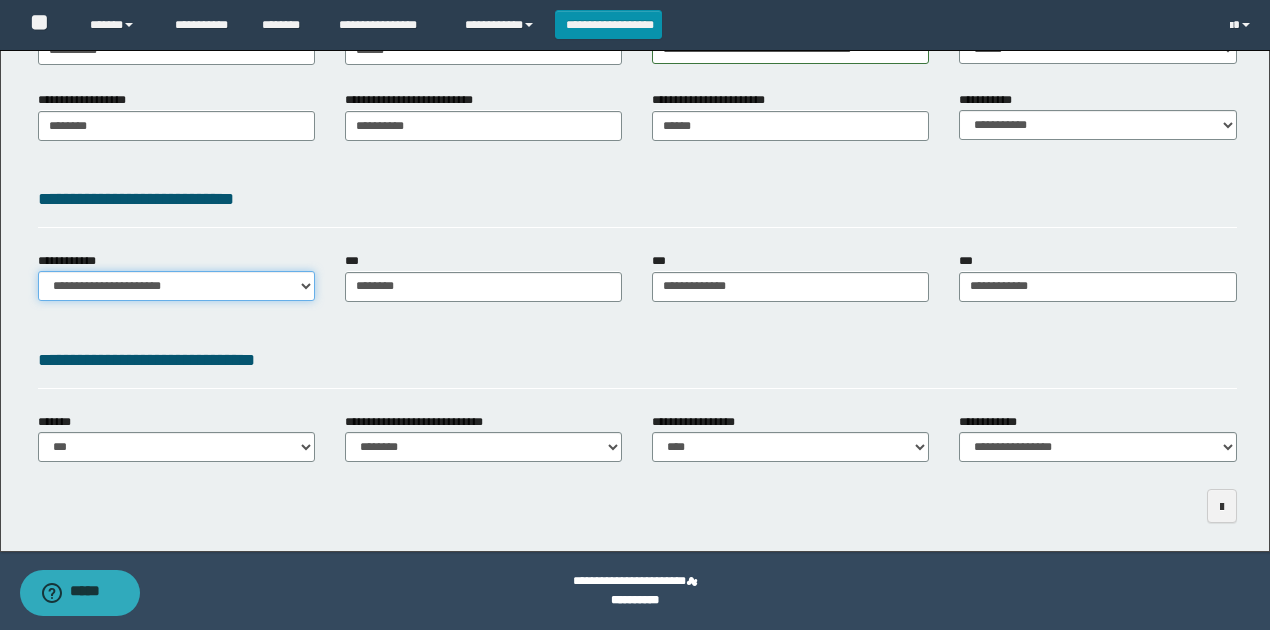 click on "**********" at bounding box center [176, 286] 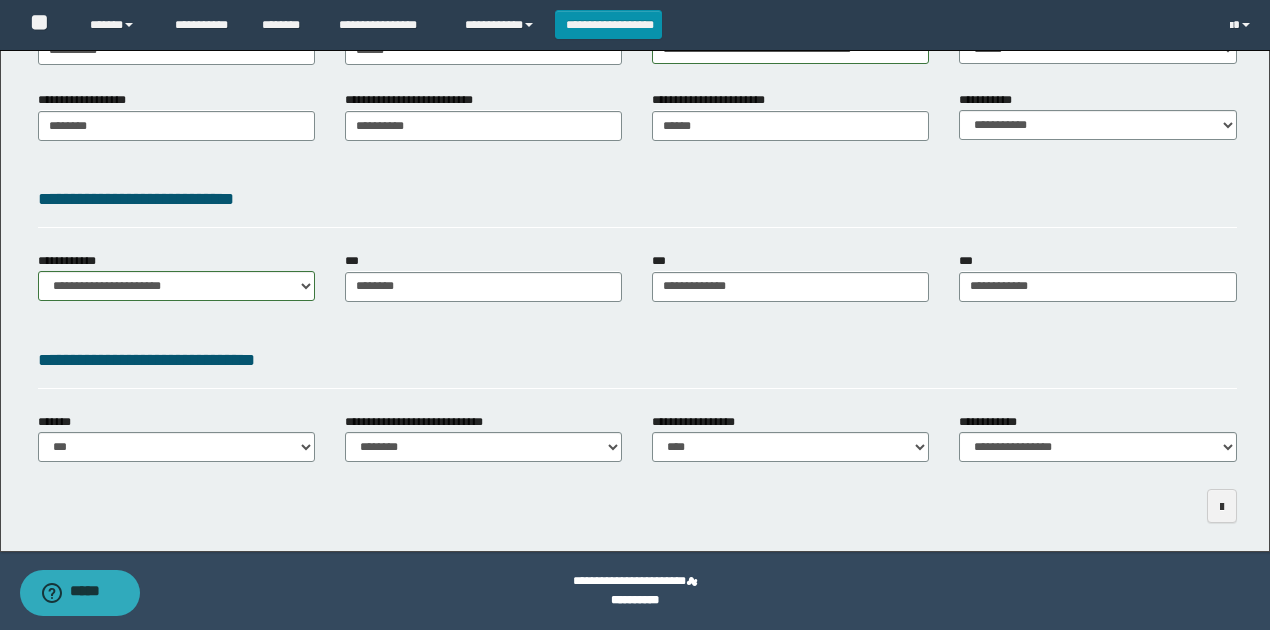 click on "**********" at bounding box center (637, 364) 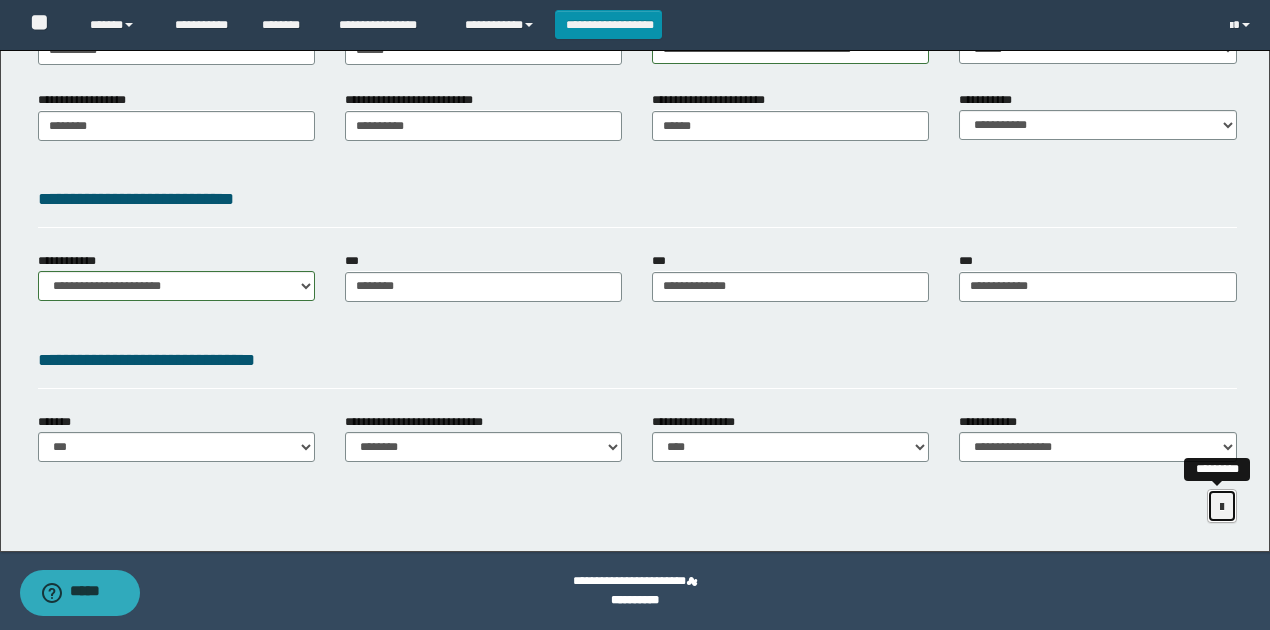 click at bounding box center (1222, 507) 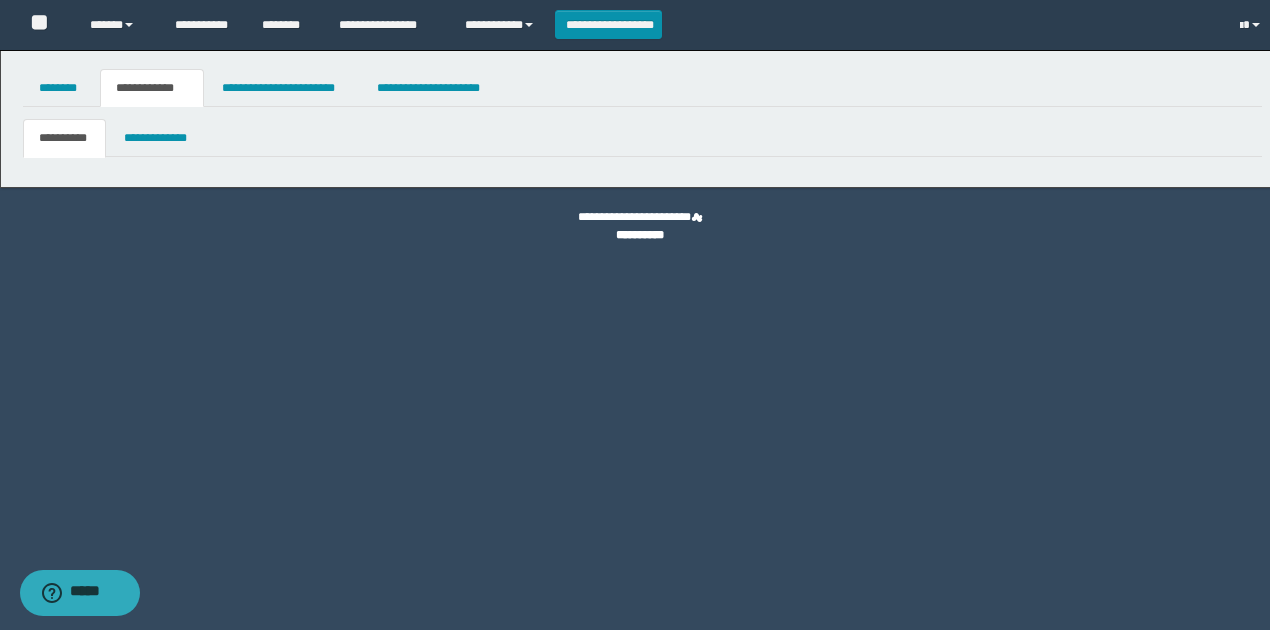 scroll, scrollTop: 0, scrollLeft: 0, axis: both 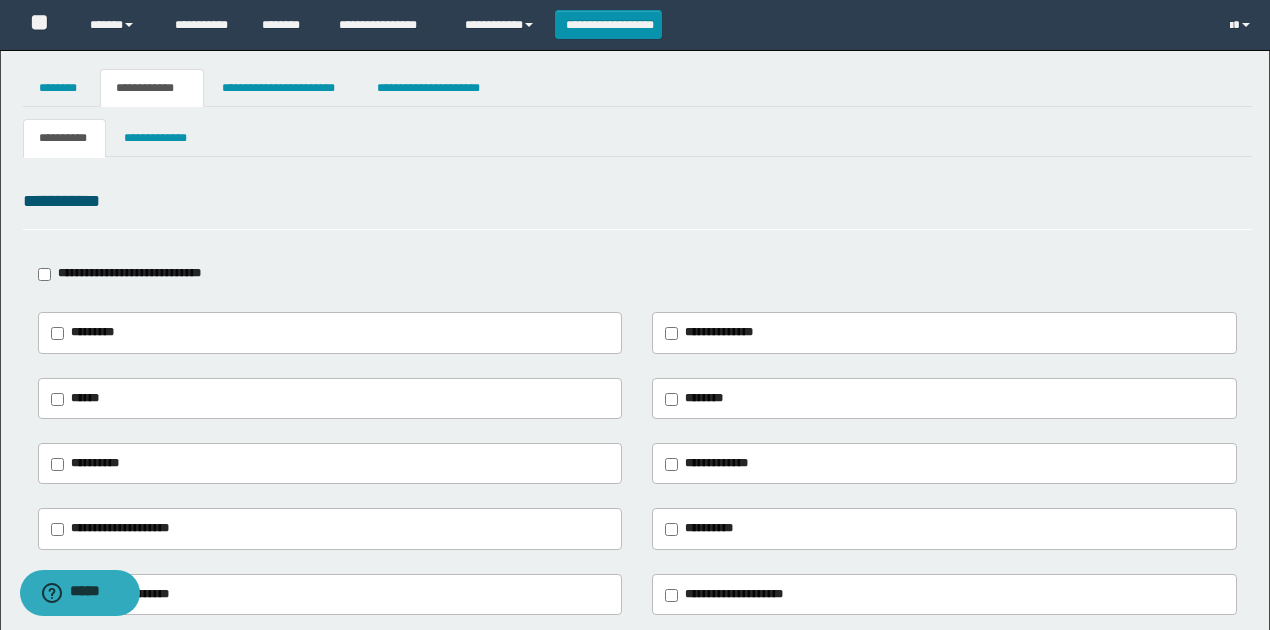 click on "**********" at bounding box center (129, 273) 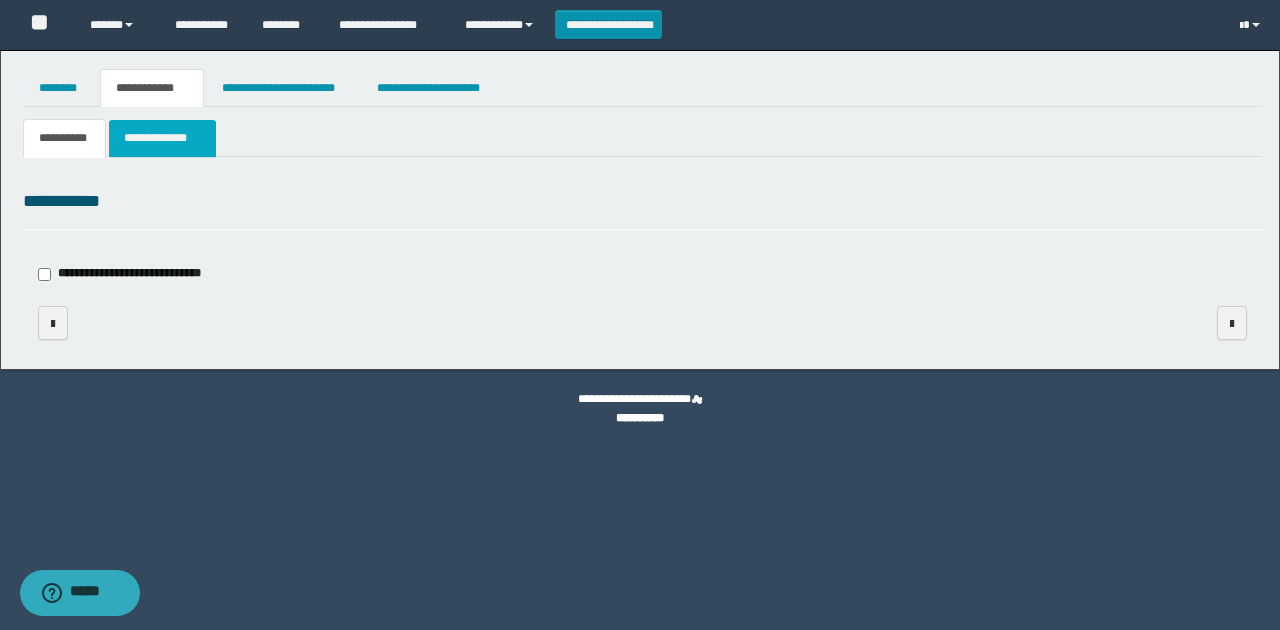 click on "**********" at bounding box center [162, 138] 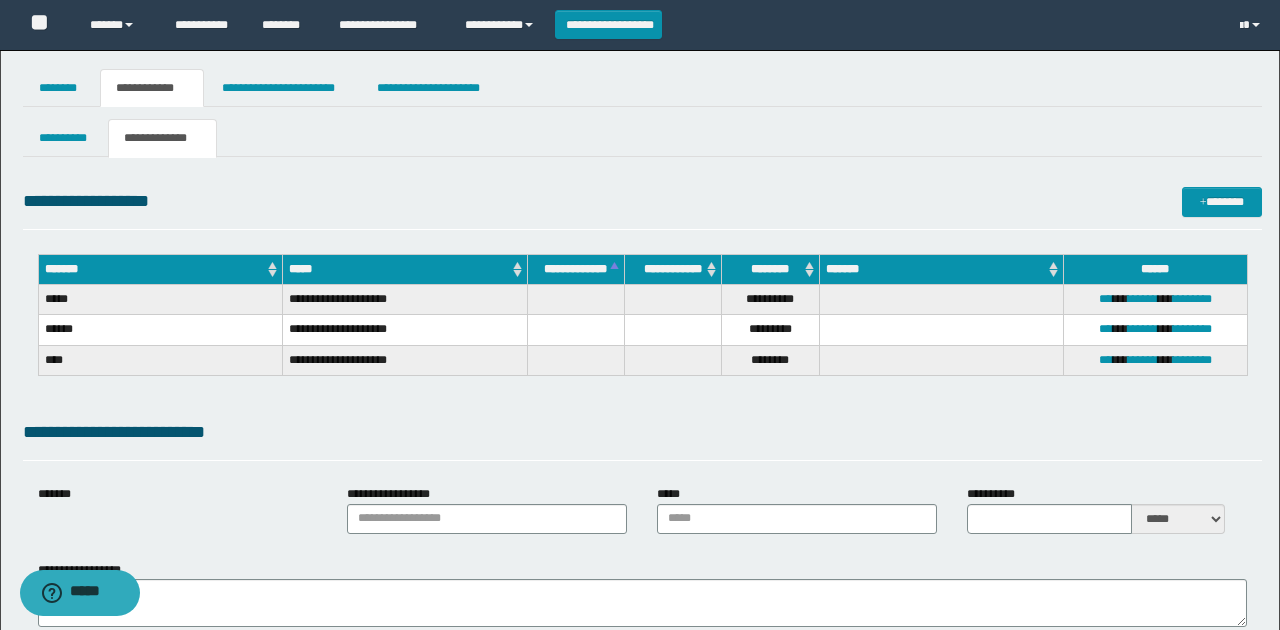 type on "**********" 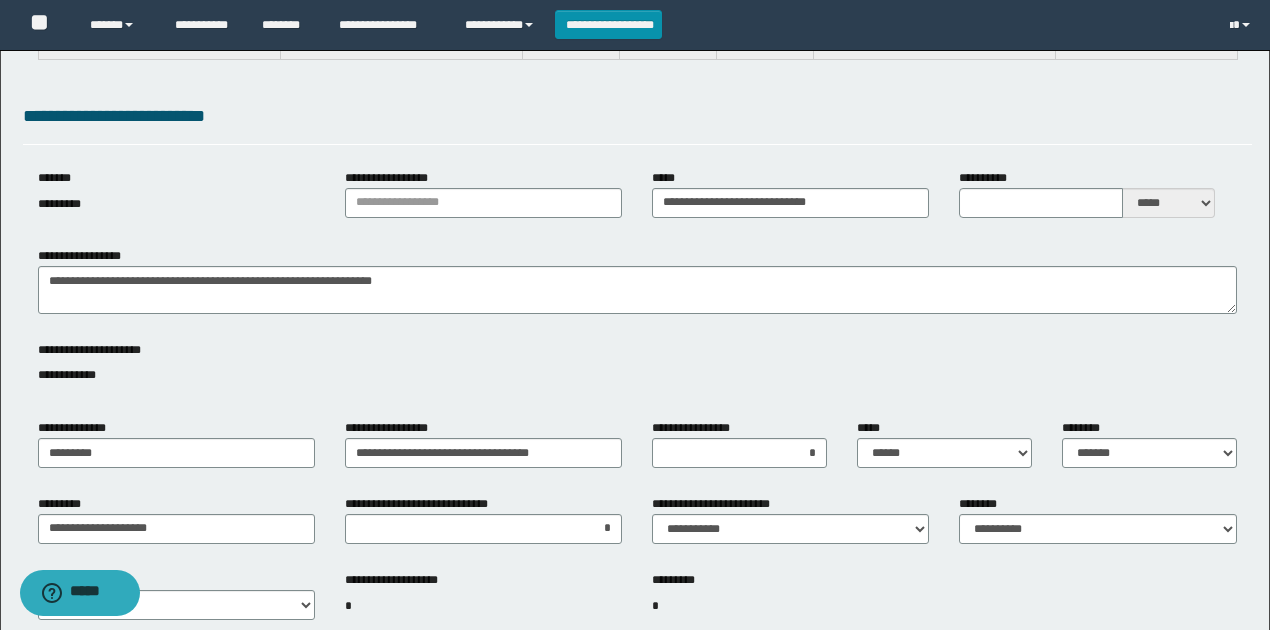 scroll, scrollTop: 333, scrollLeft: 0, axis: vertical 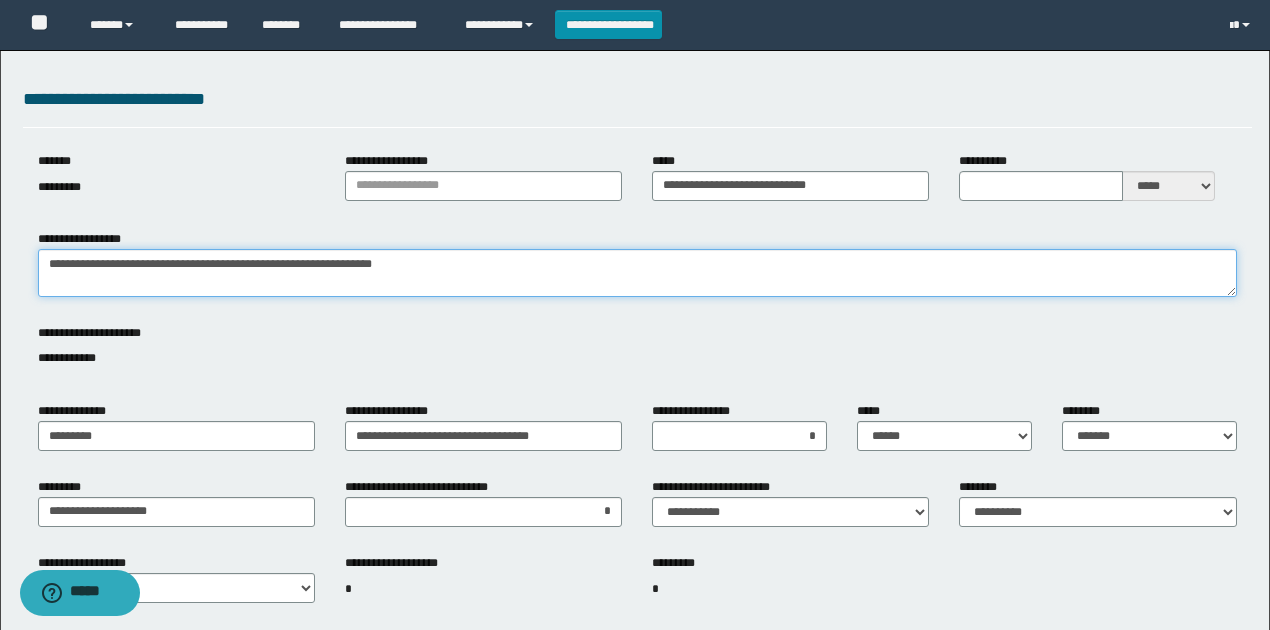 drag, startPoint x: 0, startPoint y: 248, endPoint x: 0, endPoint y: 216, distance: 32 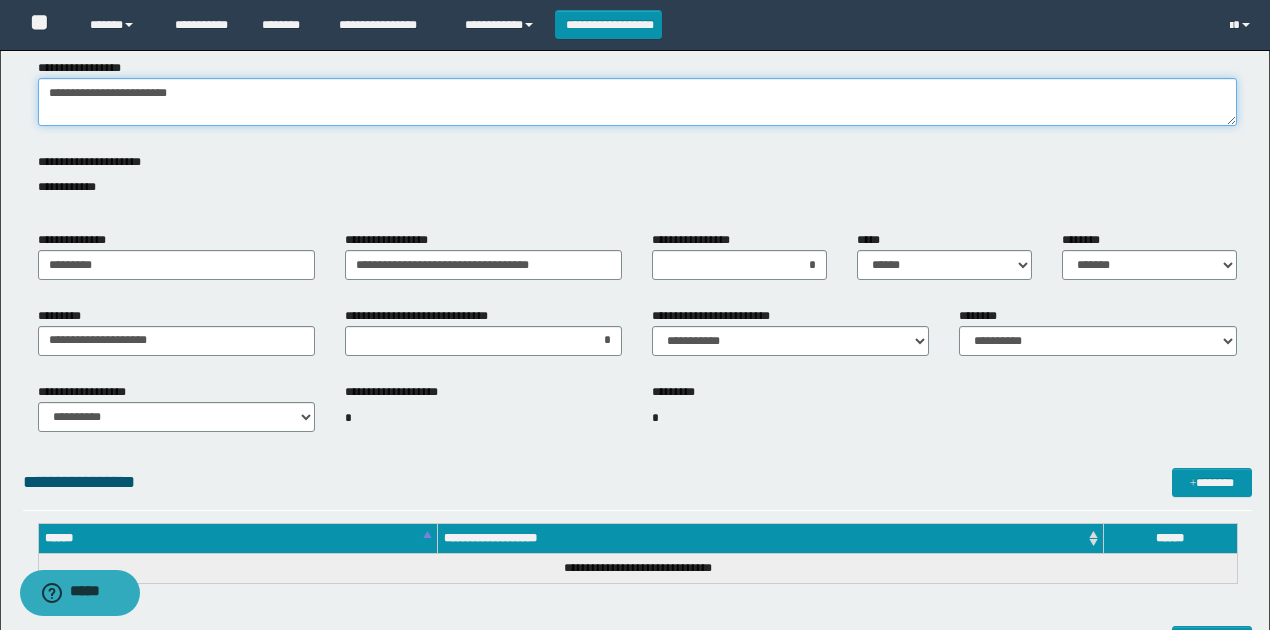 scroll, scrollTop: 533, scrollLeft: 0, axis: vertical 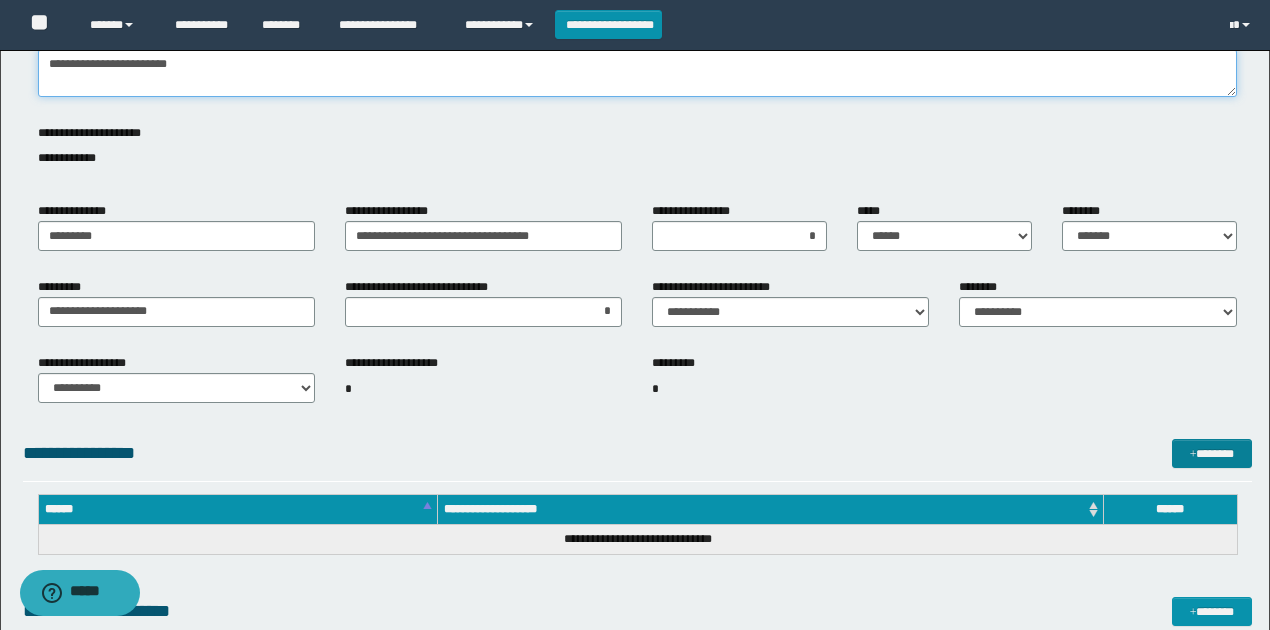 type on "**********" 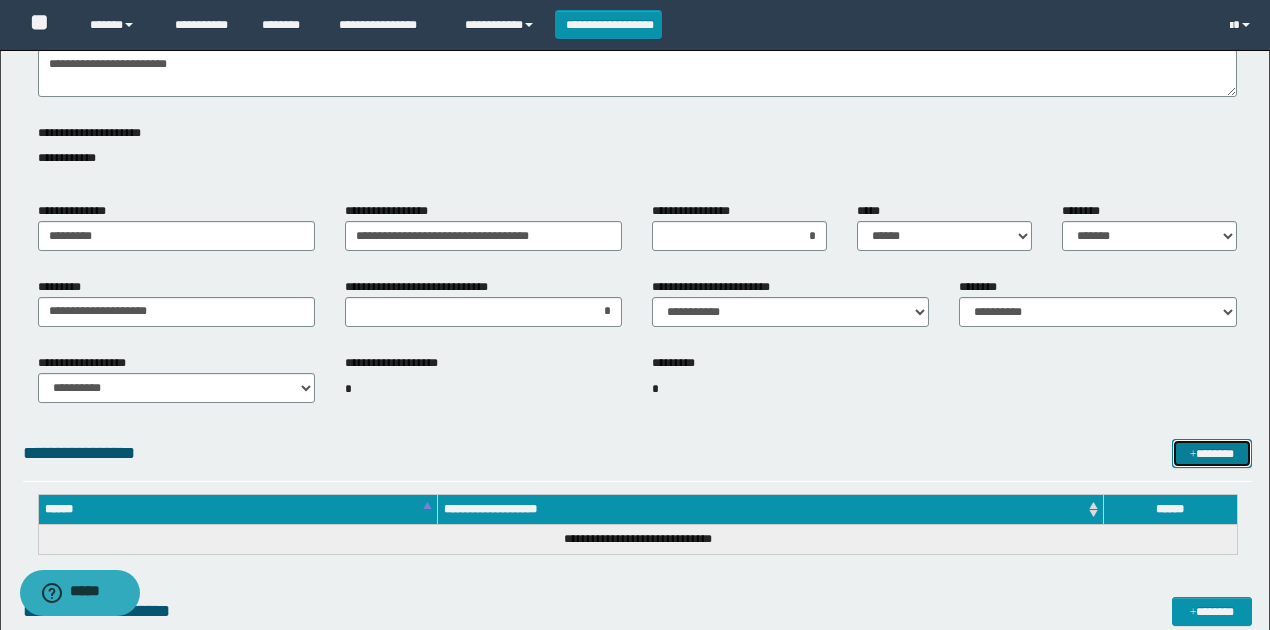 click on "*******" at bounding box center [1211, 453] 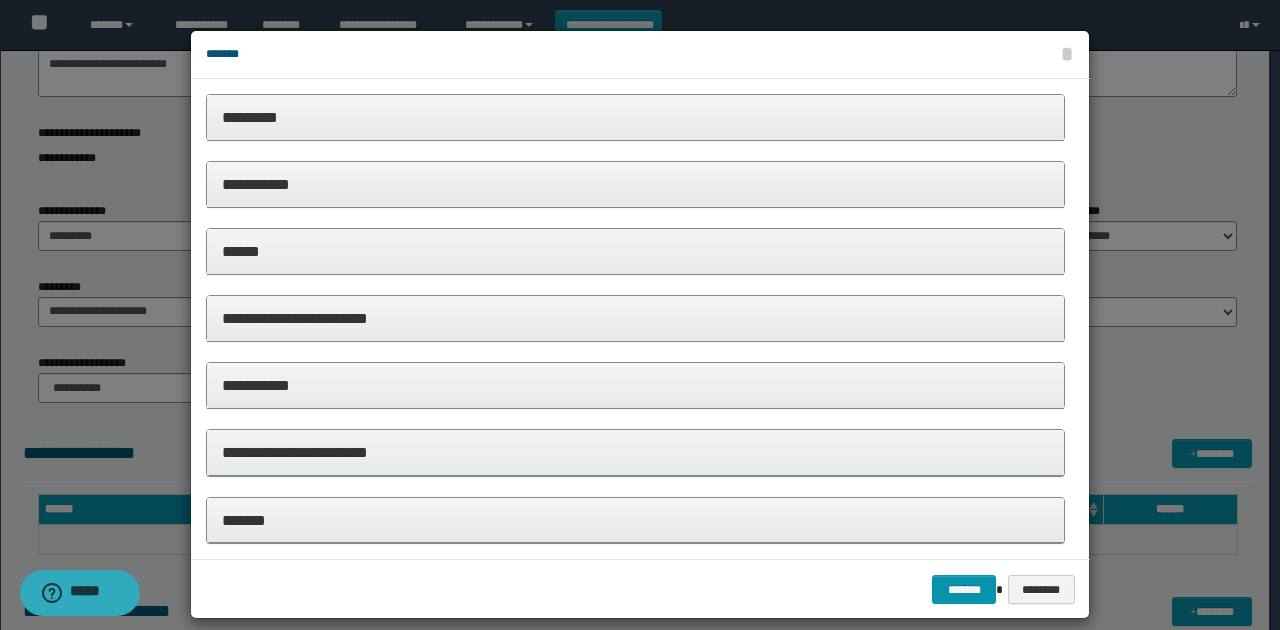 drag, startPoint x: 272, startPoint y: 391, endPoint x: 326, endPoint y: 441, distance: 73.593475 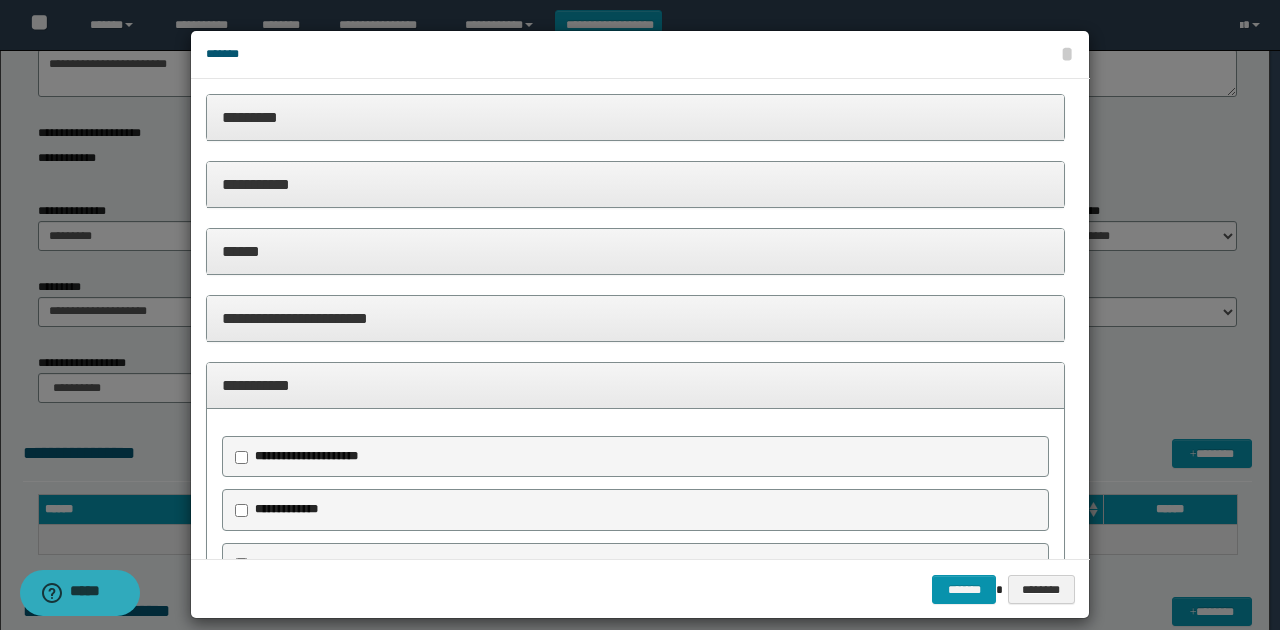 click on "**********" at bounding box center [306, 456] 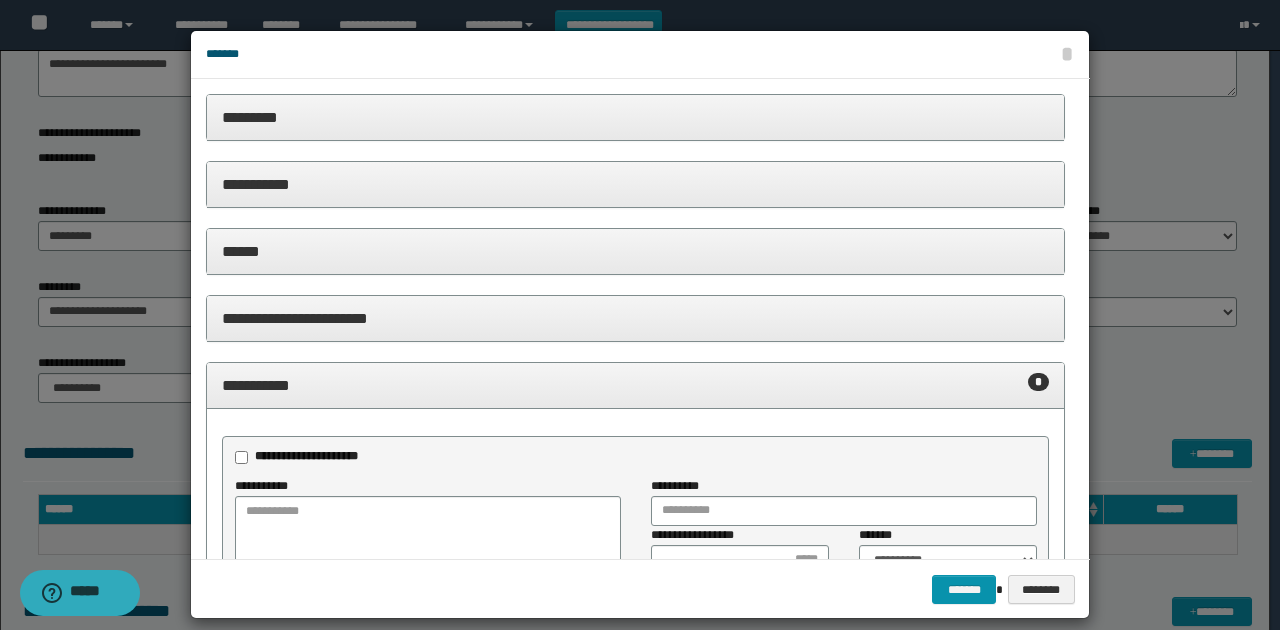 click on "**********" at bounding box center (635, 318) 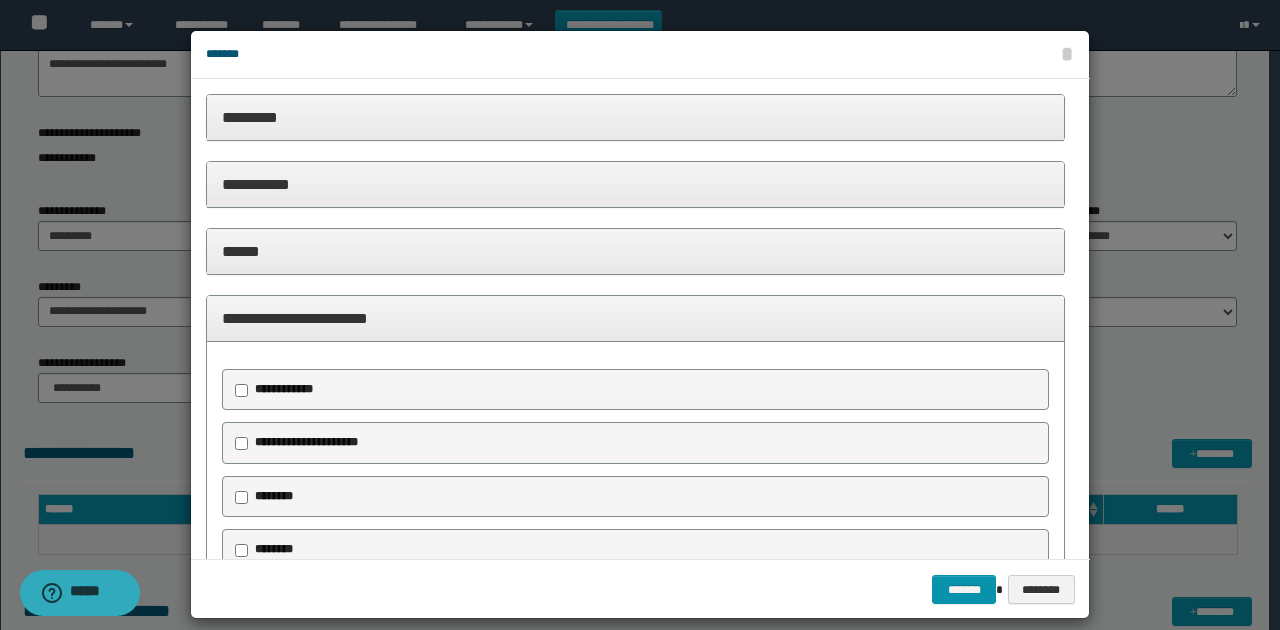 drag, startPoint x: 312, startPoint y: 442, endPoint x: 301, endPoint y: 412, distance: 31.95309 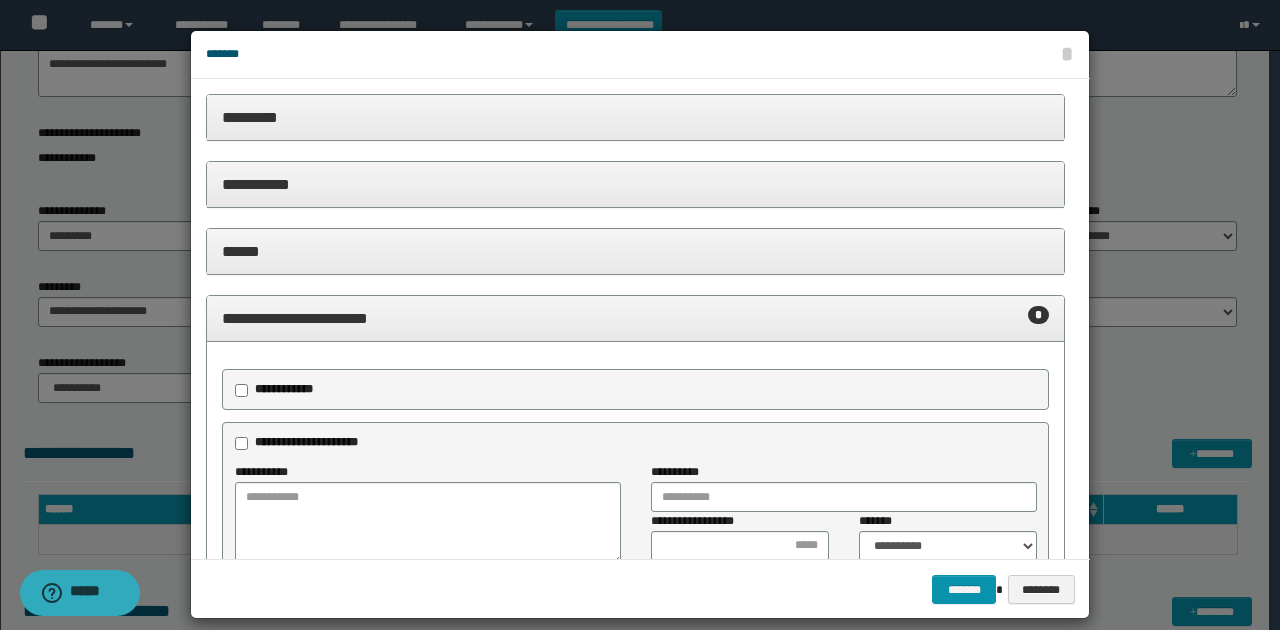 click on "**********" at bounding box center (284, 389) 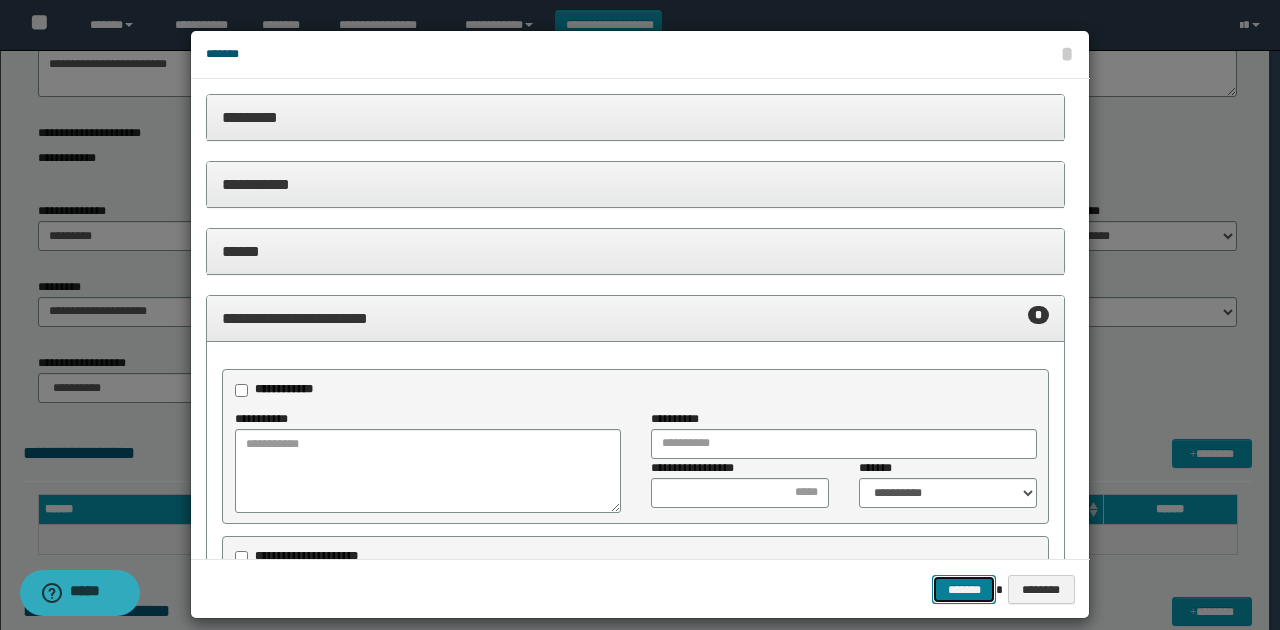 click on "*******" at bounding box center (964, 589) 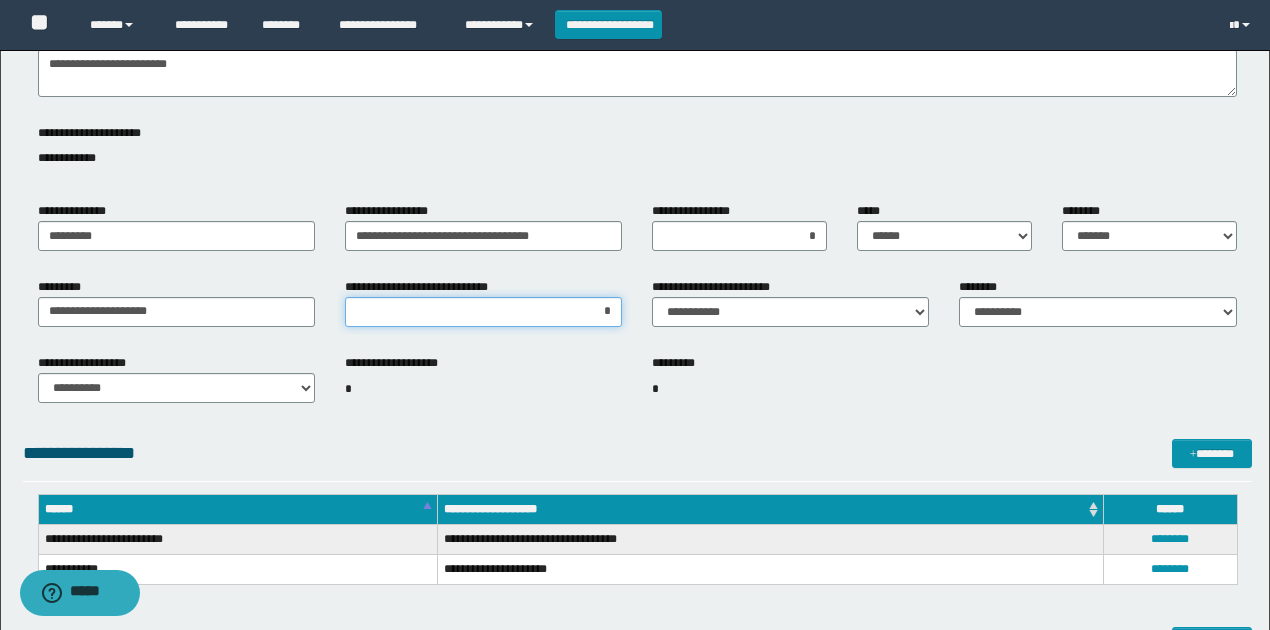 drag, startPoint x: 593, startPoint y: 310, endPoint x: 630, endPoint y: 319, distance: 38.078865 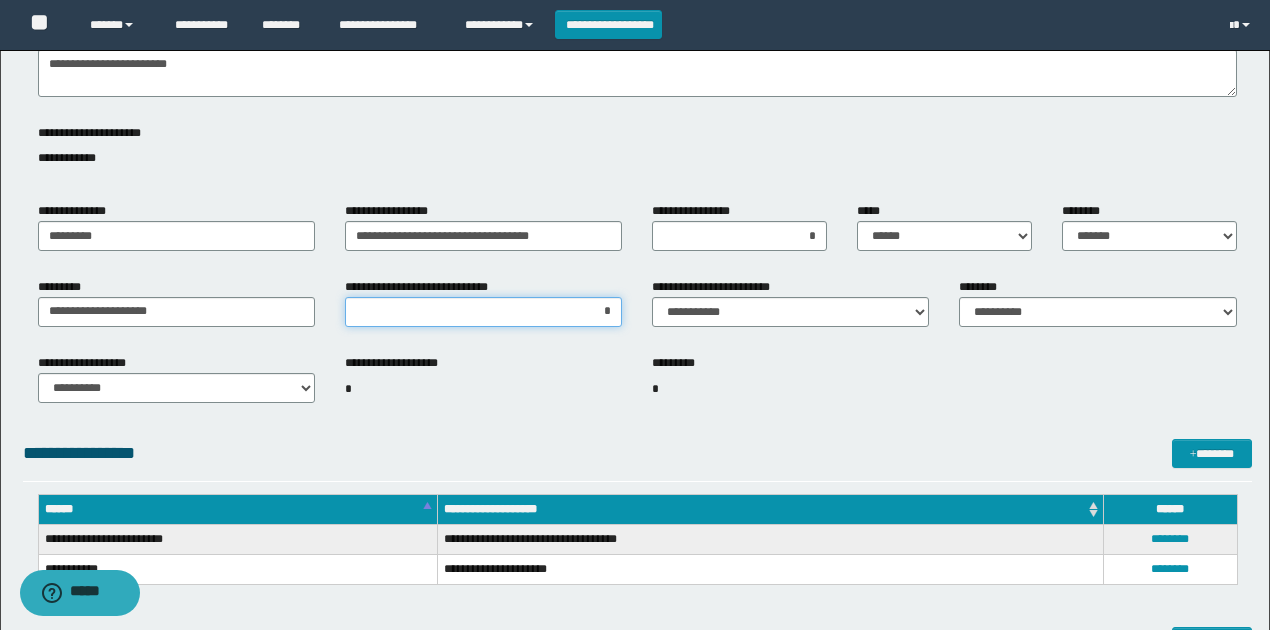type on "**" 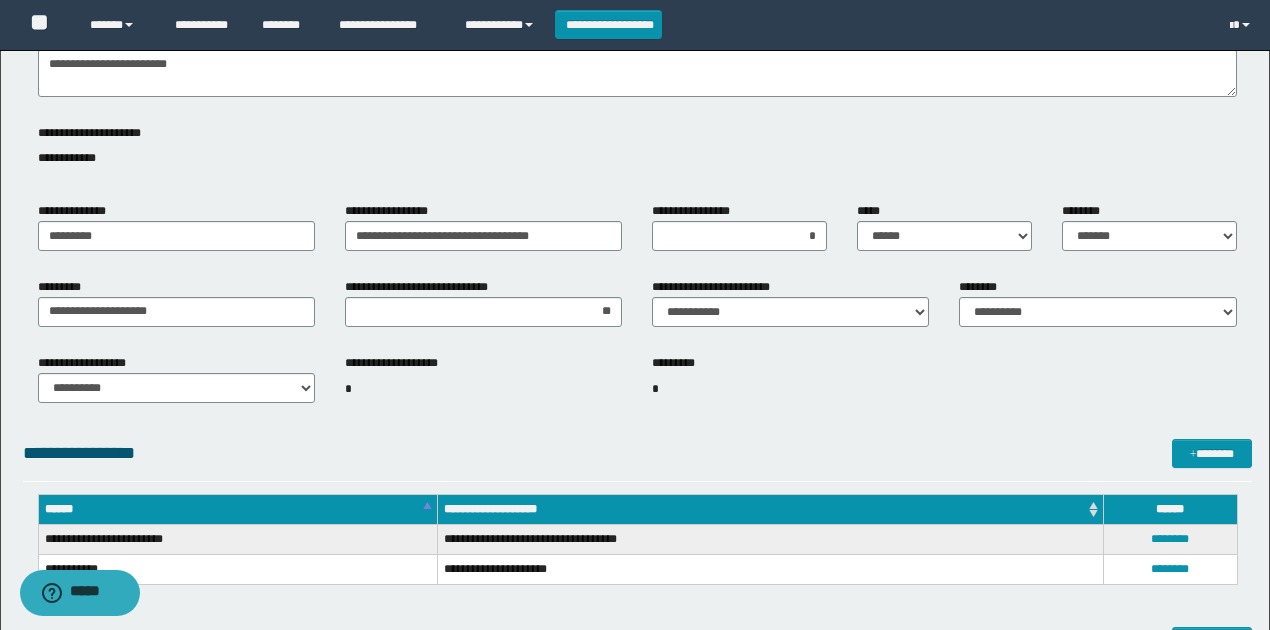 click on "**********" at bounding box center [637, 397] 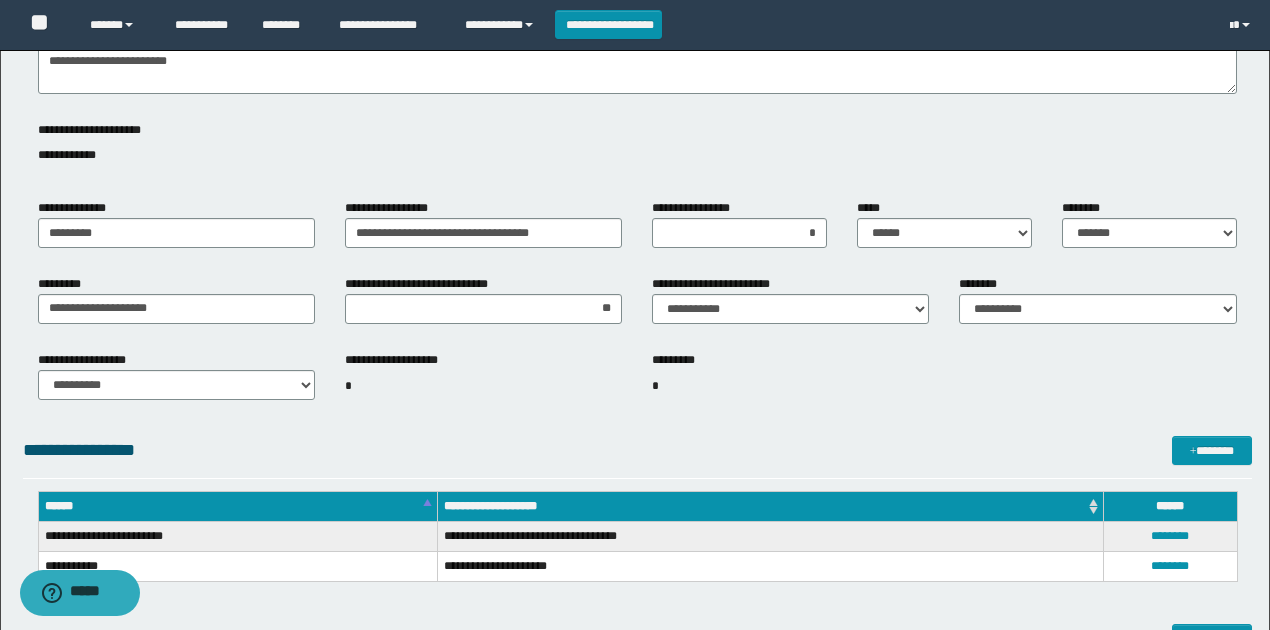 scroll, scrollTop: 333, scrollLeft: 0, axis: vertical 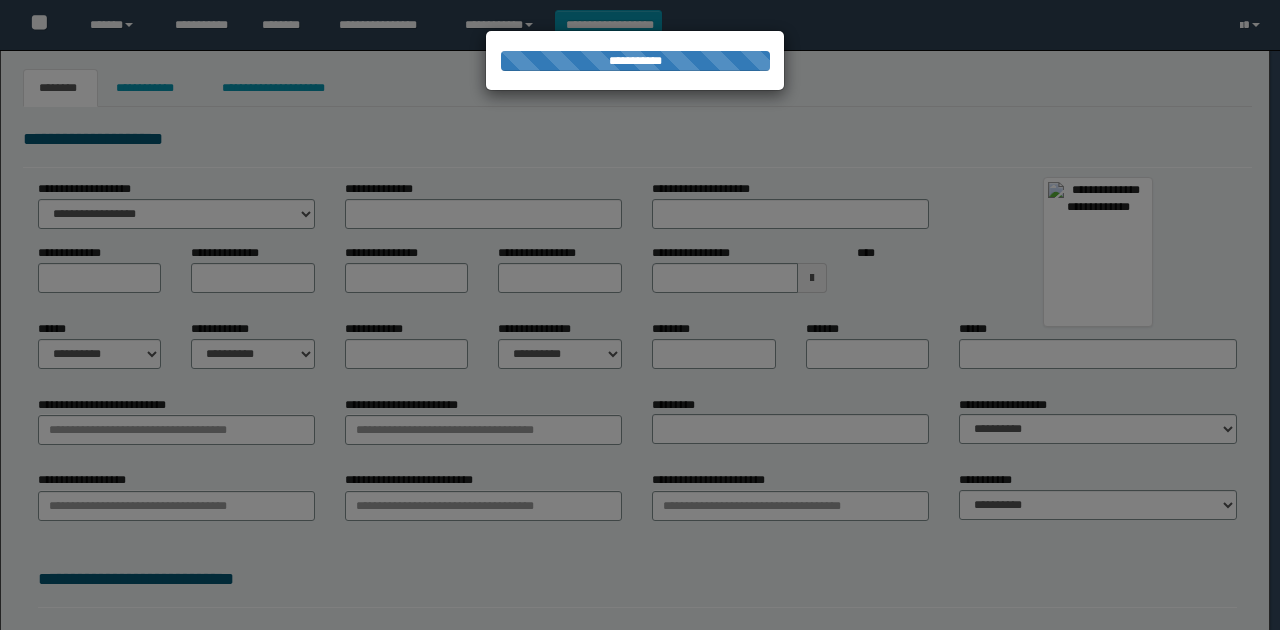 type on "*****" 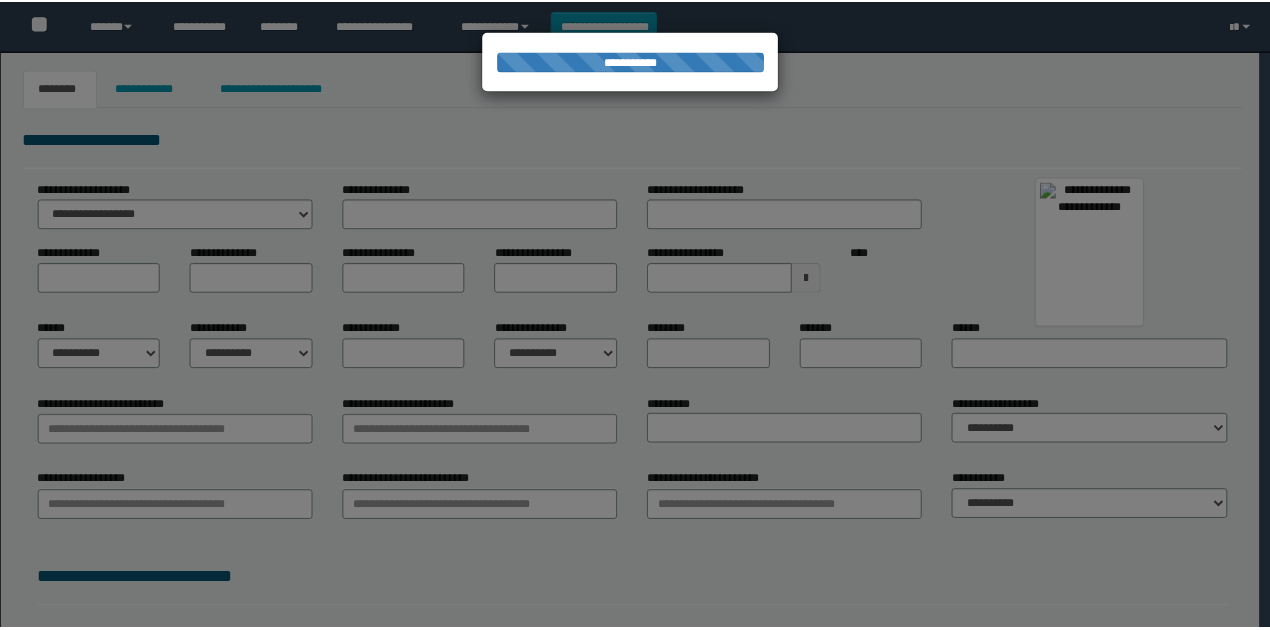 scroll, scrollTop: 0, scrollLeft: 0, axis: both 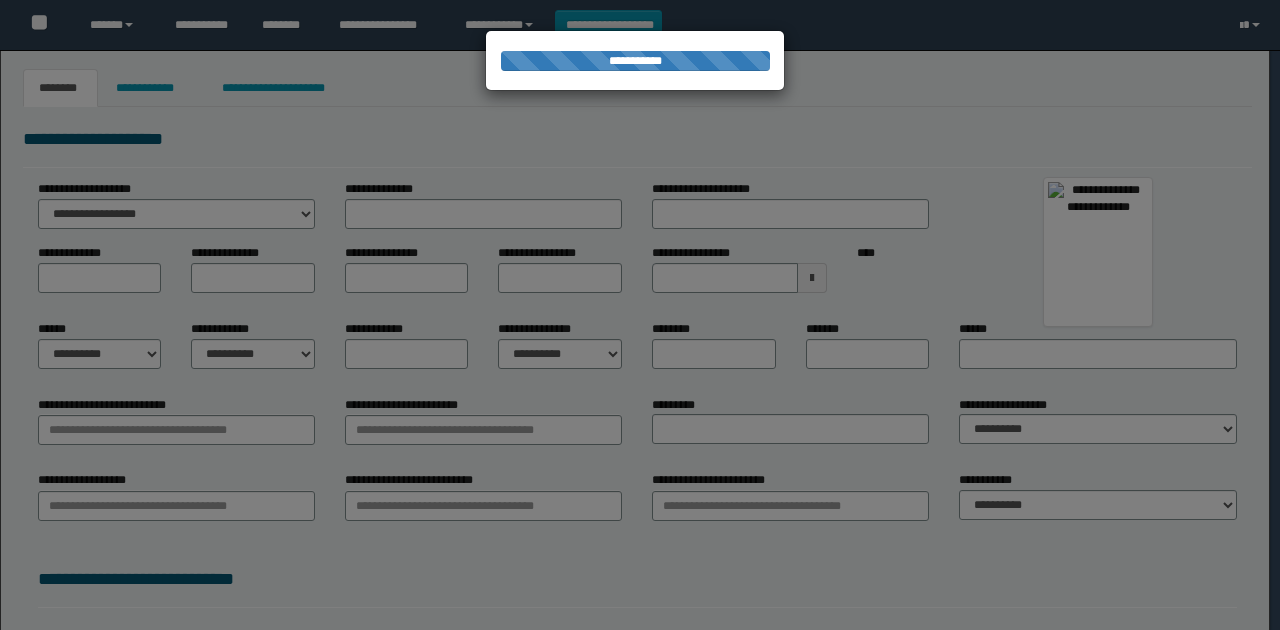 type on "**********" 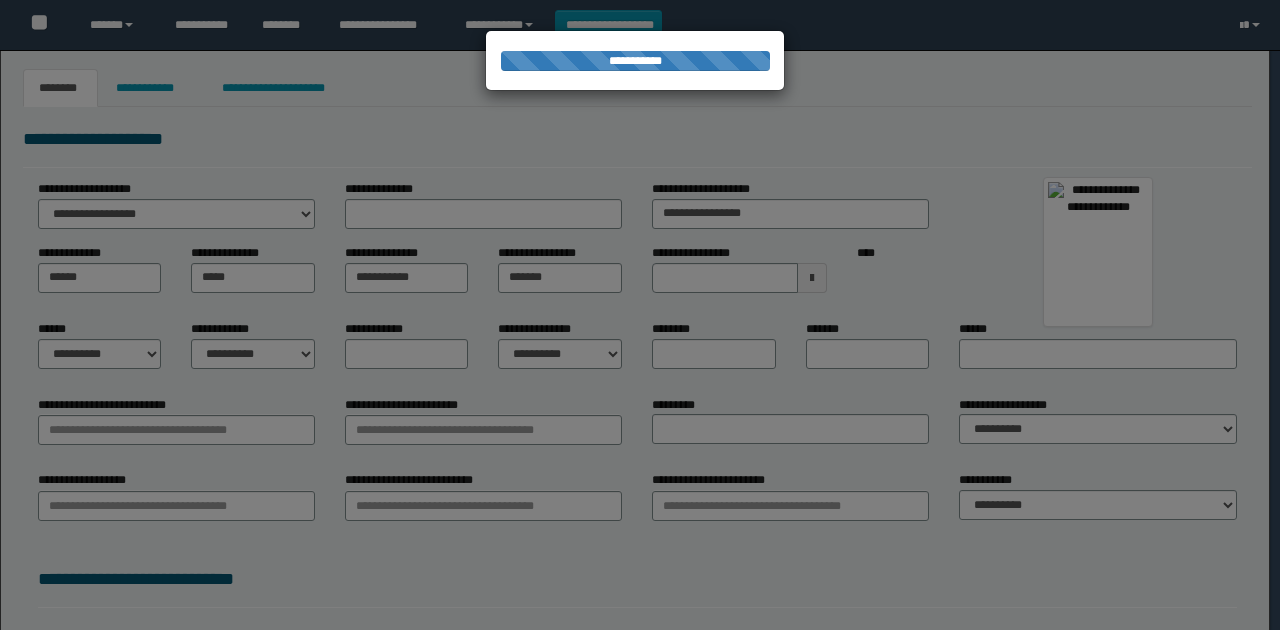 select on "*" 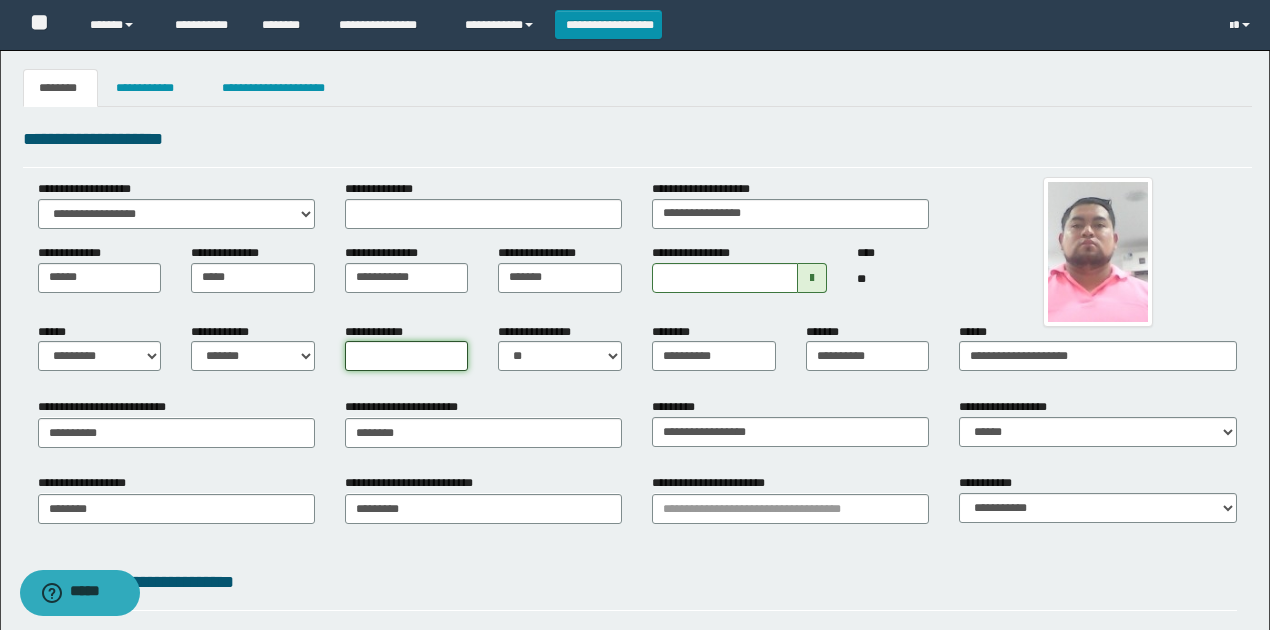 drag, startPoint x: 453, startPoint y: 354, endPoint x: 461, endPoint y: 362, distance: 11.313708 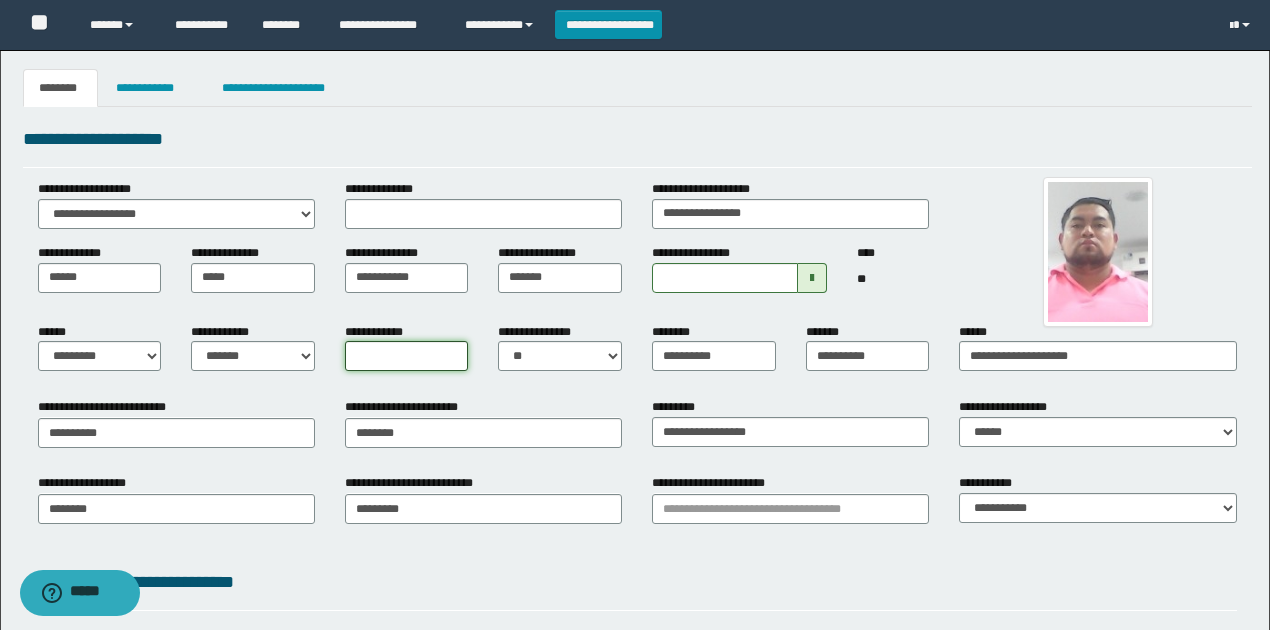 click on "**********" at bounding box center [407, 356] 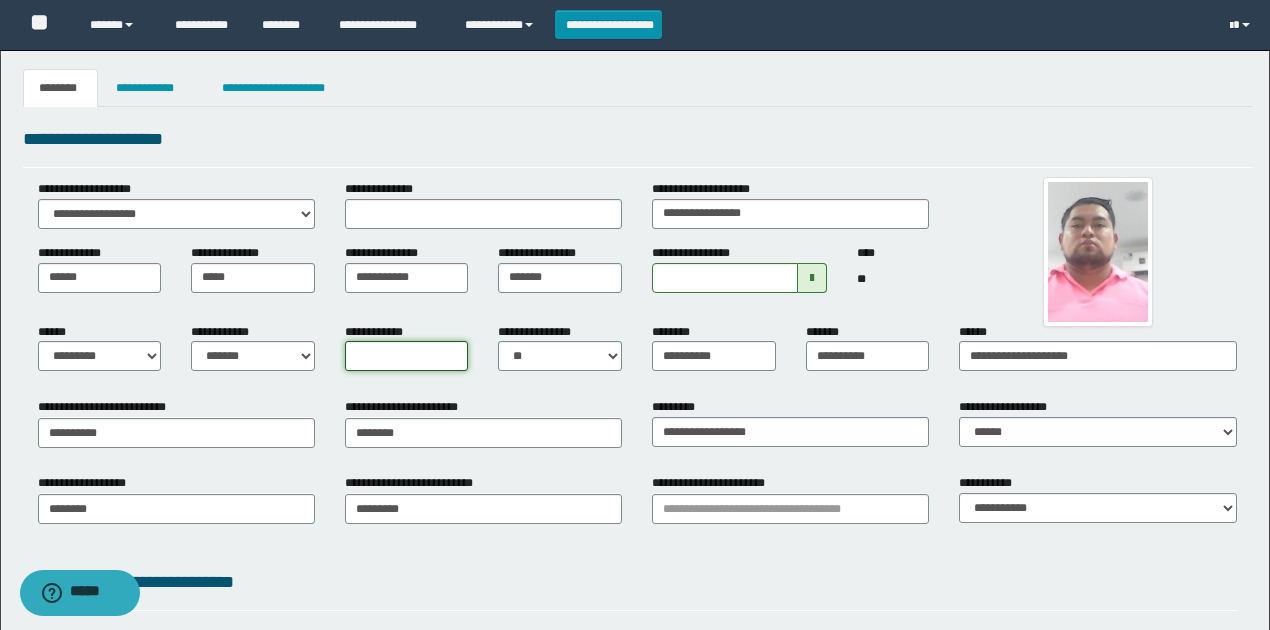type on "*" 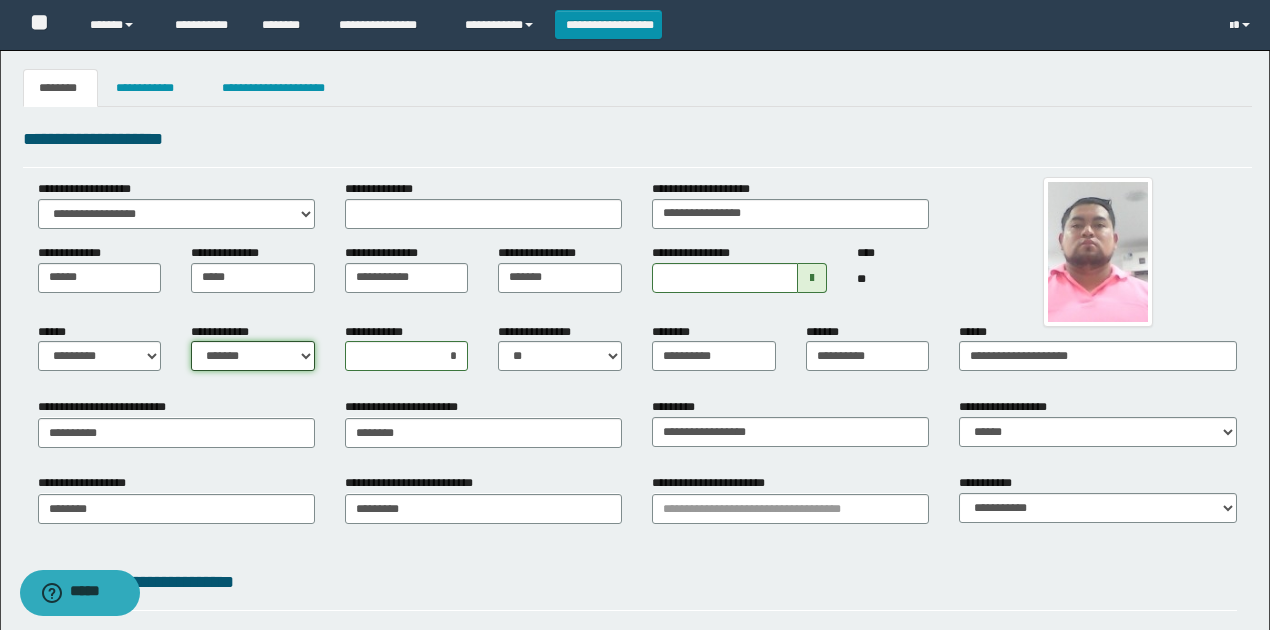 drag, startPoint x: 251, startPoint y: 354, endPoint x: 252, endPoint y: 382, distance: 28.01785 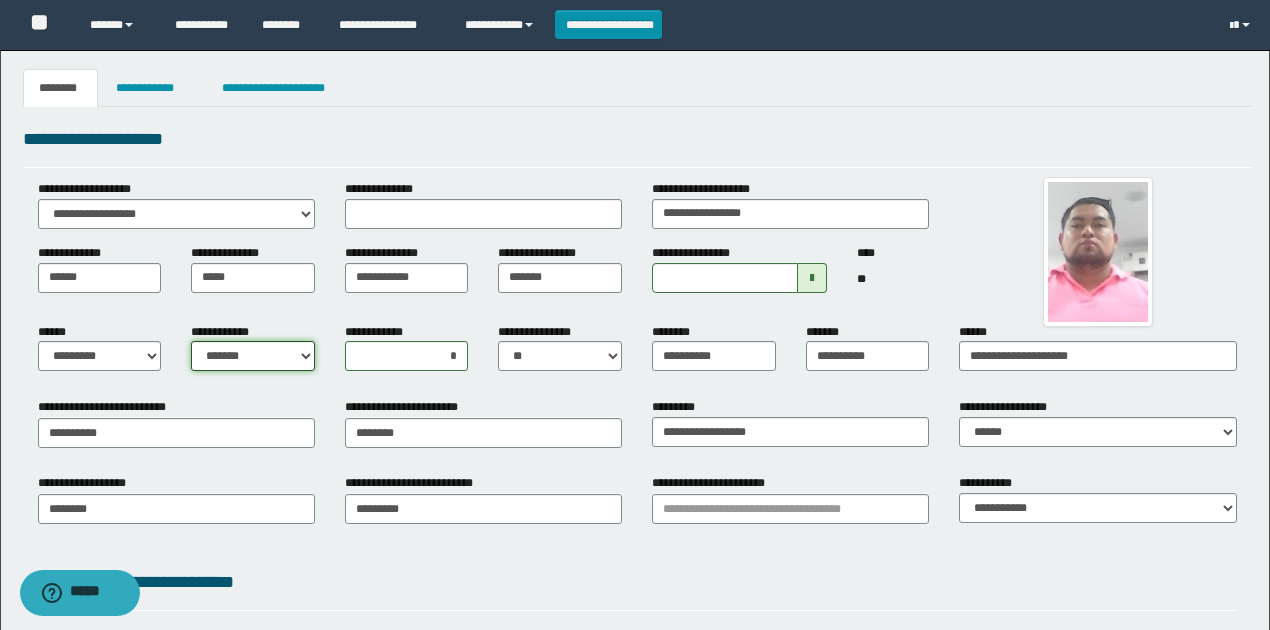click on "**********" at bounding box center [253, 355] 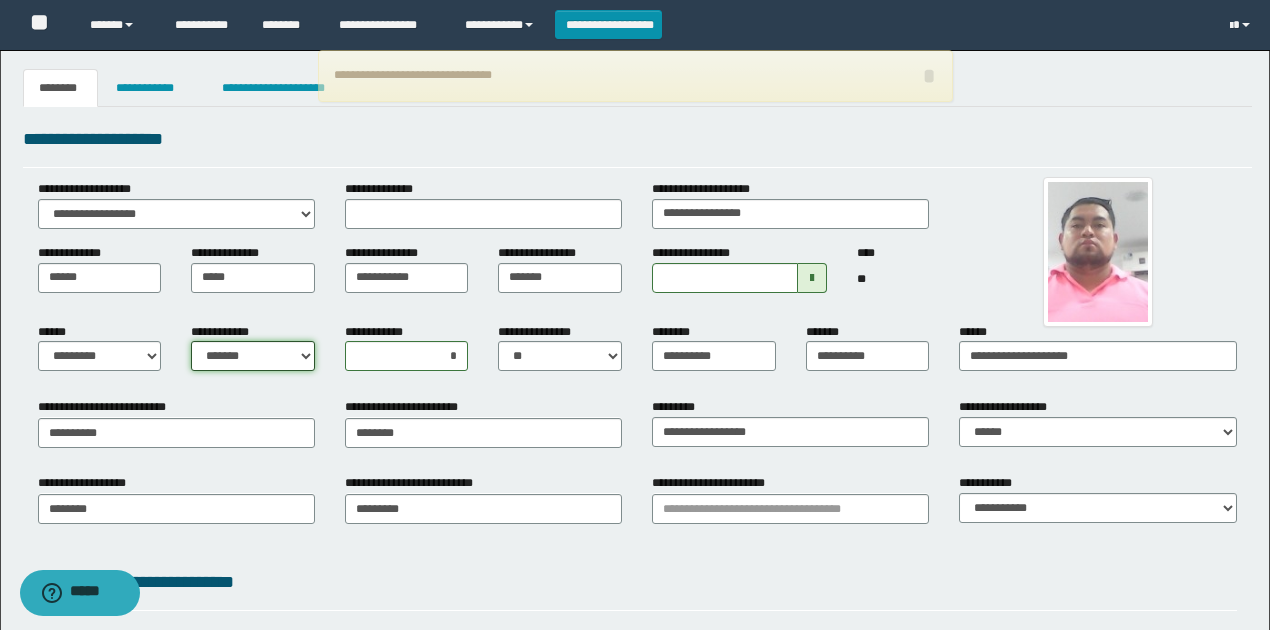click on "**********" at bounding box center (253, 356) 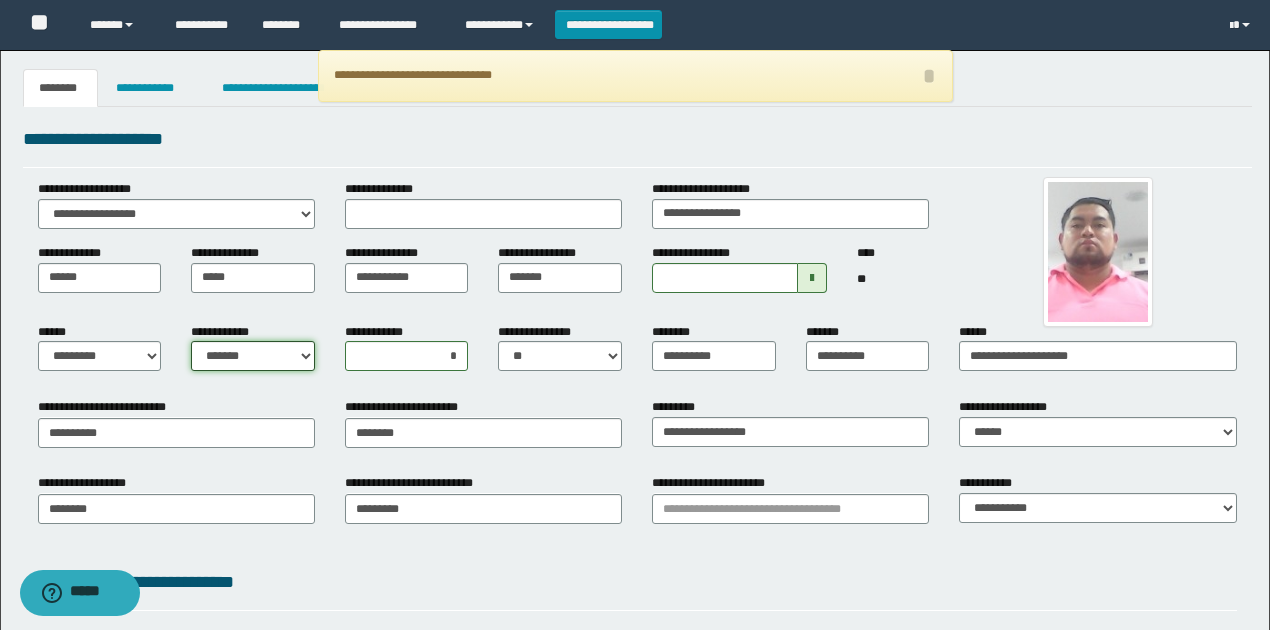 drag, startPoint x: 276, startPoint y: 358, endPoint x: 270, endPoint y: 371, distance: 14.3178215 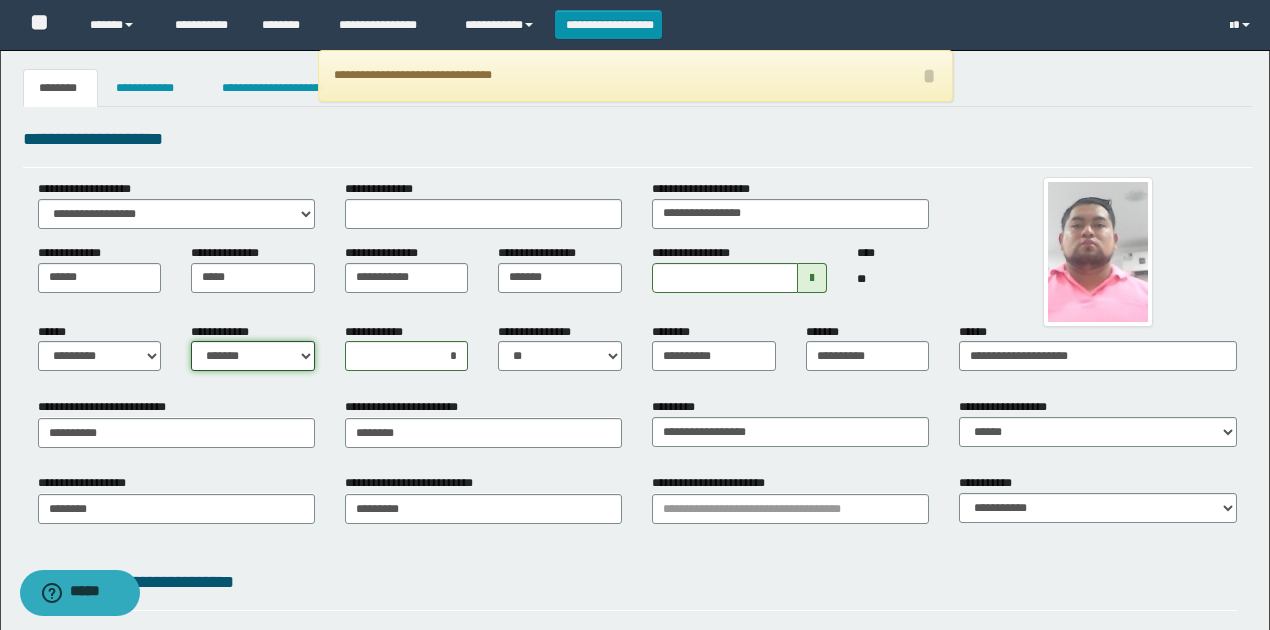 click on "**********" at bounding box center (253, 355) 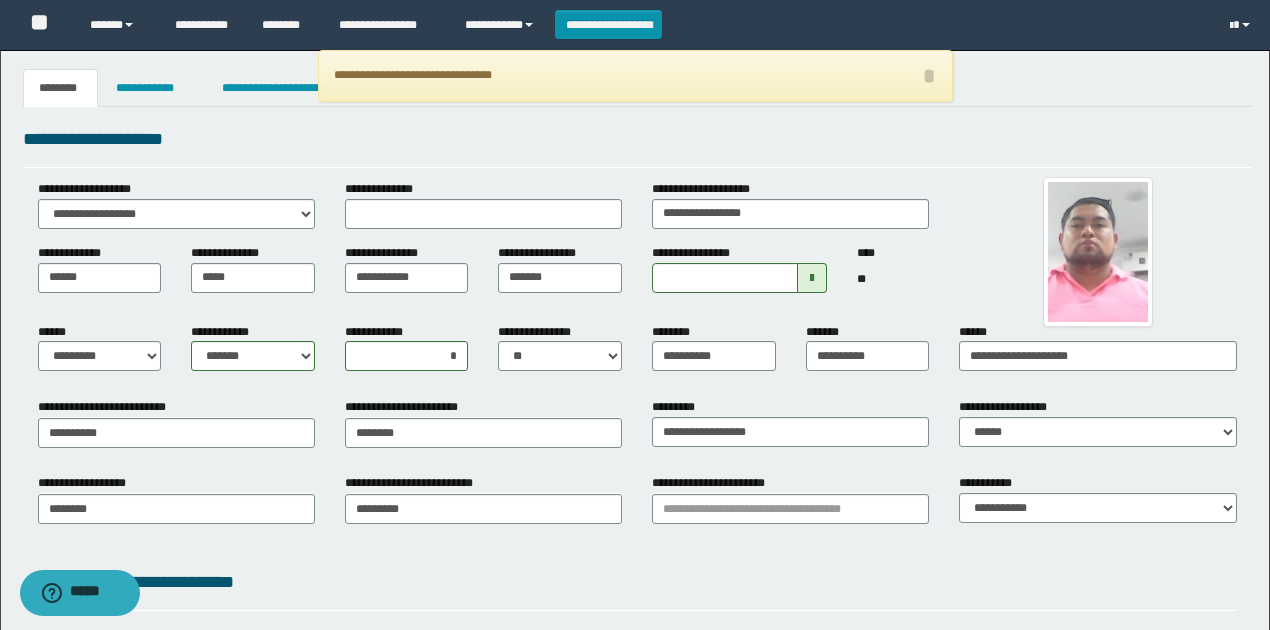 click on "**********" at bounding box center [637, 515] 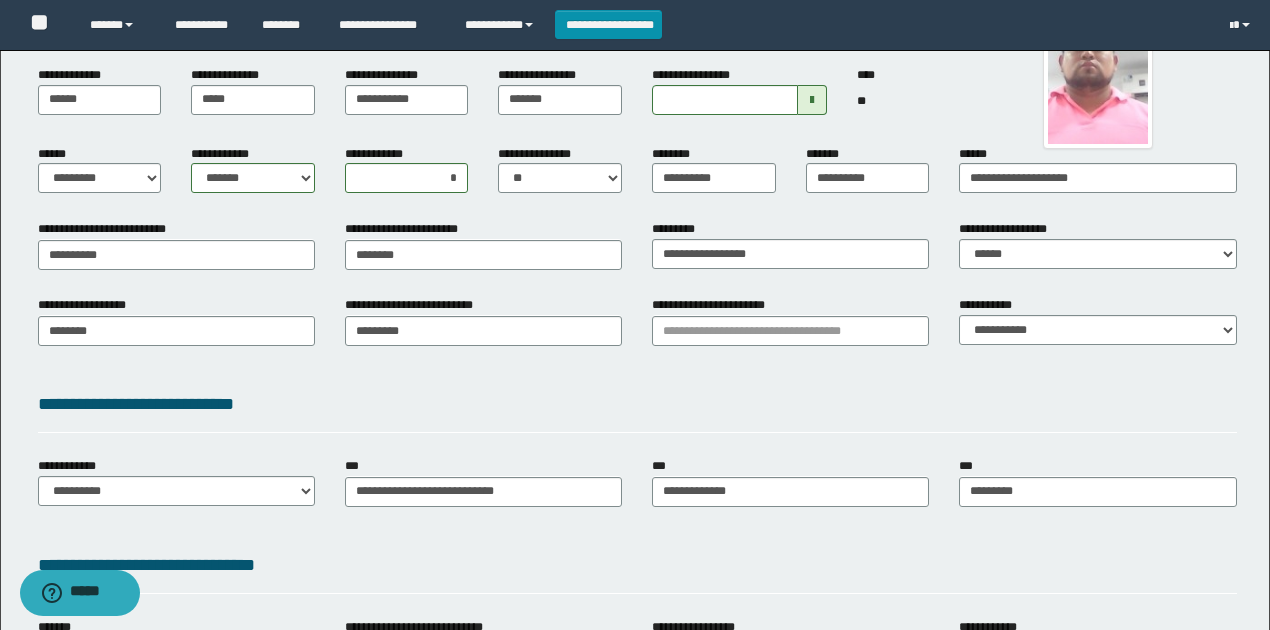 scroll, scrollTop: 200, scrollLeft: 0, axis: vertical 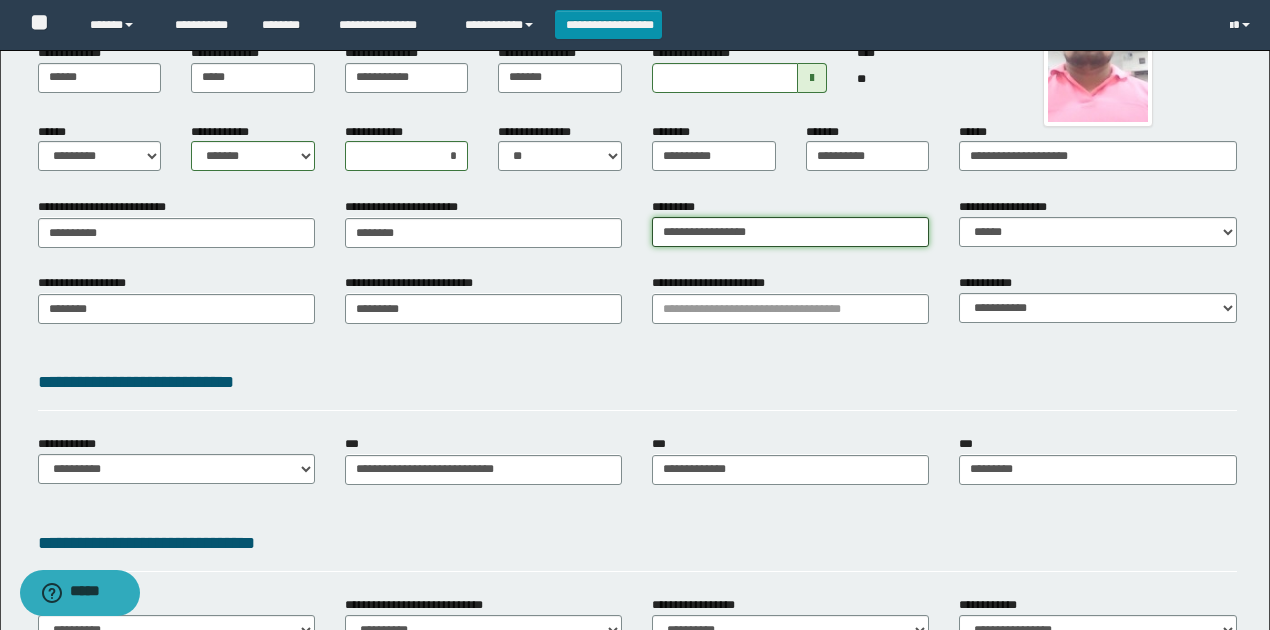 drag, startPoint x: 794, startPoint y: 231, endPoint x: 618, endPoint y: 232, distance: 176.00284 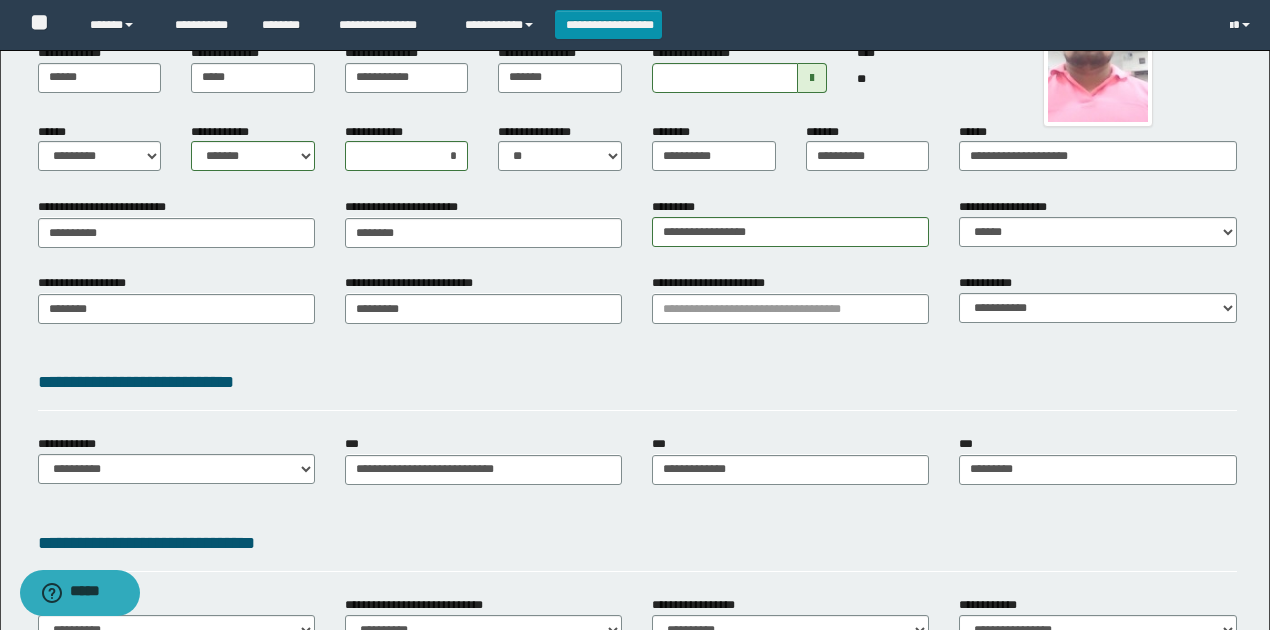 click on "**********" at bounding box center [637, 315] 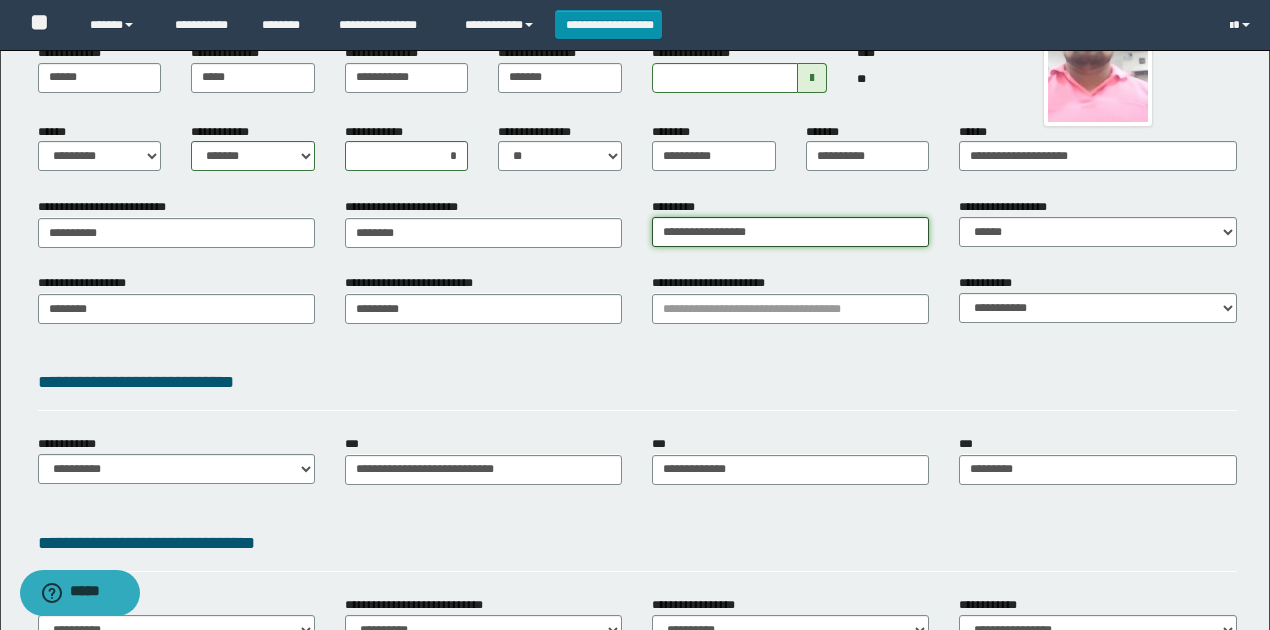 drag, startPoint x: 806, startPoint y: 231, endPoint x: 666, endPoint y: 223, distance: 140.22838 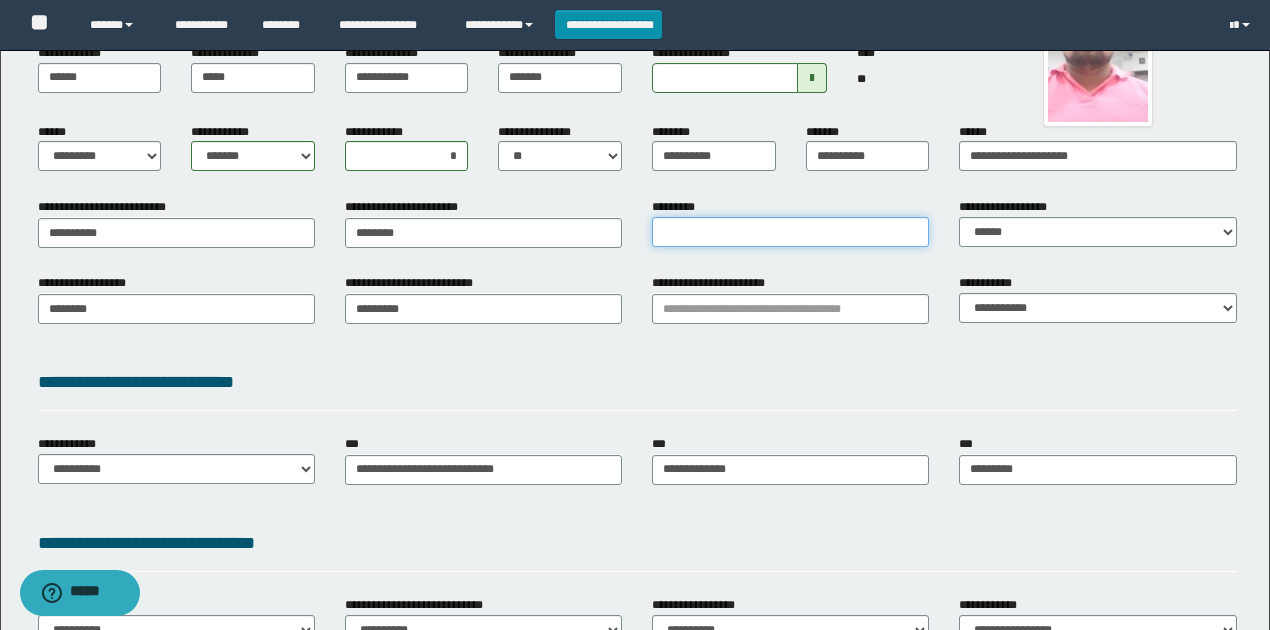type 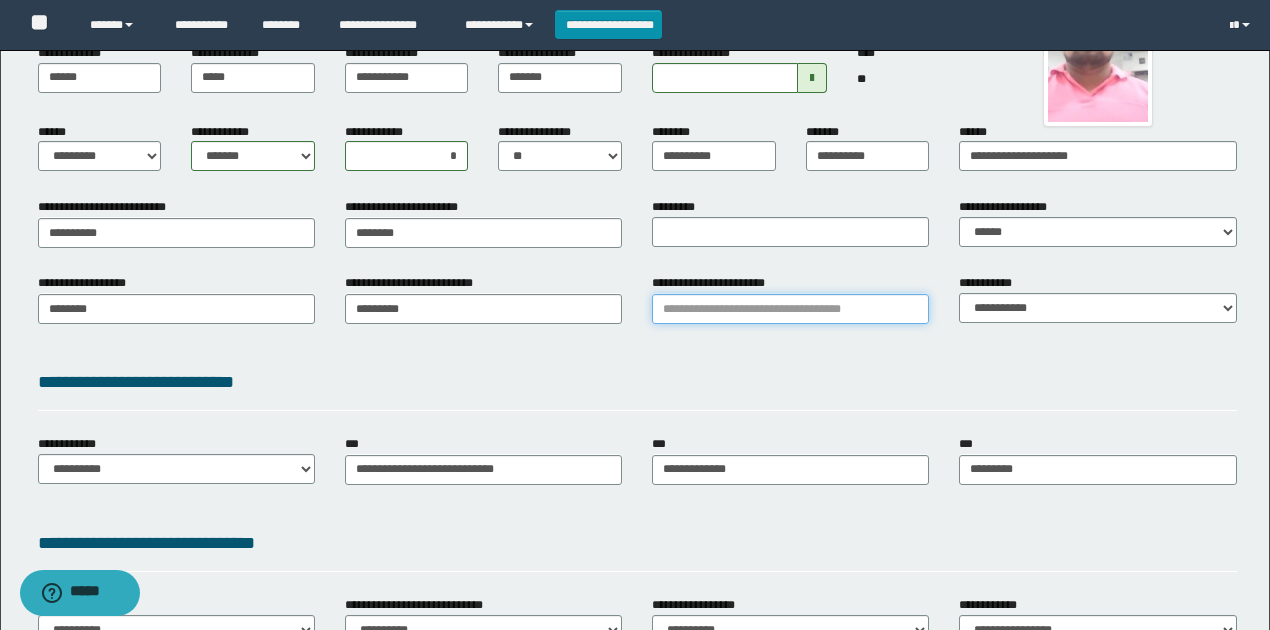 click on "**********" at bounding box center (790, 309) 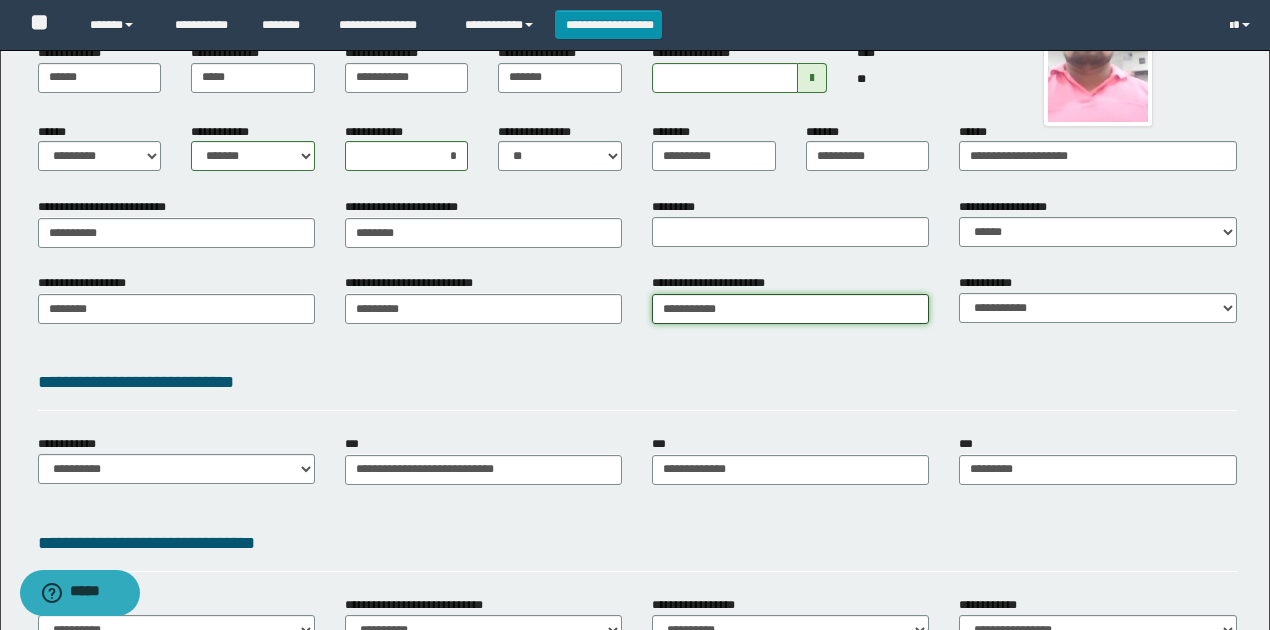 type on "**********" 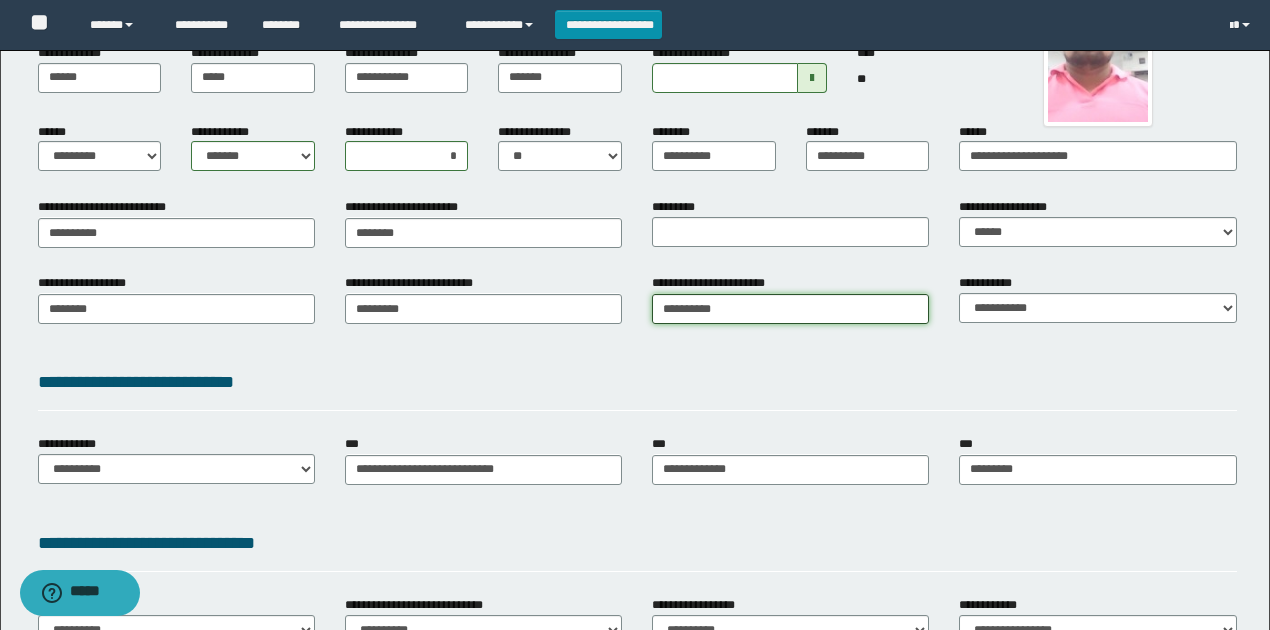 type on "**********" 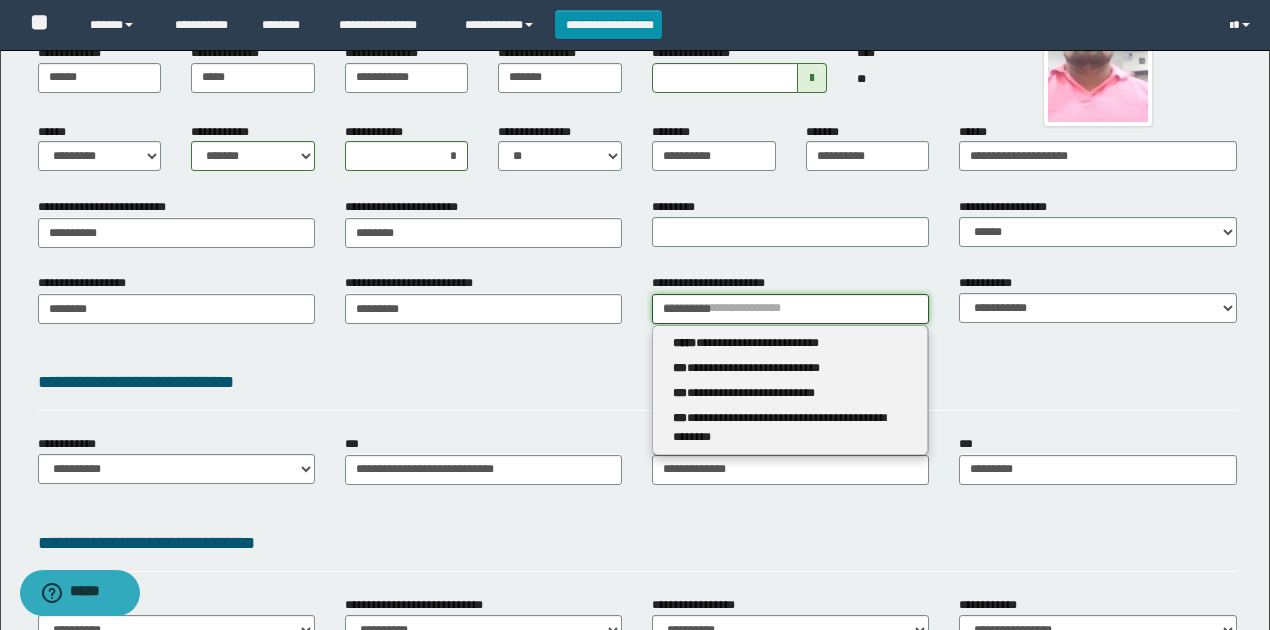 type 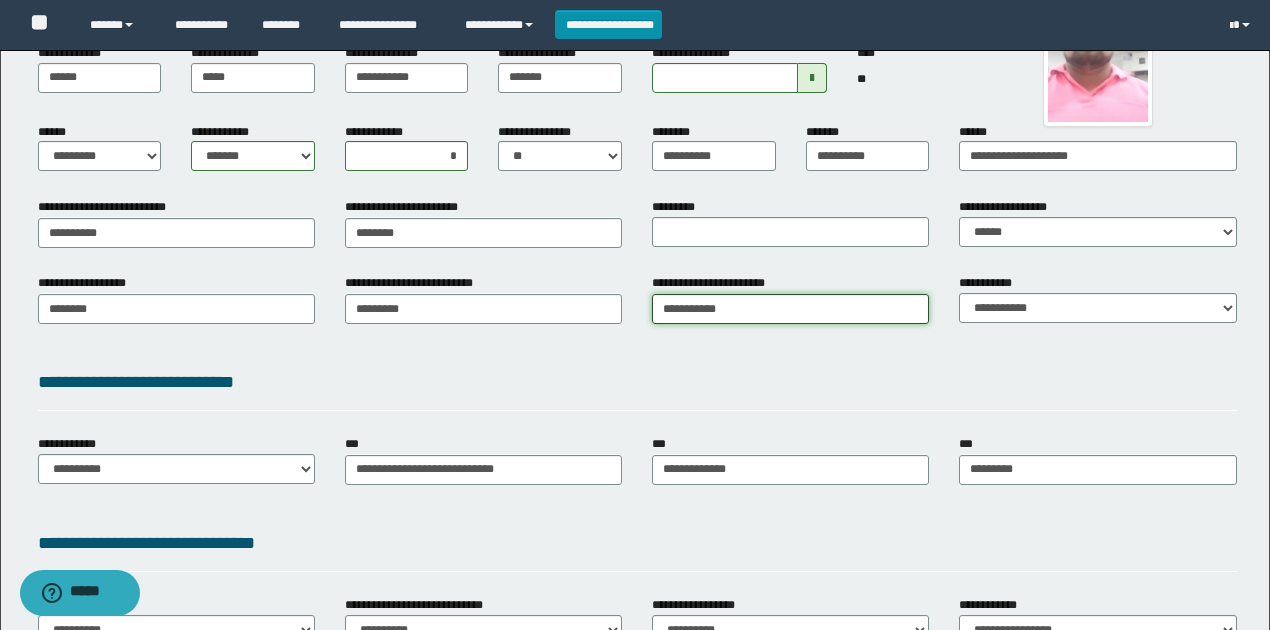 type on "**********" 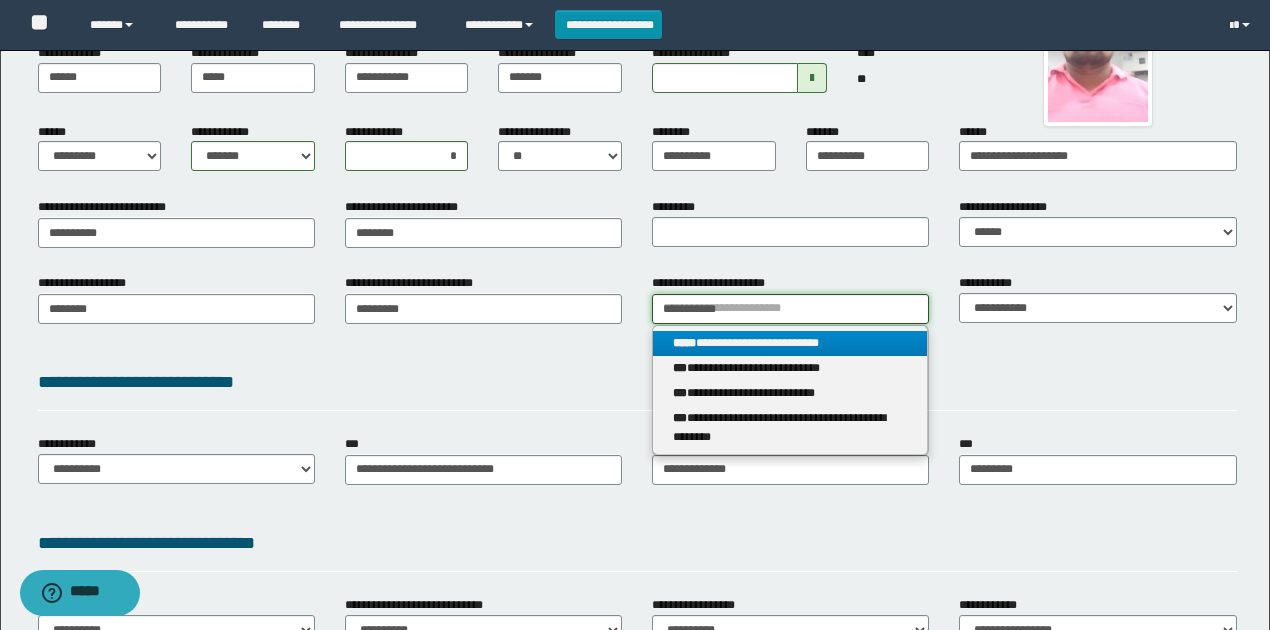 type on "**********" 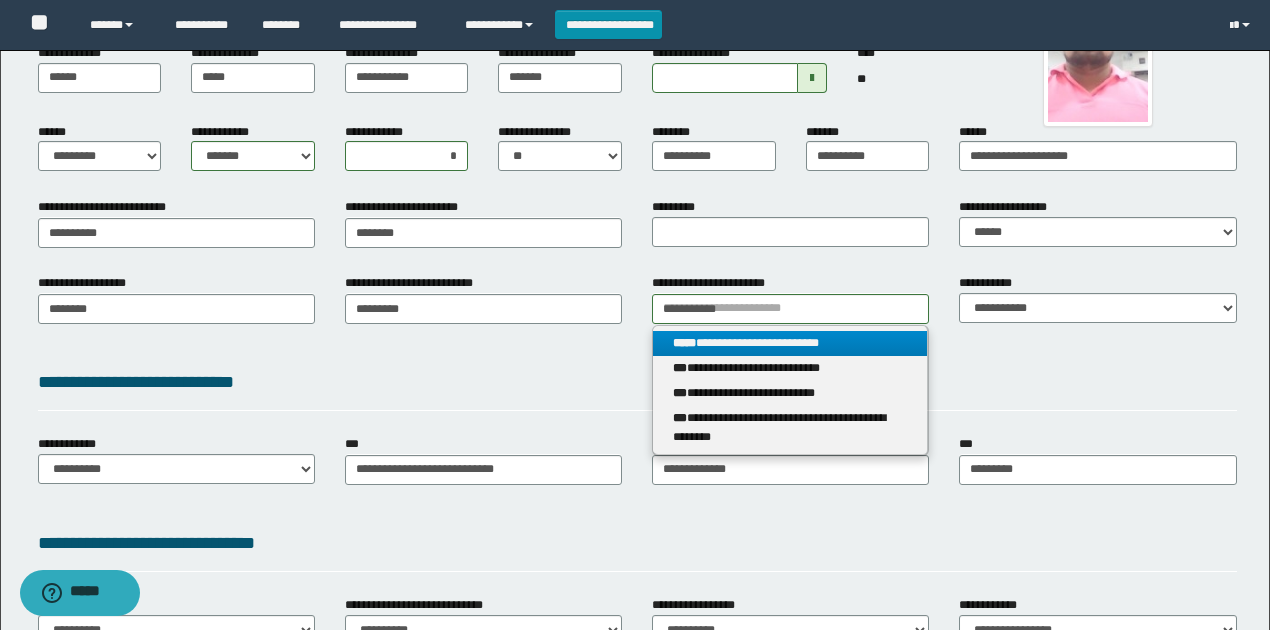 click on "**********" at bounding box center (790, 343) 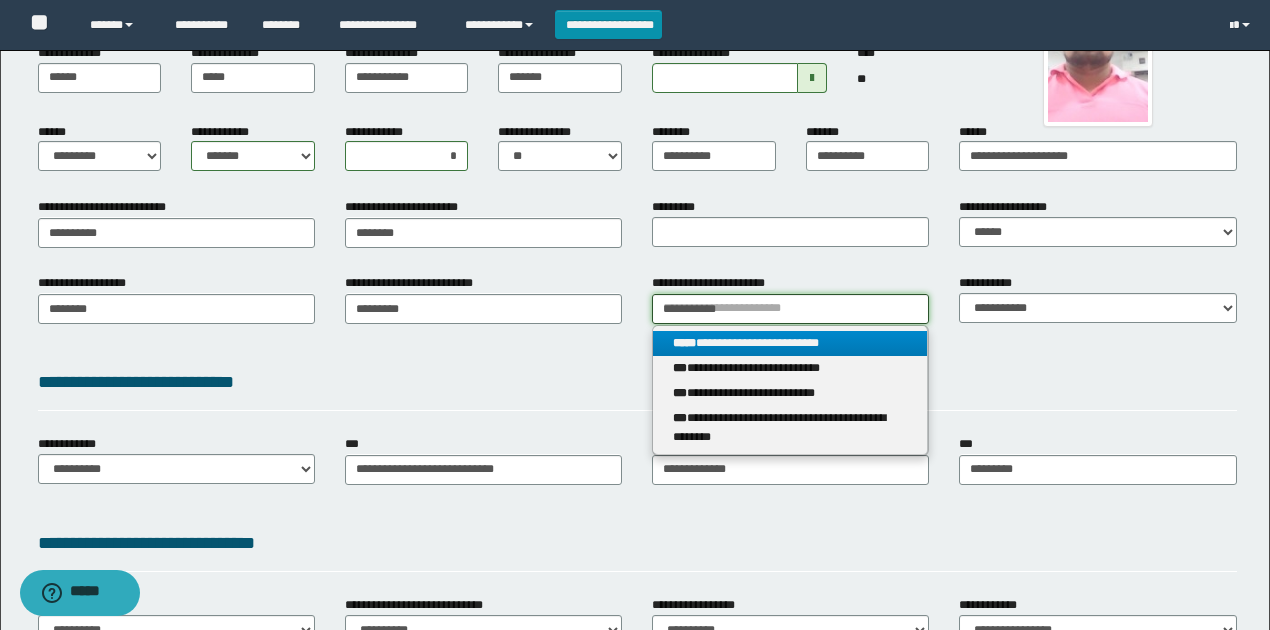 type 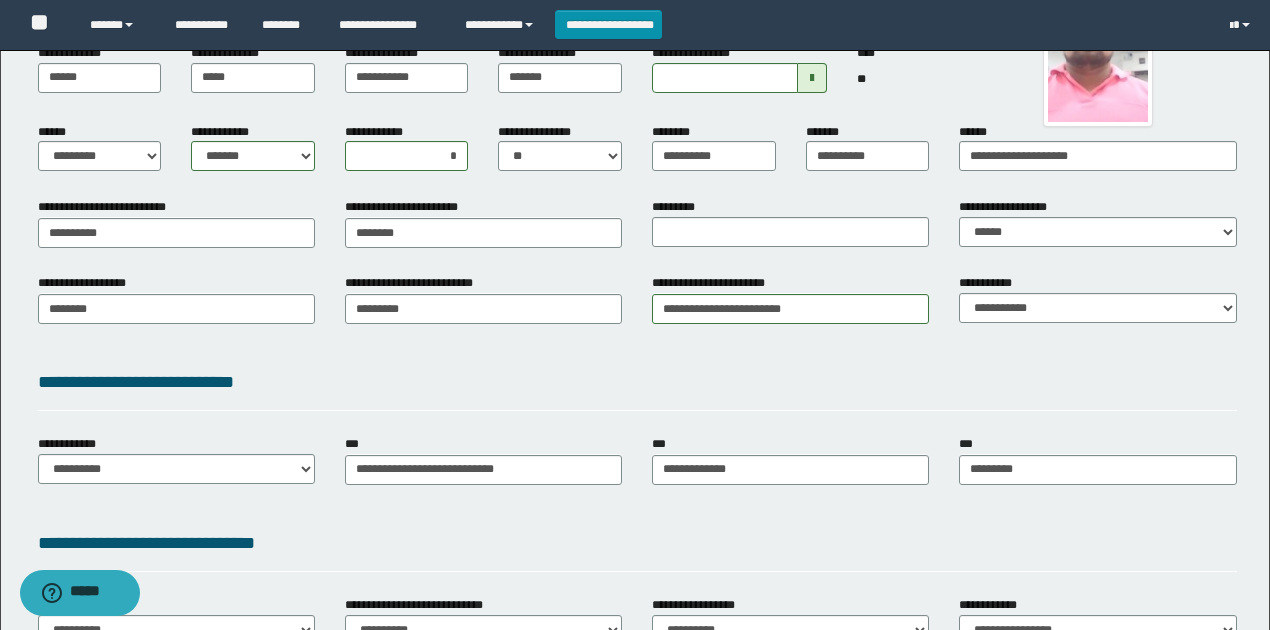 click on "**********" at bounding box center (637, 382) 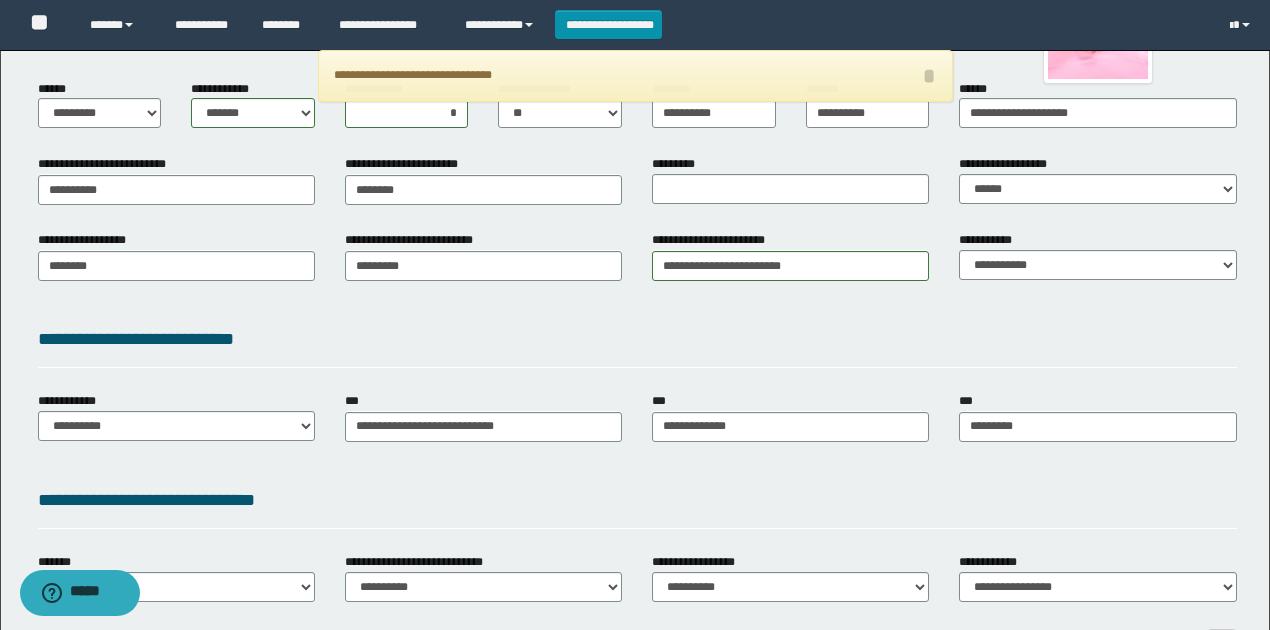 scroll, scrollTop: 266, scrollLeft: 0, axis: vertical 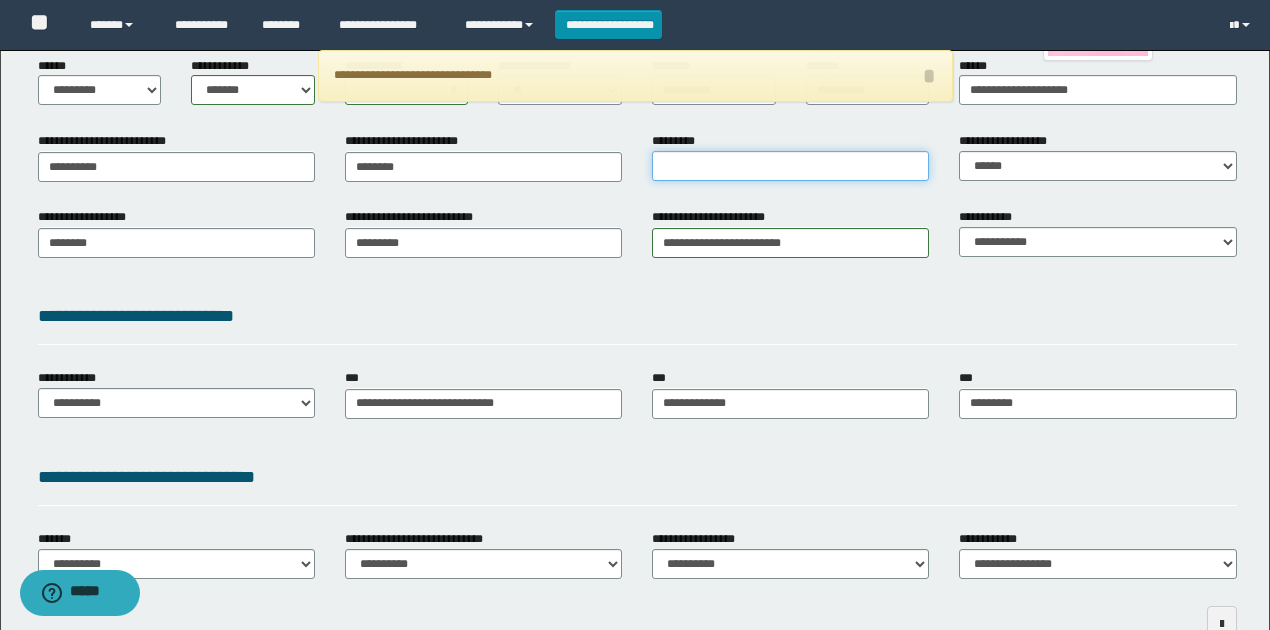 click on "*********" at bounding box center (790, 166) 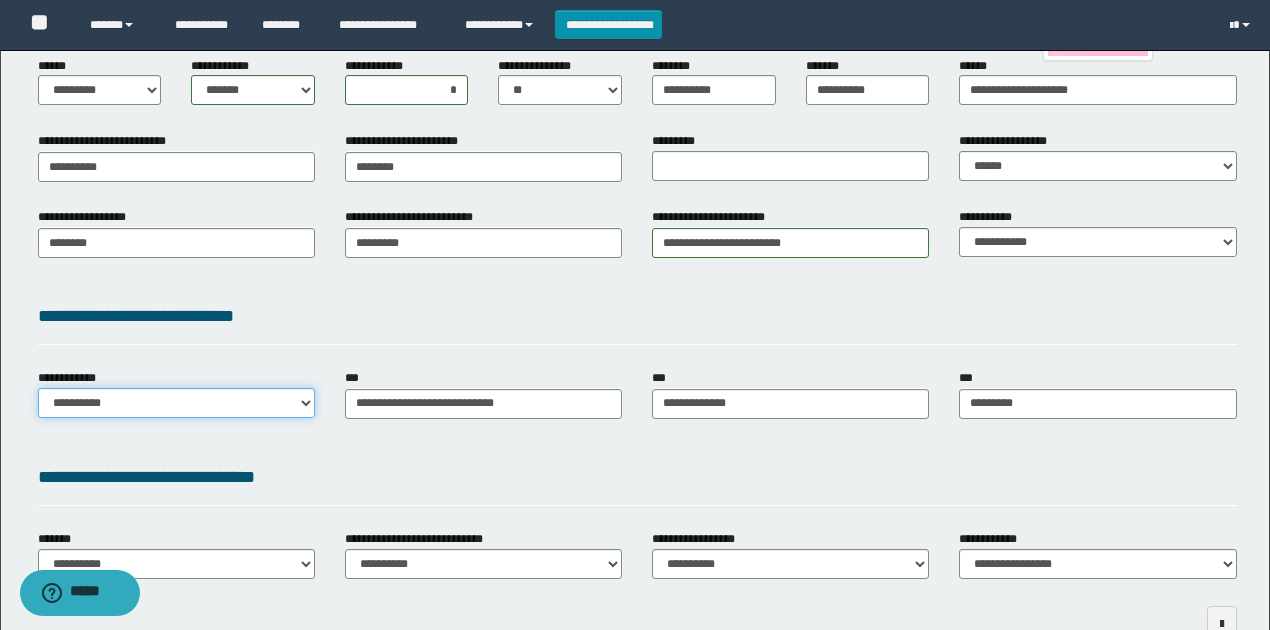 click on "**********" at bounding box center [176, 403] 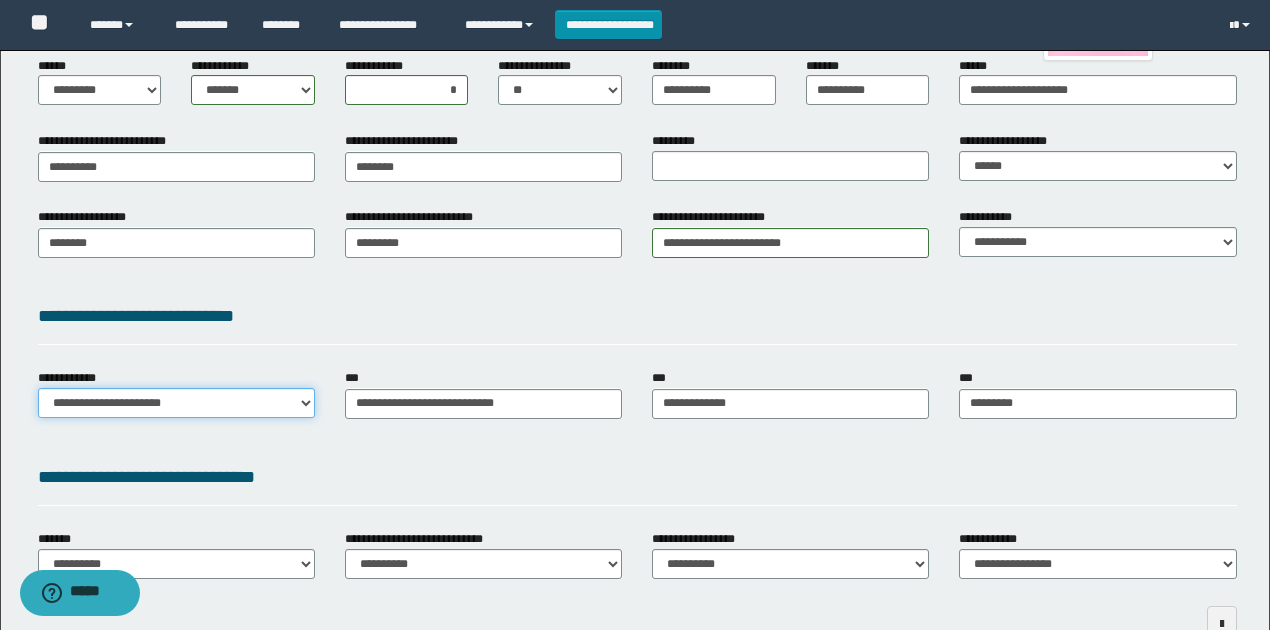 click on "**********" at bounding box center (176, 403) 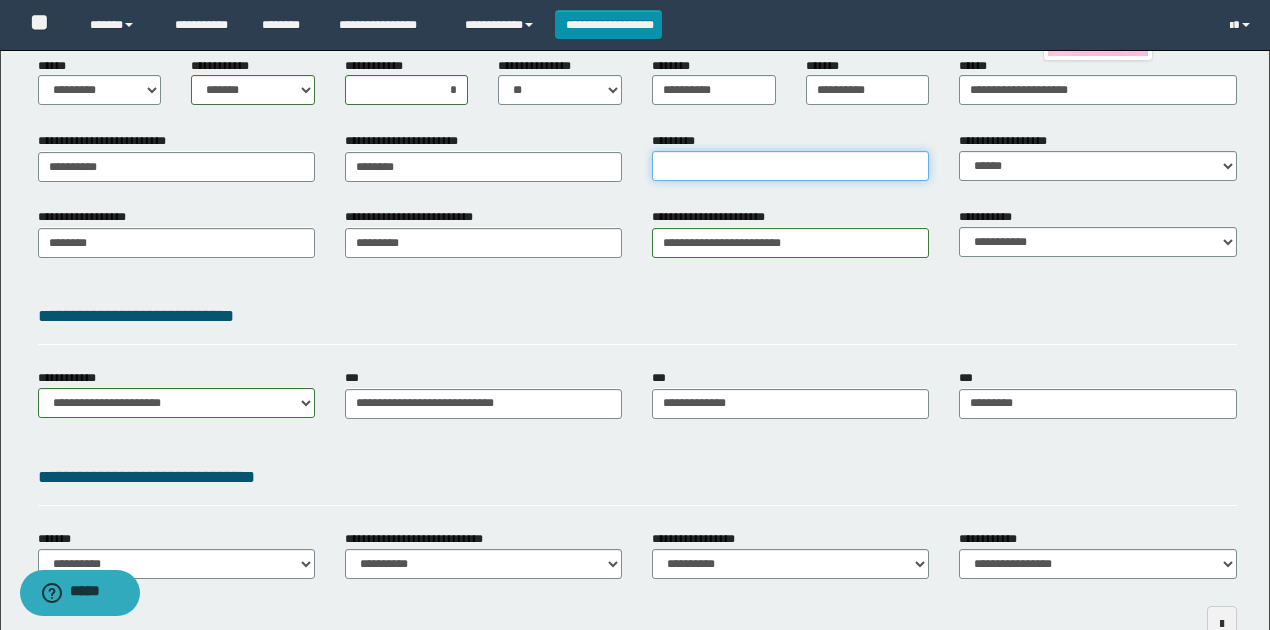 click on "*********" at bounding box center [790, 166] 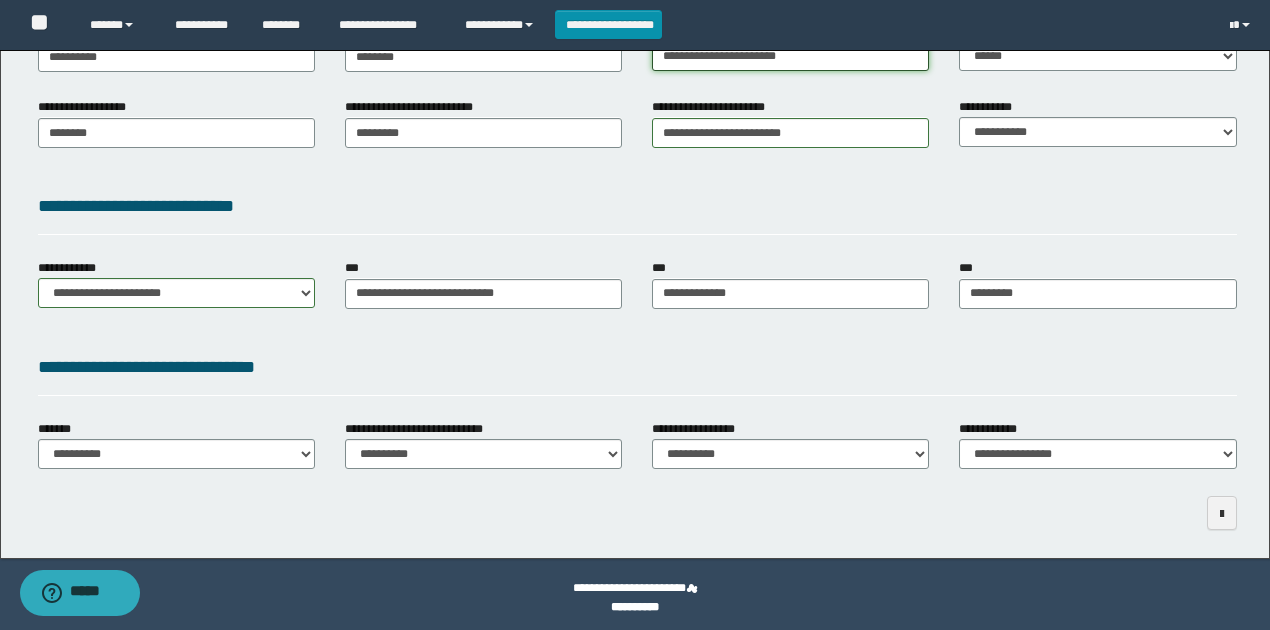 scroll, scrollTop: 383, scrollLeft: 0, axis: vertical 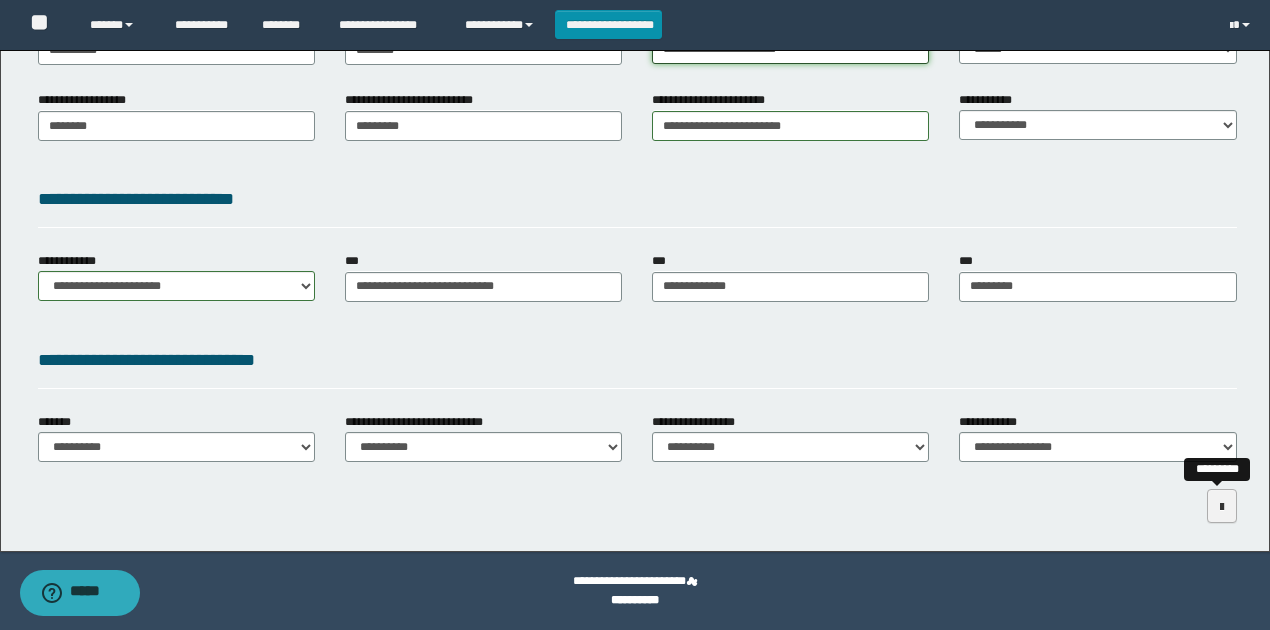 type on "**********" 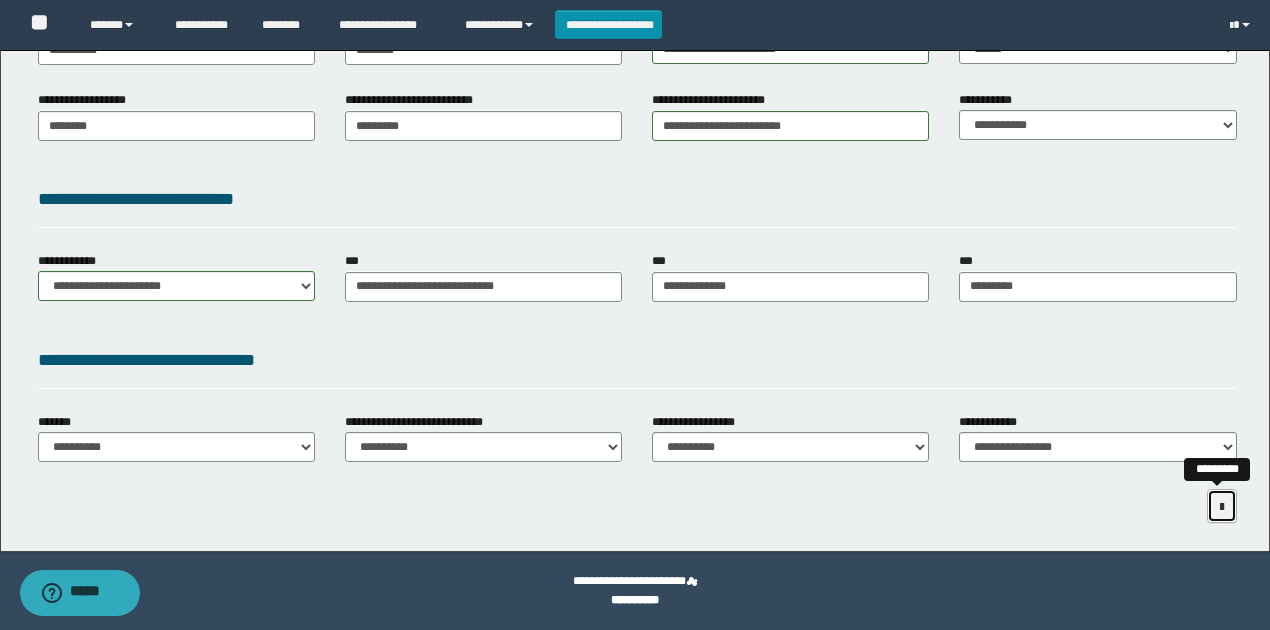 click at bounding box center [1222, 506] 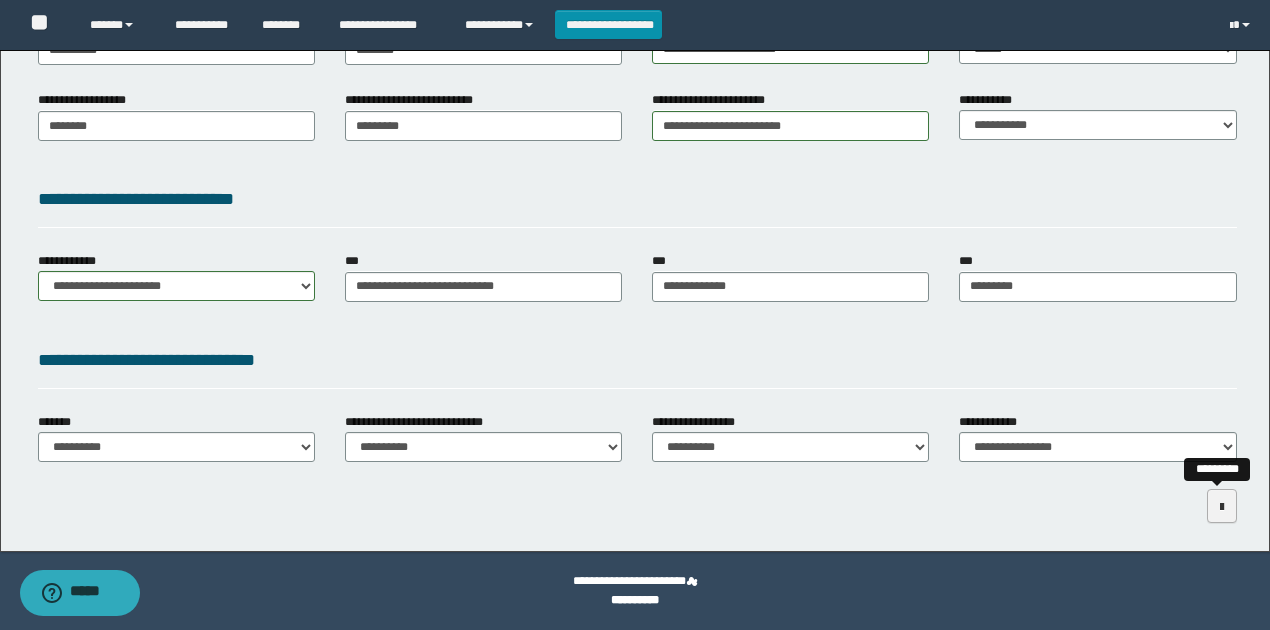 scroll, scrollTop: 0, scrollLeft: 0, axis: both 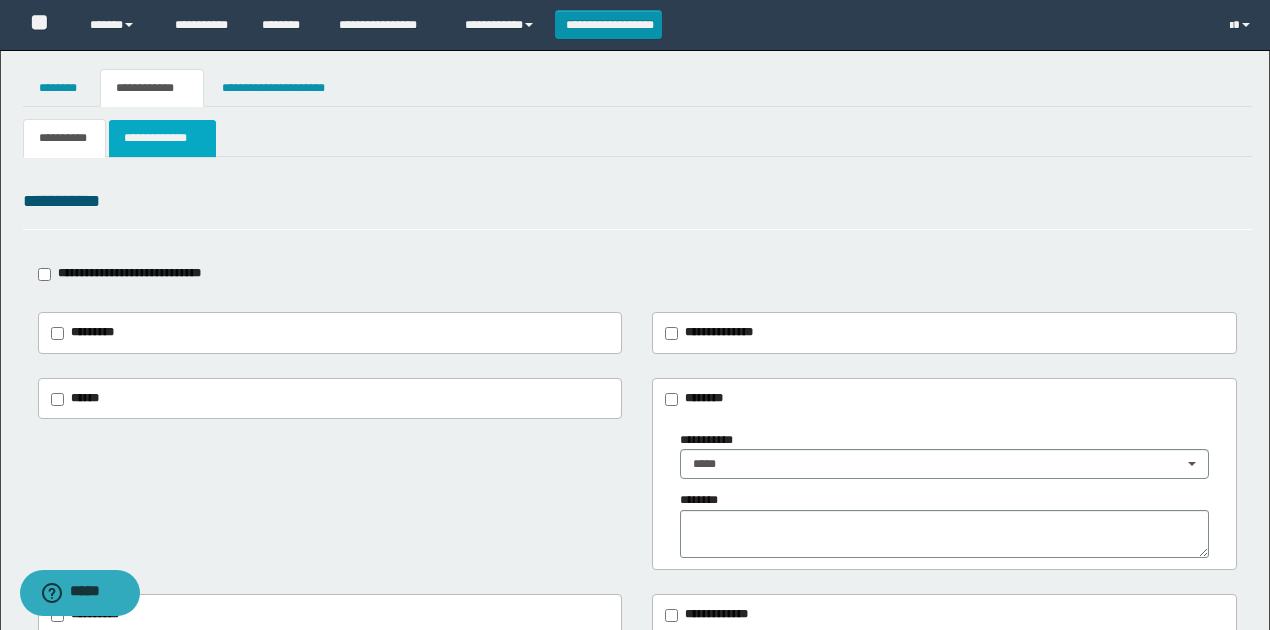click on "**********" at bounding box center (162, 138) 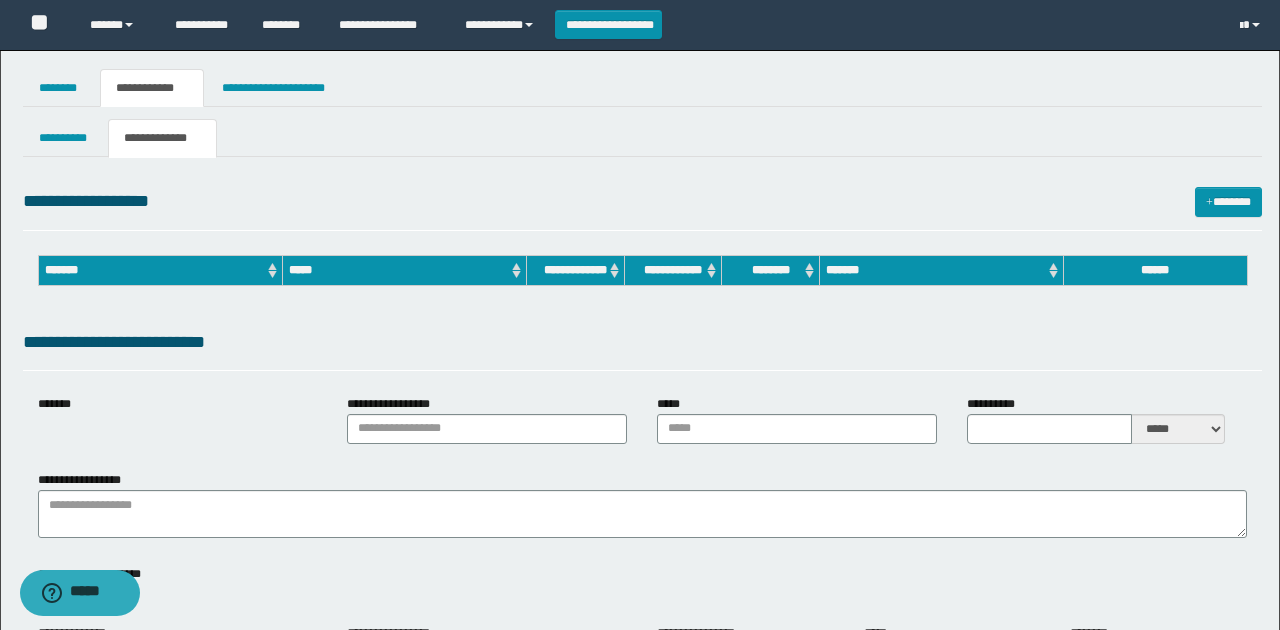 type on "**********" 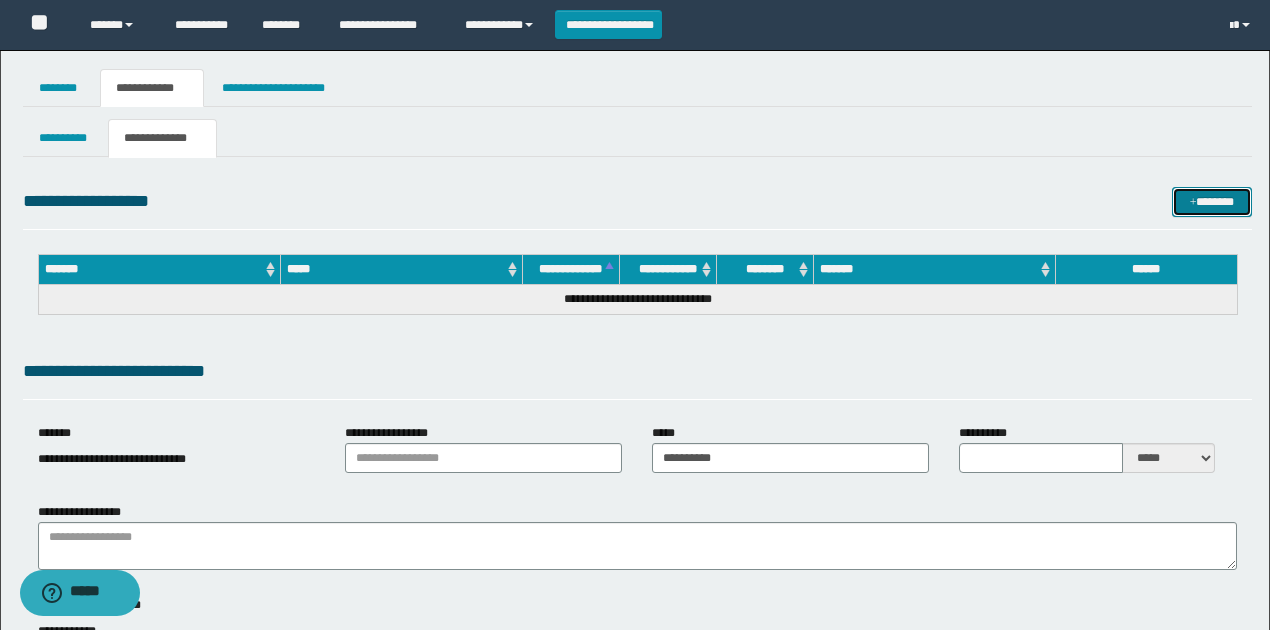click on "*******" at bounding box center (1211, 201) 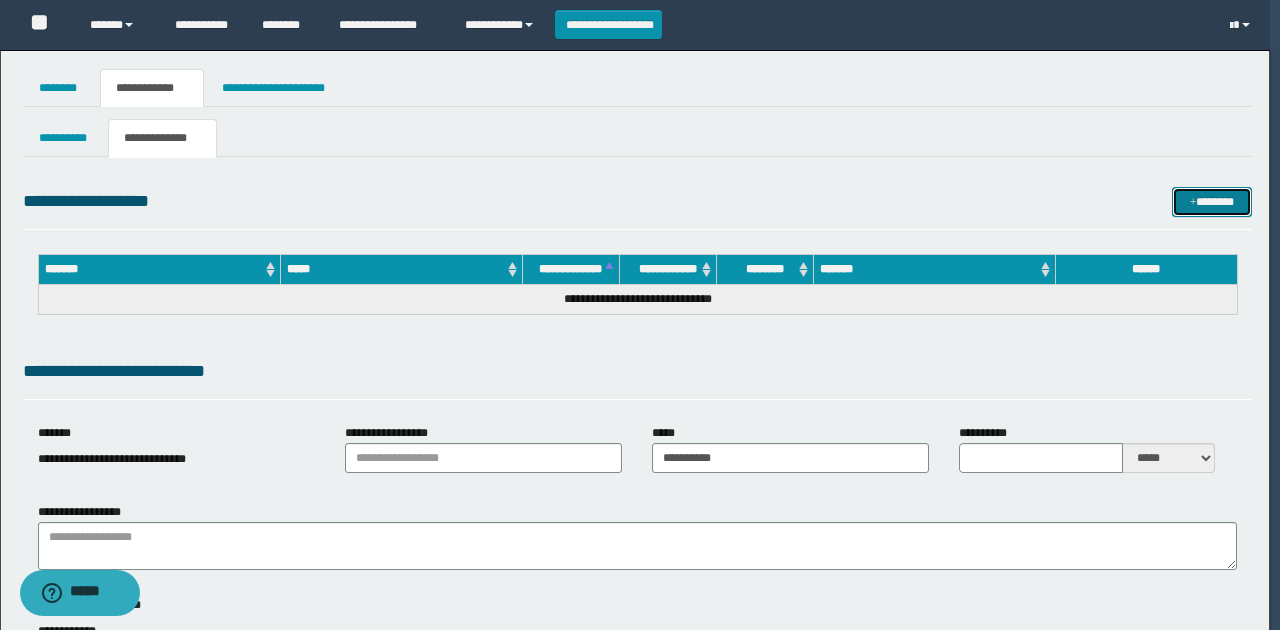 type 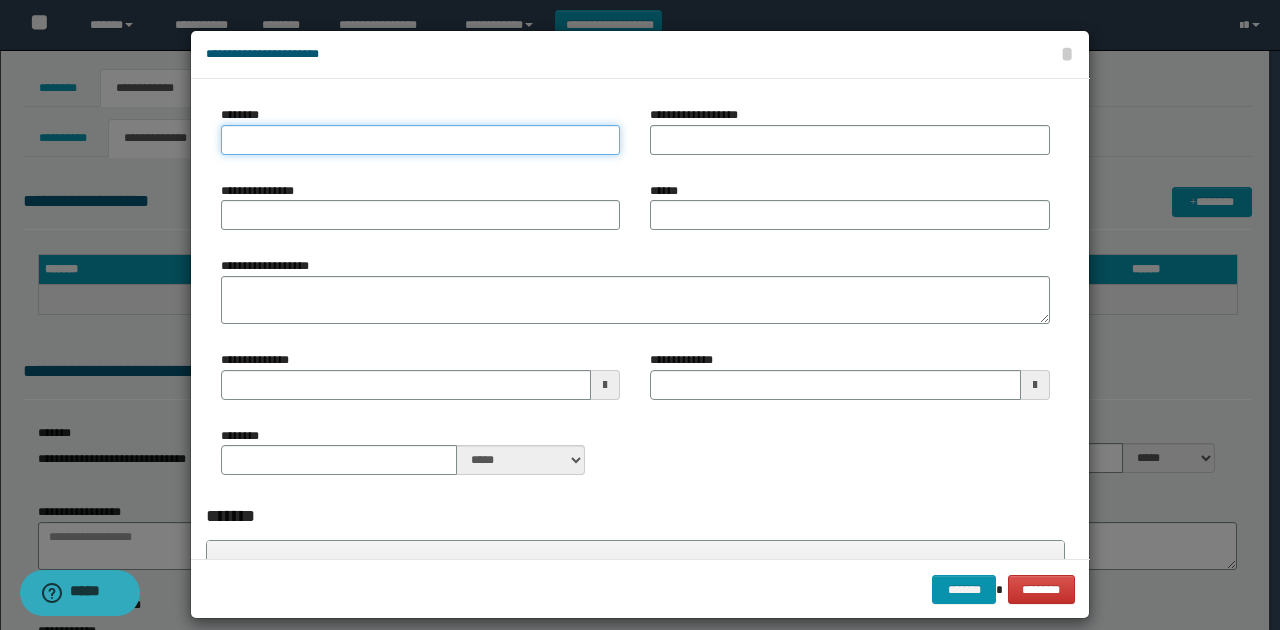 click on "********" at bounding box center [420, 140] 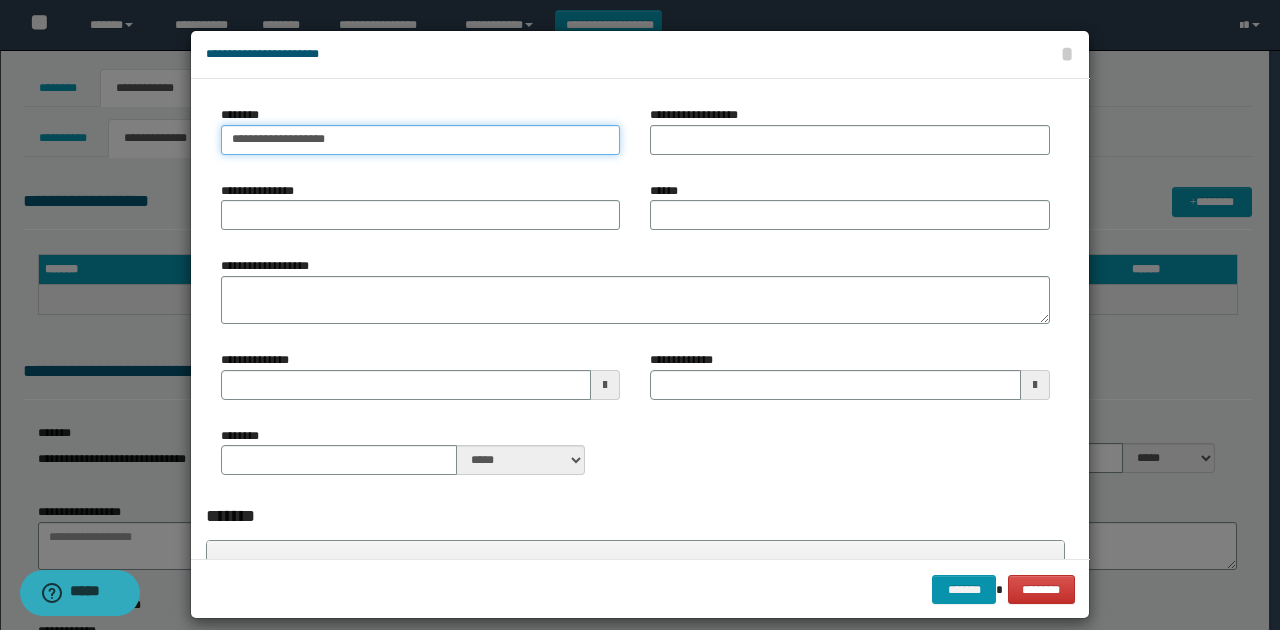 type on "**********" 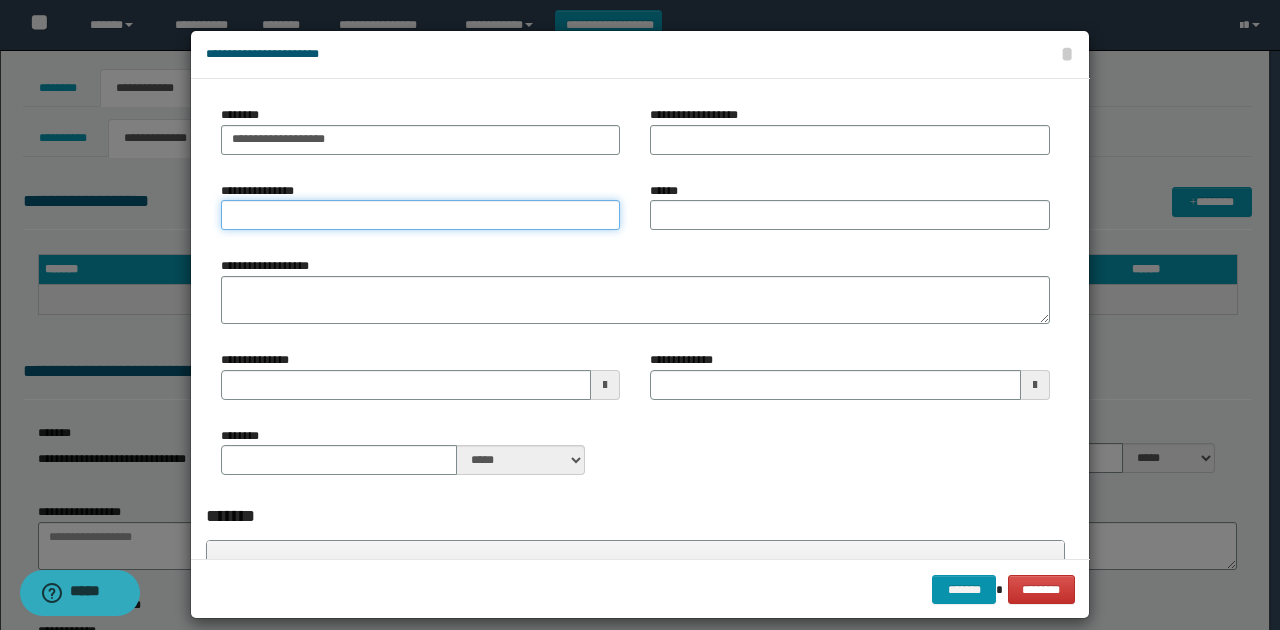 click on "**********" at bounding box center (420, 215) 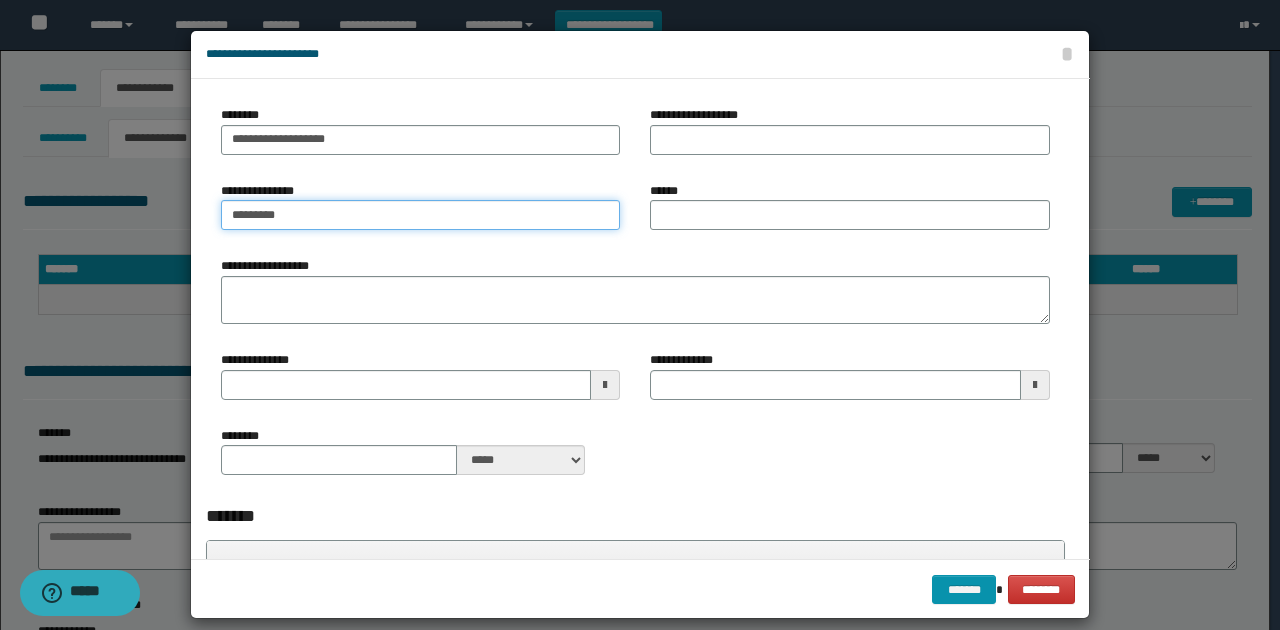type on "*********" 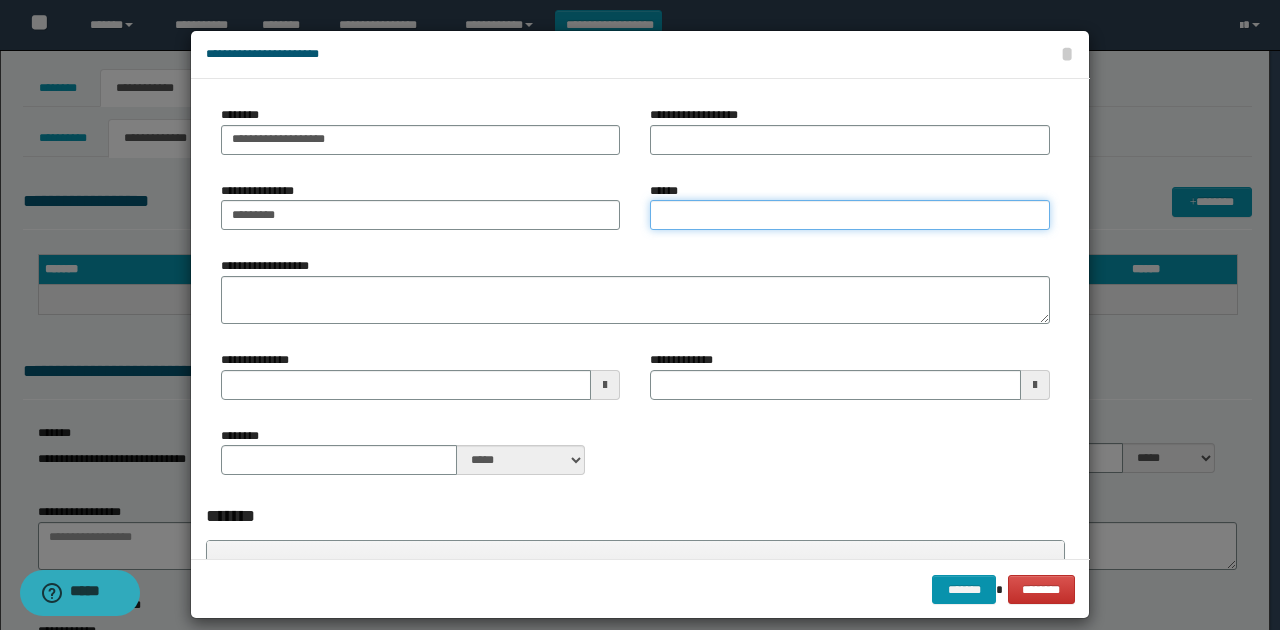 drag, startPoint x: 742, startPoint y: 222, endPoint x: 722, endPoint y: 307, distance: 87.32124 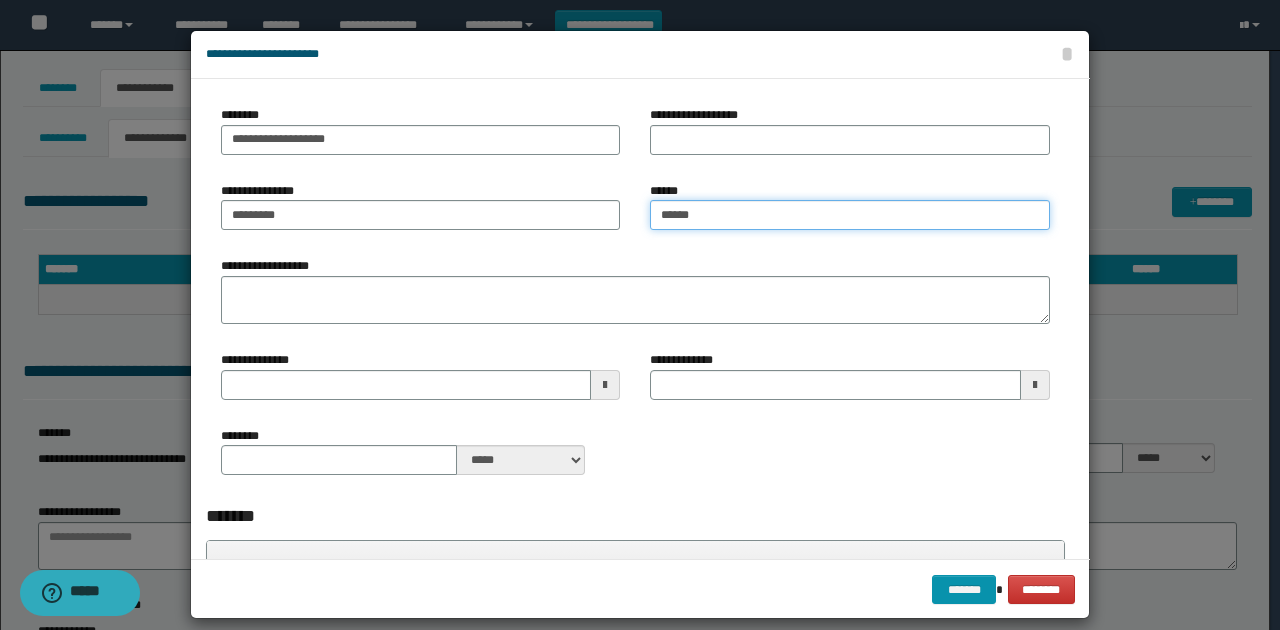 type on "******" 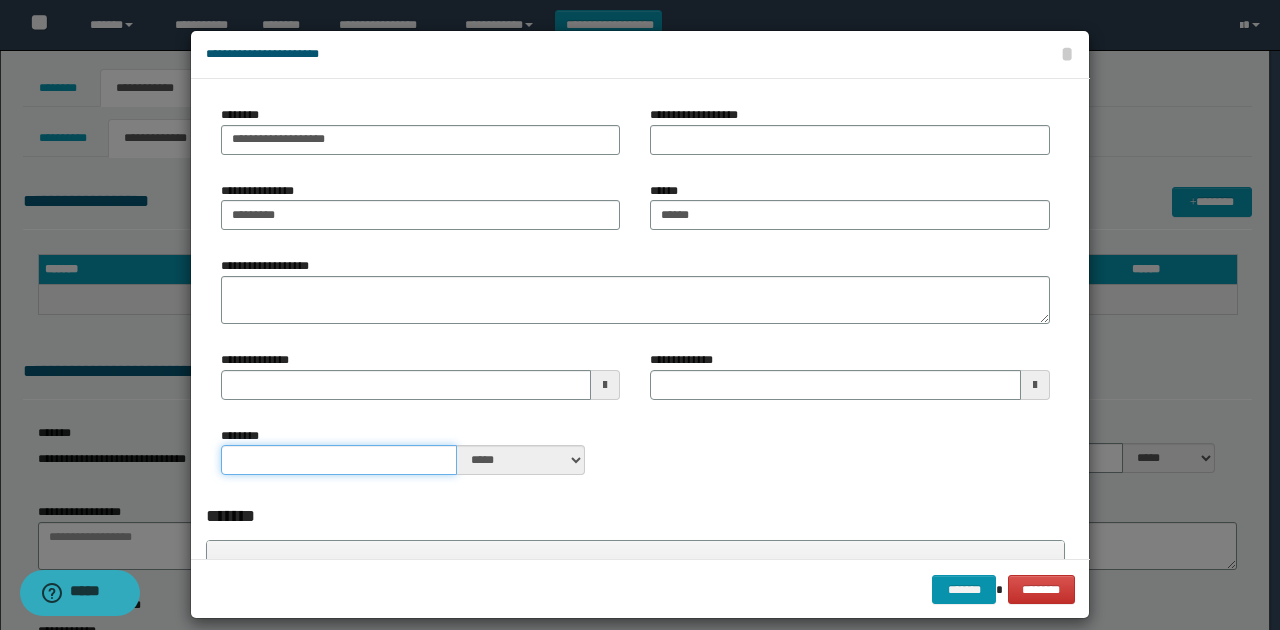 click on "********" at bounding box center (339, 460) 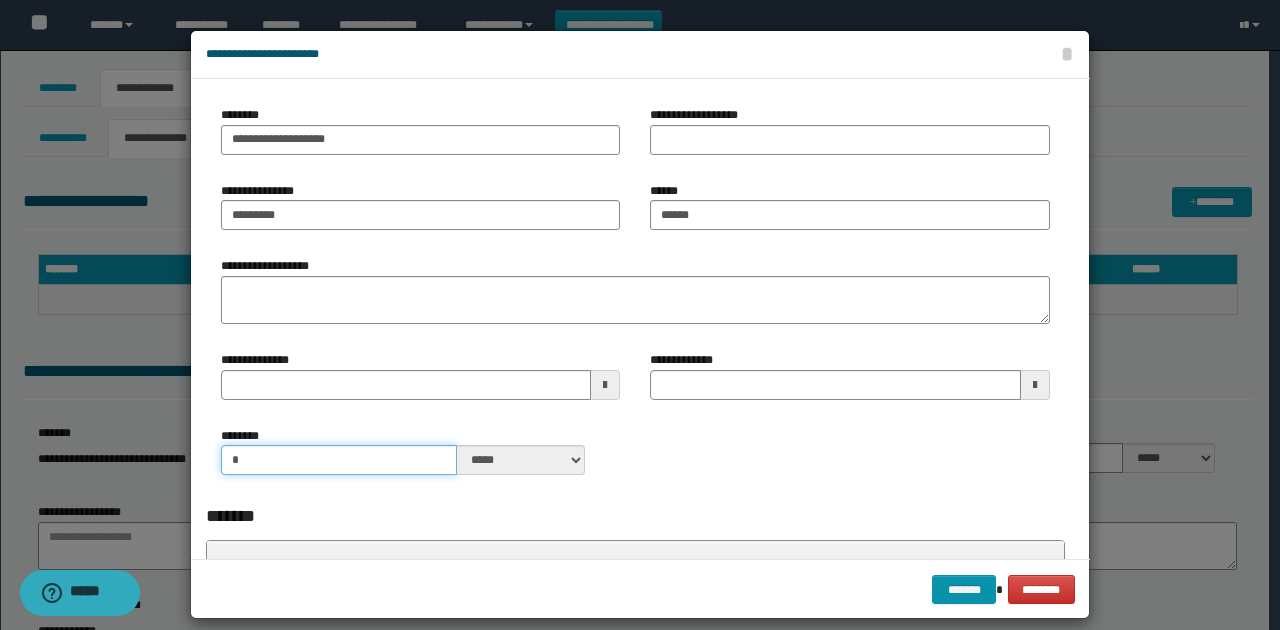 type on "*" 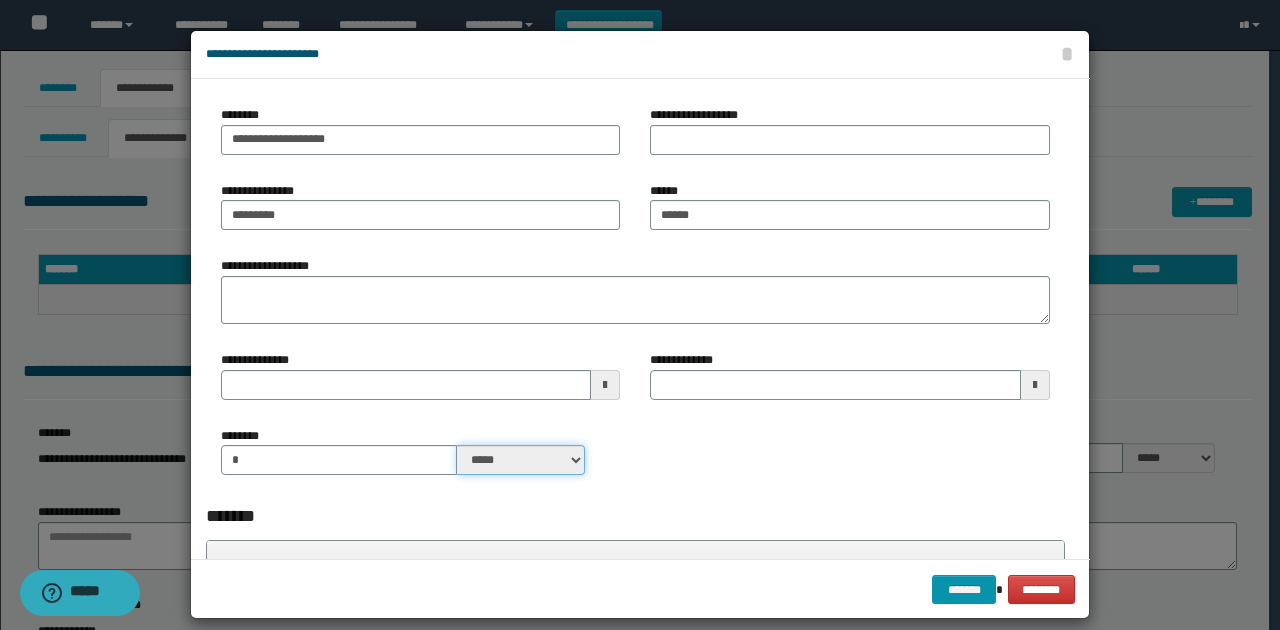 drag, startPoint x: 514, startPoint y: 456, endPoint x: 516, endPoint y: 470, distance: 14.142136 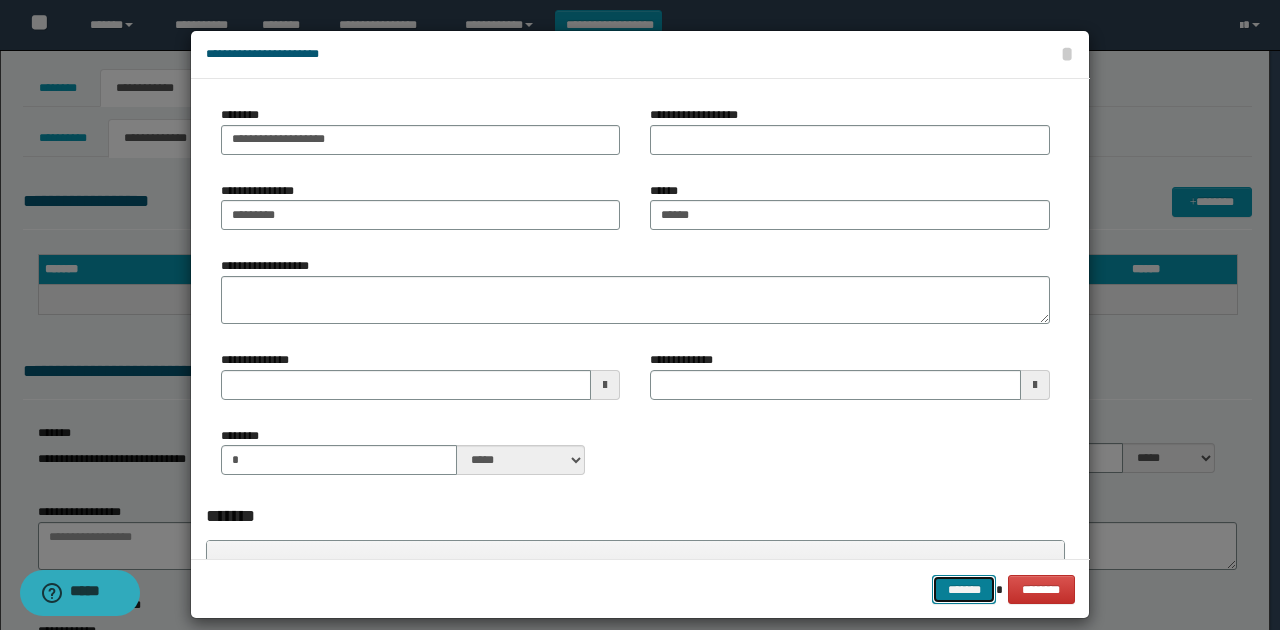 click on "*******" at bounding box center [964, 589] 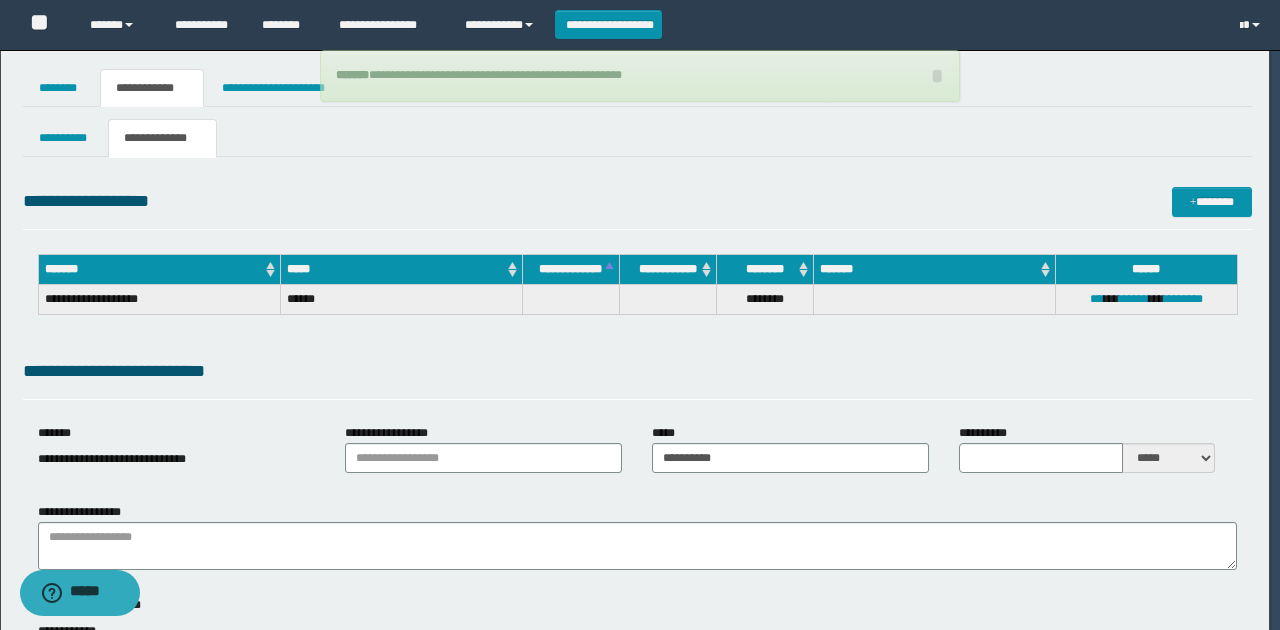 type 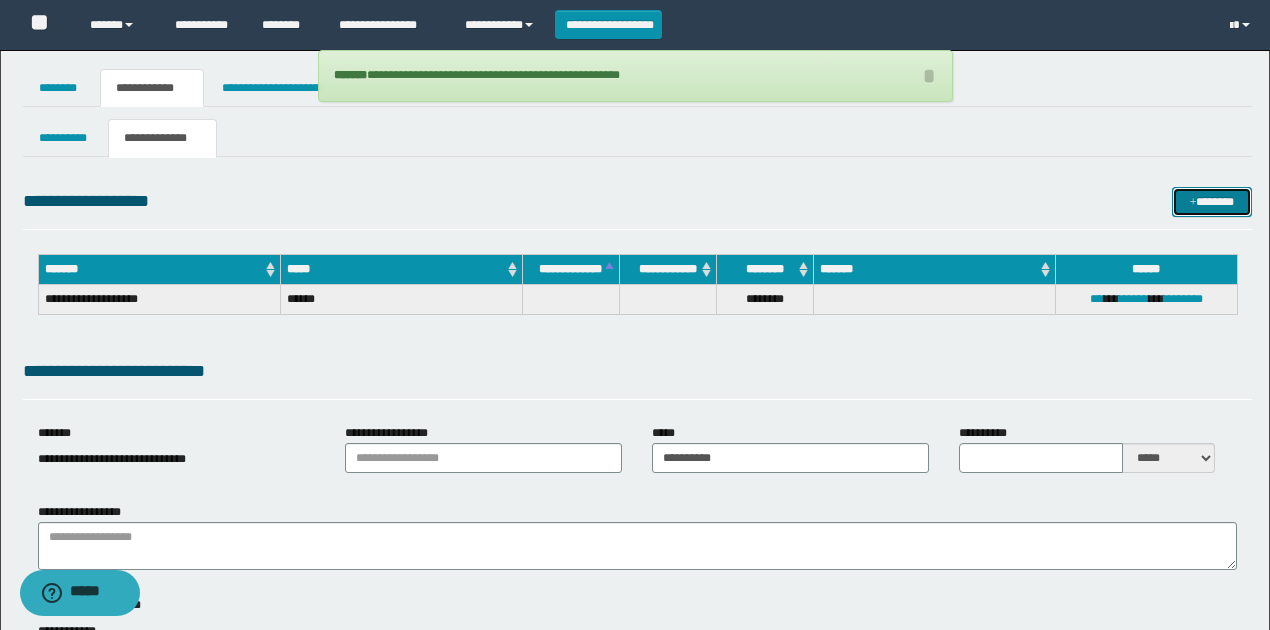 click on "*******" at bounding box center [1211, 201] 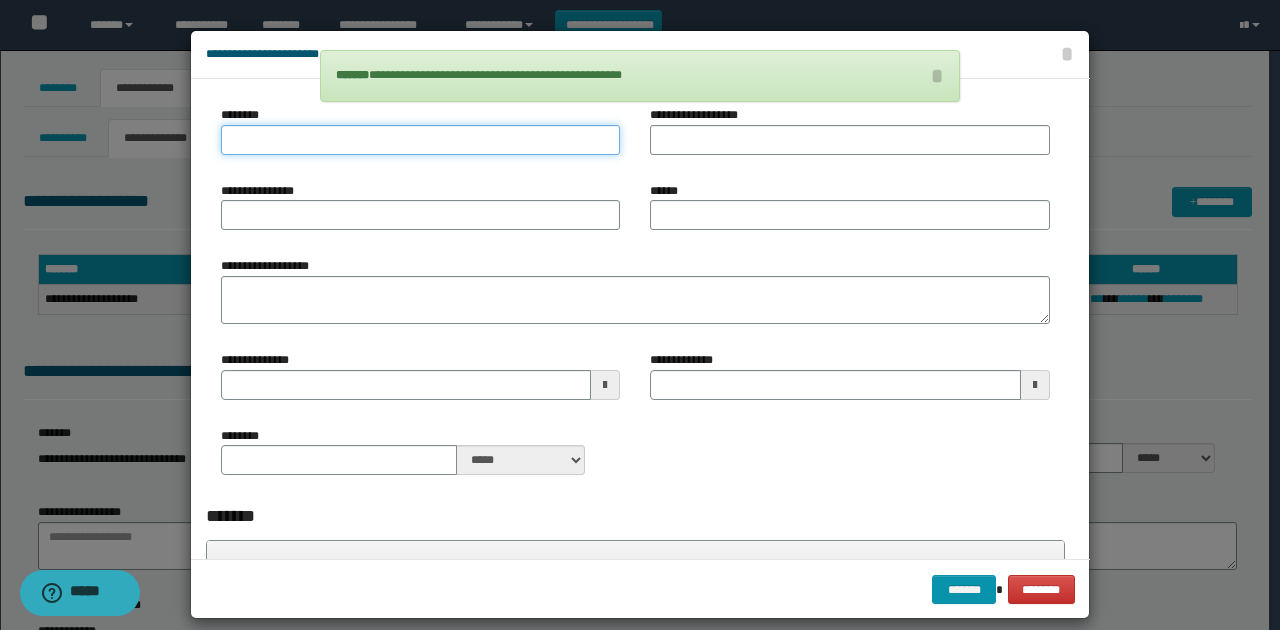 drag, startPoint x: 386, startPoint y: 147, endPoint x: 326, endPoint y: 236, distance: 107.33592 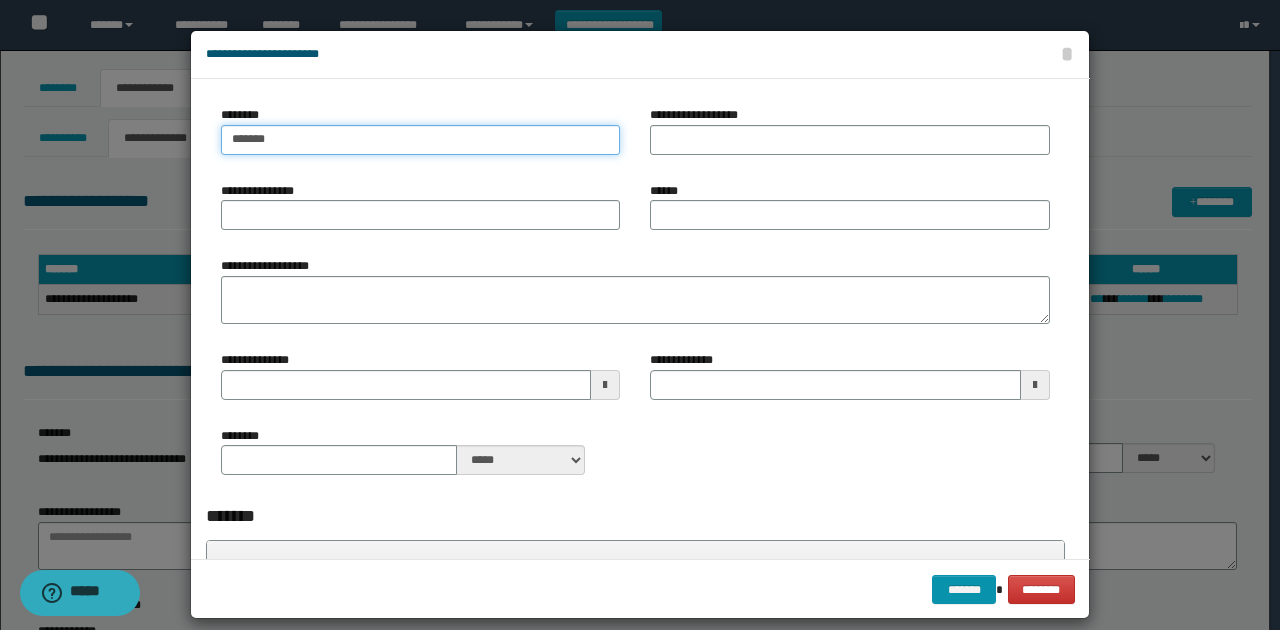 type on "*******" 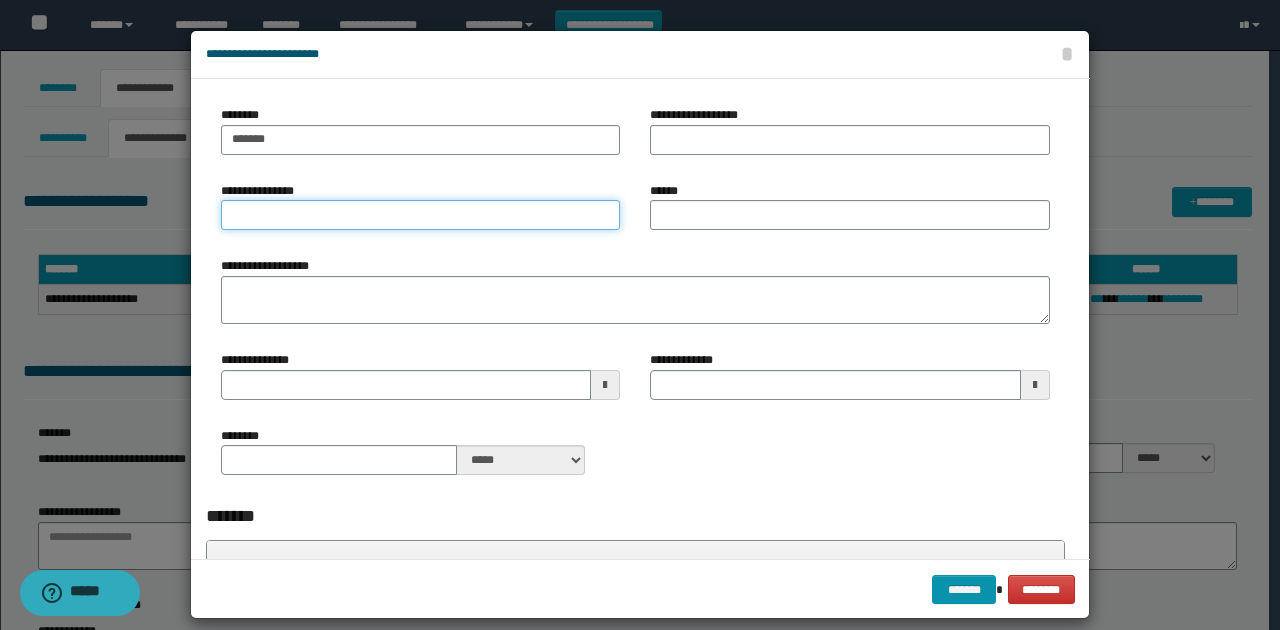 click on "**********" at bounding box center [420, 215] 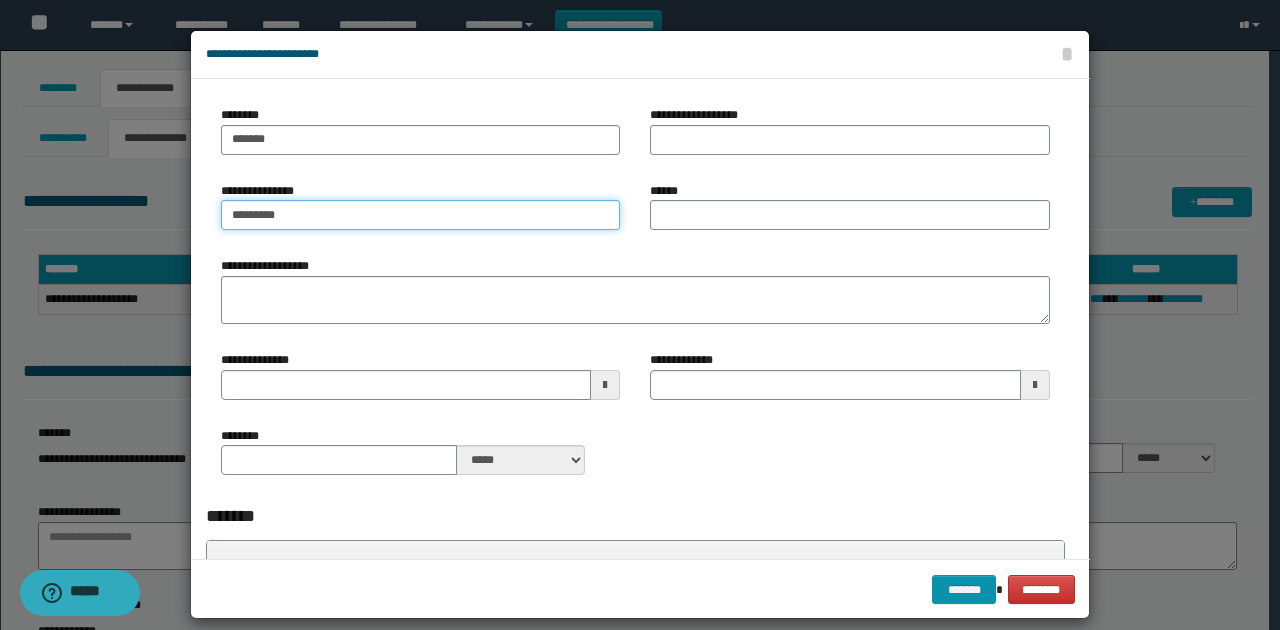 type on "*********" 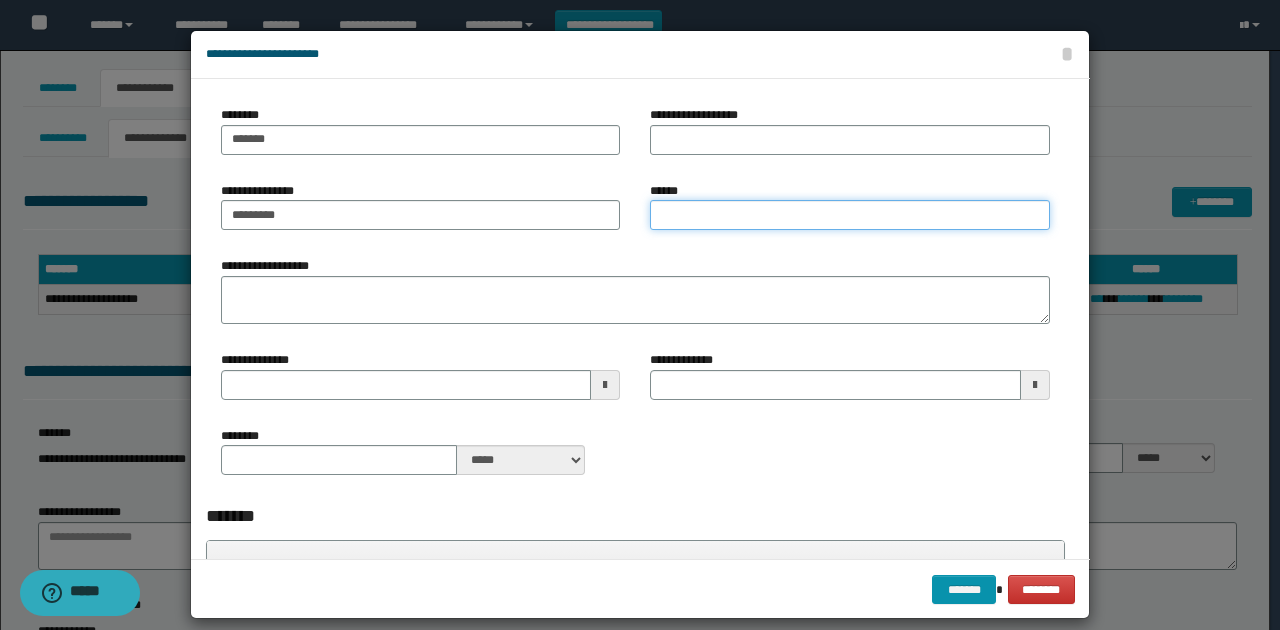 drag, startPoint x: 696, startPoint y: 219, endPoint x: 687, endPoint y: 239, distance: 21.931713 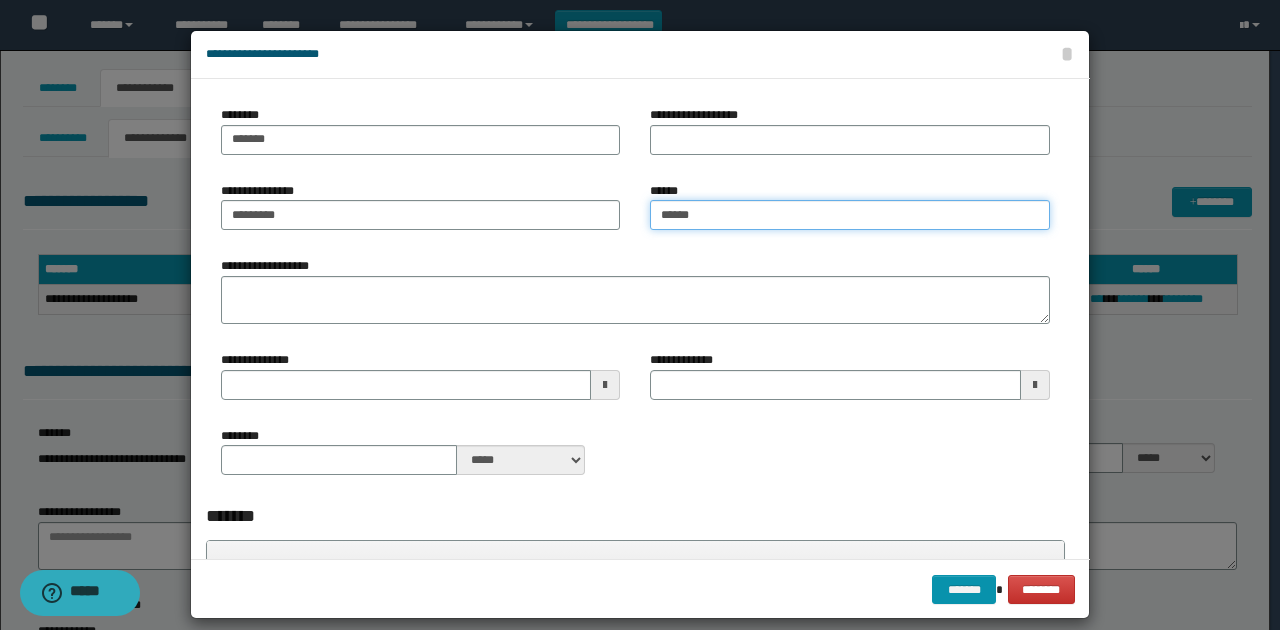 type on "******" 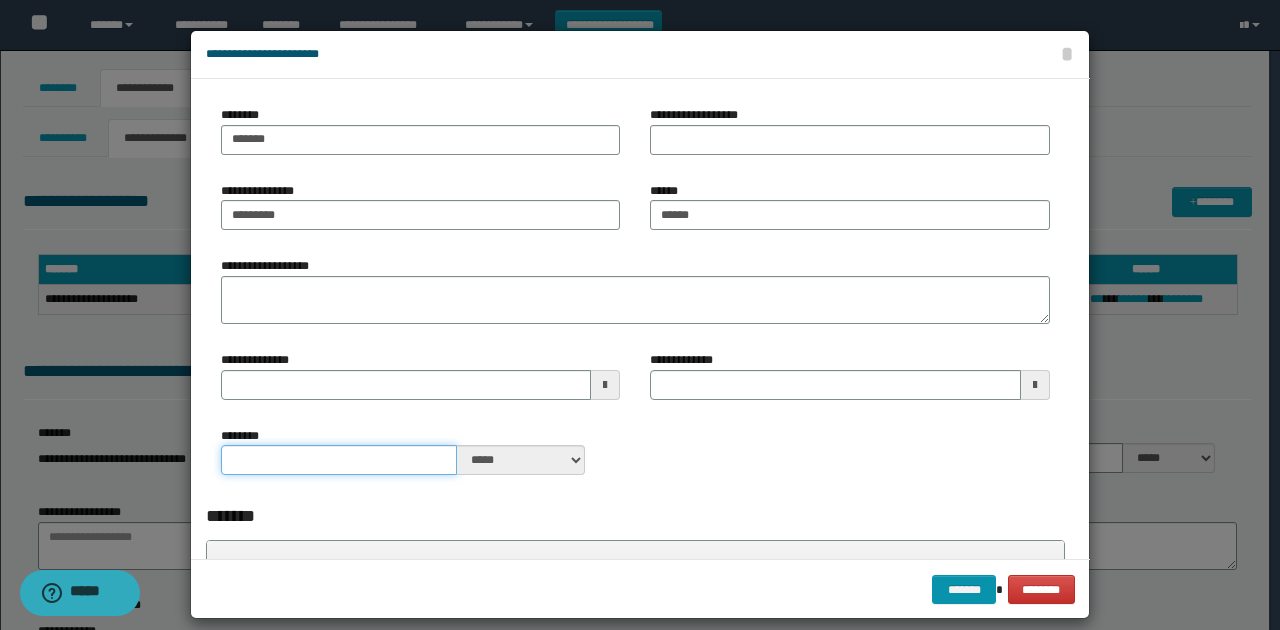 click on "********" at bounding box center (339, 460) 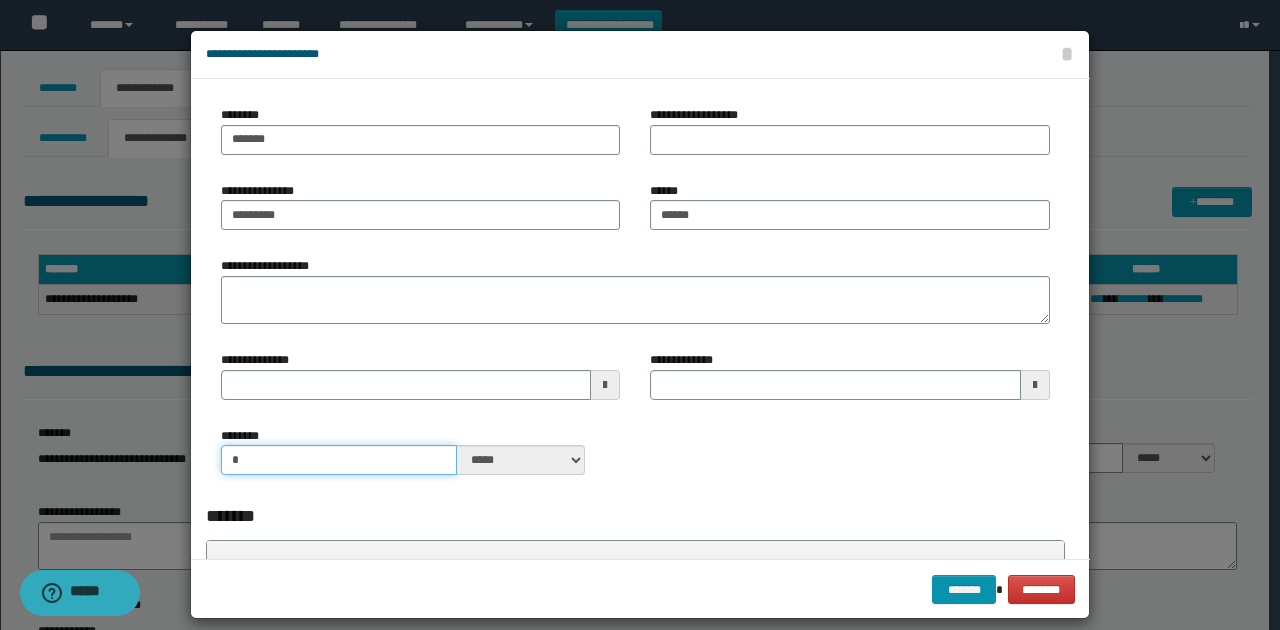 type on "*" 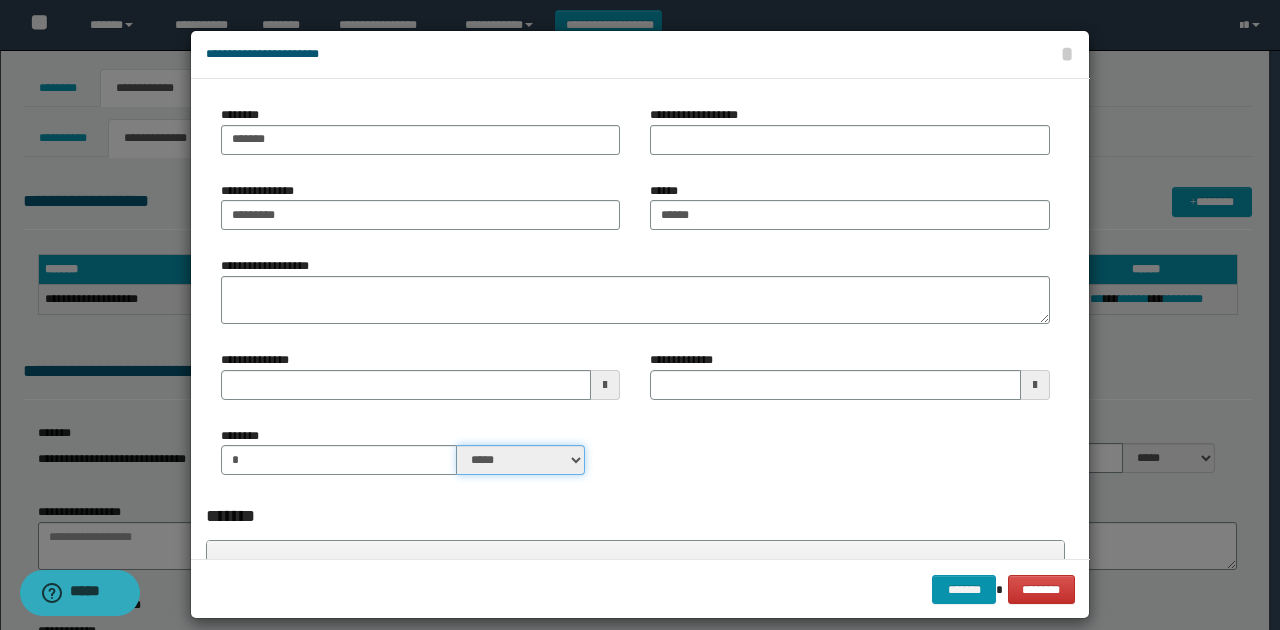 drag, startPoint x: 481, startPoint y: 454, endPoint x: 483, endPoint y: 470, distance: 16.124516 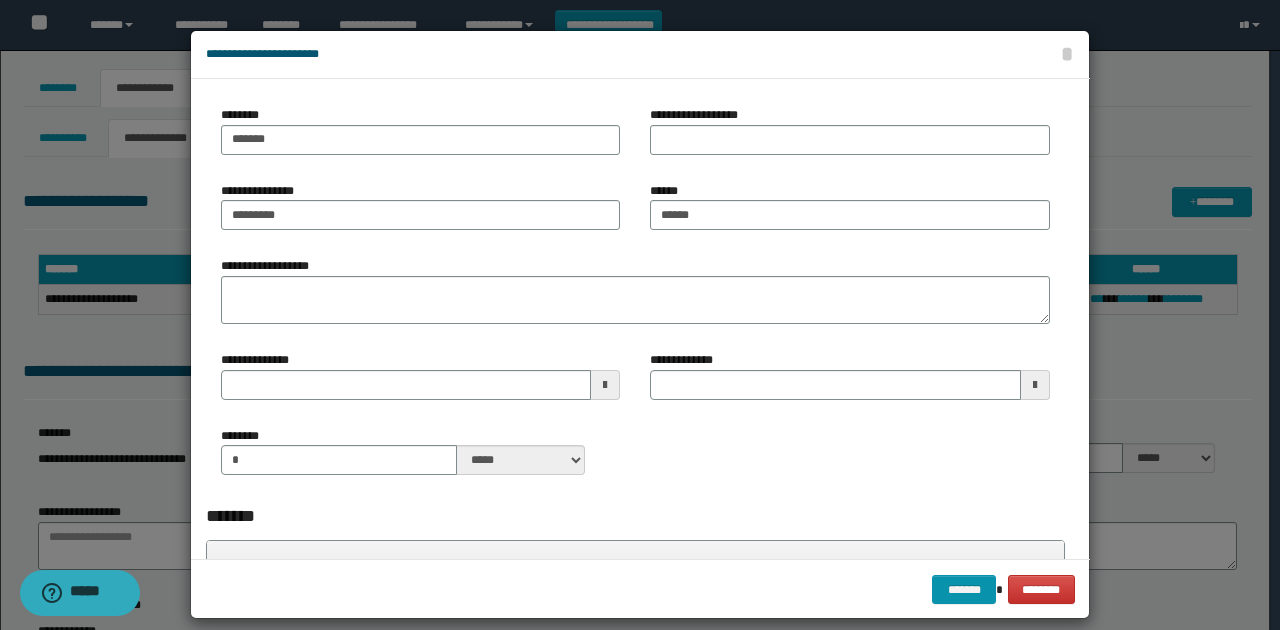 drag, startPoint x: 504, startPoint y: 443, endPoint x: 502, endPoint y: 454, distance: 11.18034 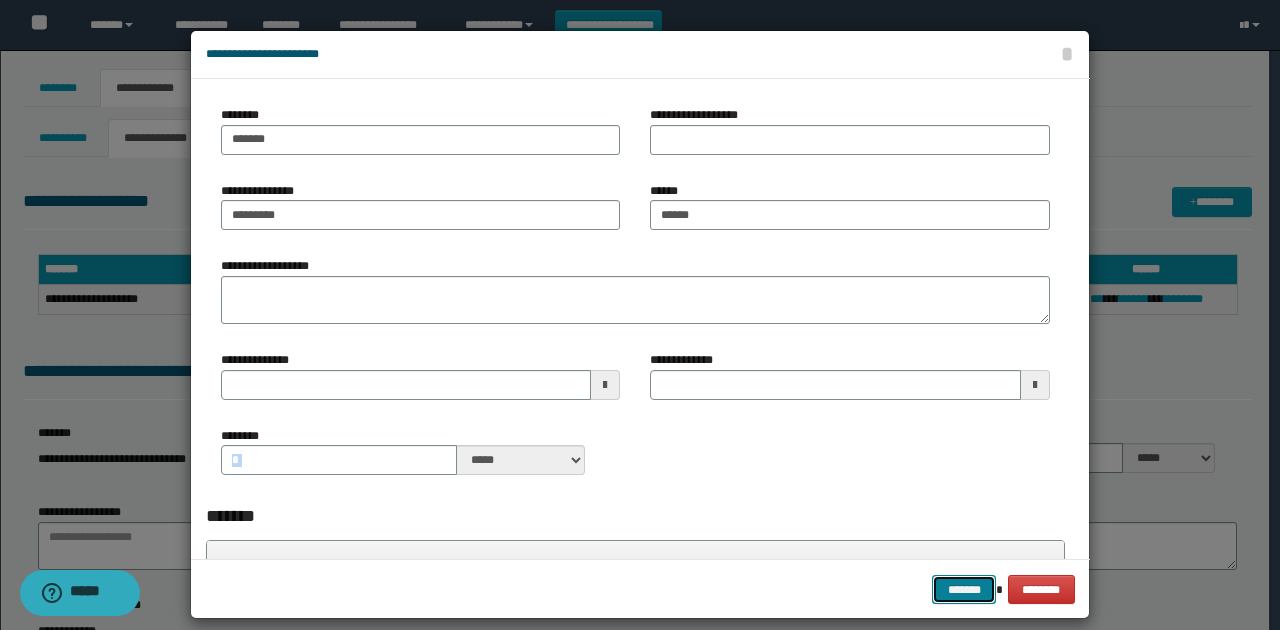 click on "*******" at bounding box center [964, 589] 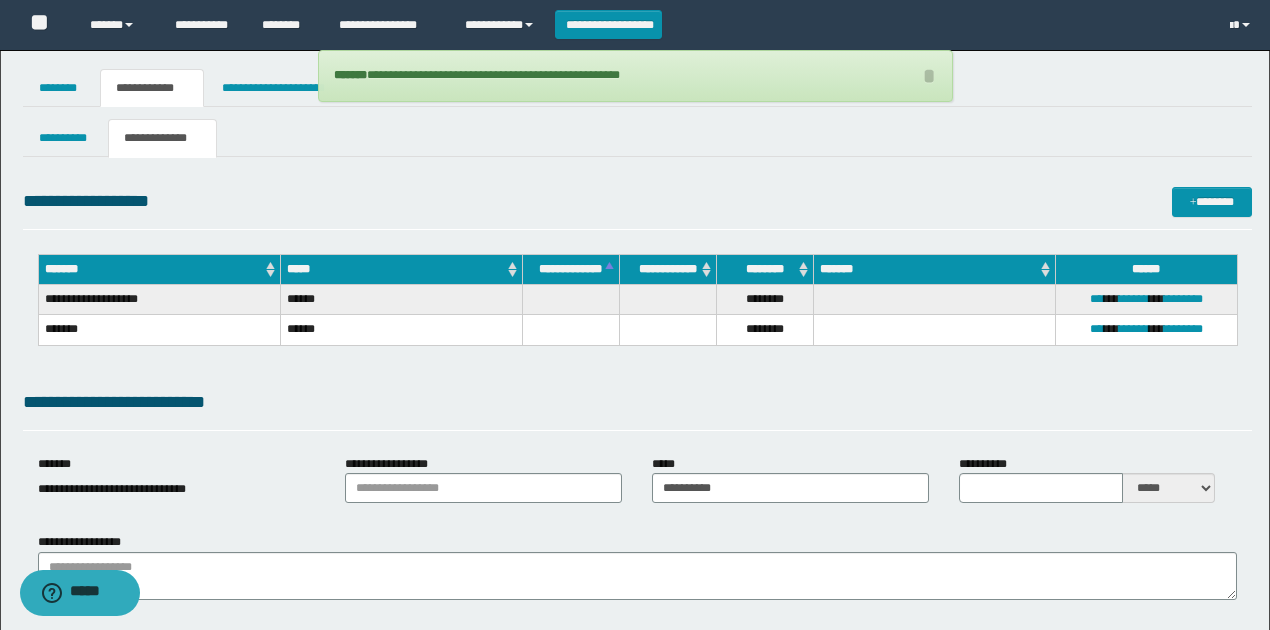 scroll, scrollTop: 200, scrollLeft: 0, axis: vertical 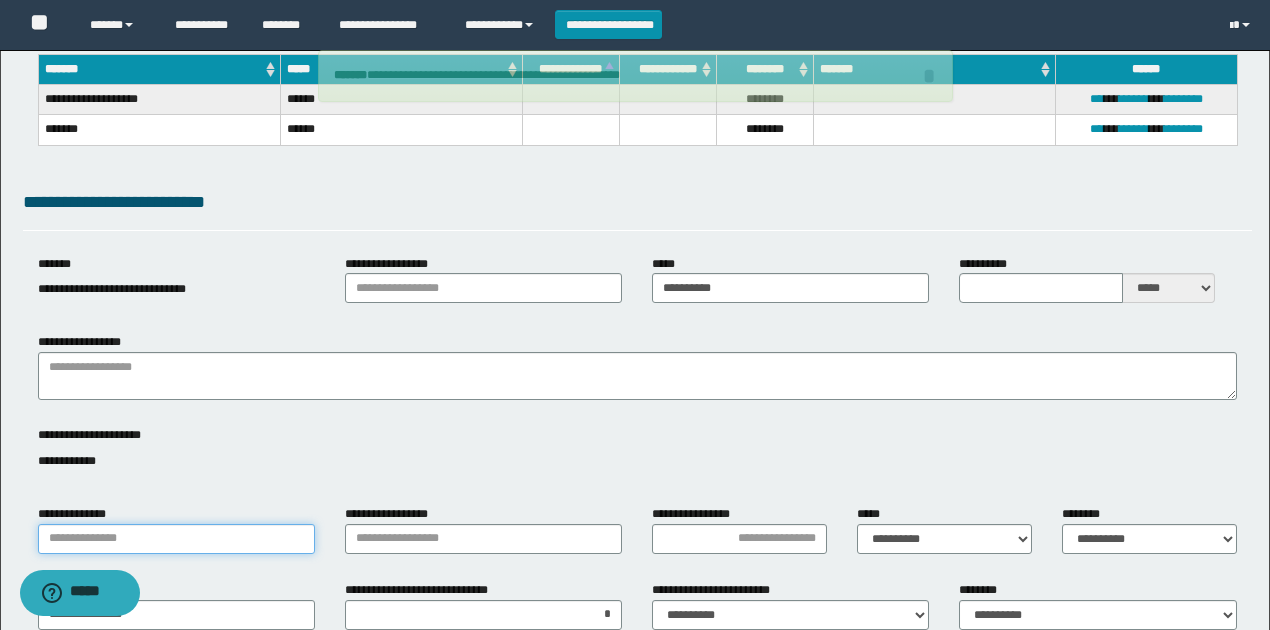 click on "**********" at bounding box center (176, 539) 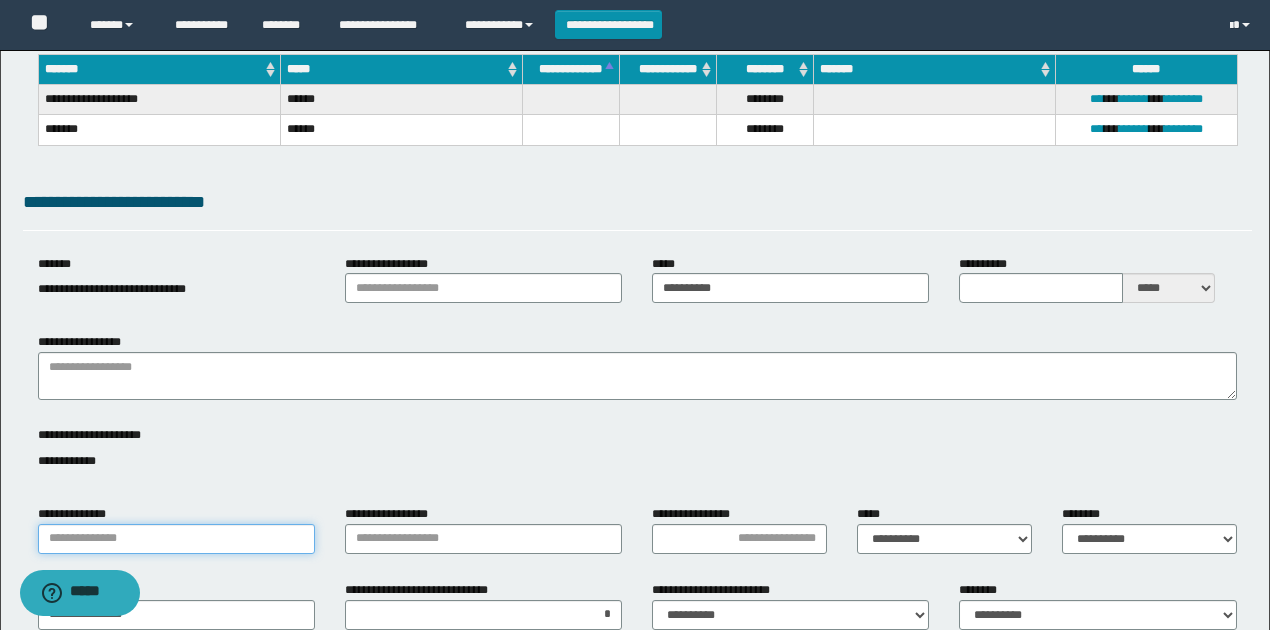 type on "*********" 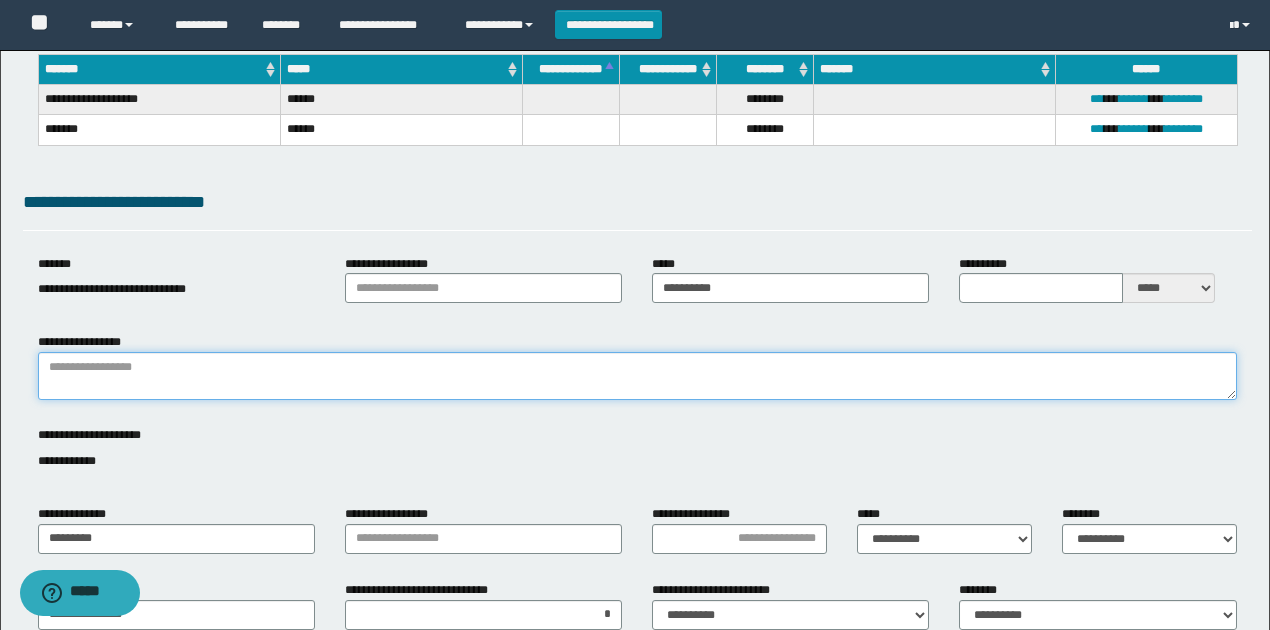 drag, startPoint x: 237, startPoint y: 391, endPoint x: 206, endPoint y: 411, distance: 36.891735 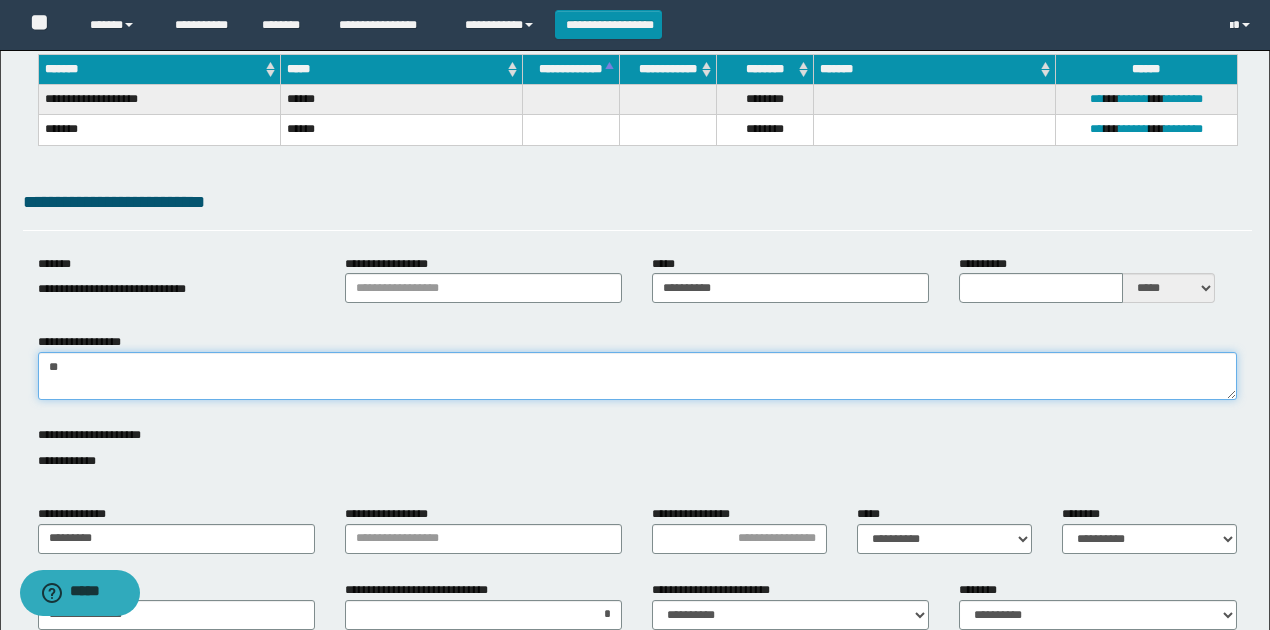type on "*" 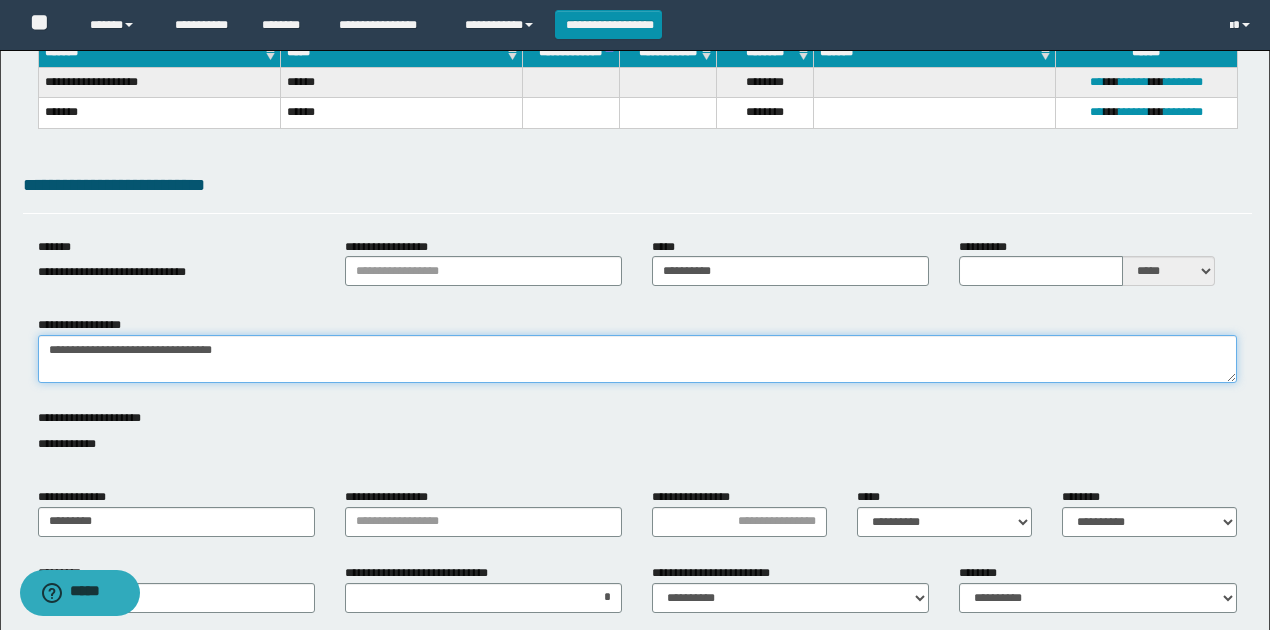 scroll, scrollTop: 466, scrollLeft: 0, axis: vertical 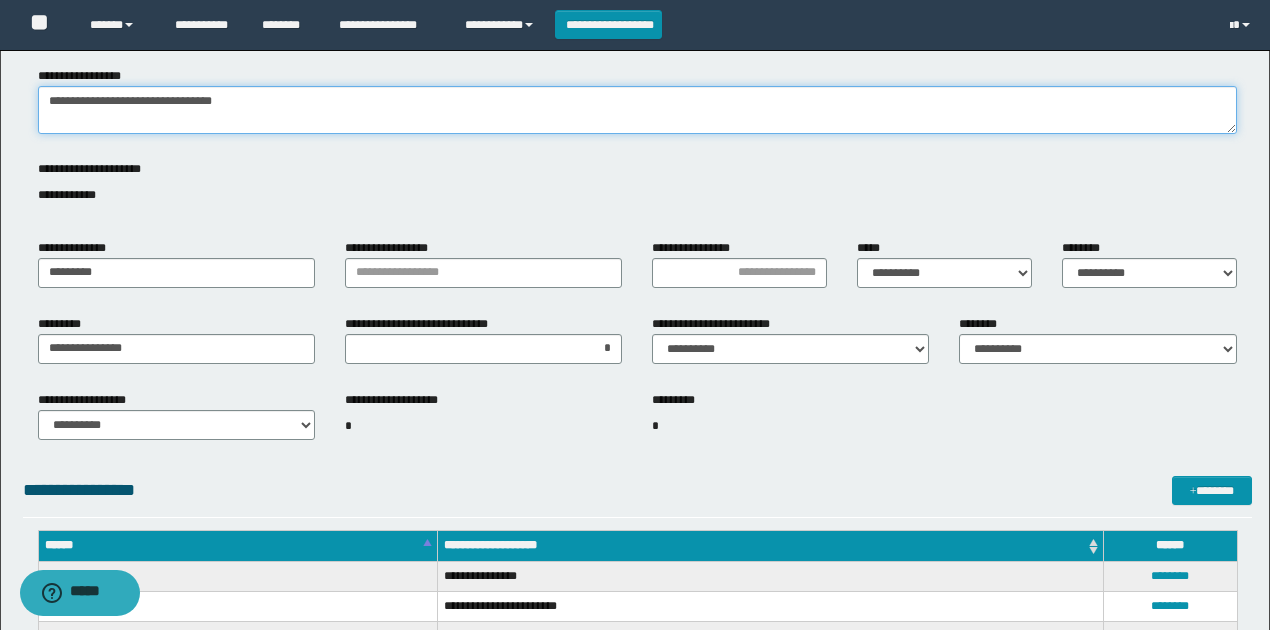 type on "**********" 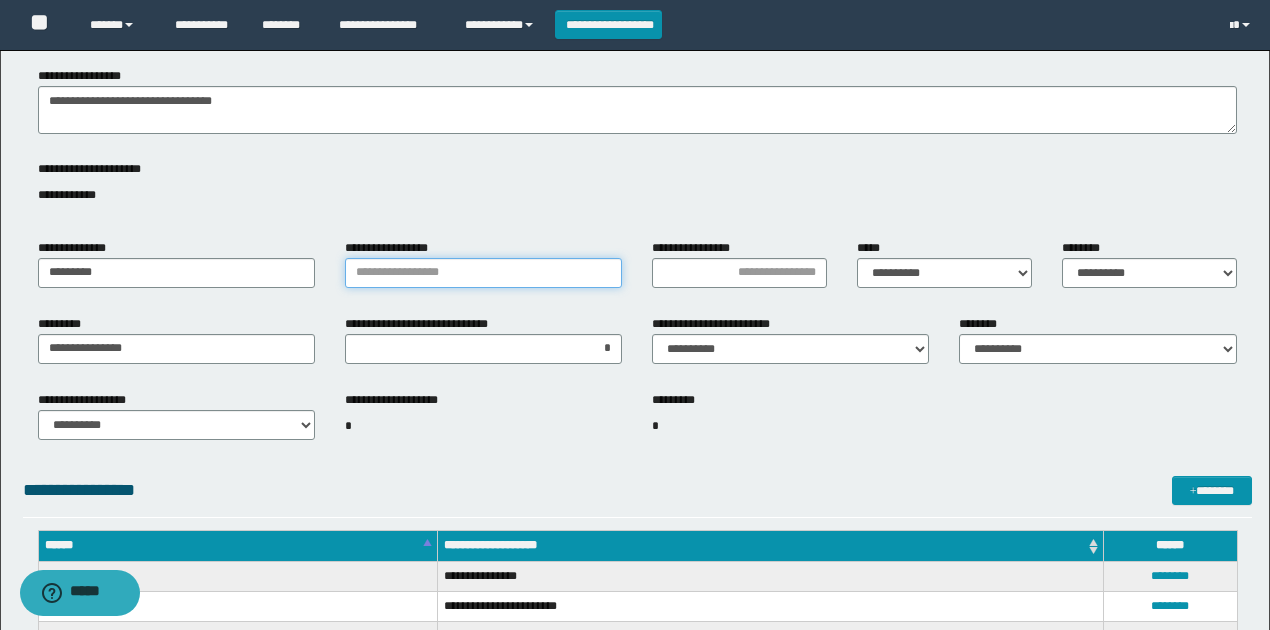 drag, startPoint x: 442, startPoint y: 268, endPoint x: 446, endPoint y: 283, distance: 15.524175 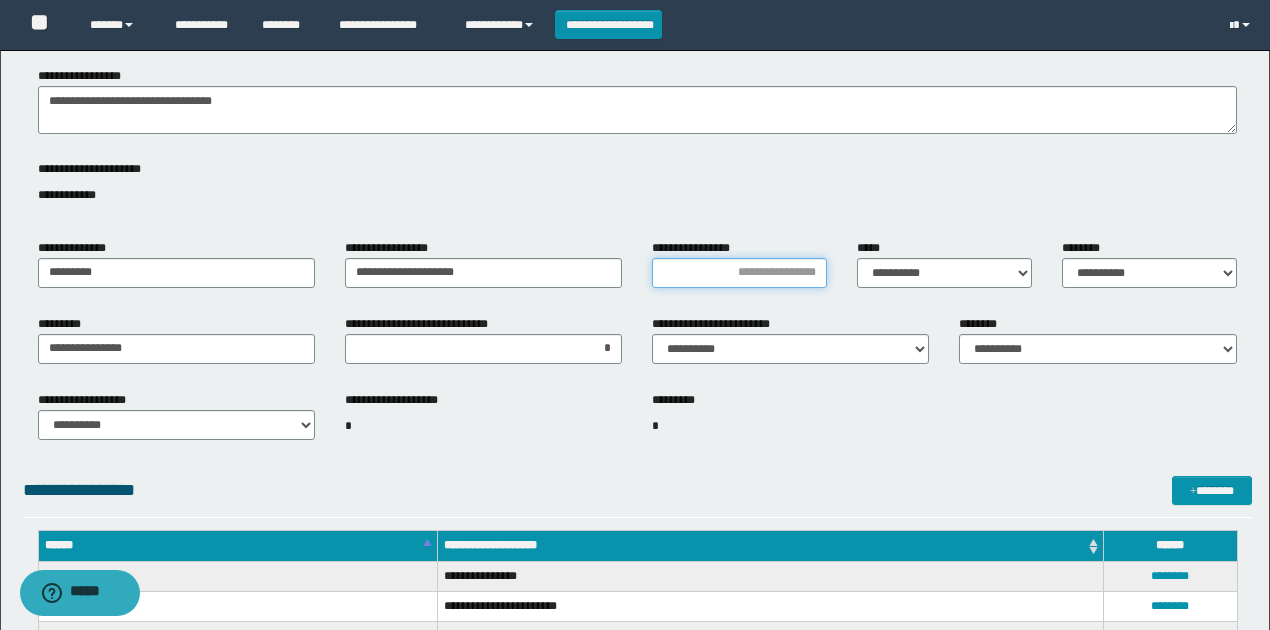 click on "**********" at bounding box center [739, 273] 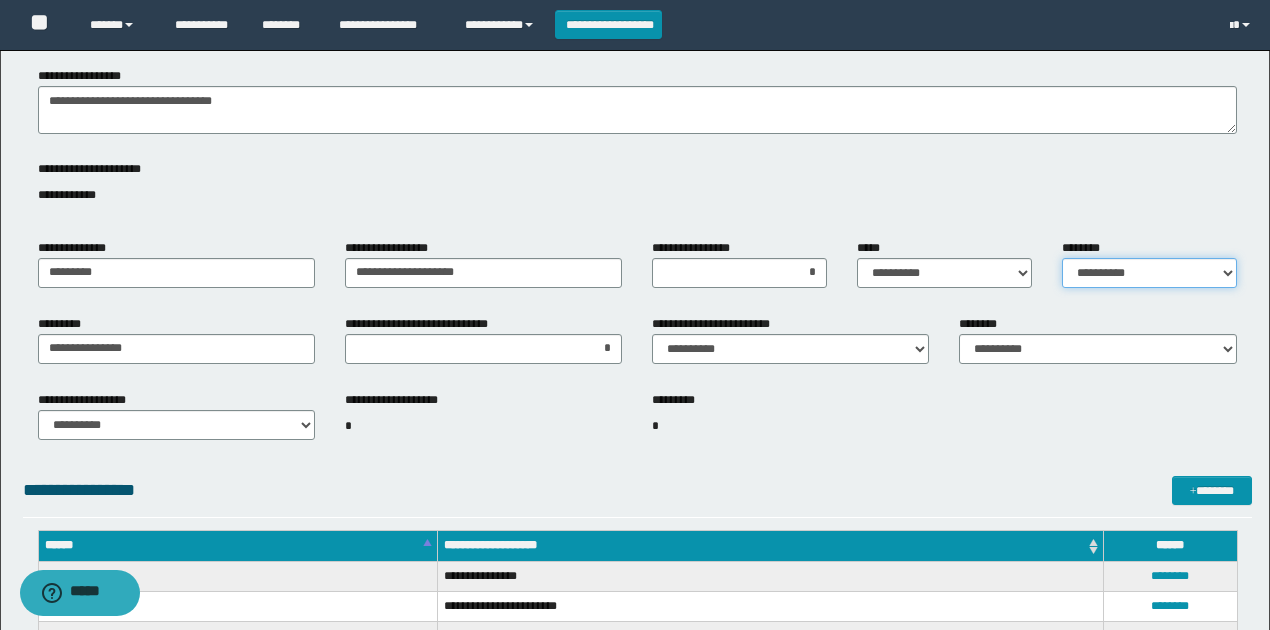 drag, startPoint x: 1151, startPoint y: 276, endPoint x: 1146, endPoint y: 288, distance: 13 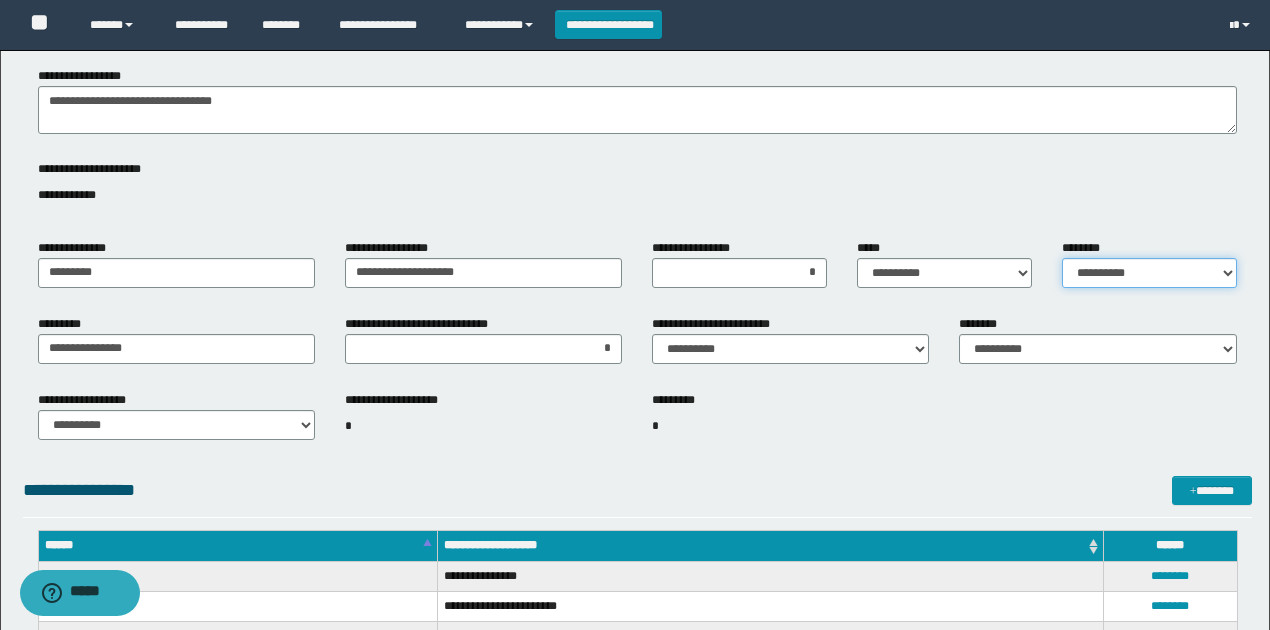 select on "*" 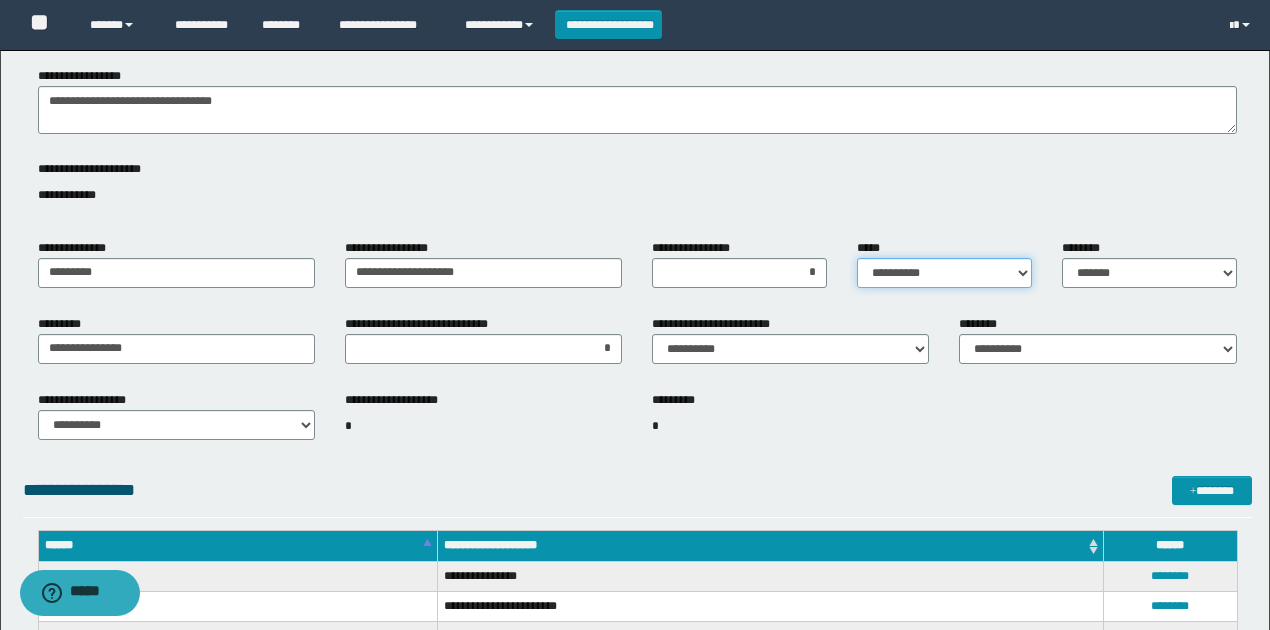 click on "**********" at bounding box center (944, 273) 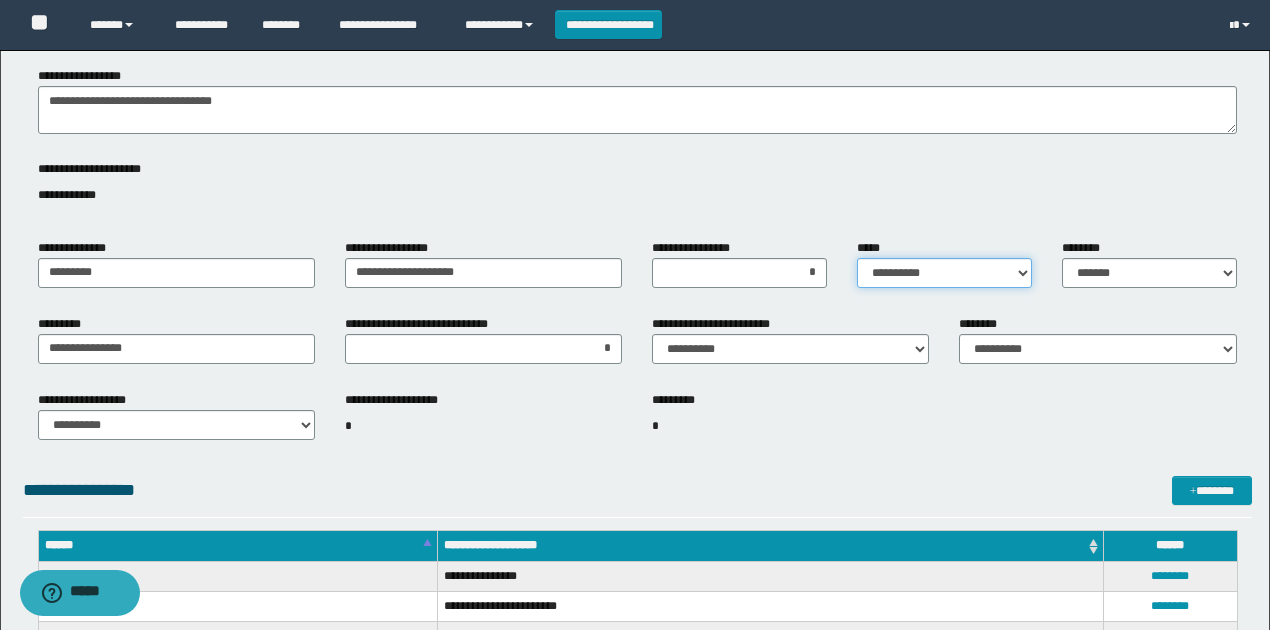 select on "*" 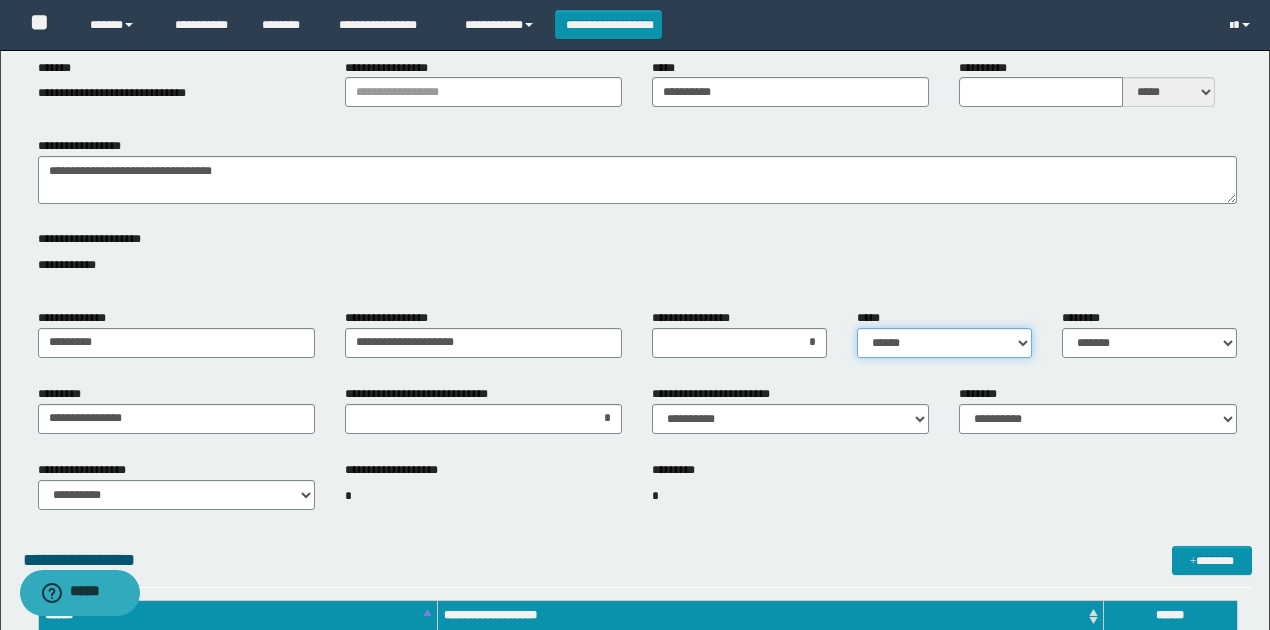 scroll, scrollTop: 533, scrollLeft: 0, axis: vertical 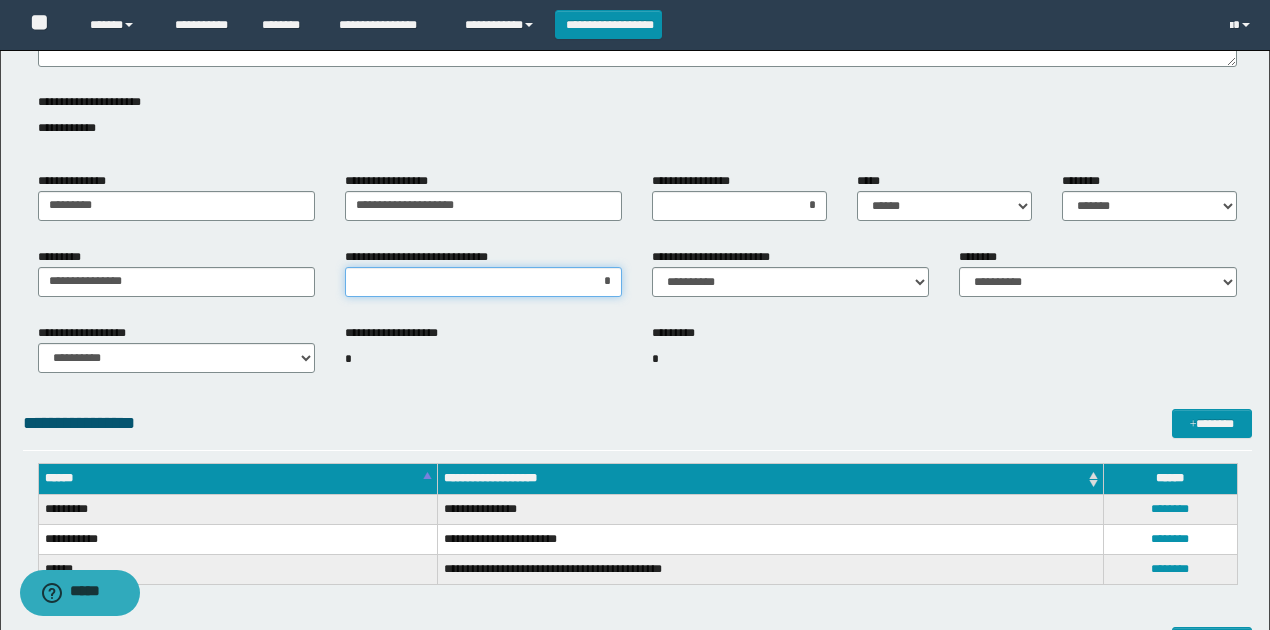 drag, startPoint x: 592, startPoint y: 276, endPoint x: 646, endPoint y: 289, distance: 55.542778 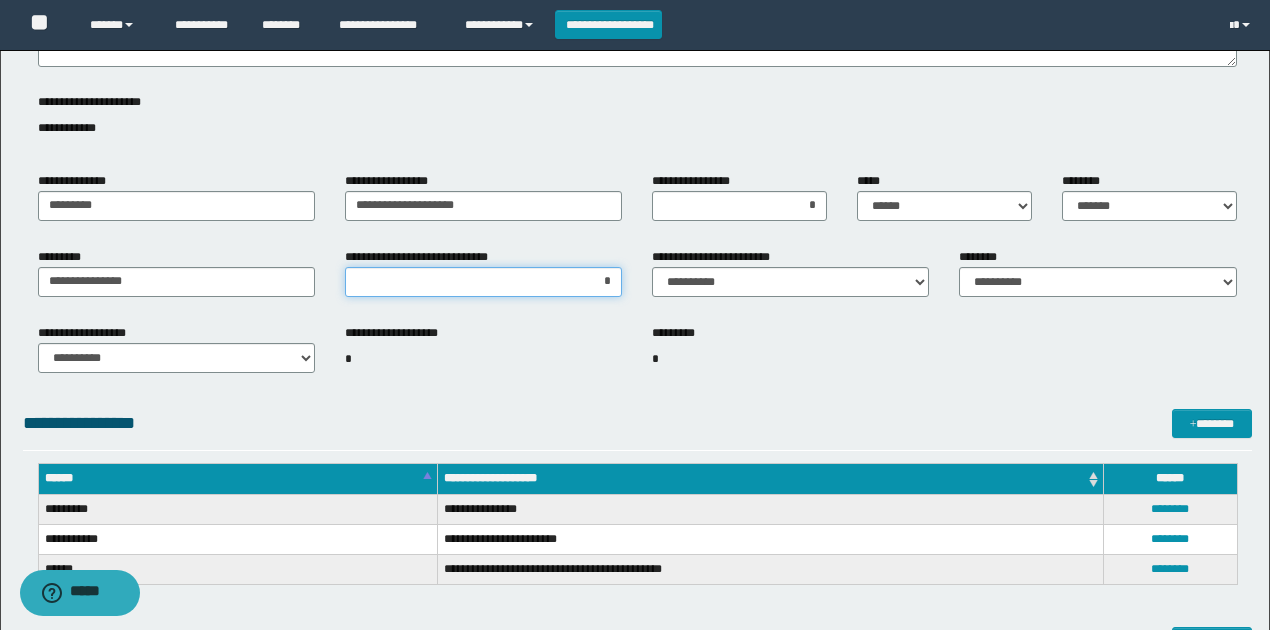 type on "**" 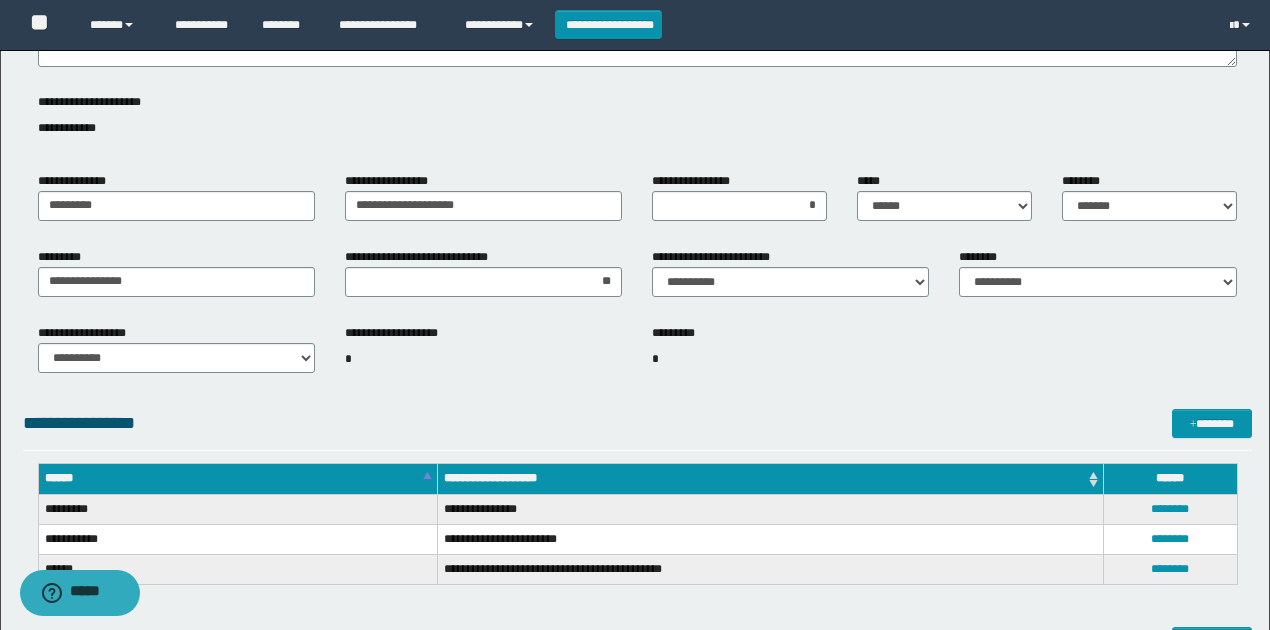 click on "*********
*" at bounding box center [790, 357] 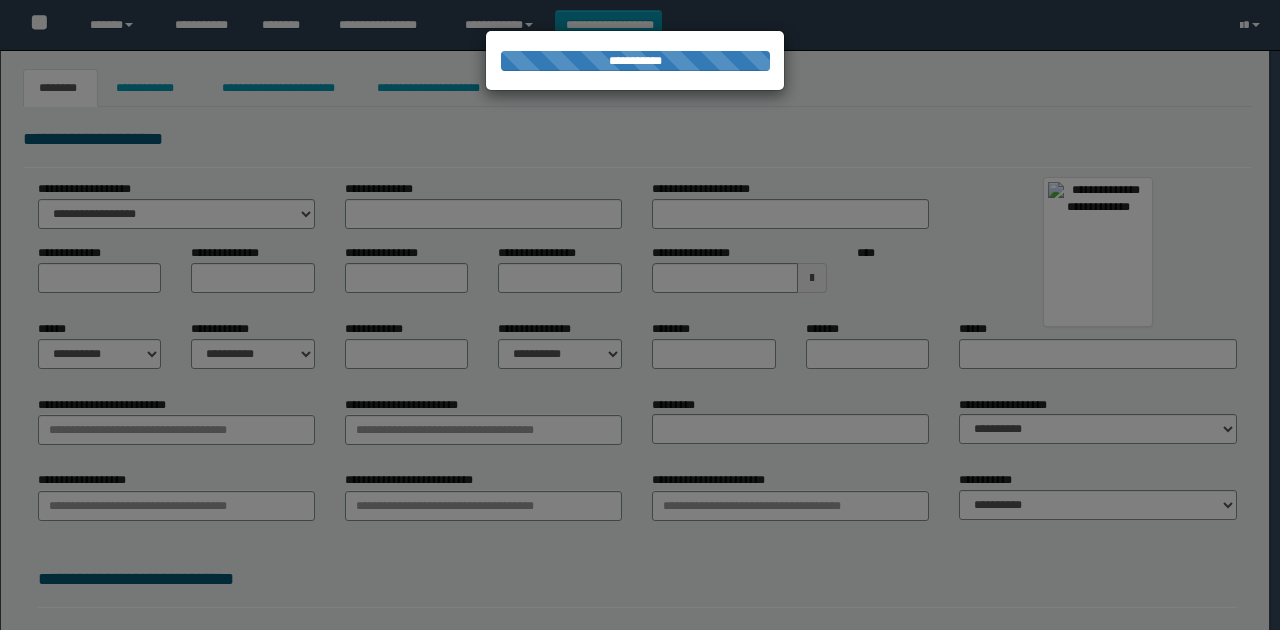 scroll, scrollTop: 0, scrollLeft: 0, axis: both 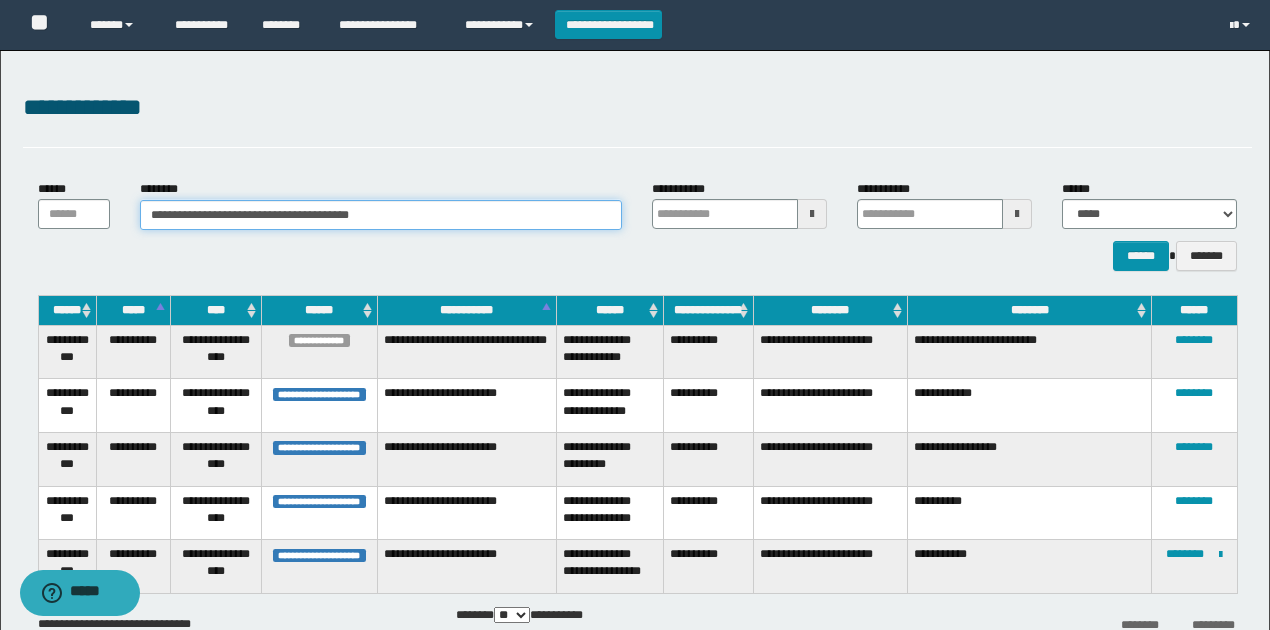 paste 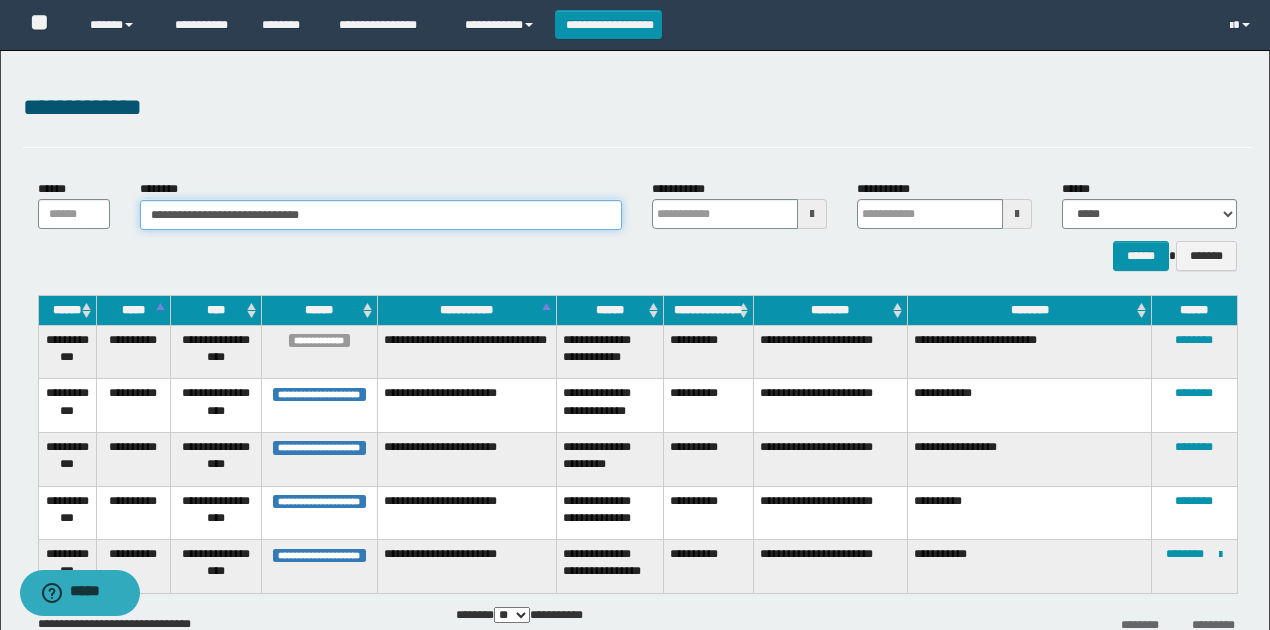 drag, startPoint x: 447, startPoint y: 206, endPoint x: 0, endPoint y: 214, distance: 447.0716 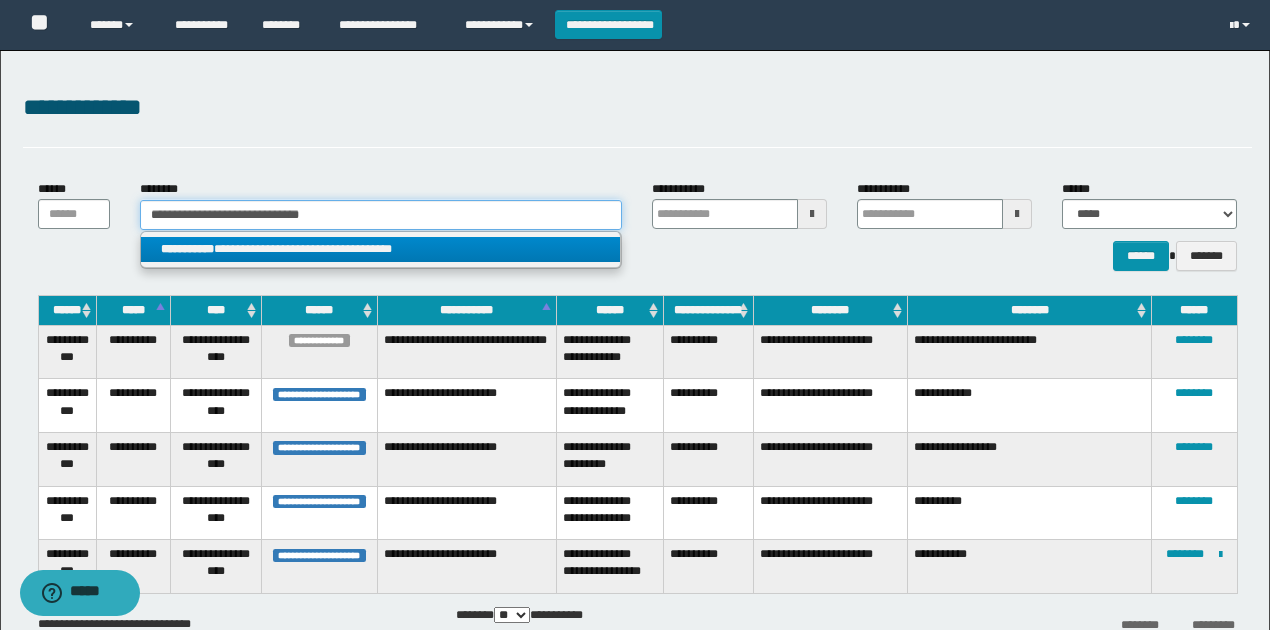type on "**********" 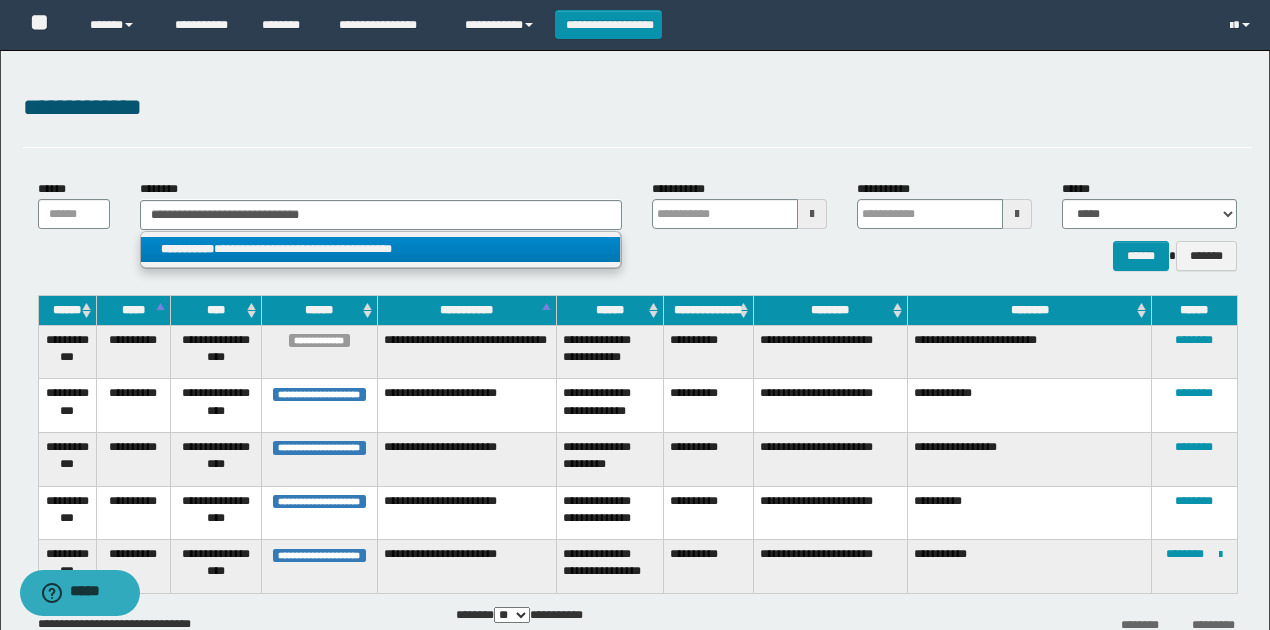 click on "**********" at bounding box center (380, 249) 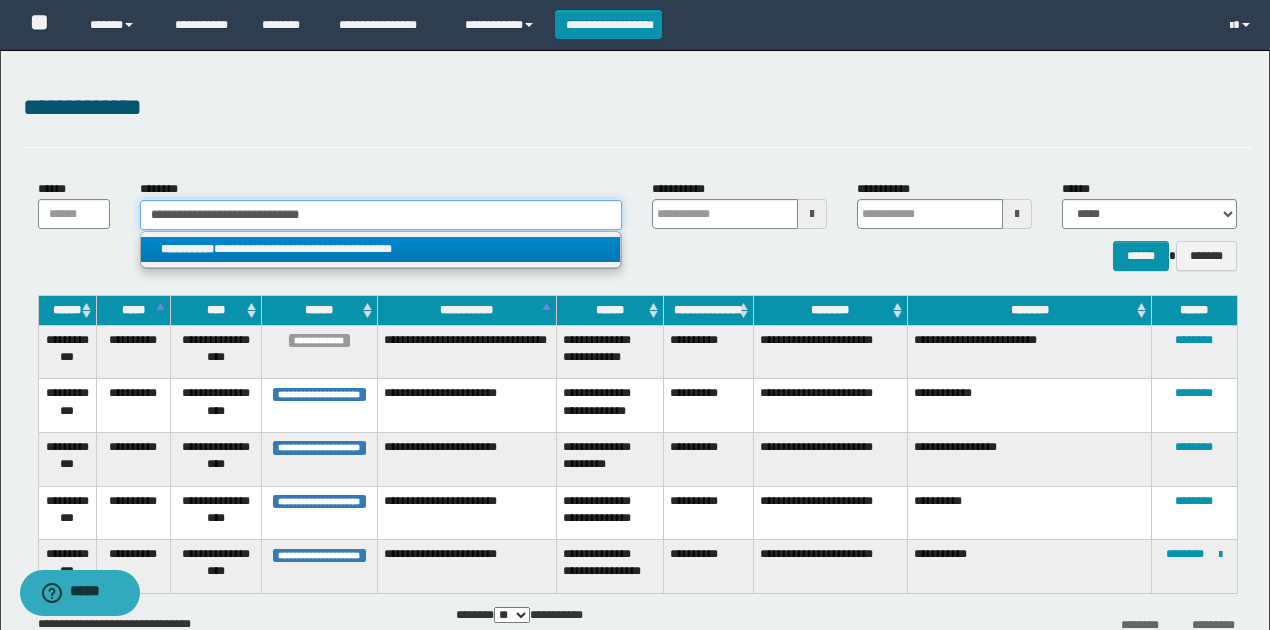 type 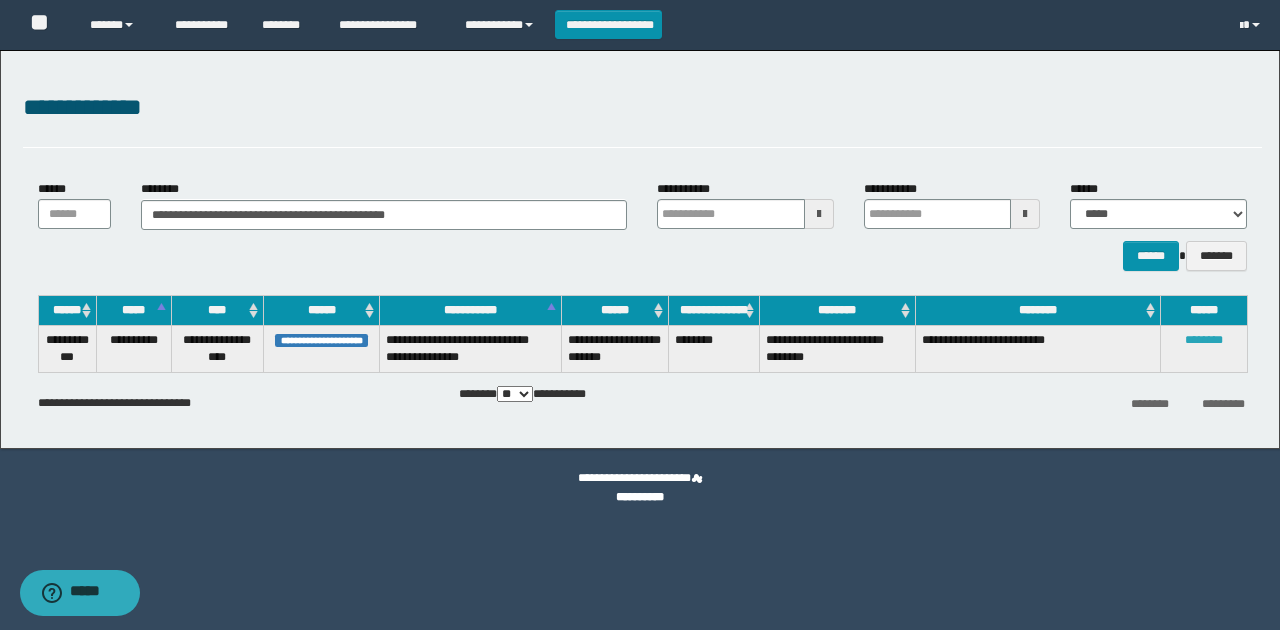 click on "********" at bounding box center [1204, 340] 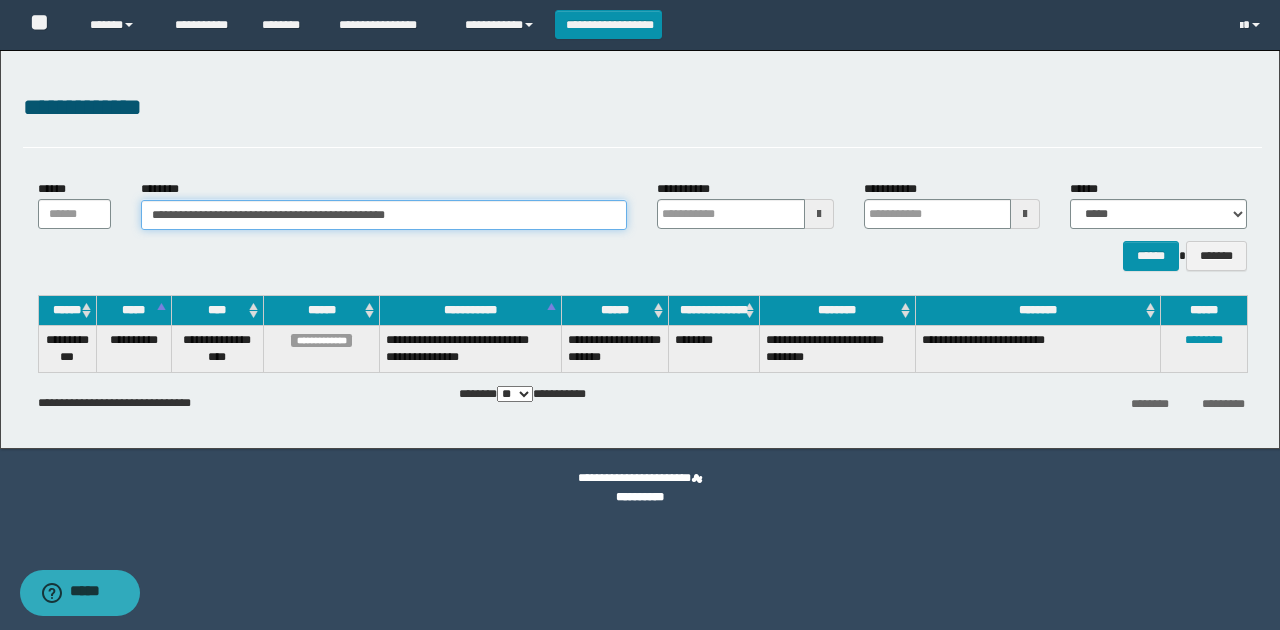 paste 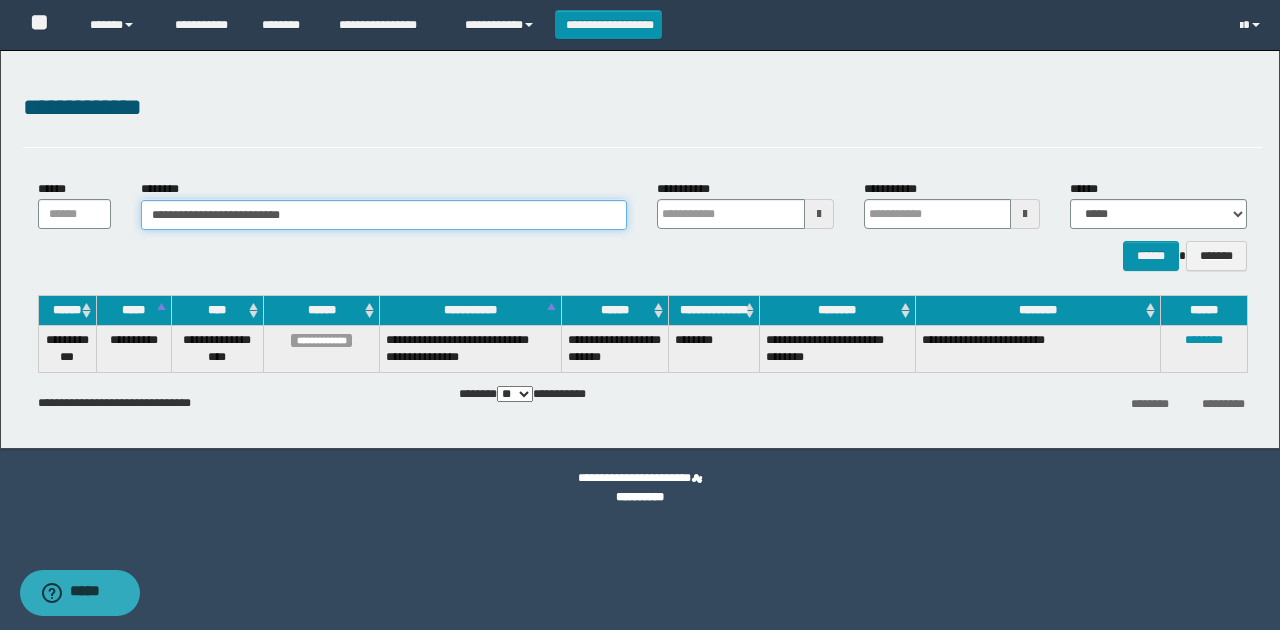 type on "**********" 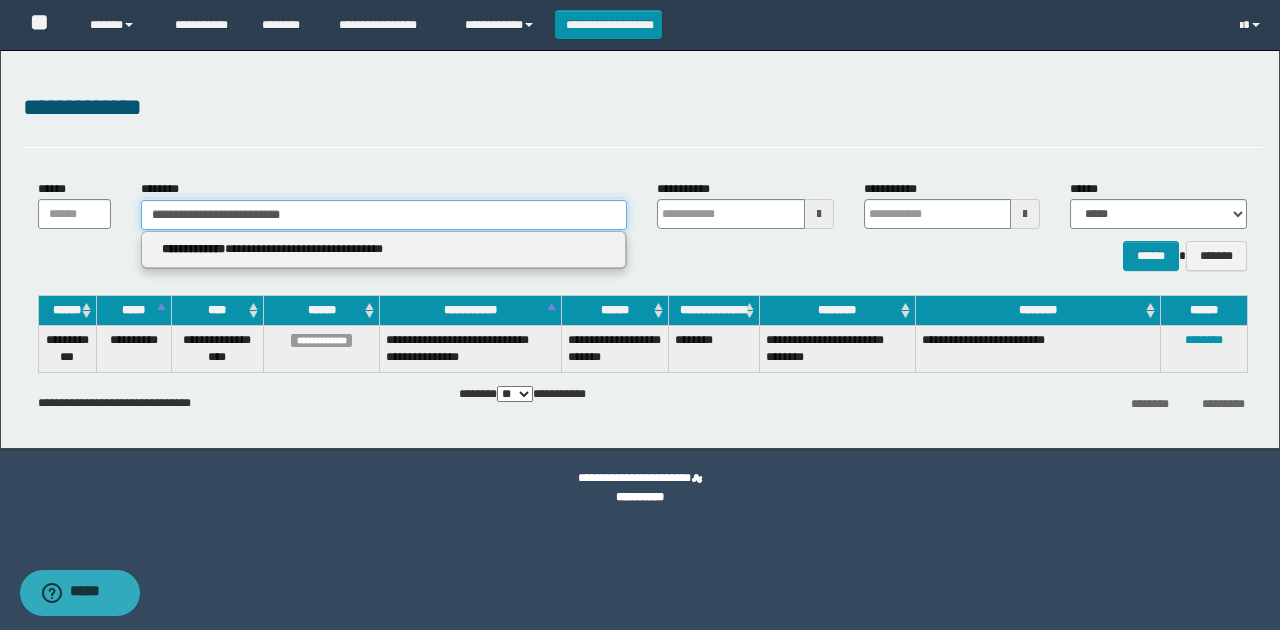 drag, startPoint x: 479, startPoint y: 223, endPoint x: 0, endPoint y: 219, distance: 479.0167 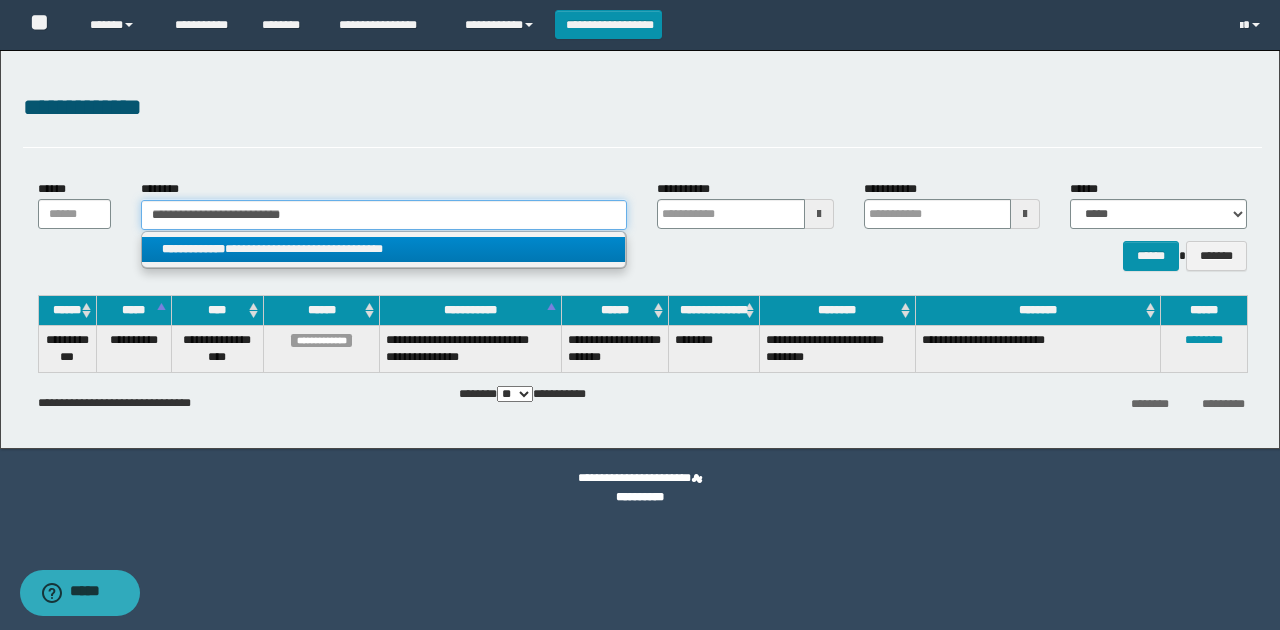 type on "**********" 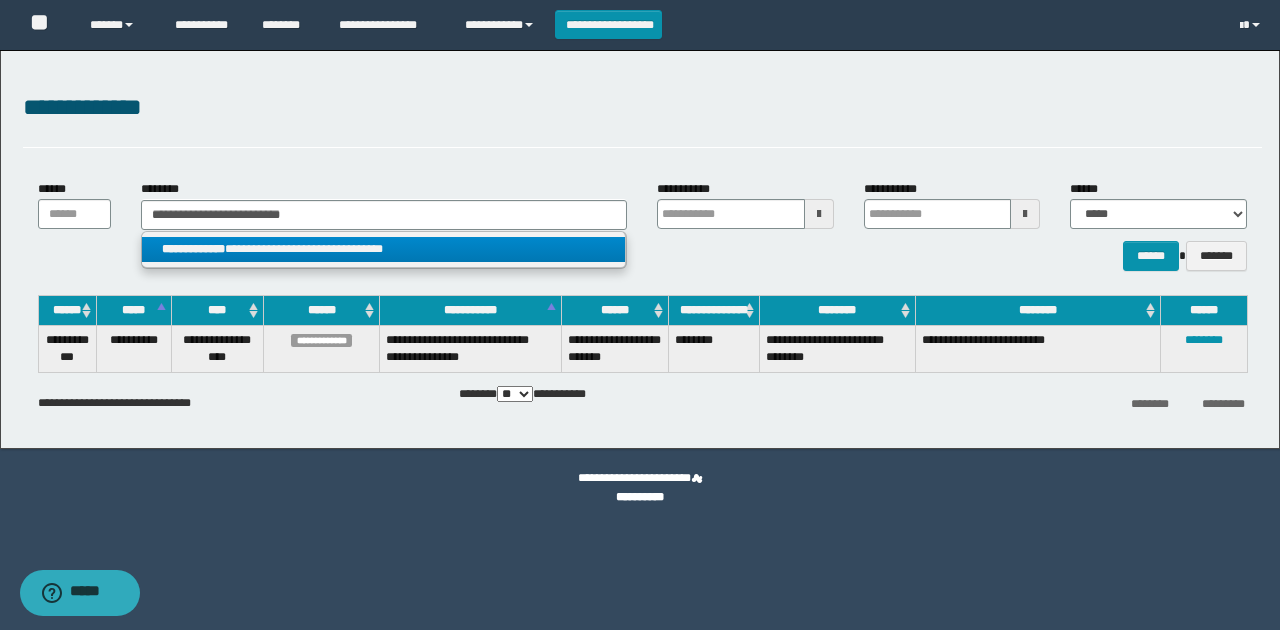 click on "**********" at bounding box center [383, 249] 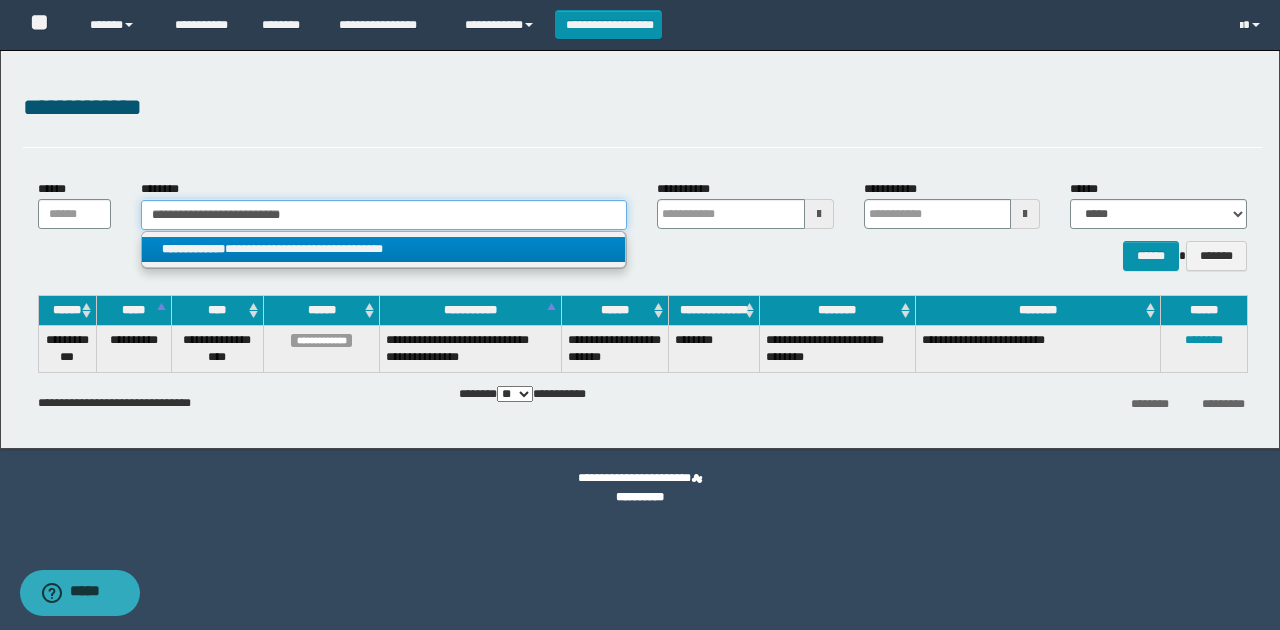 type 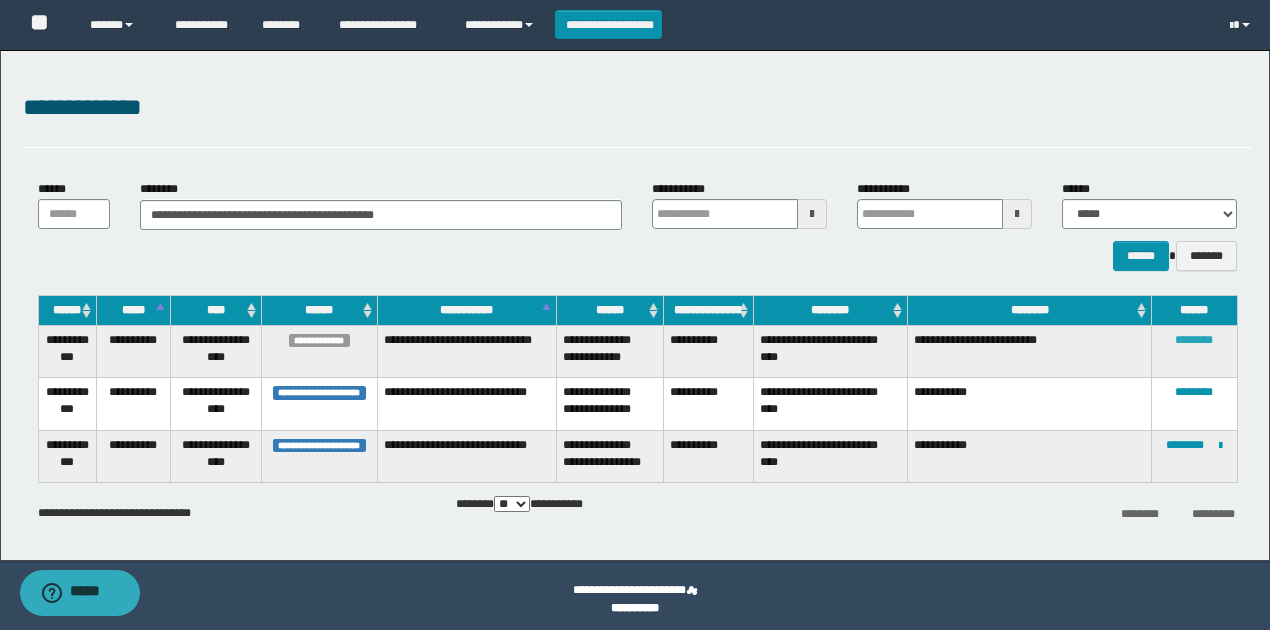 click on "********" at bounding box center [1194, 340] 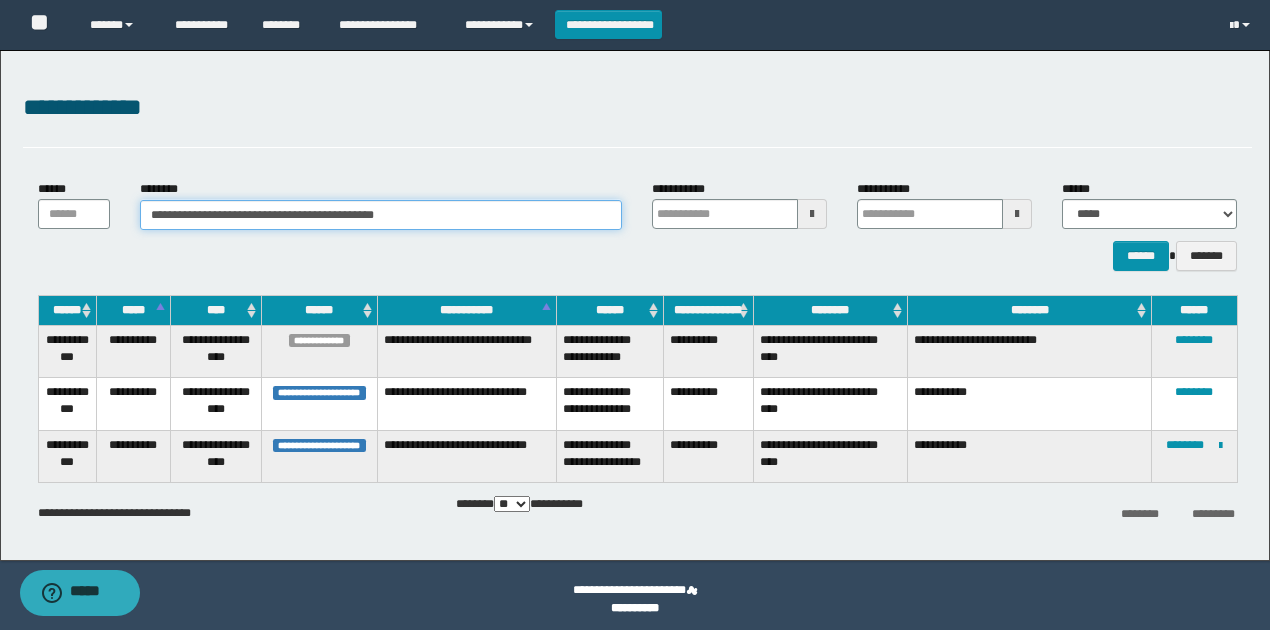 drag, startPoint x: 348, startPoint y: 215, endPoint x: 7, endPoint y: 215, distance: 341 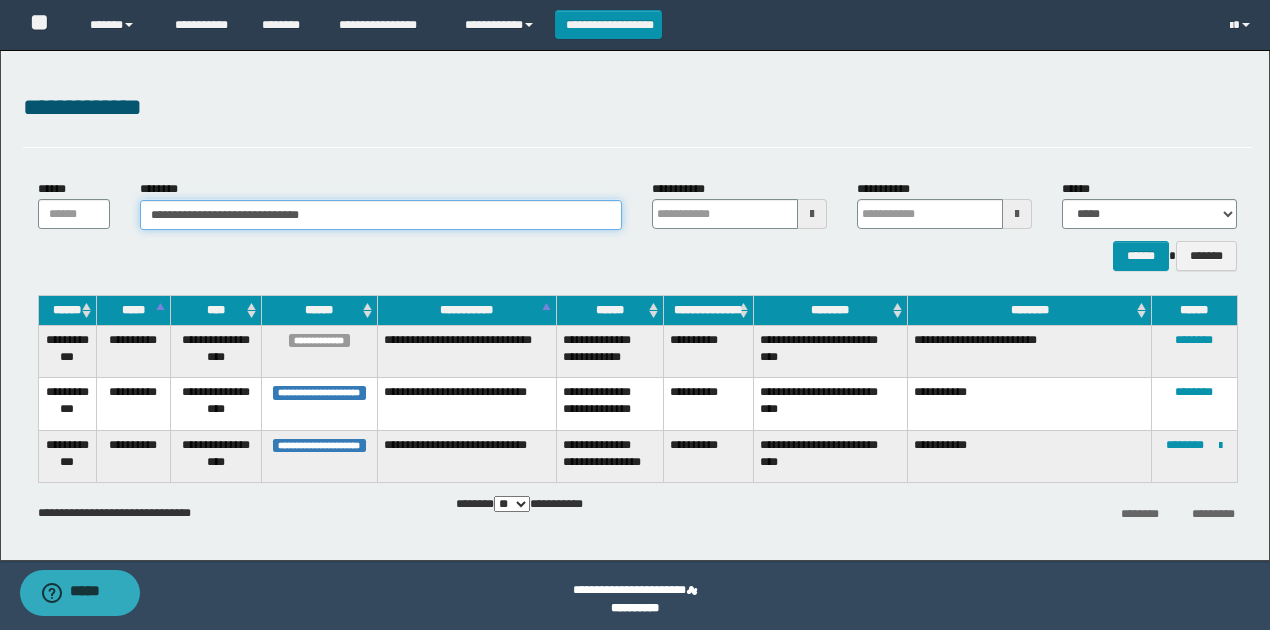 type on "**********" 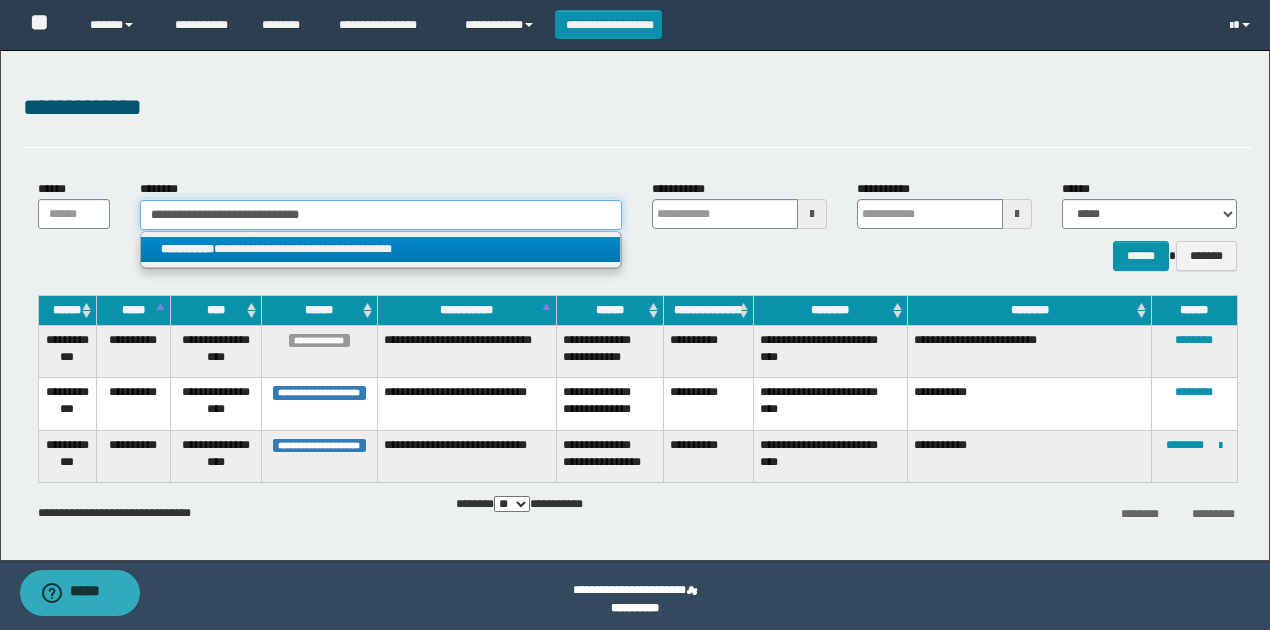type on "**********" 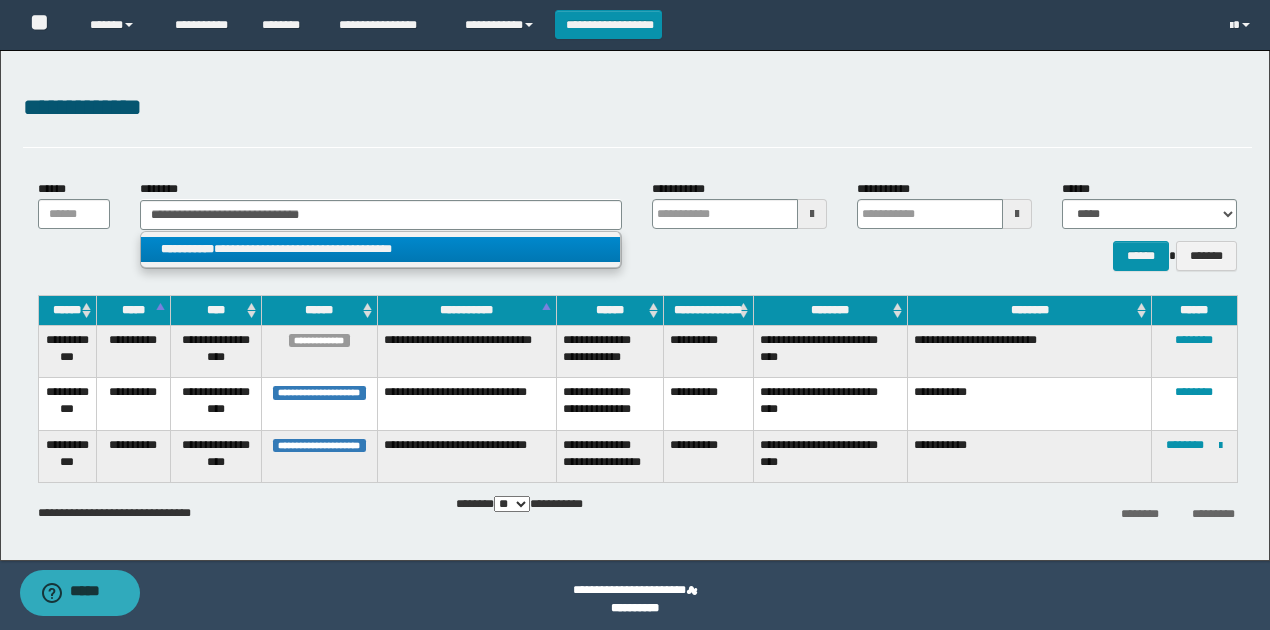 click on "**********" at bounding box center (380, 249) 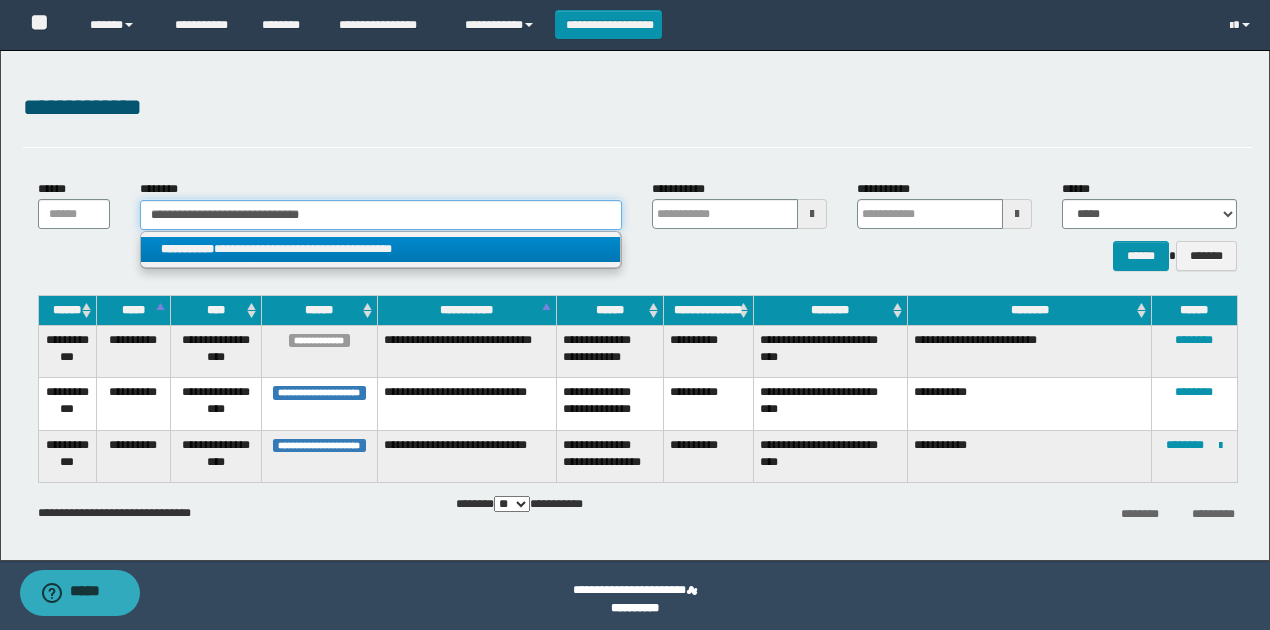 type 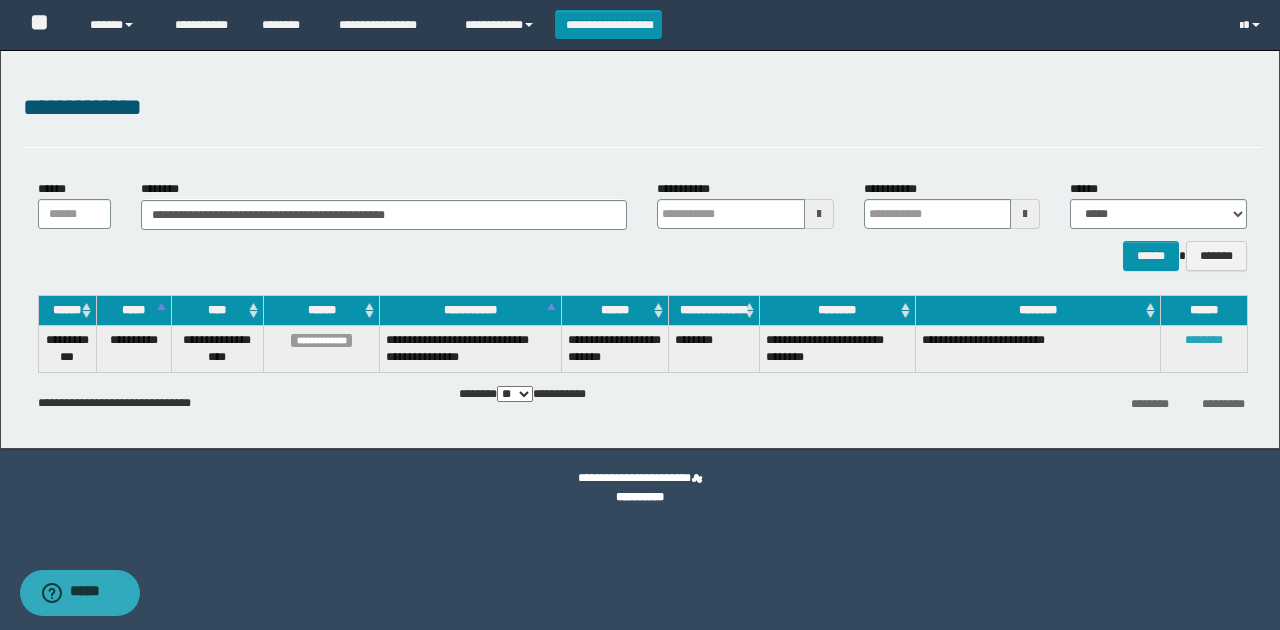 click on "********" at bounding box center (1204, 340) 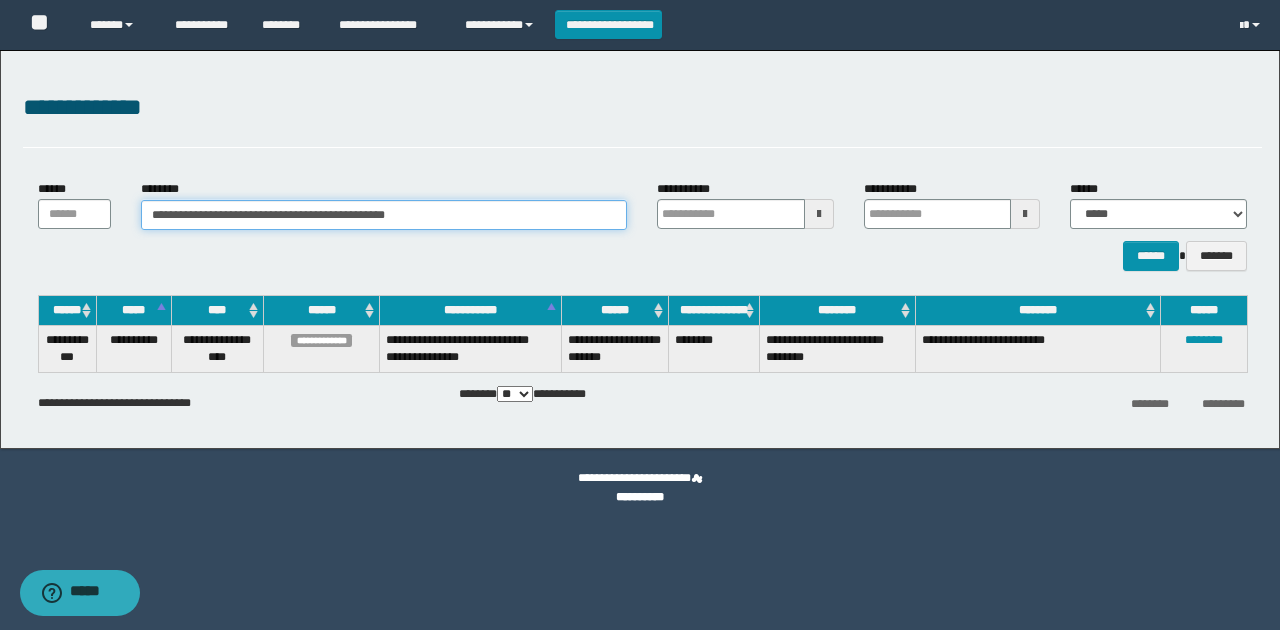 drag, startPoint x: 491, startPoint y: 218, endPoint x: 0, endPoint y: 217, distance: 491.001 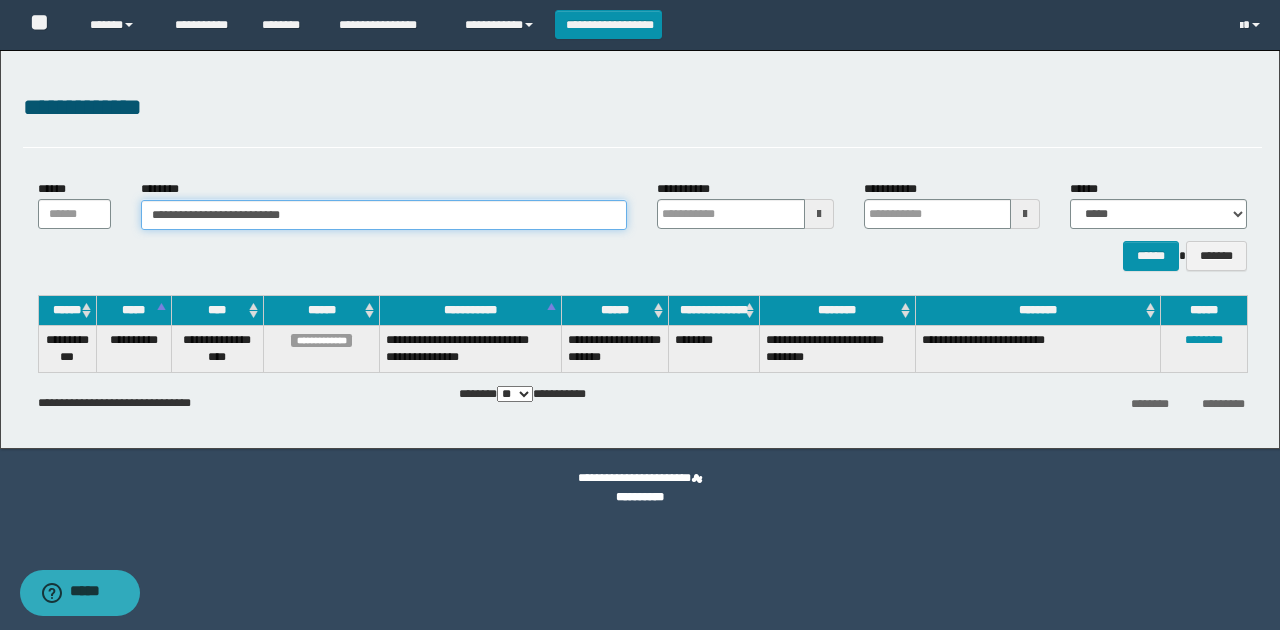 type on "**********" 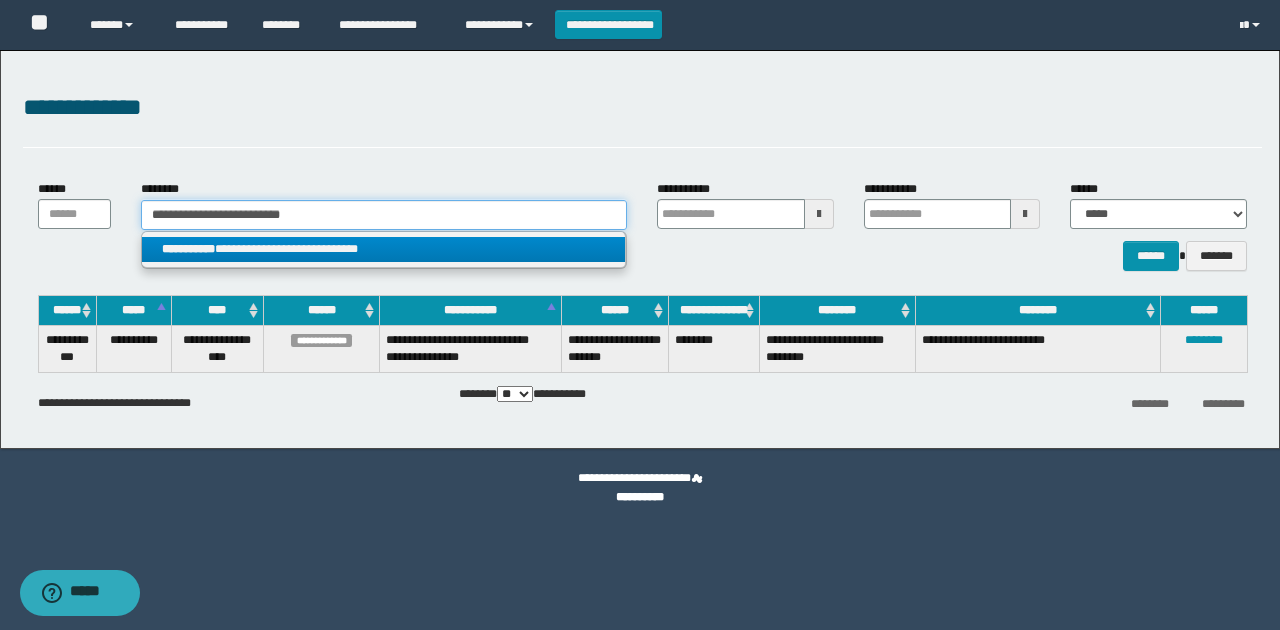 type on "**********" 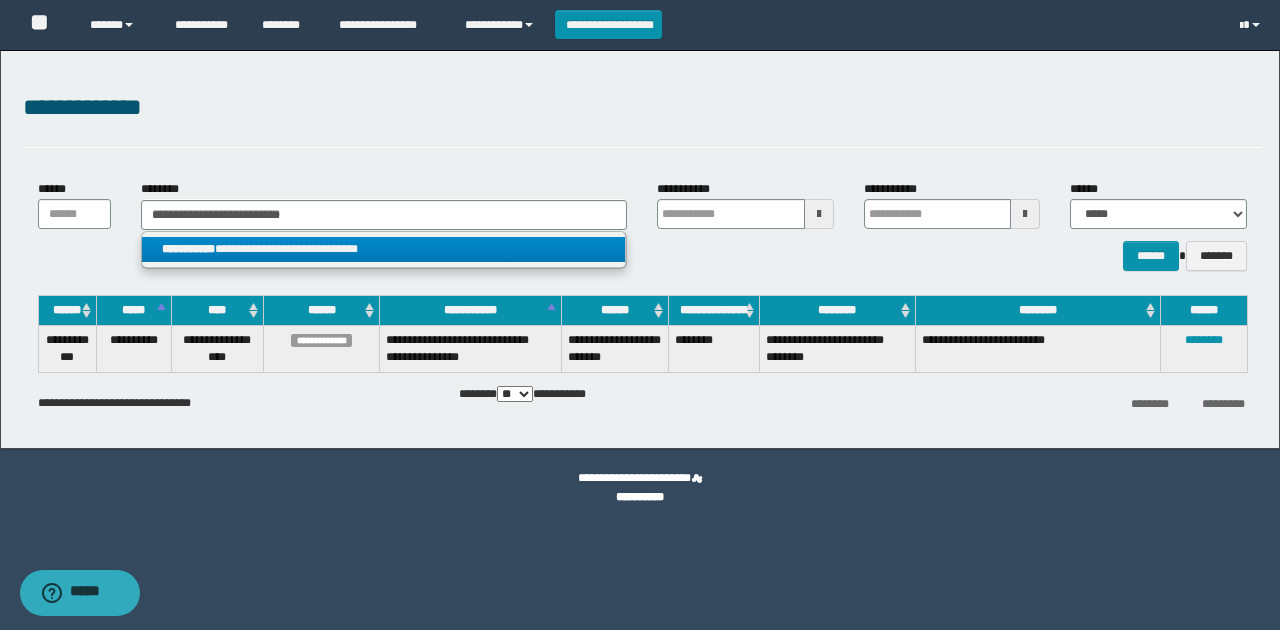 click on "**********" at bounding box center [384, 249] 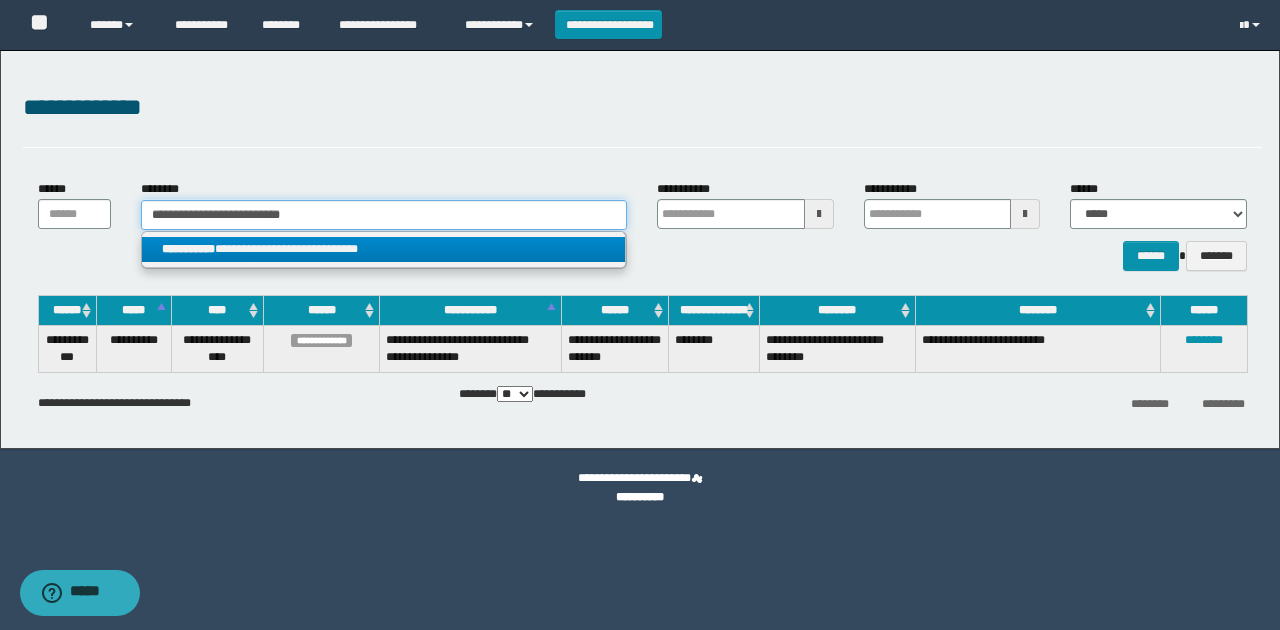 type 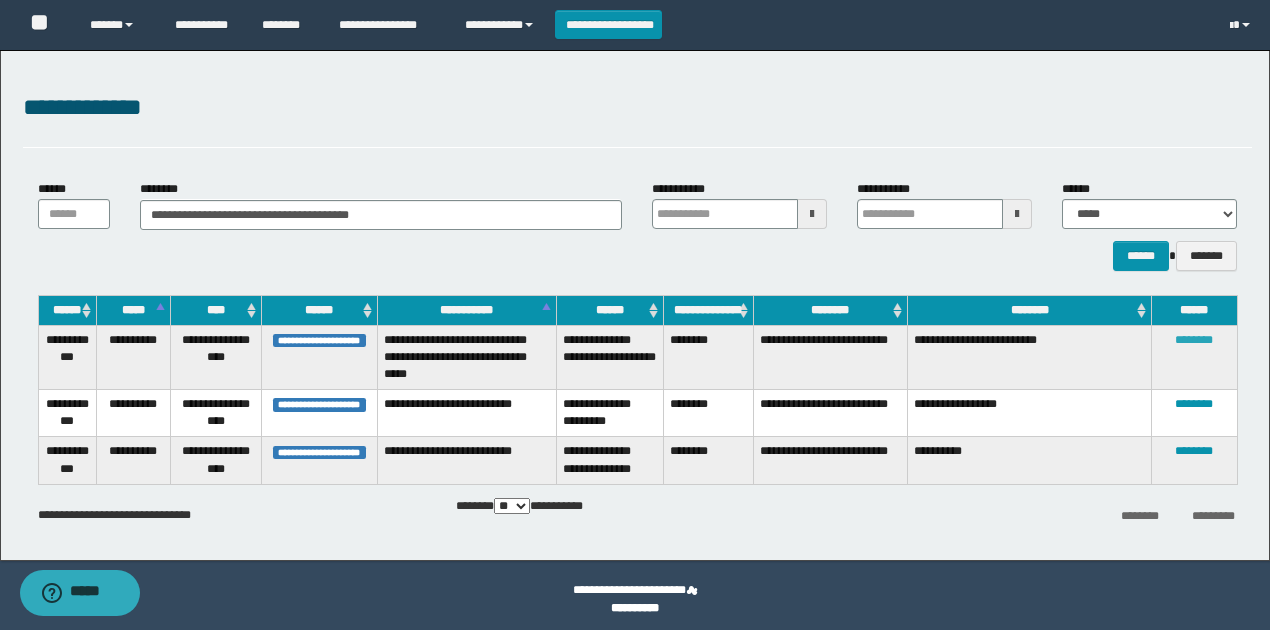click on "********" at bounding box center (1194, 340) 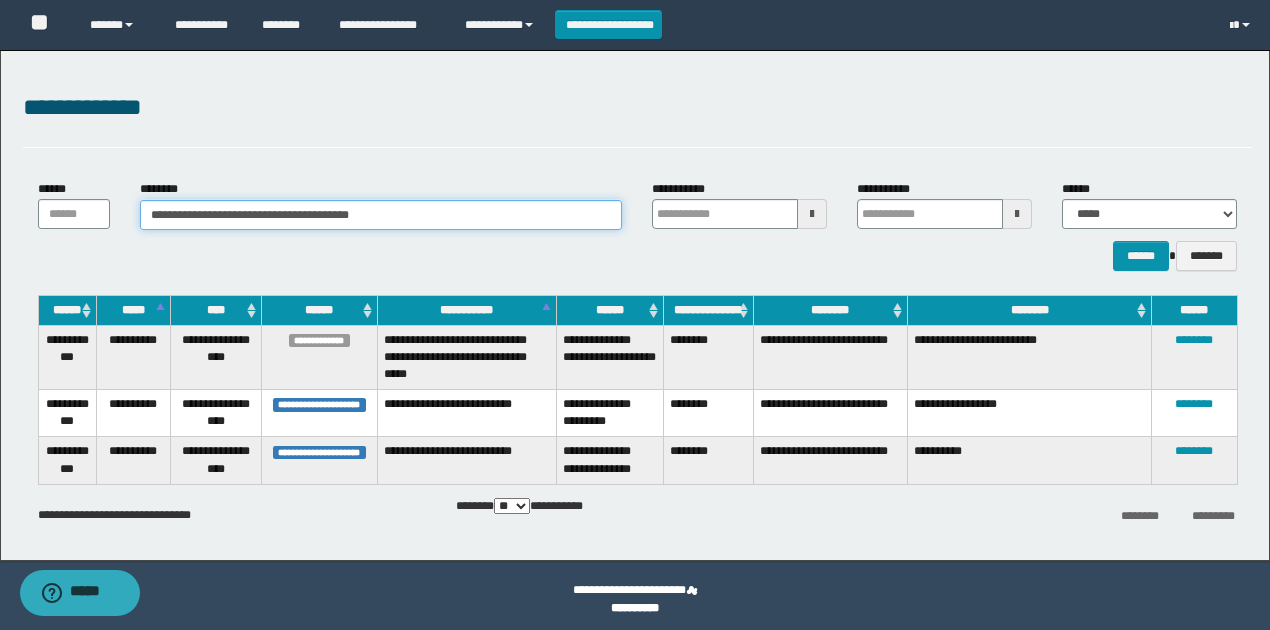 drag, startPoint x: 445, startPoint y: 221, endPoint x: 26, endPoint y: 218, distance: 419.01074 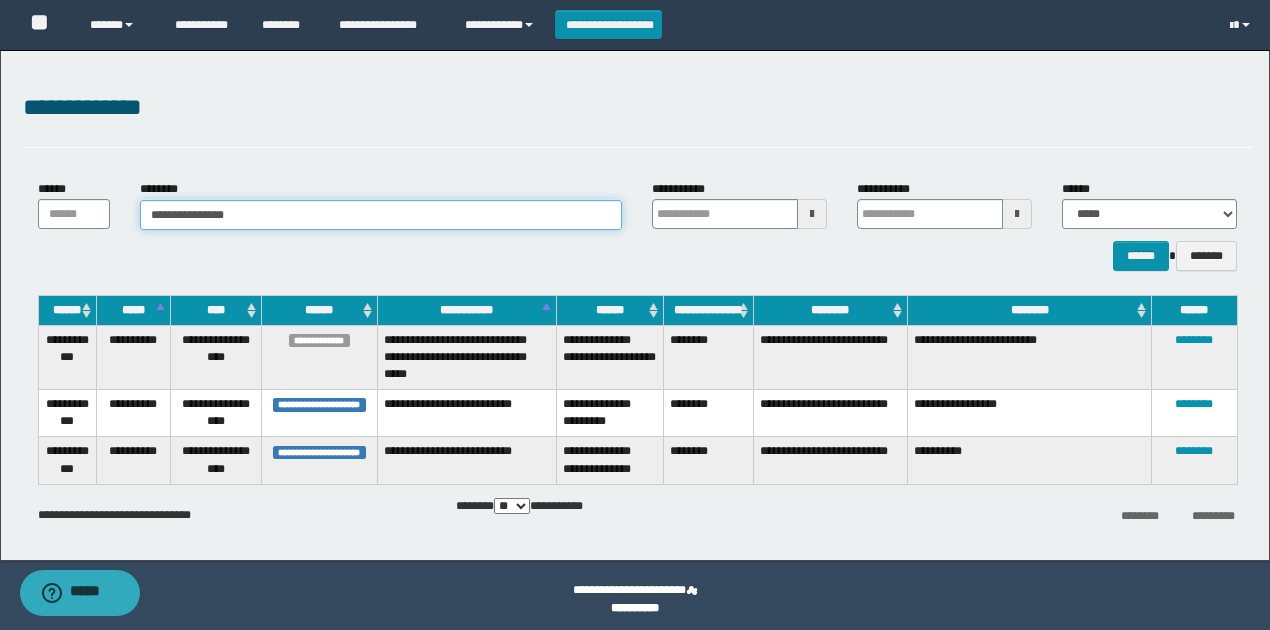 type on "**********" 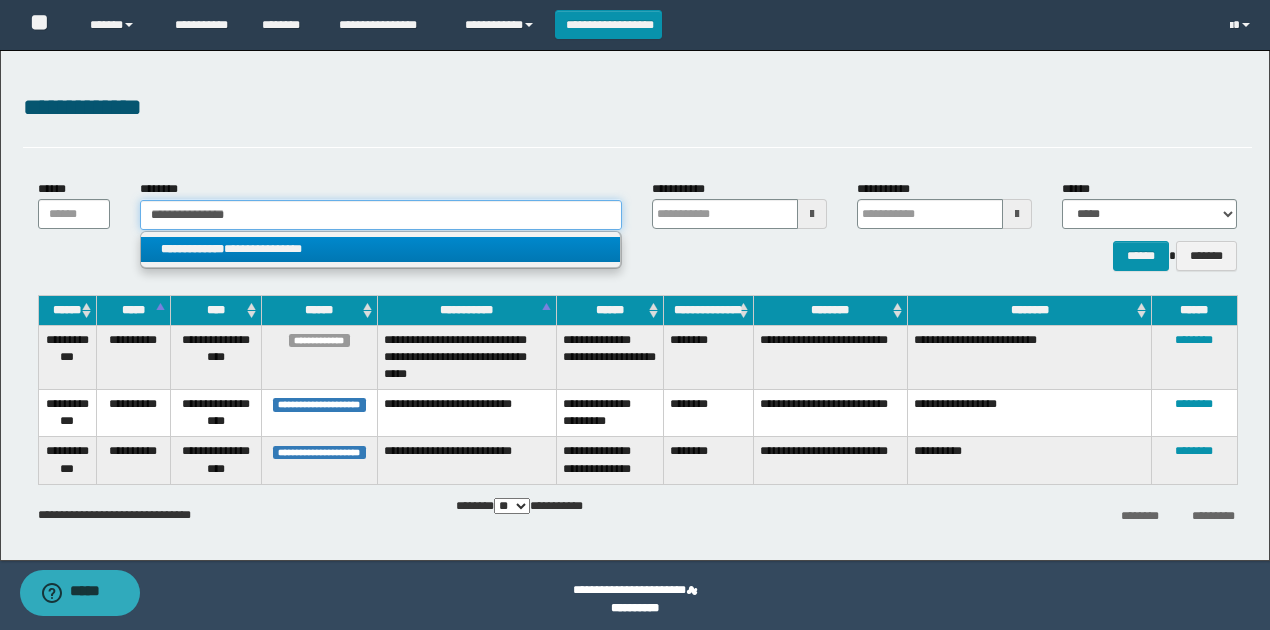 type on "**********" 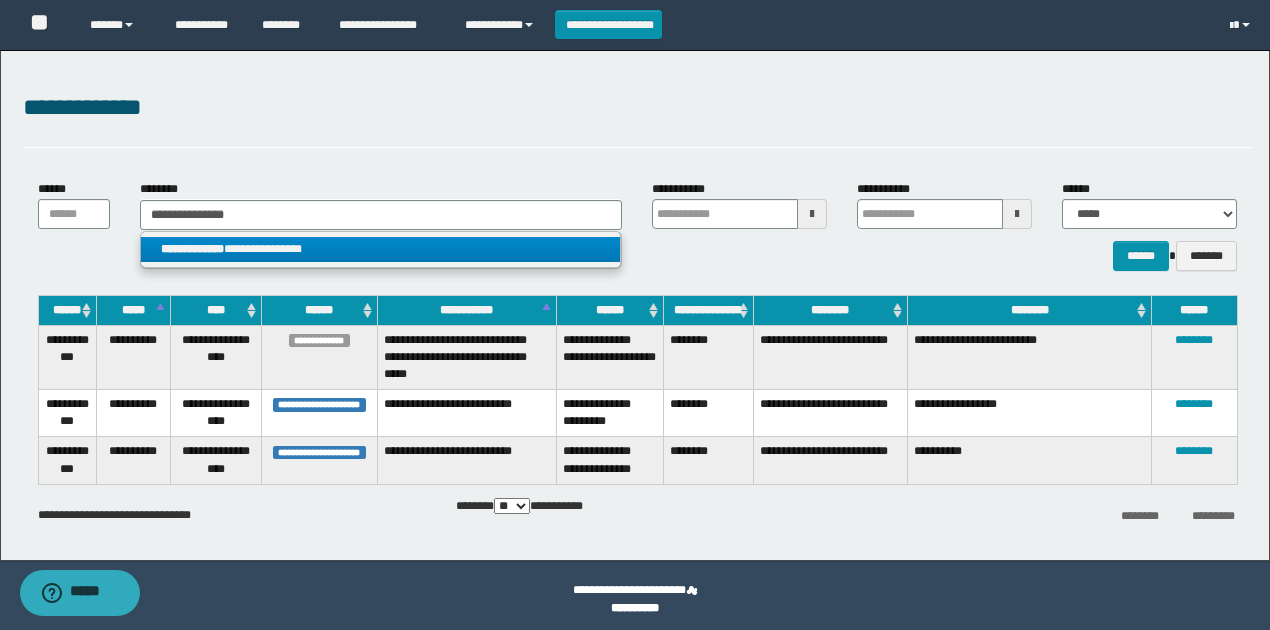 click on "**********" at bounding box center (380, 249) 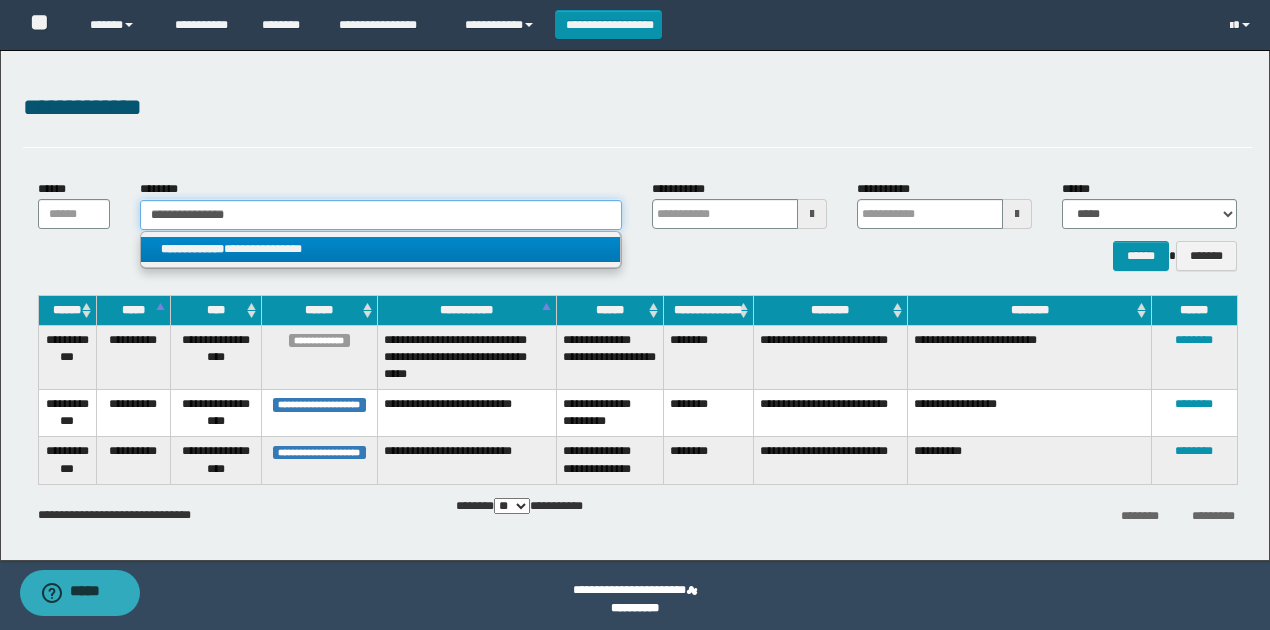 type 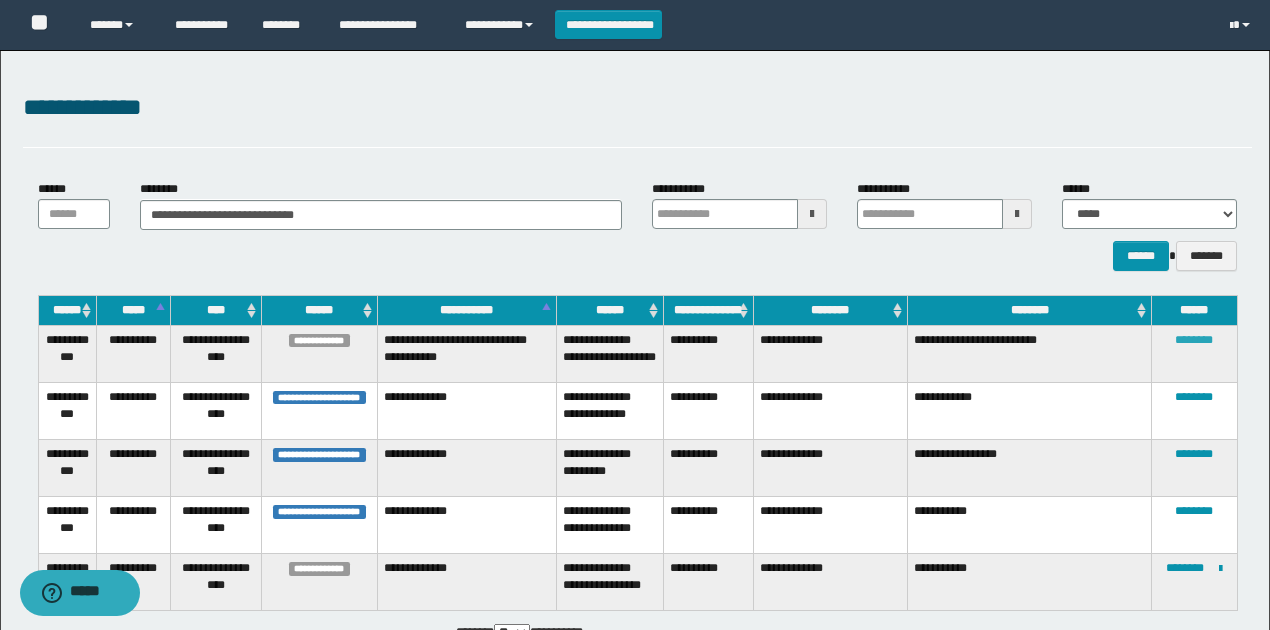 click on "********" at bounding box center (1194, 340) 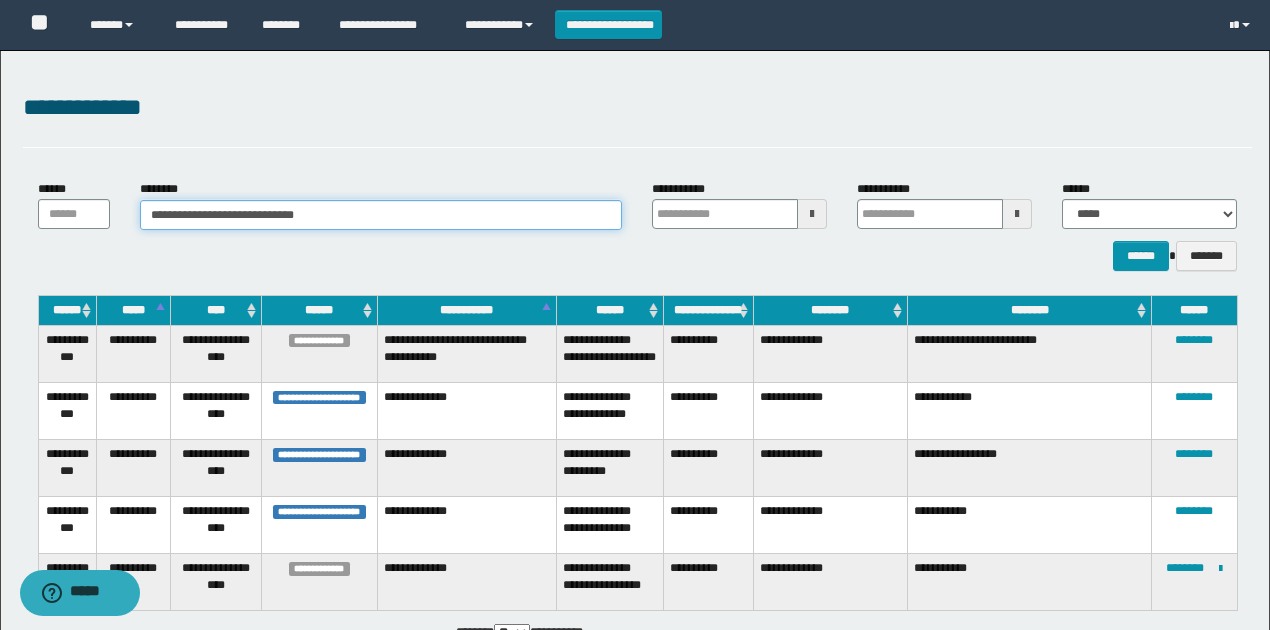 drag, startPoint x: 417, startPoint y: 208, endPoint x: 0, endPoint y: 220, distance: 417.17264 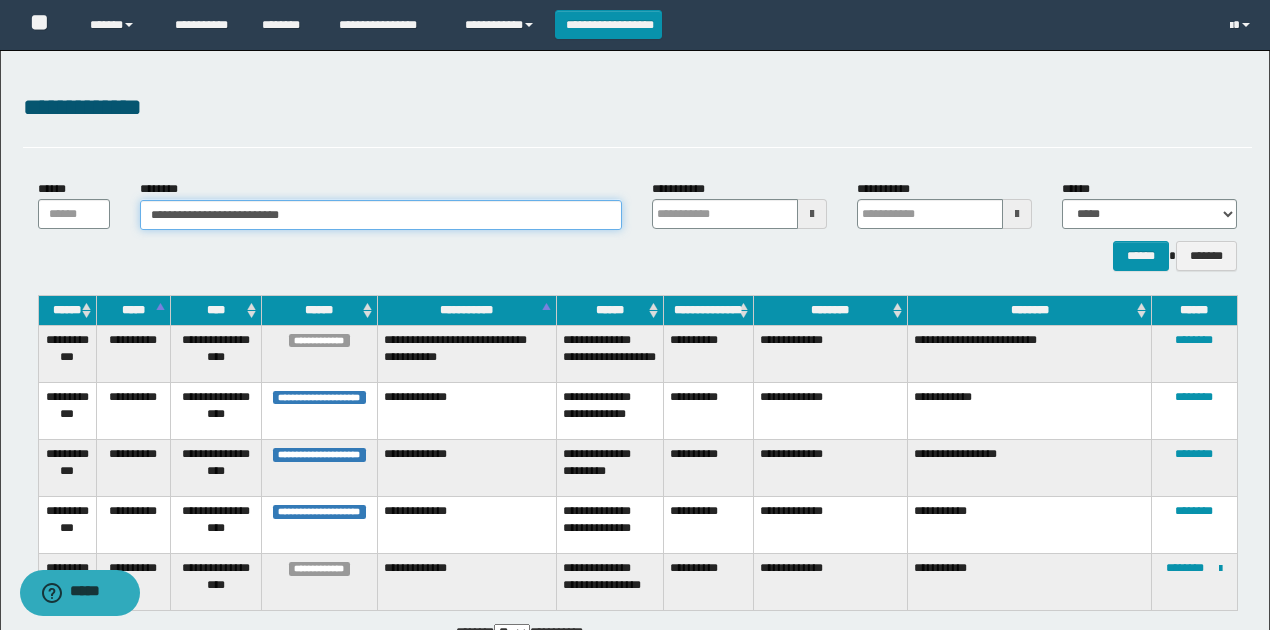 type on "**********" 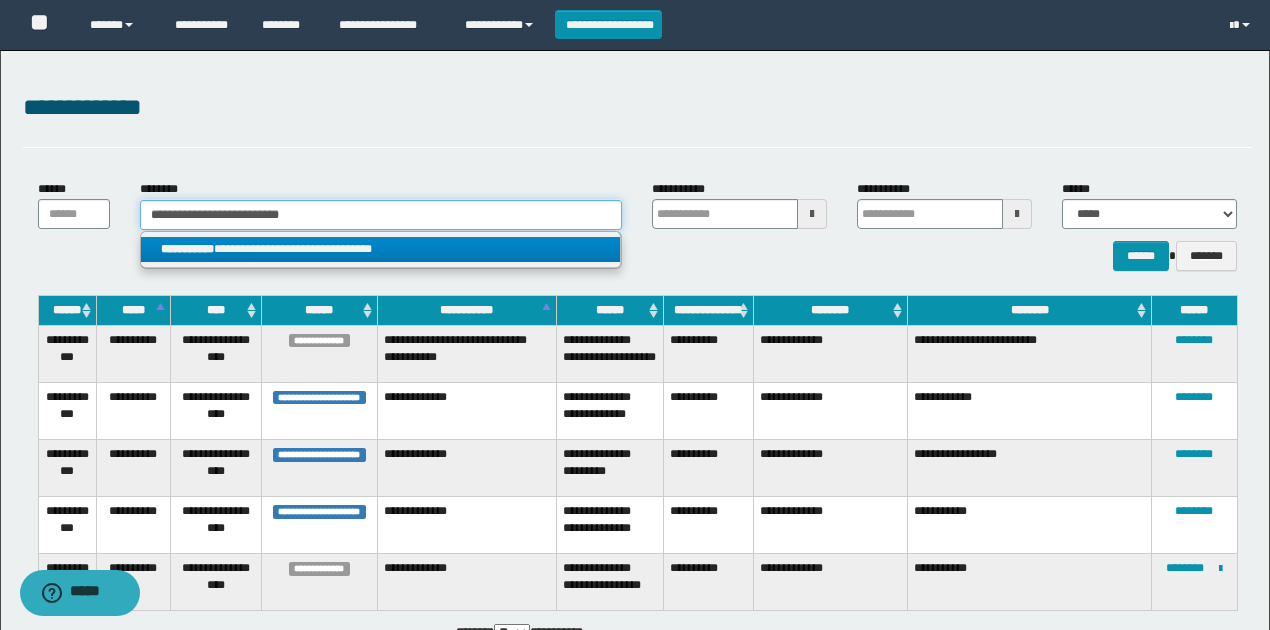 type on "**********" 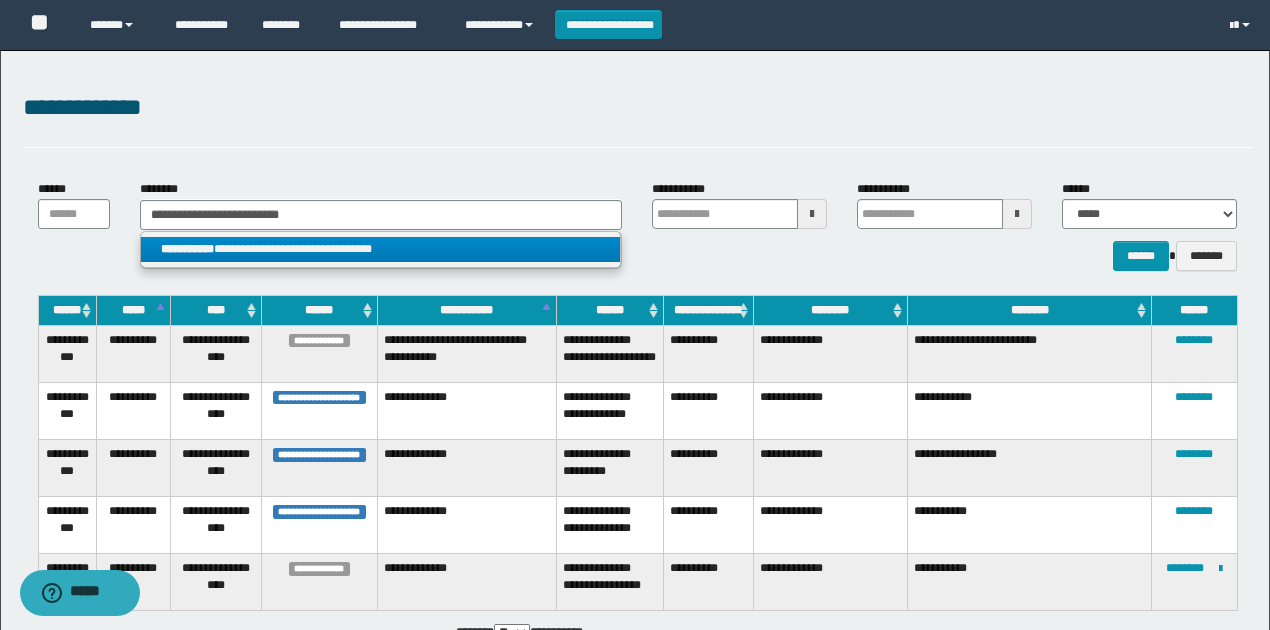 click on "**********" at bounding box center (380, 249) 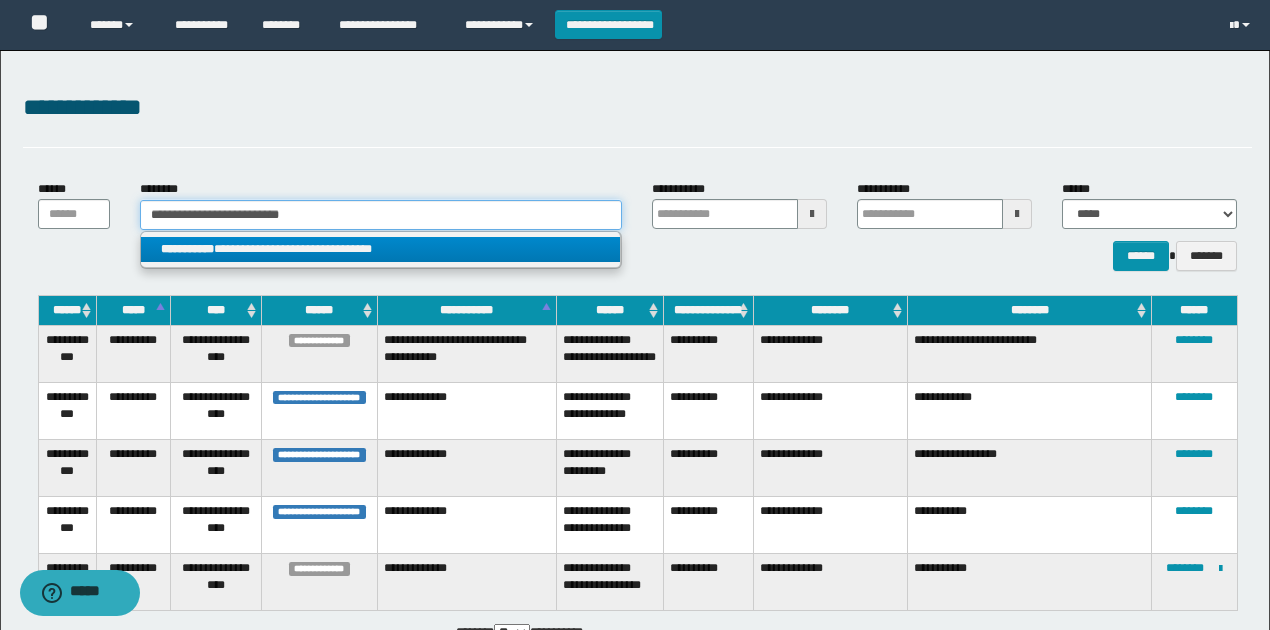 type 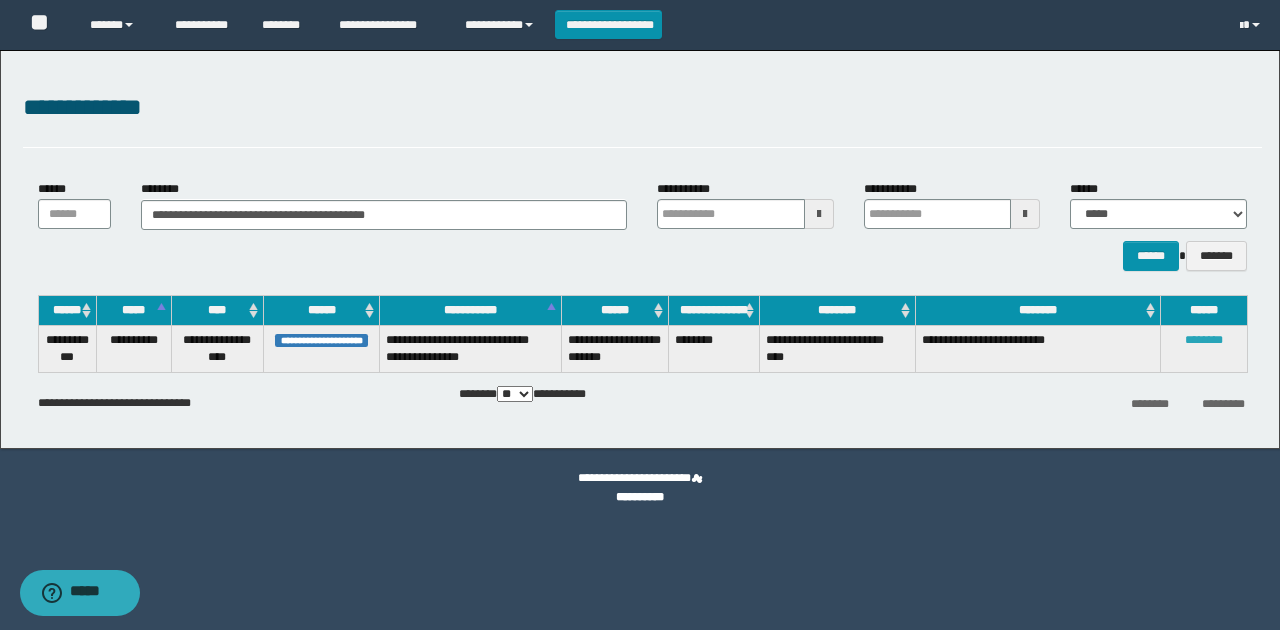 click on "********" at bounding box center (1204, 340) 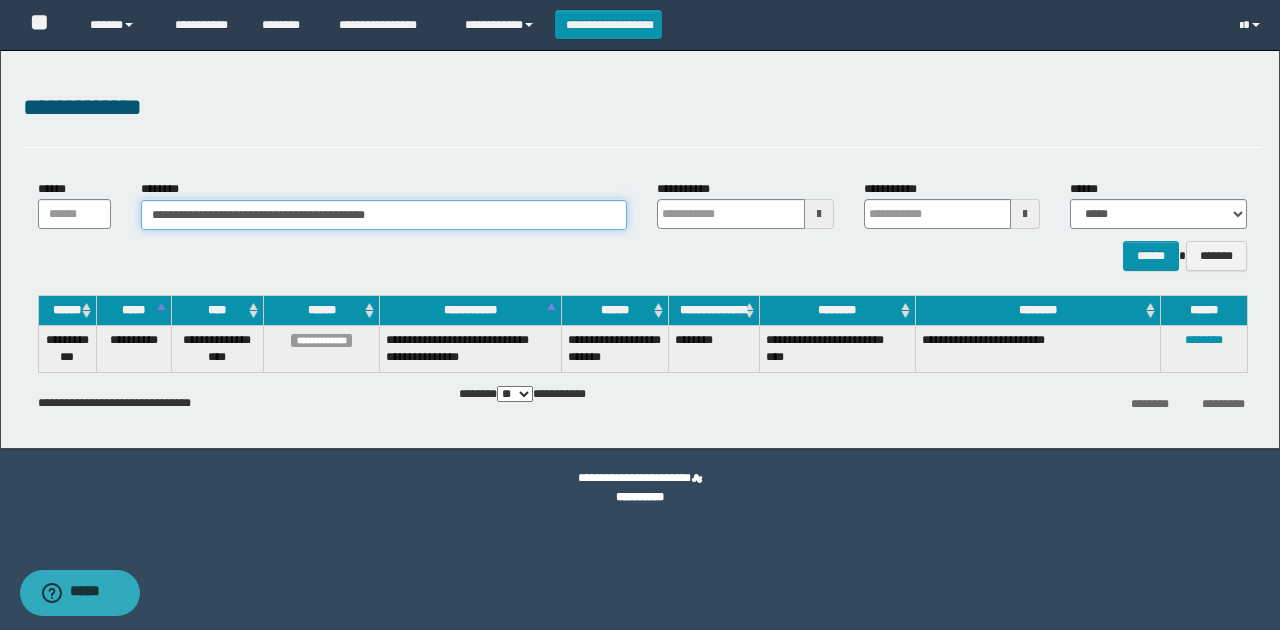 paste 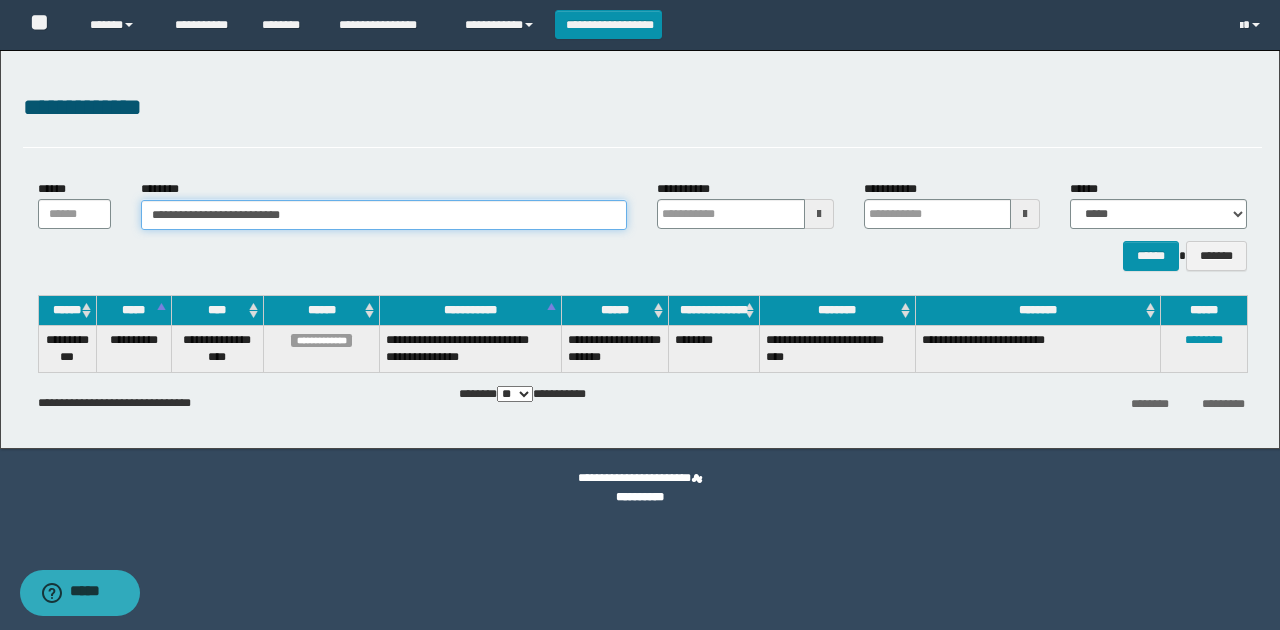type on "**********" 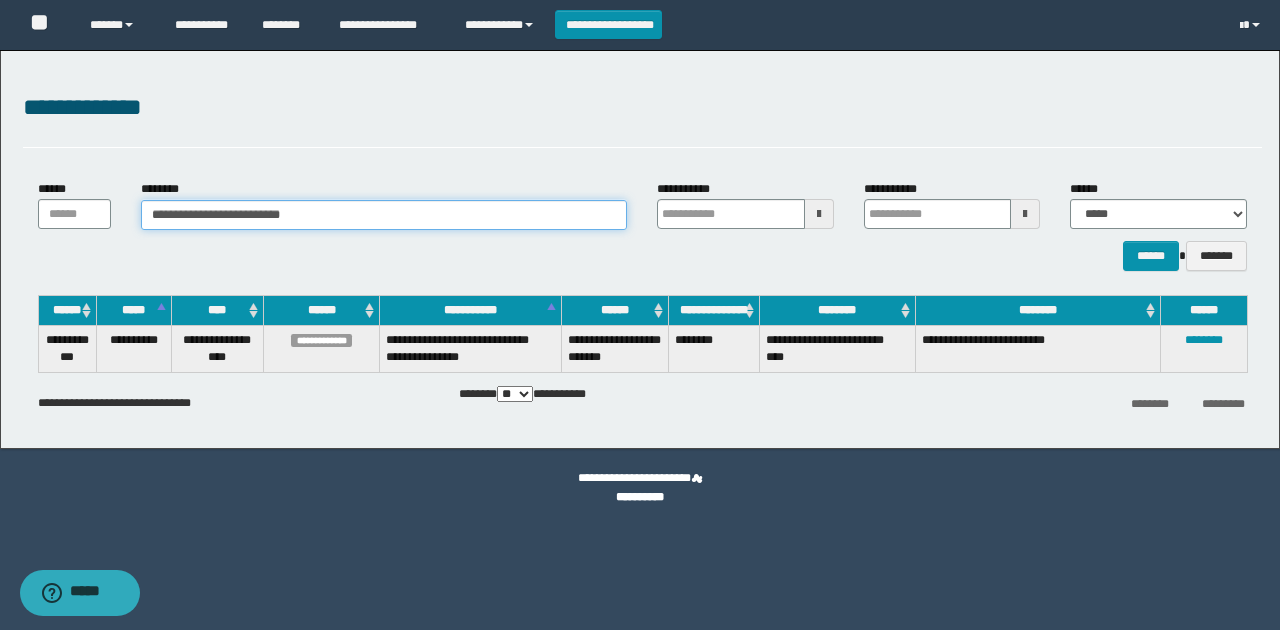 drag, startPoint x: 474, startPoint y: 220, endPoint x: 31, endPoint y: 218, distance: 443.00452 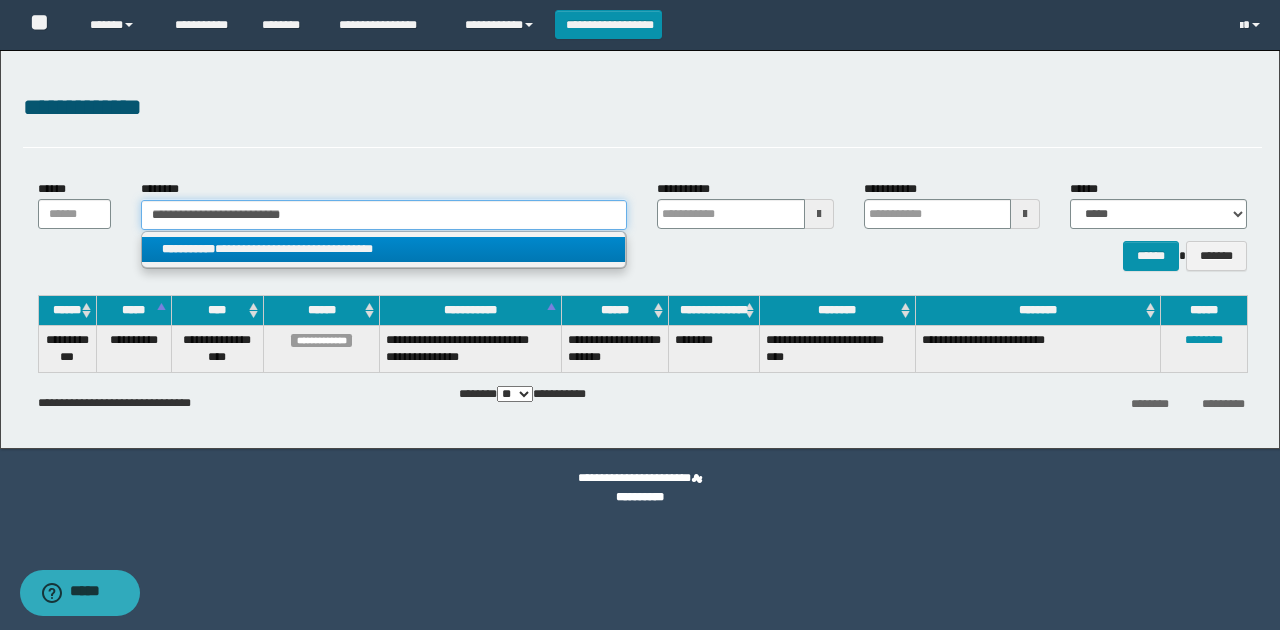 type on "**********" 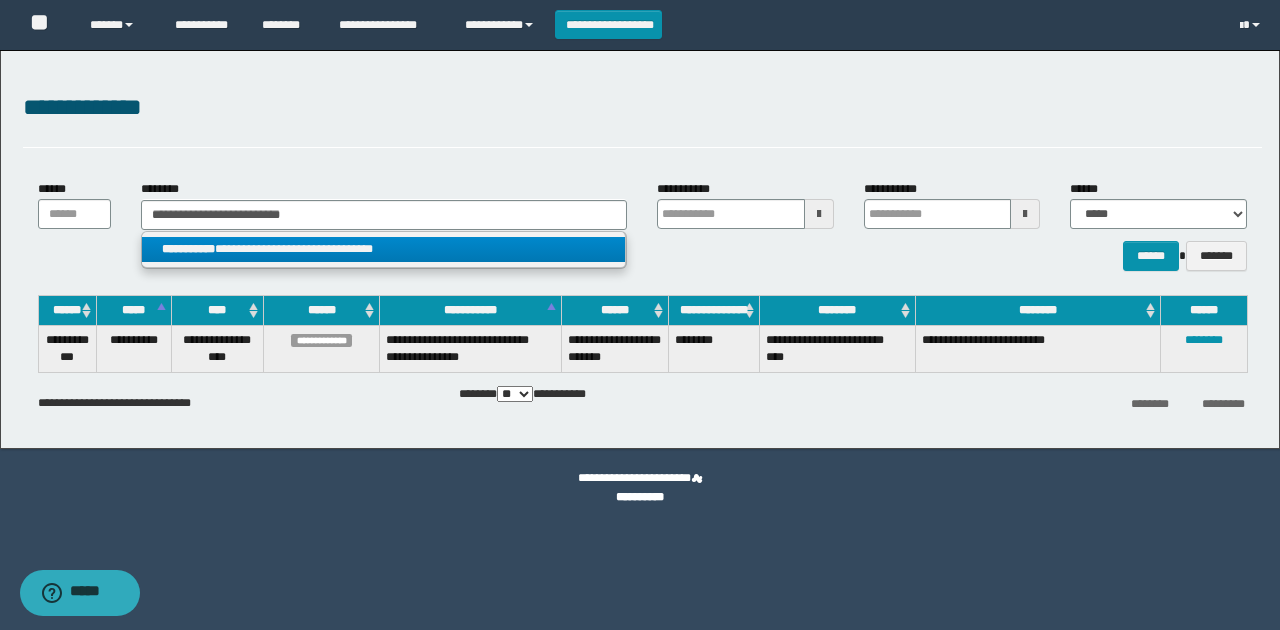 click on "**********" at bounding box center [384, 249] 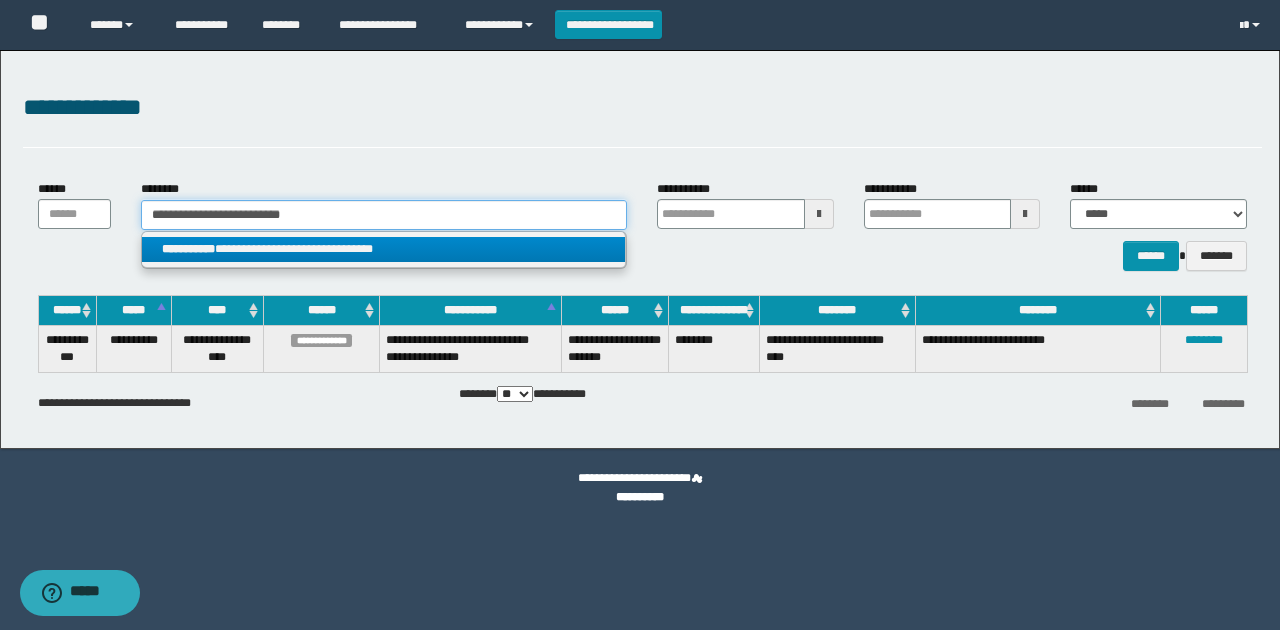 type 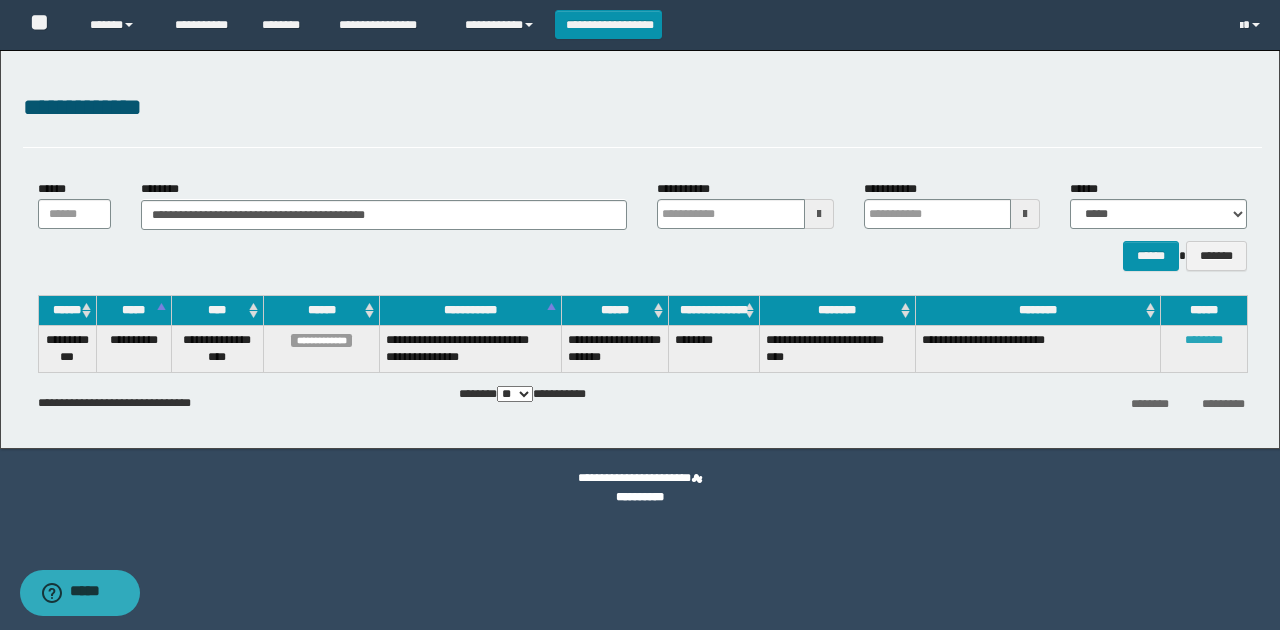 click on "********" at bounding box center (1204, 340) 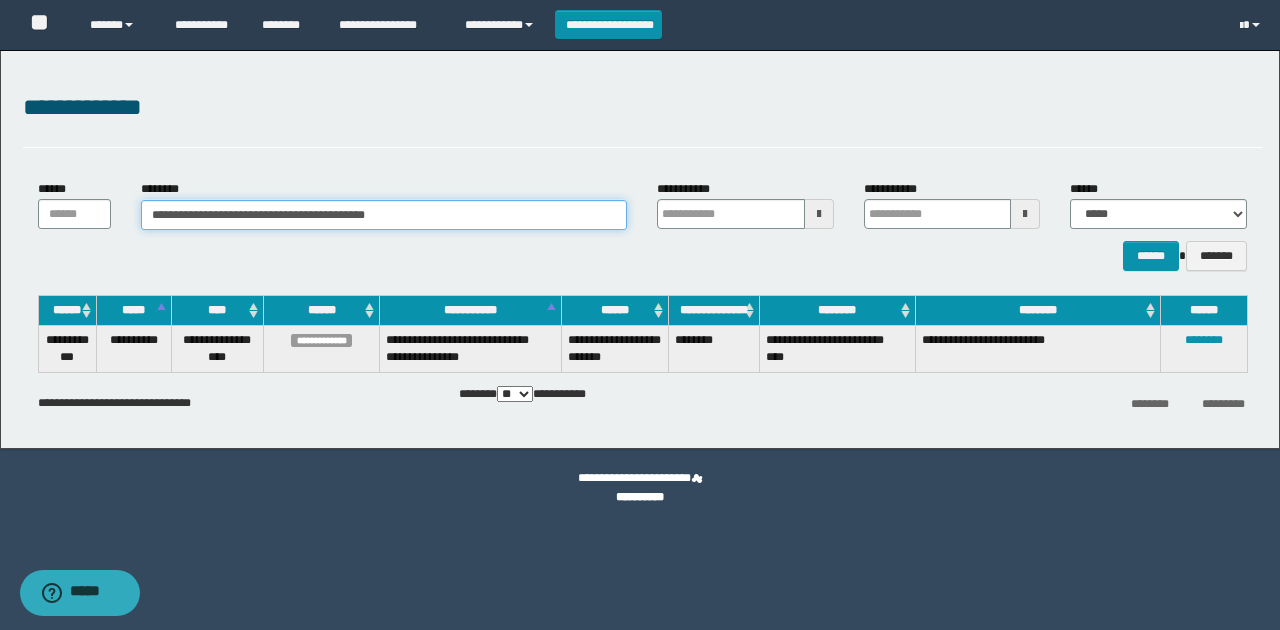 paste 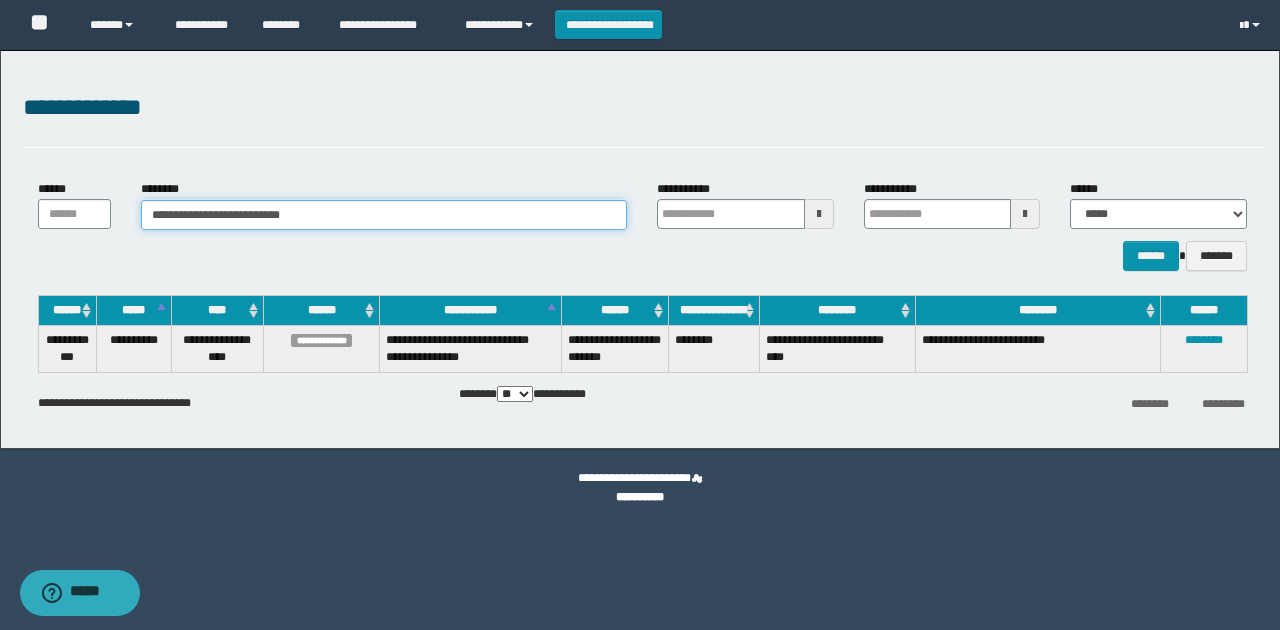 drag, startPoint x: 428, startPoint y: 216, endPoint x: 0, endPoint y: 216, distance: 428 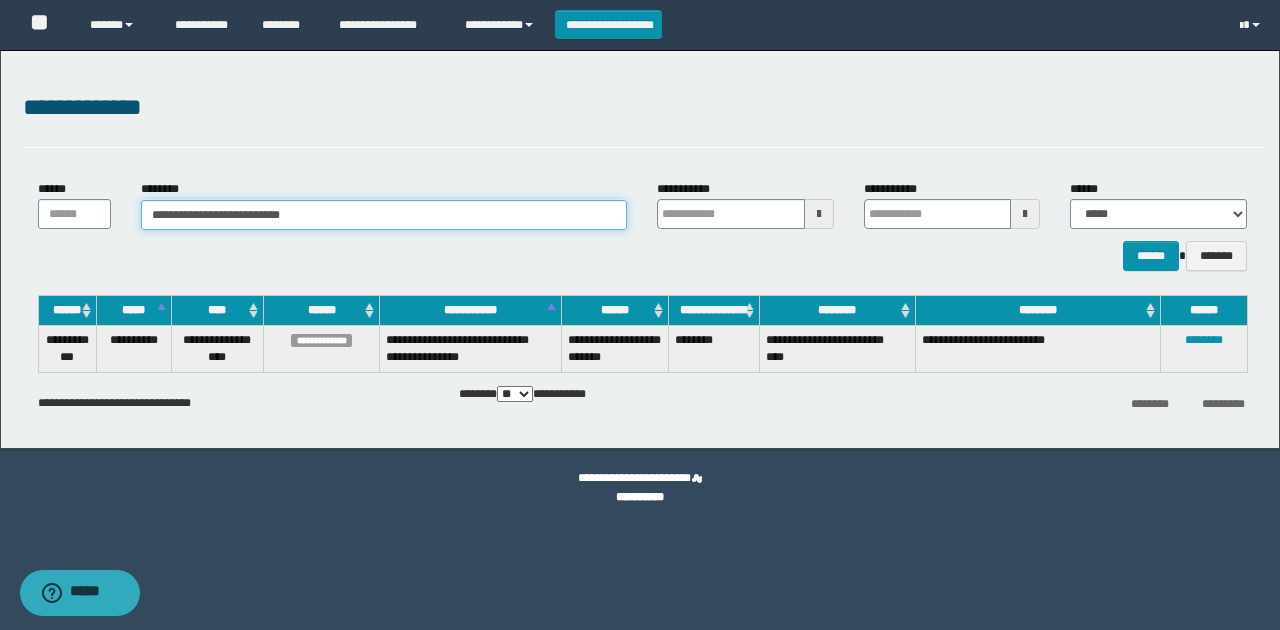 type on "**********" 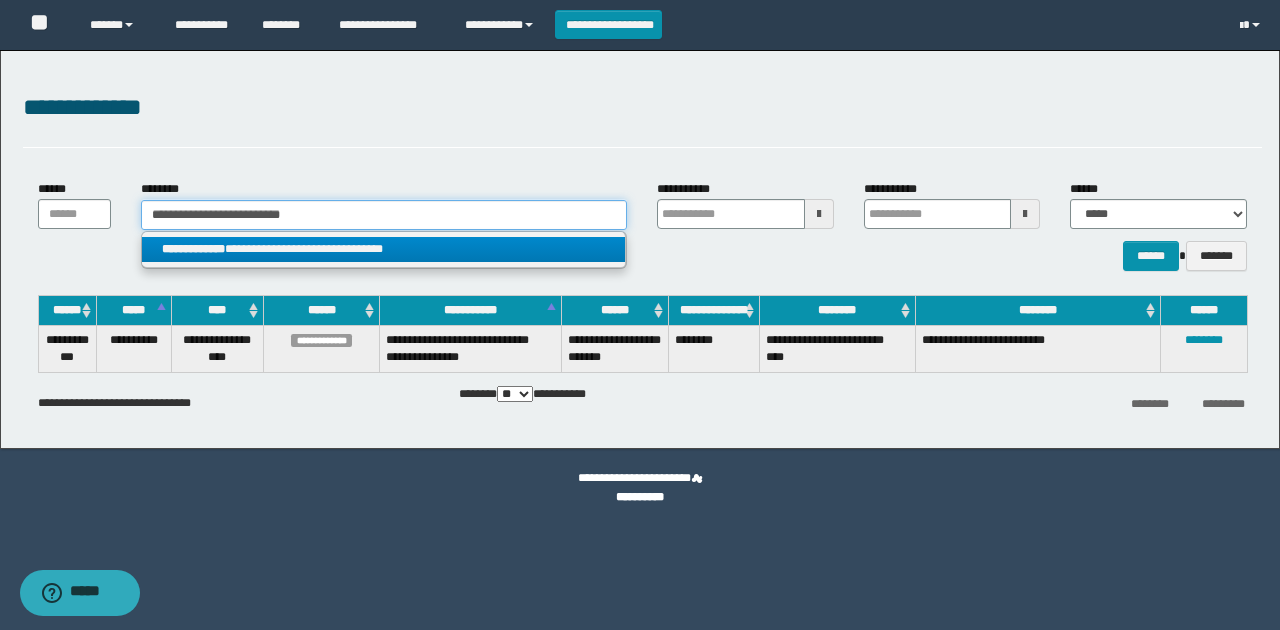 type on "**********" 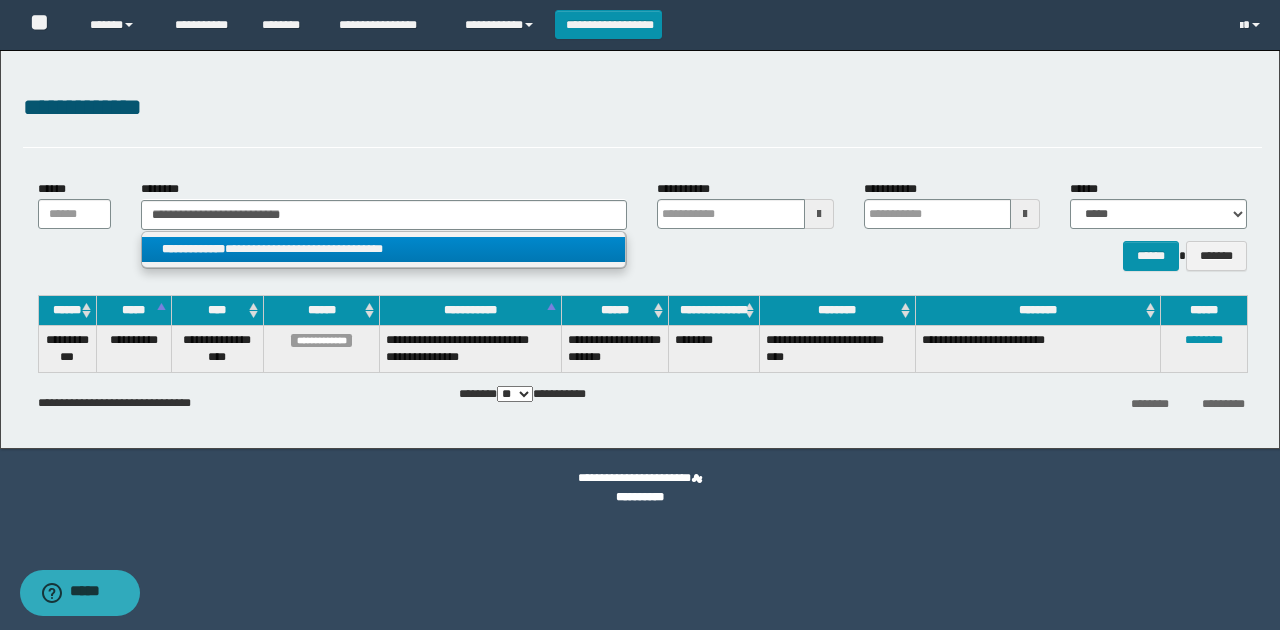 click on "**********" at bounding box center (384, 249) 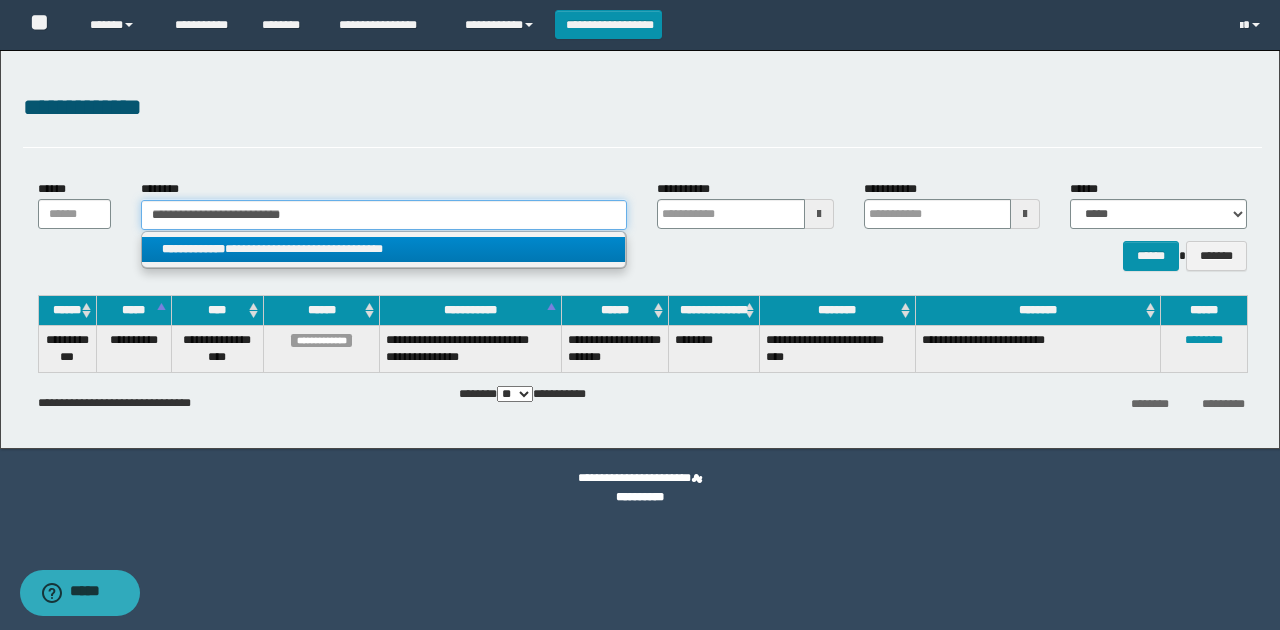 type 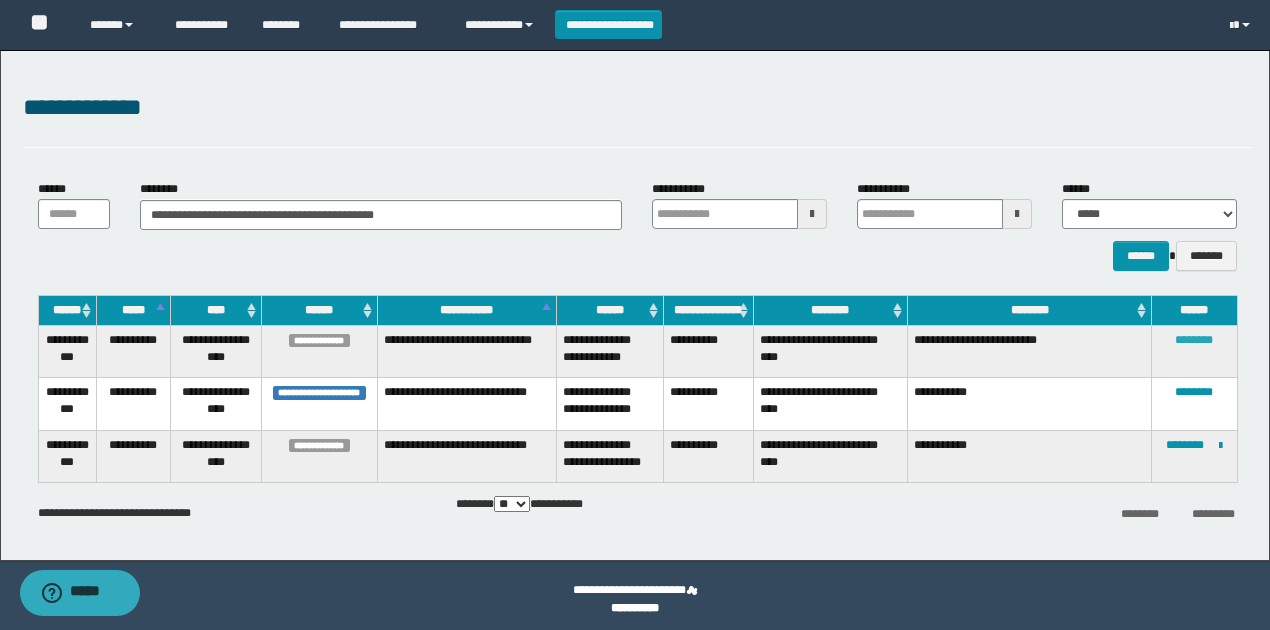 click on "********" at bounding box center (1194, 340) 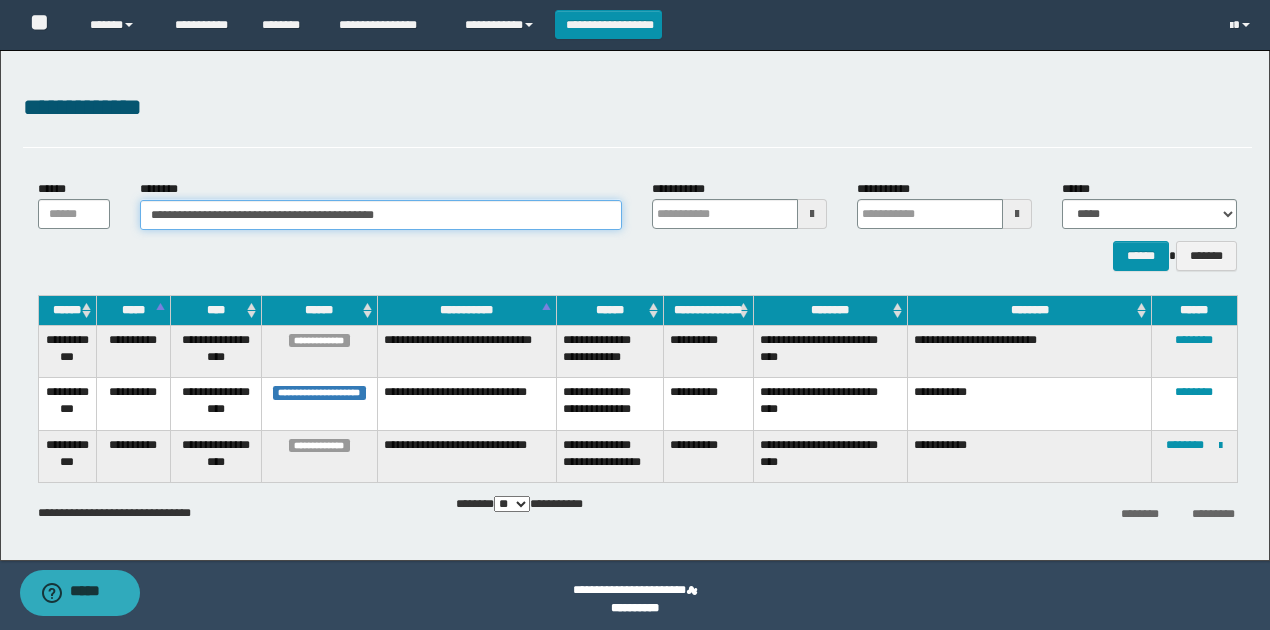 drag, startPoint x: 470, startPoint y: 216, endPoint x: 3, endPoint y: 214, distance: 467.00427 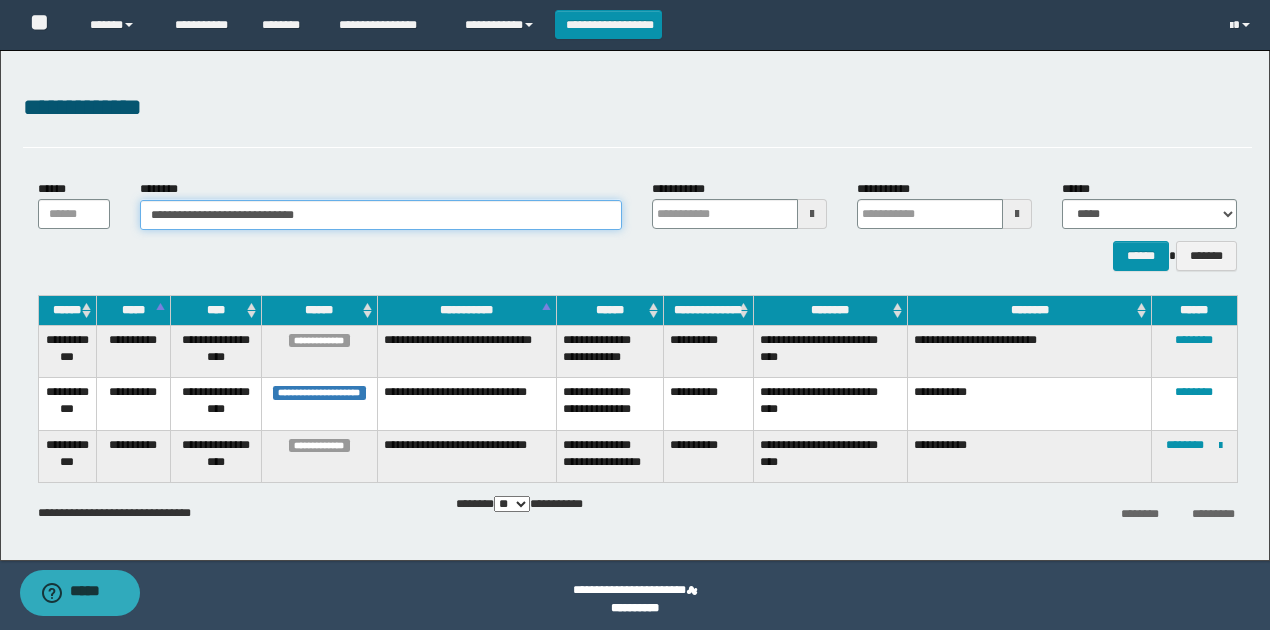 type on "**********" 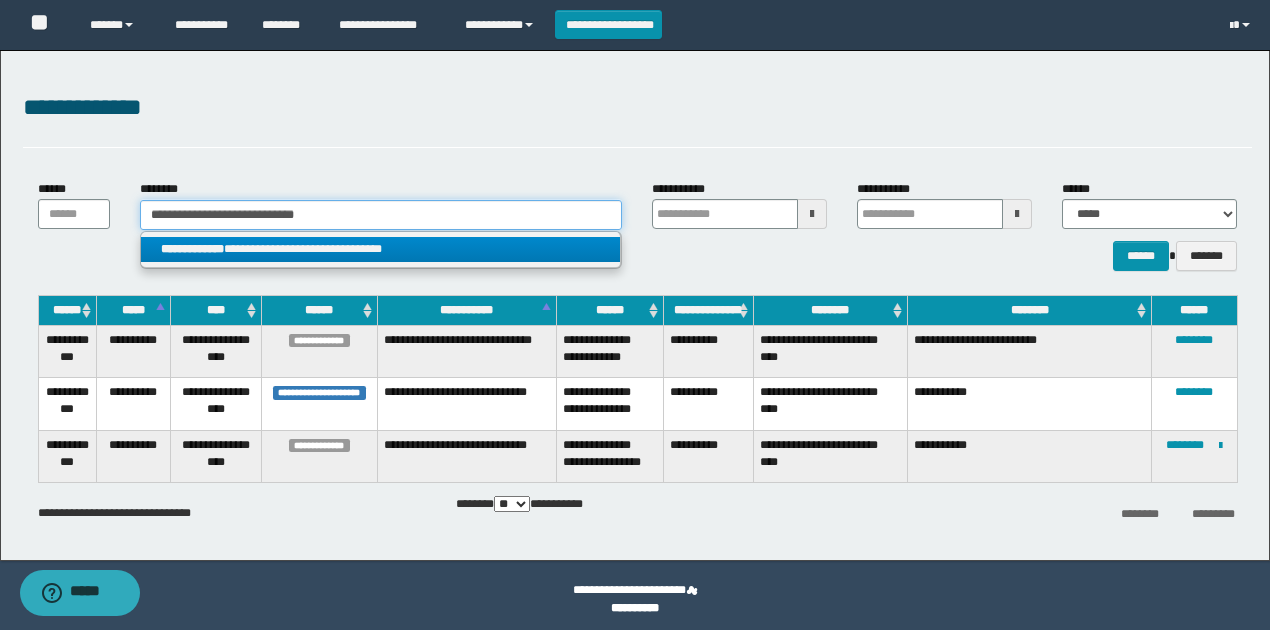 type on "**********" 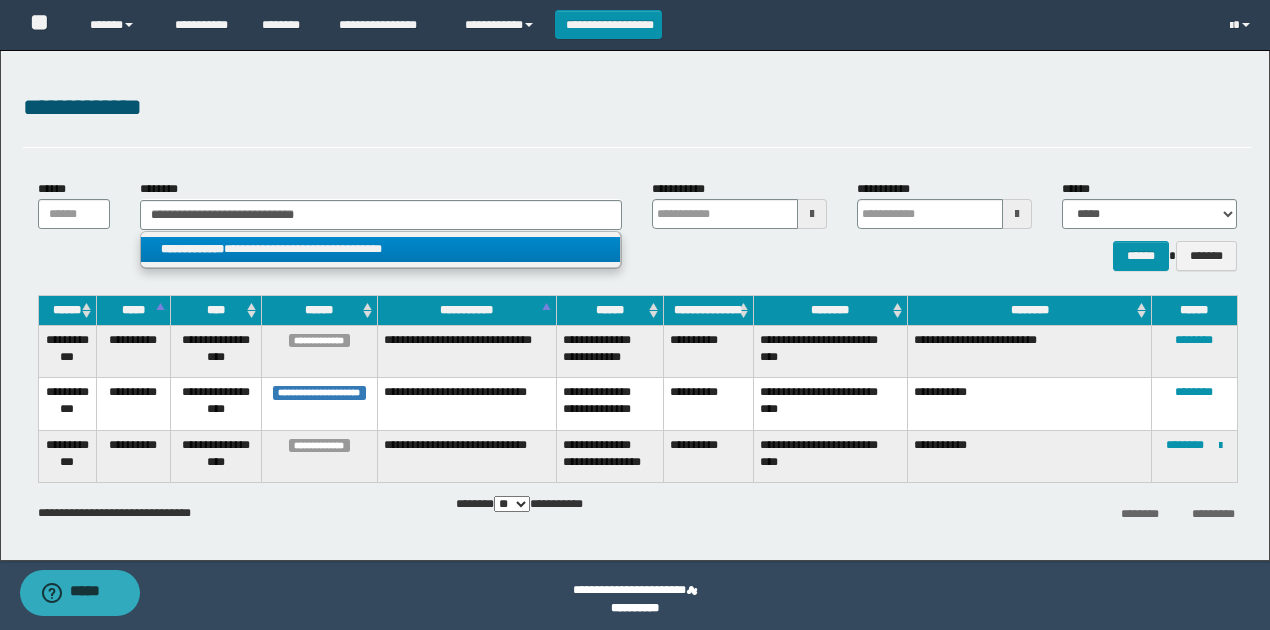 click on "**********" at bounding box center (380, 249) 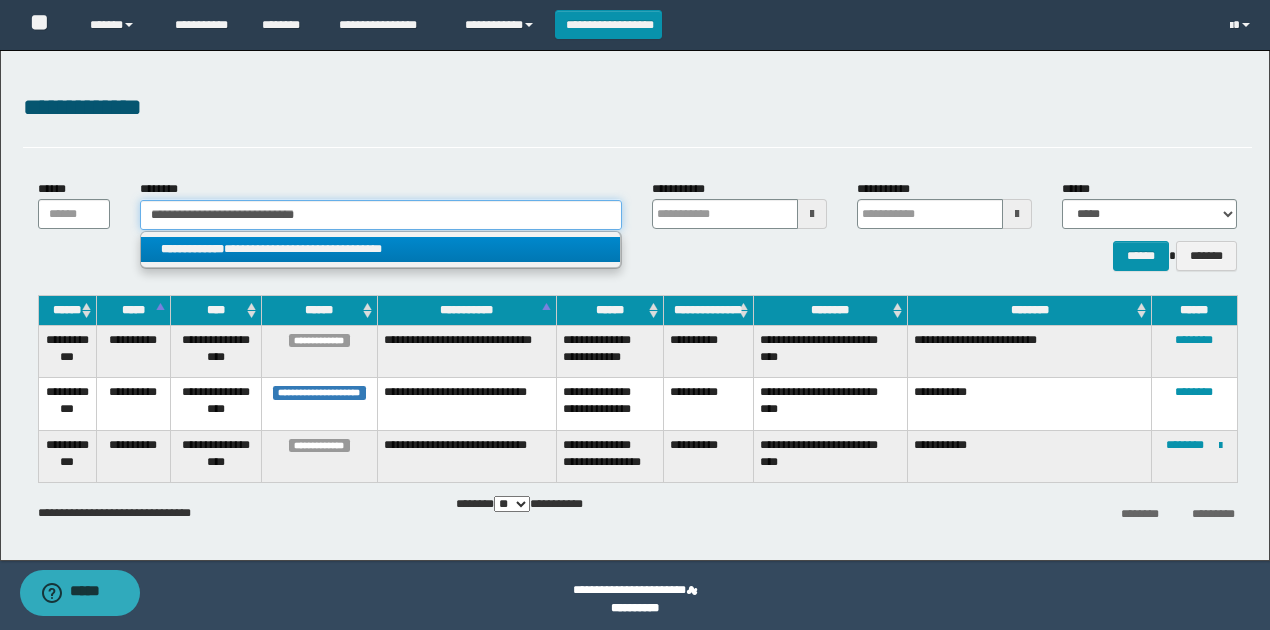 type 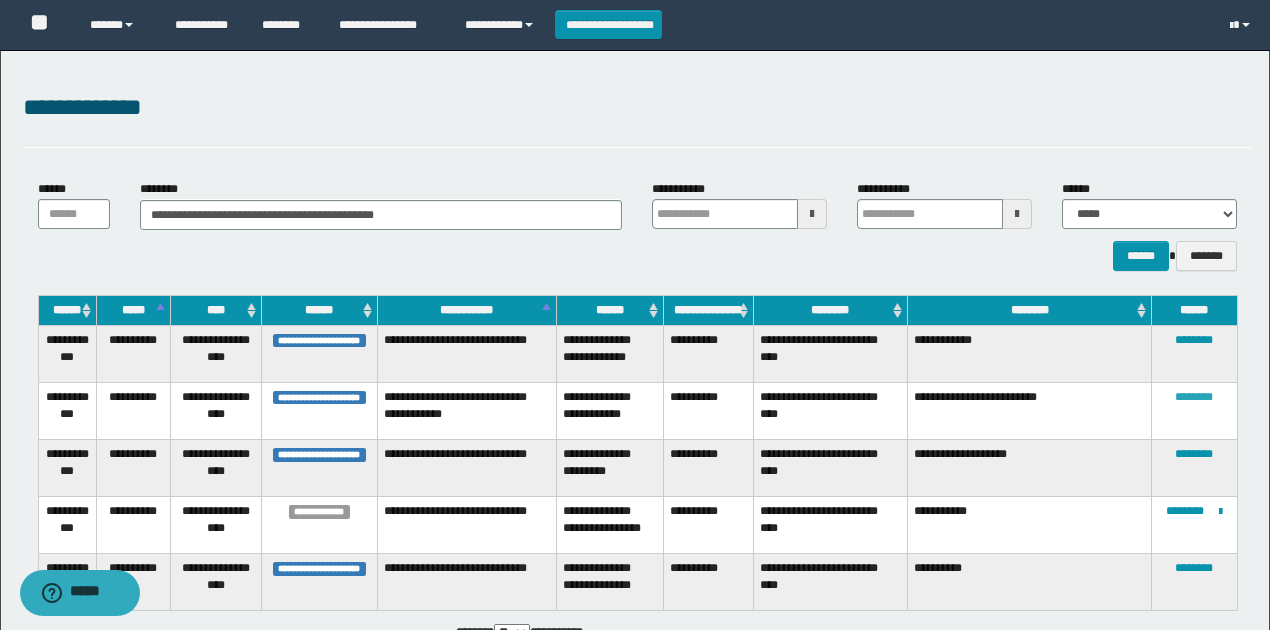 click on "********" at bounding box center [1194, 397] 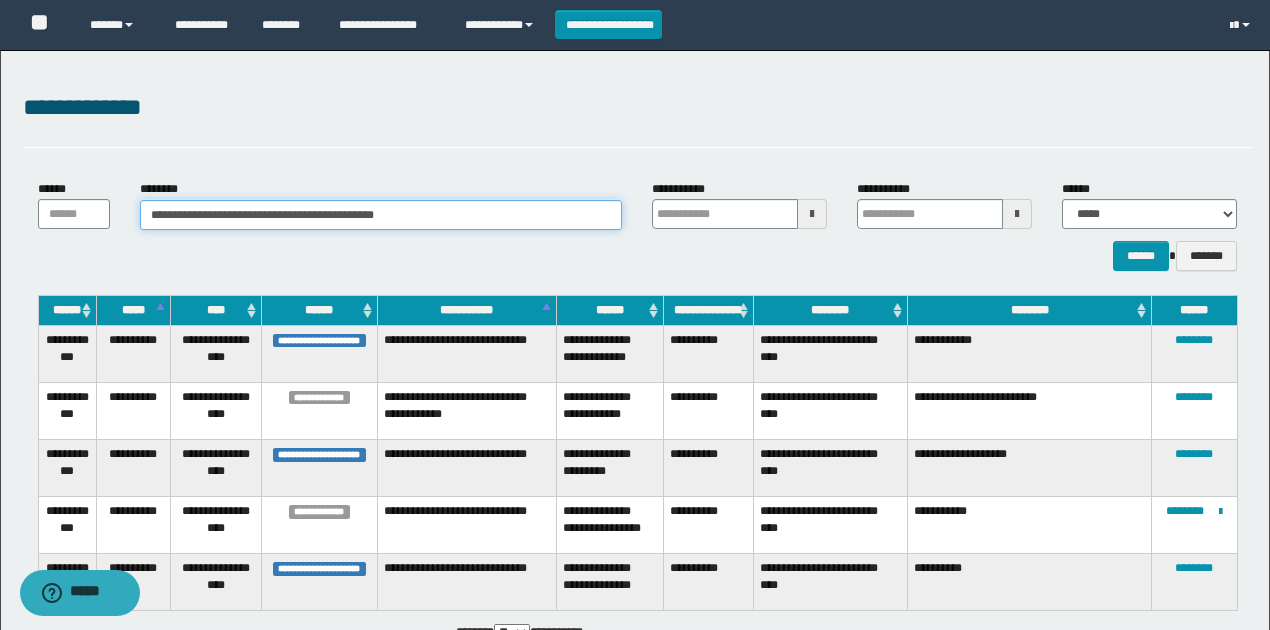 paste 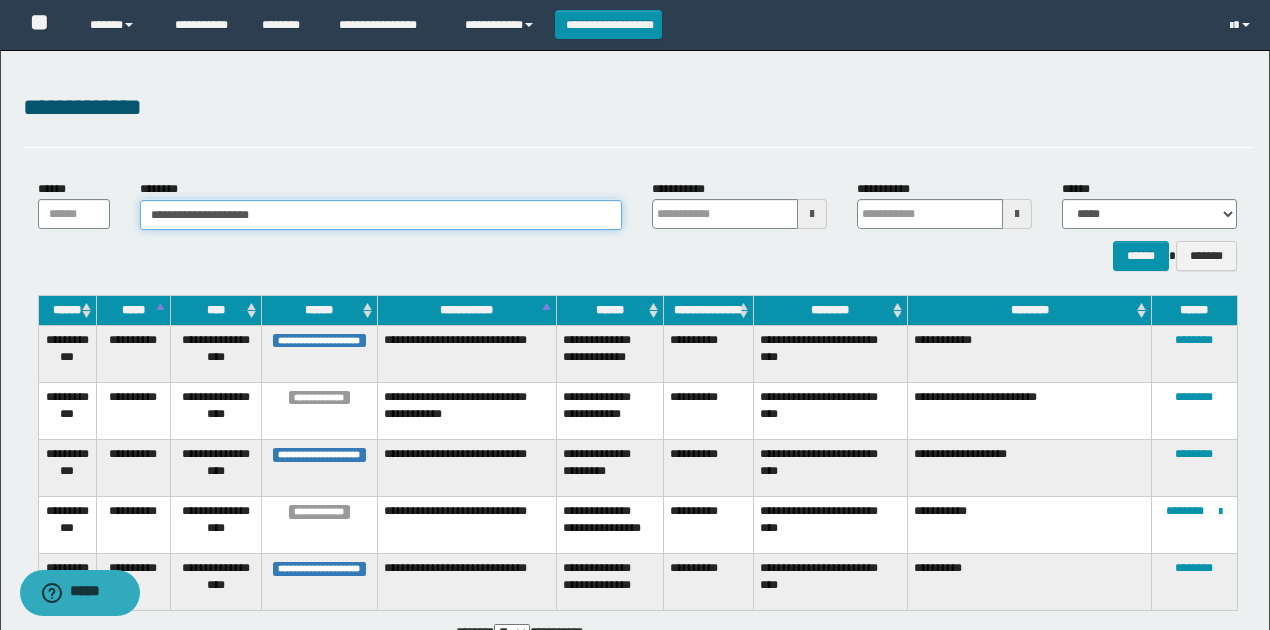 type on "**********" 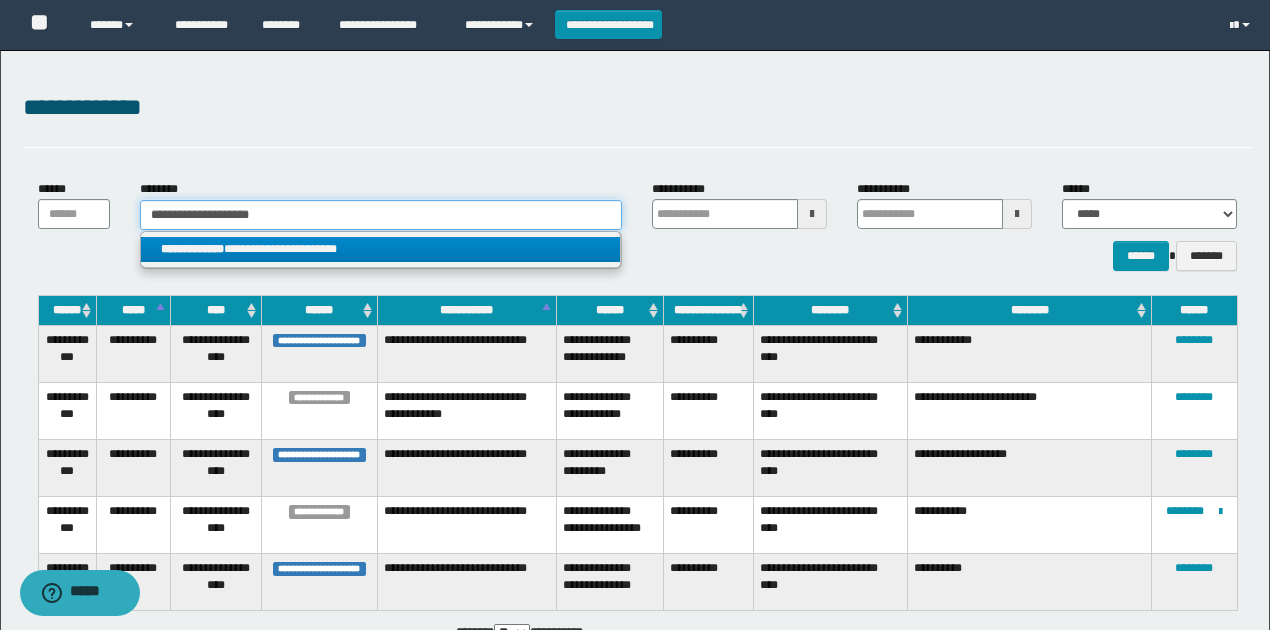 type on "**********" 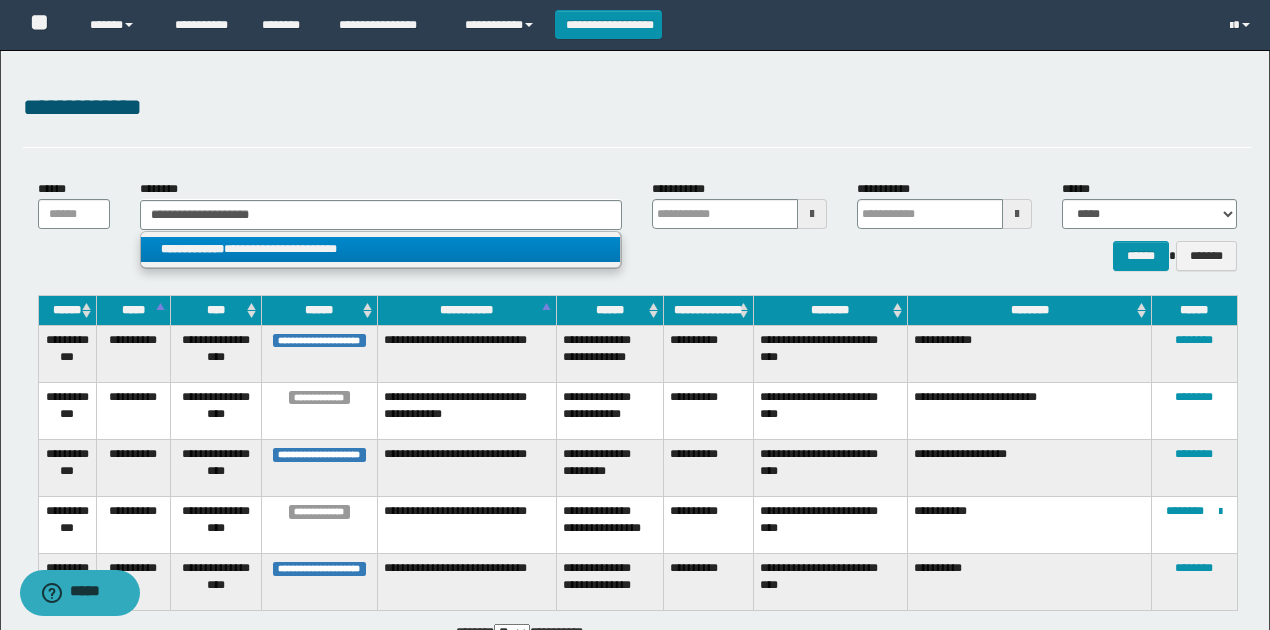 drag, startPoint x: 394, startPoint y: 258, endPoint x: 397, endPoint y: 270, distance: 12.369317 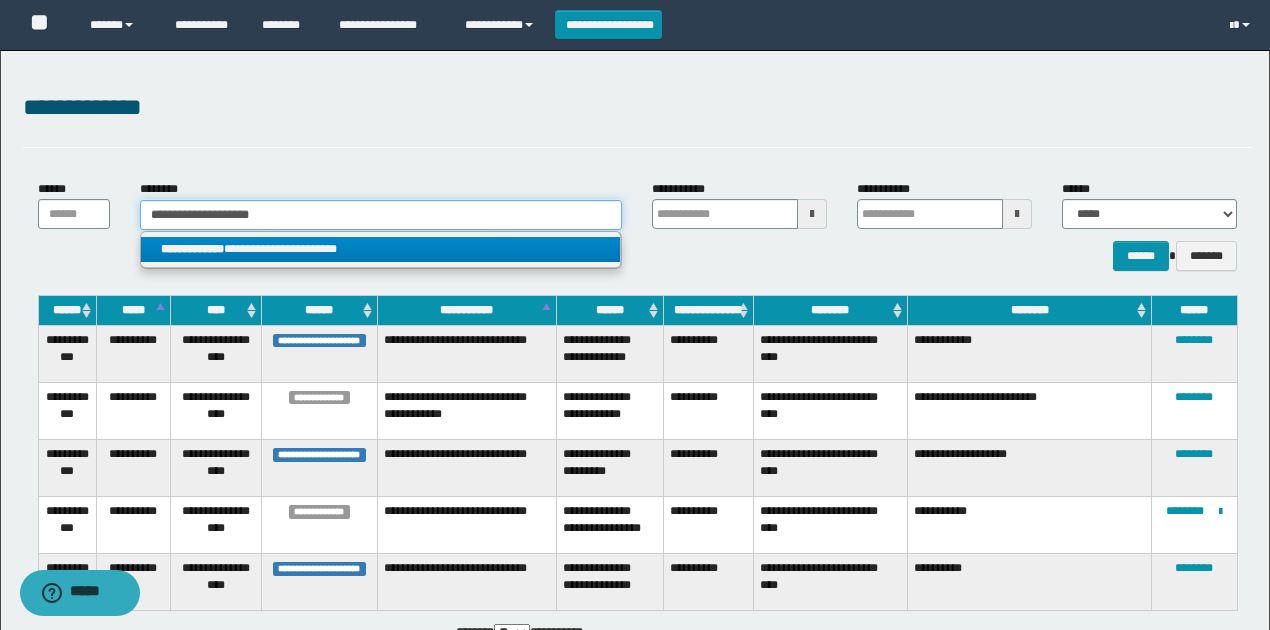 type 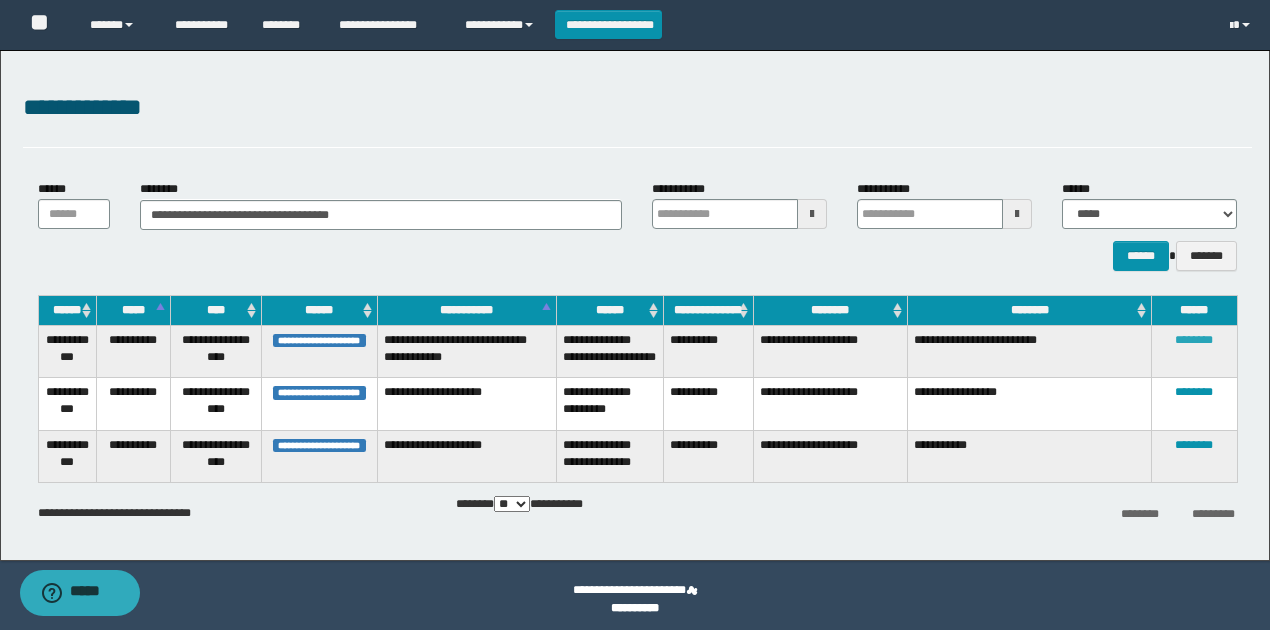 click on "********" at bounding box center (1194, 340) 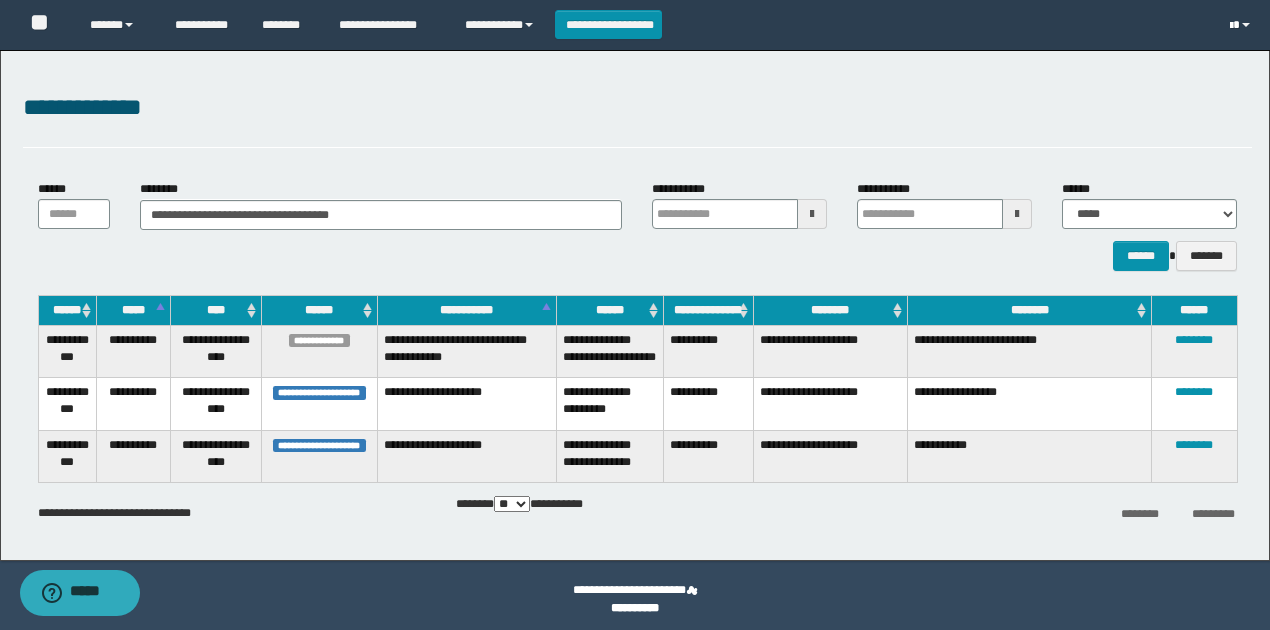click at bounding box center (1242, 25) 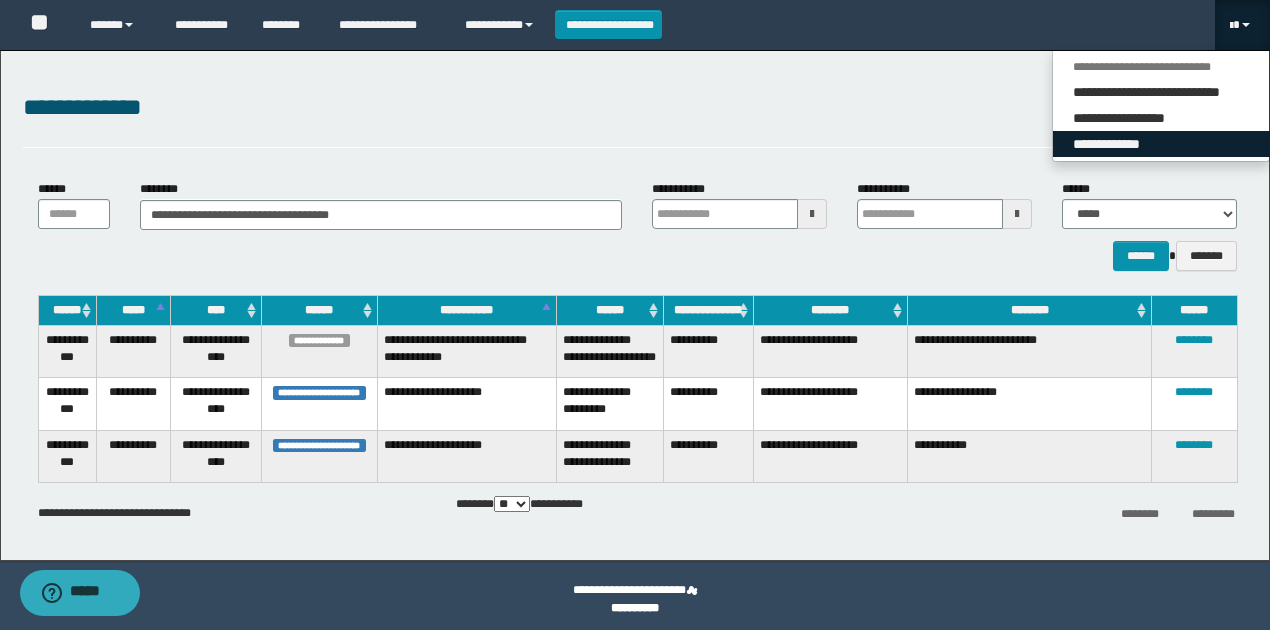 click on "**********" at bounding box center [1161, 144] 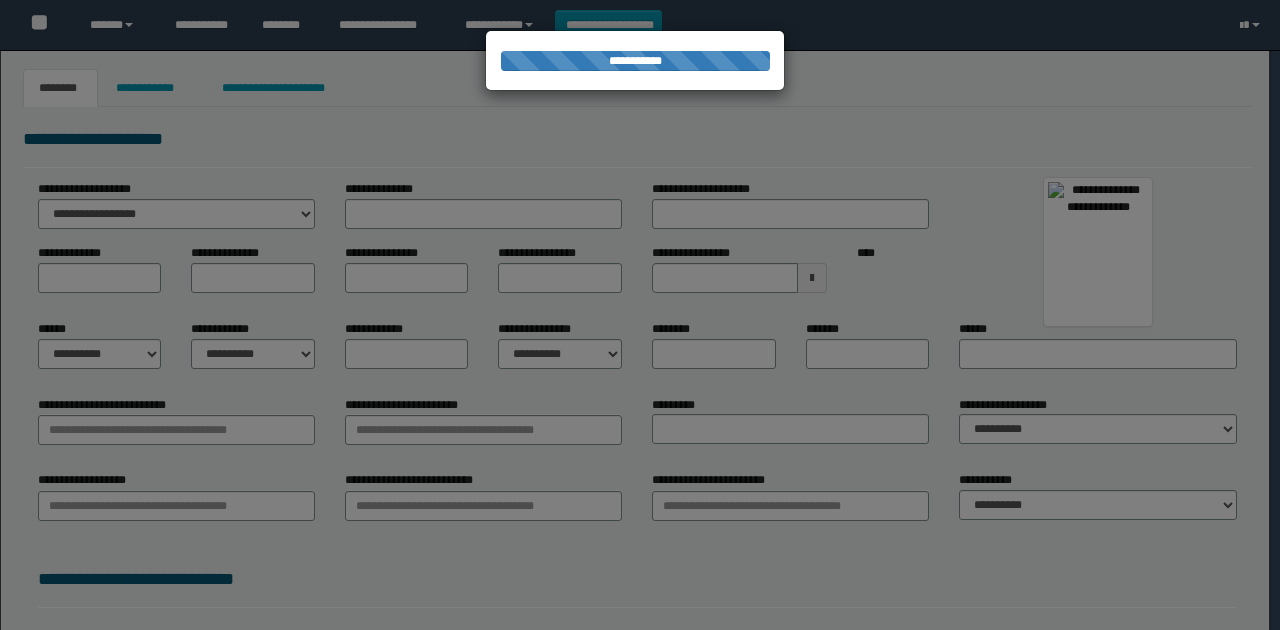 scroll, scrollTop: 0, scrollLeft: 0, axis: both 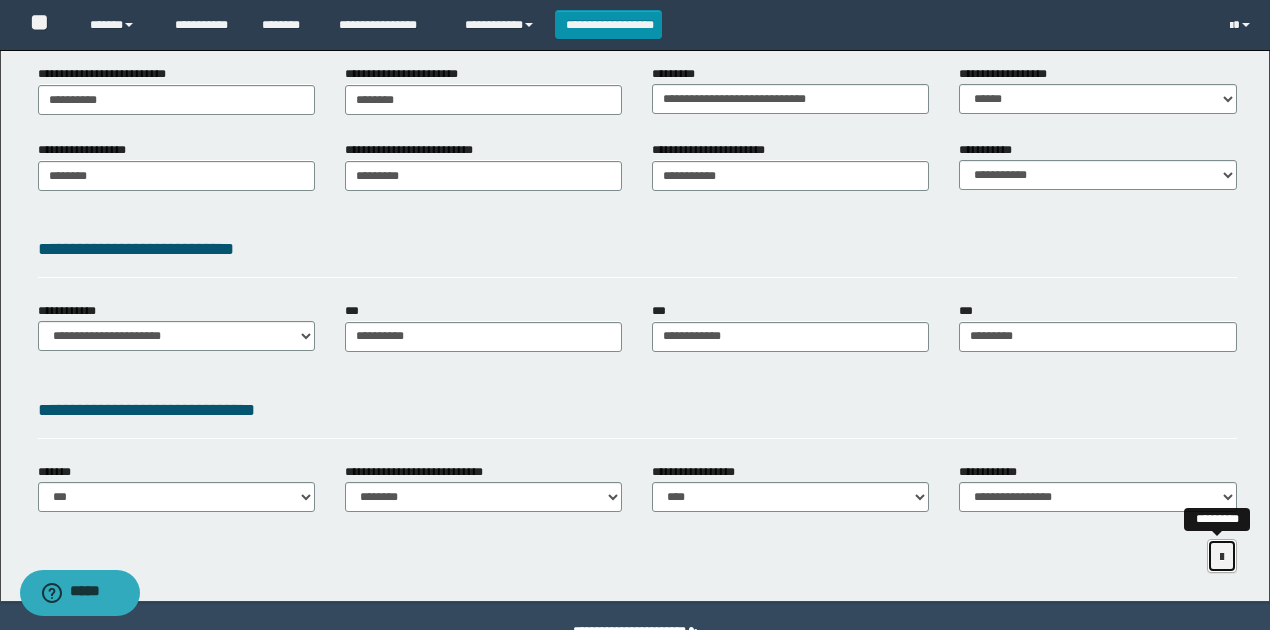 click at bounding box center (1222, 557) 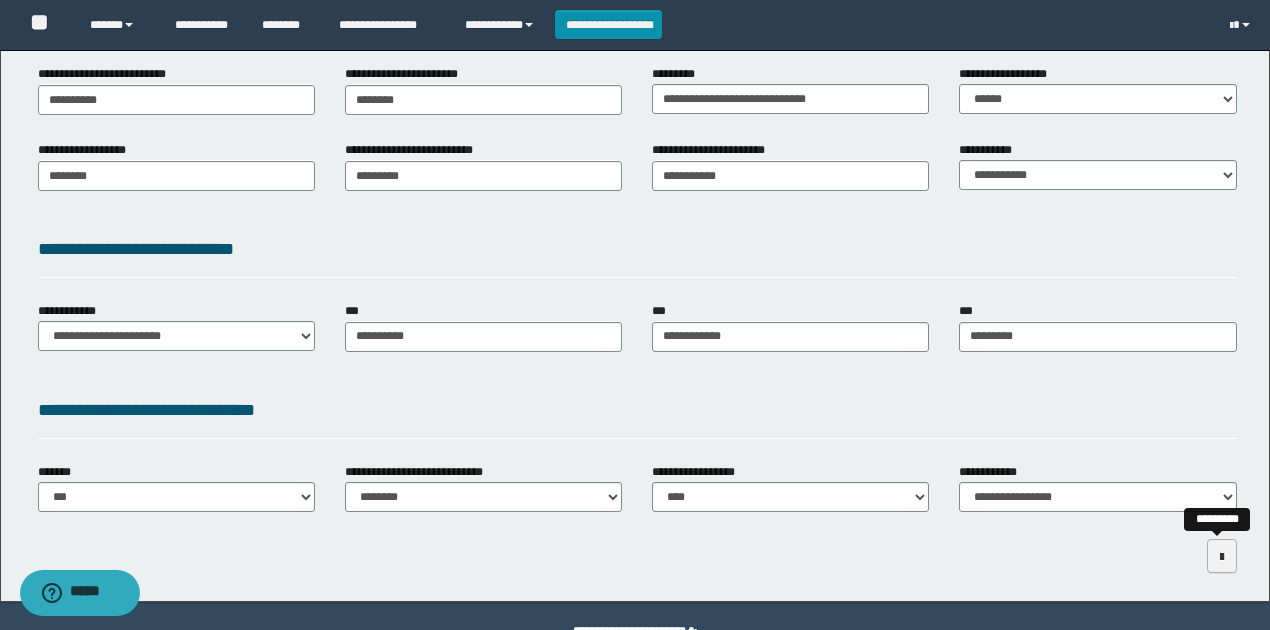scroll, scrollTop: 0, scrollLeft: 0, axis: both 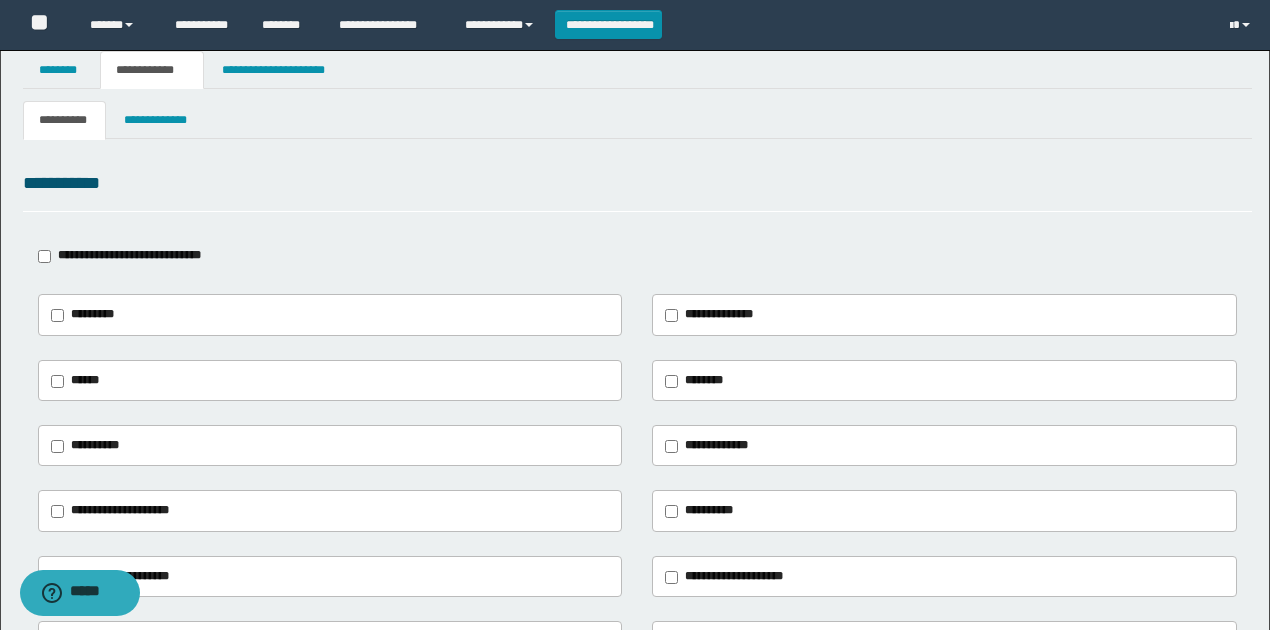 click on "**********" at bounding box center (129, 255) 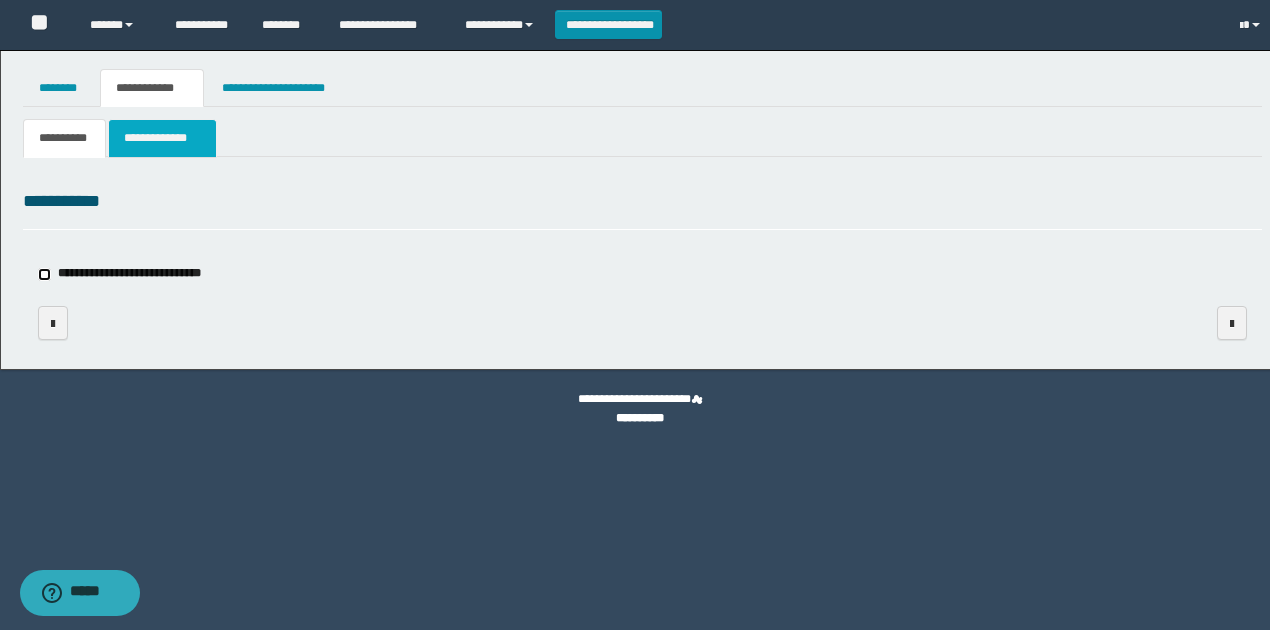 scroll, scrollTop: 0, scrollLeft: 0, axis: both 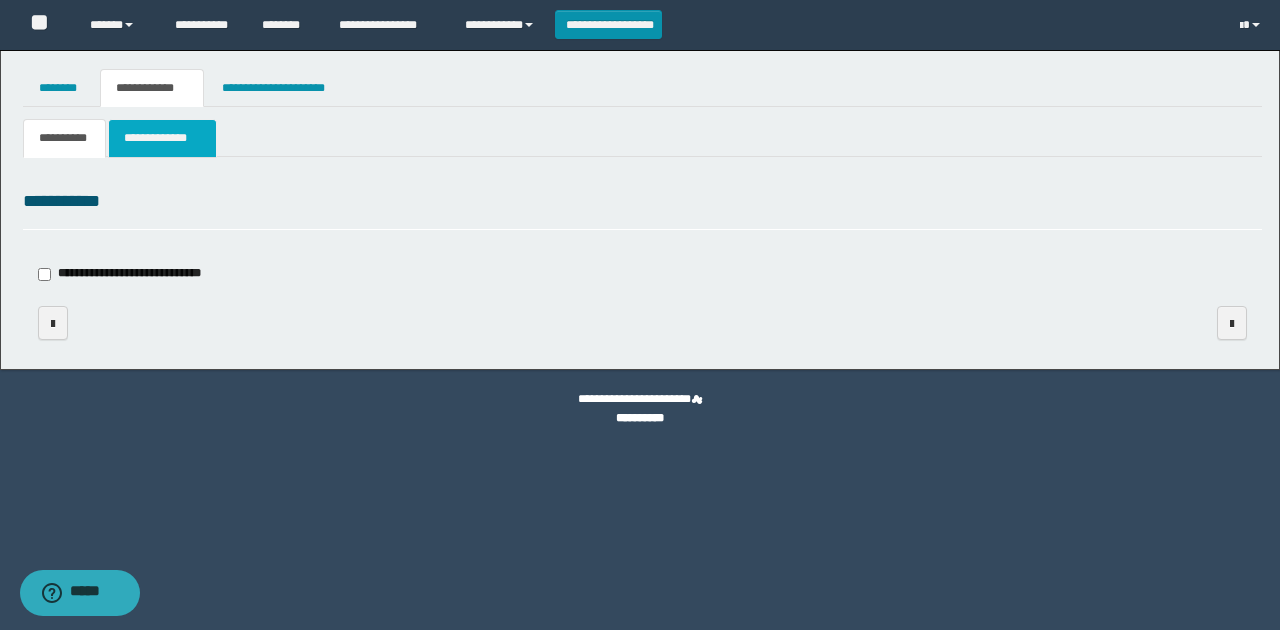 click on "**********" at bounding box center [162, 138] 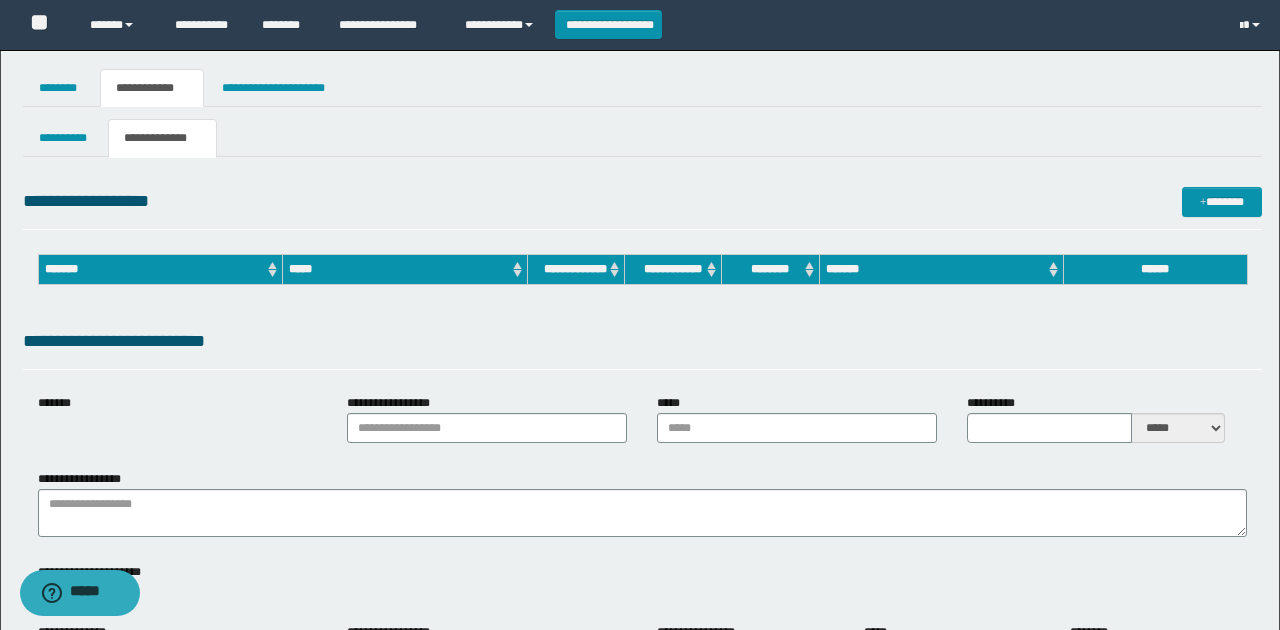 type on "*********" 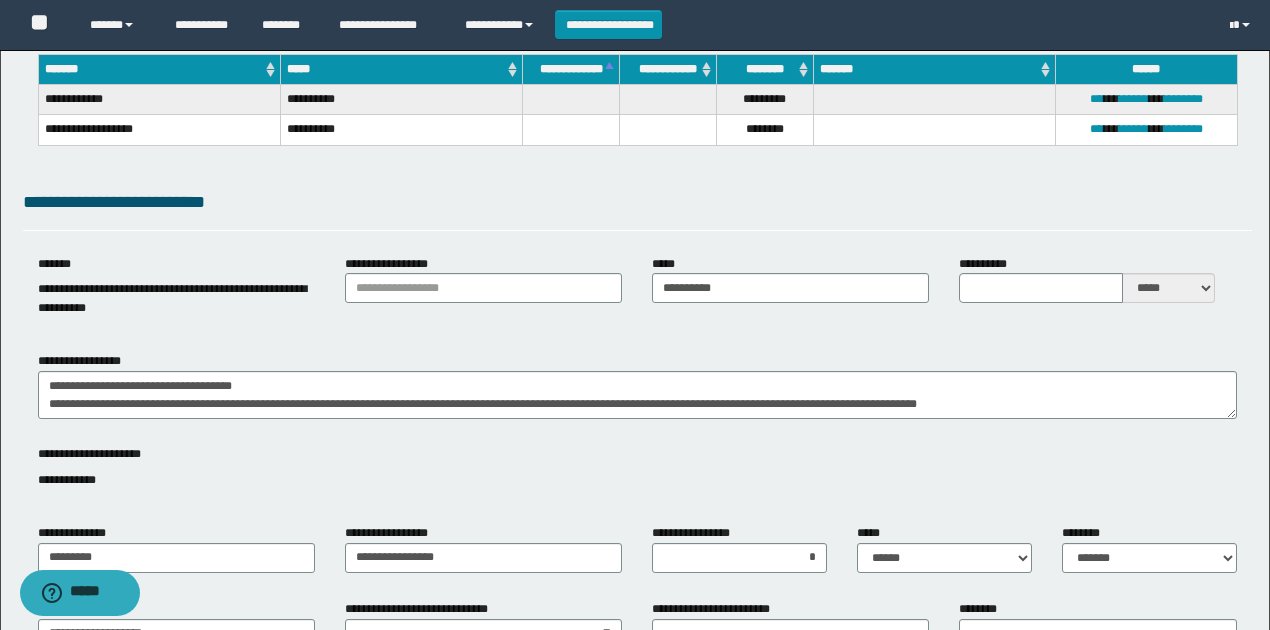 scroll, scrollTop: 266, scrollLeft: 0, axis: vertical 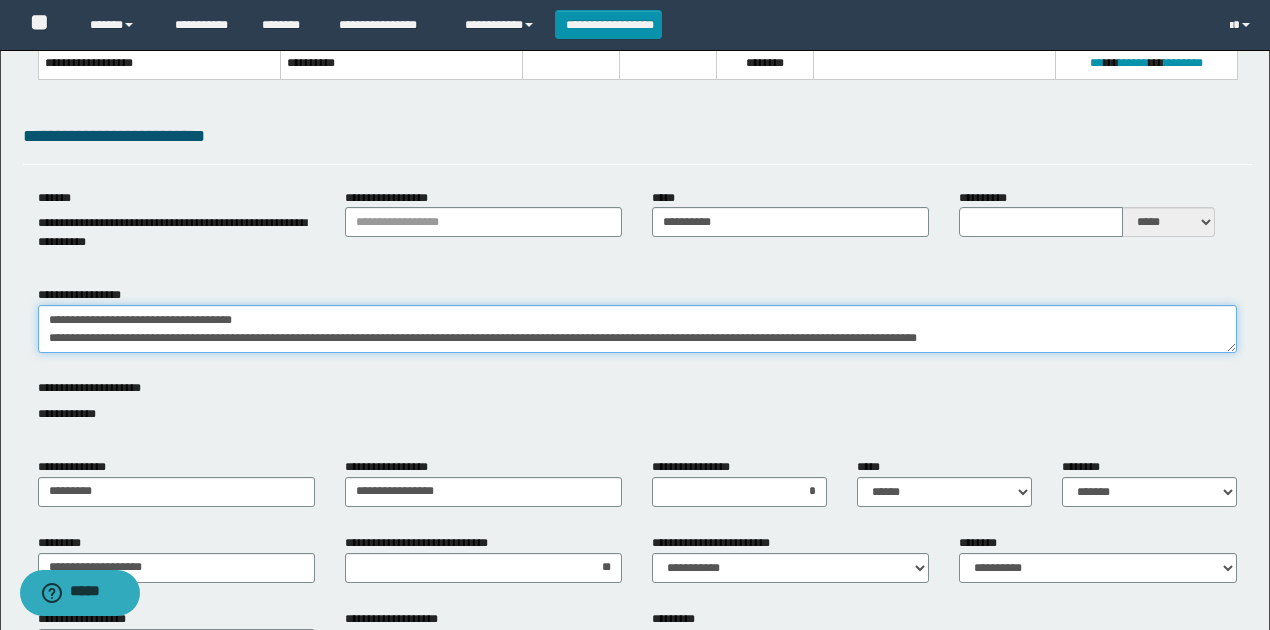 click on "**********" at bounding box center (637, 329) 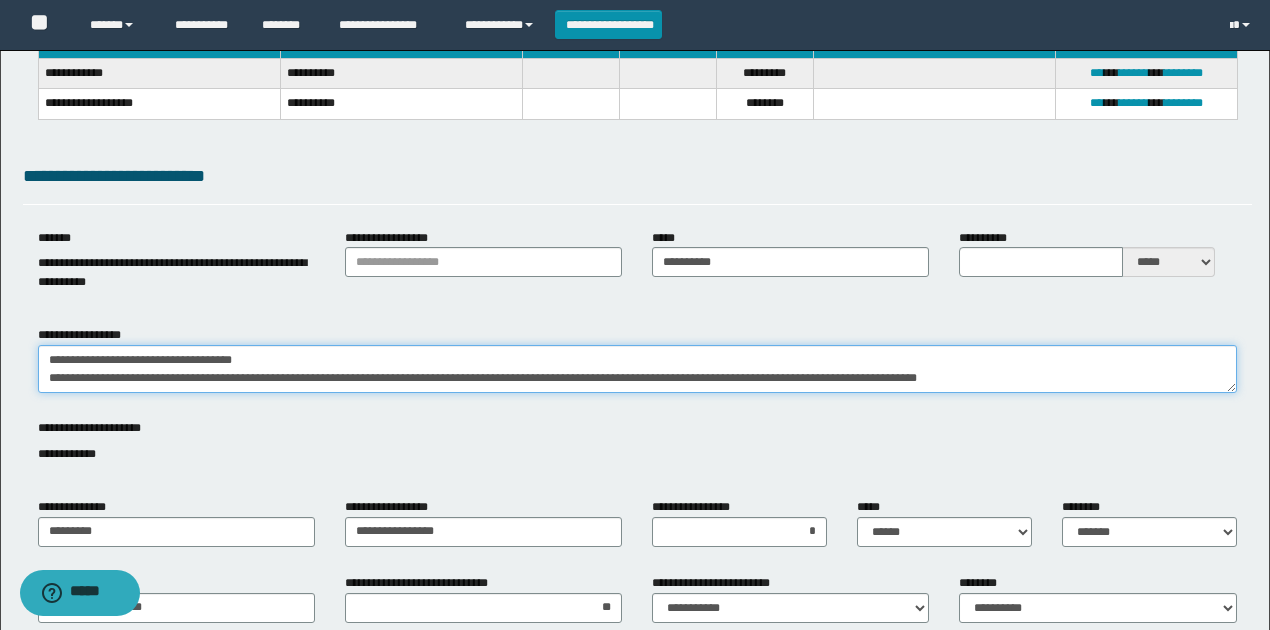 scroll, scrollTop: 0, scrollLeft: 0, axis: both 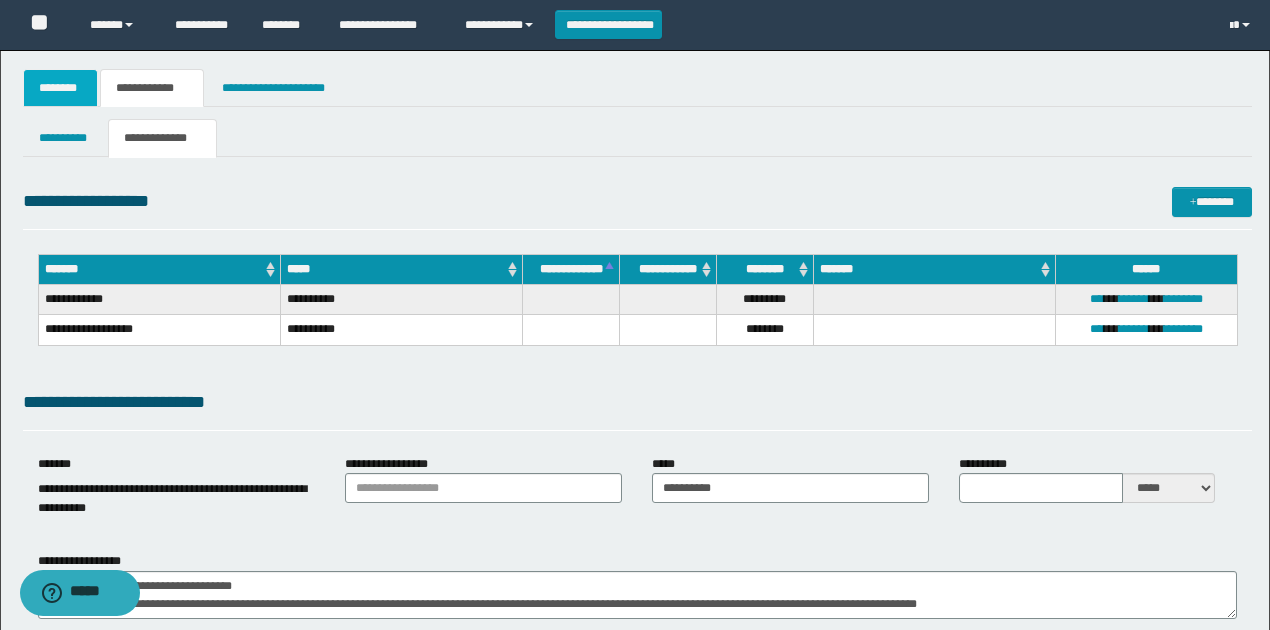 click on "********" at bounding box center [61, 88] 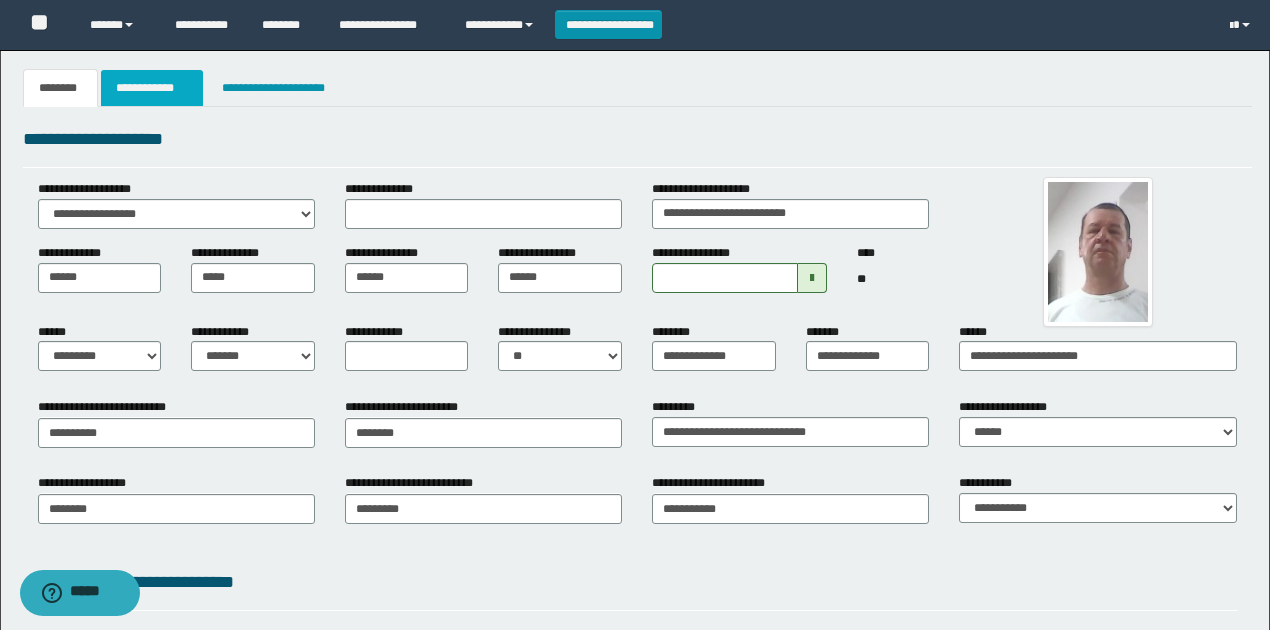 click on "**********" at bounding box center [152, 88] 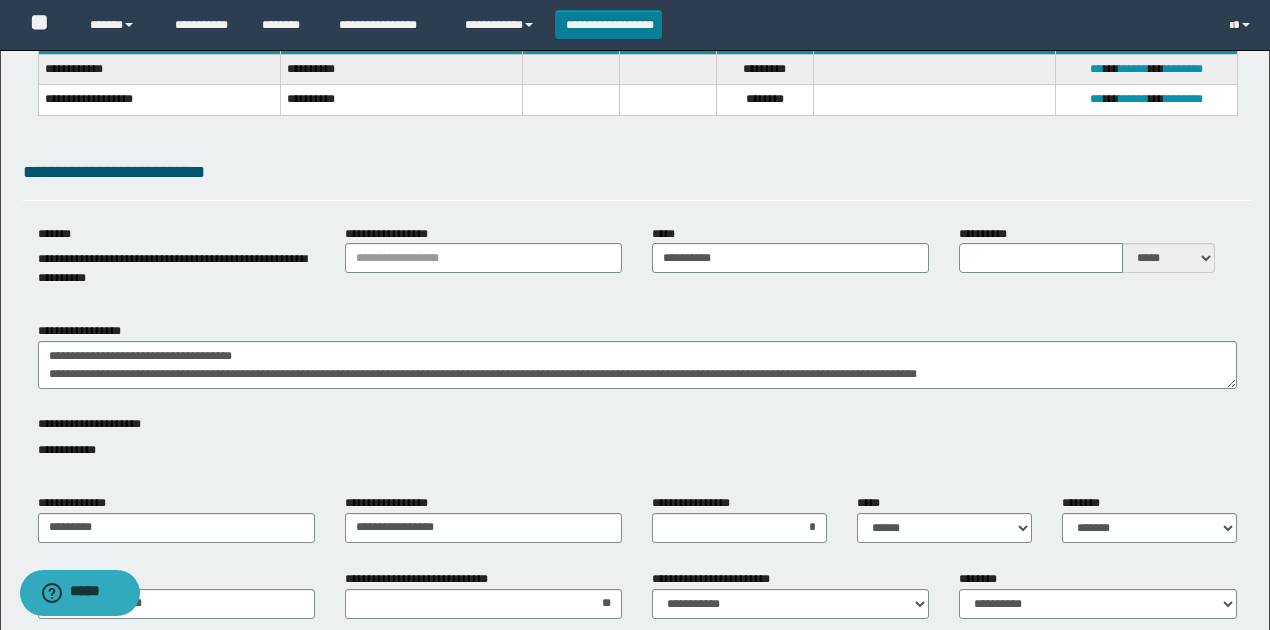 scroll, scrollTop: 200, scrollLeft: 0, axis: vertical 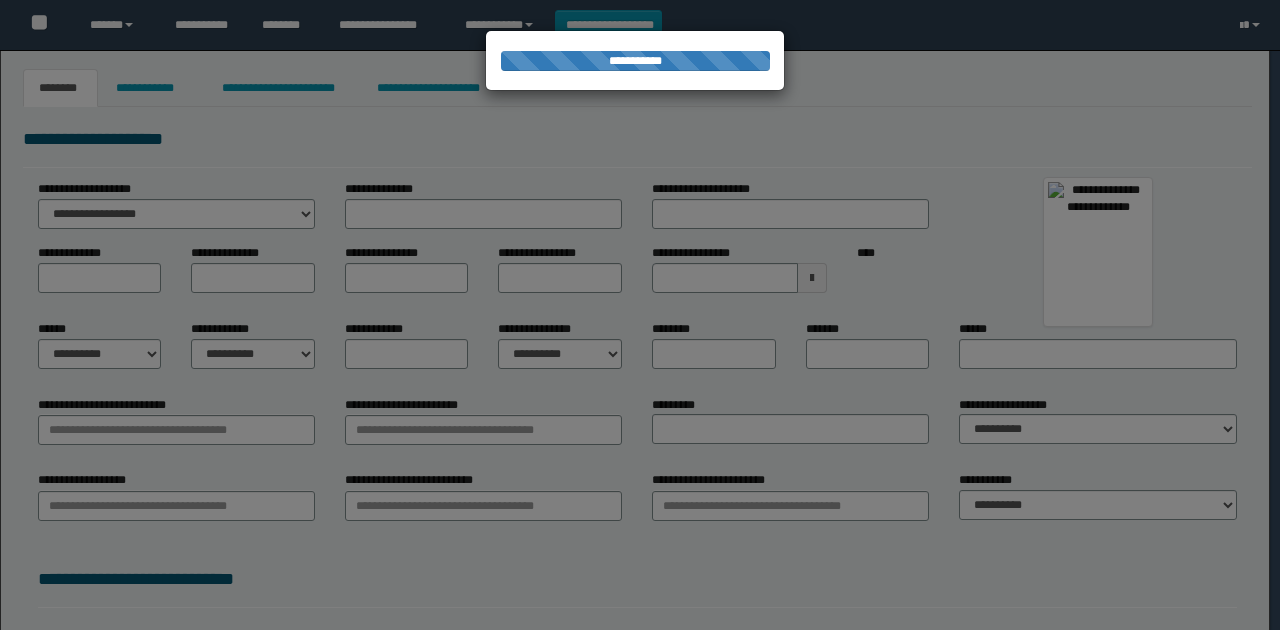type on "**********" 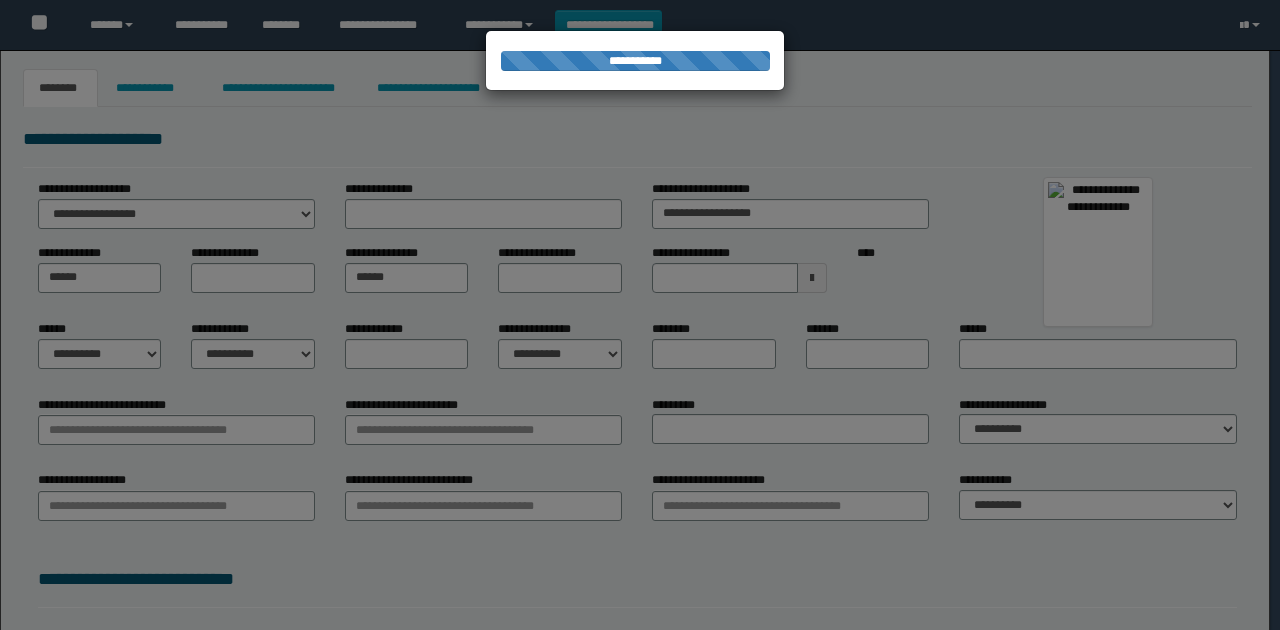 select on "*" 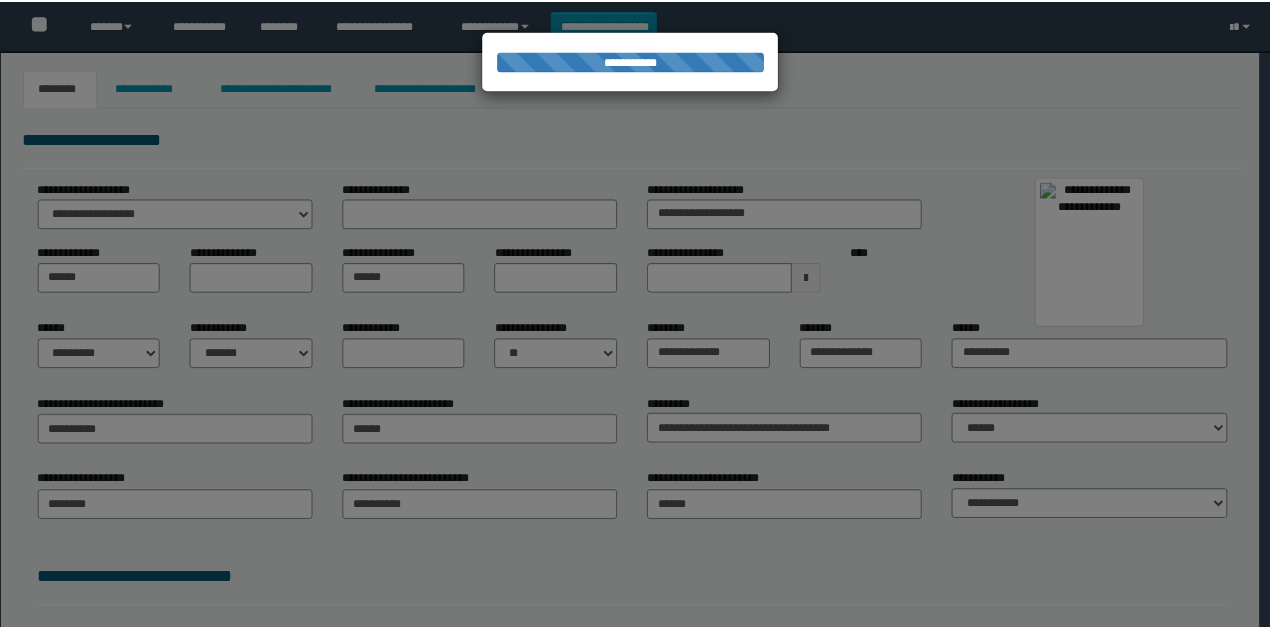scroll, scrollTop: 0, scrollLeft: 0, axis: both 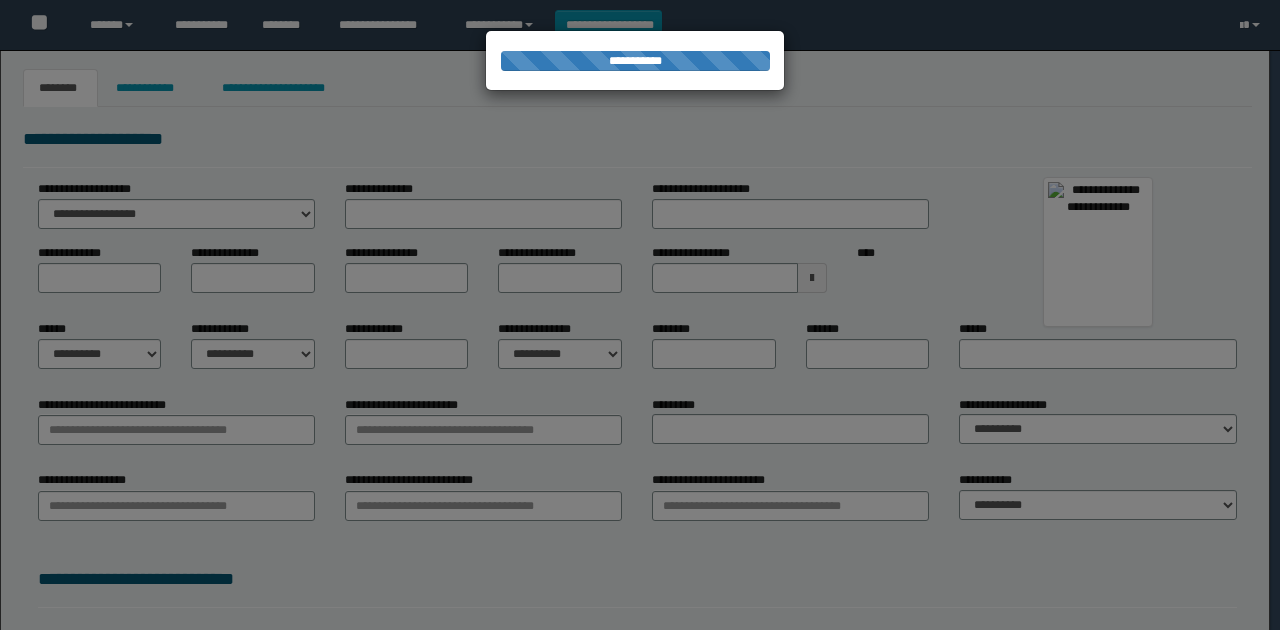 type on "******" 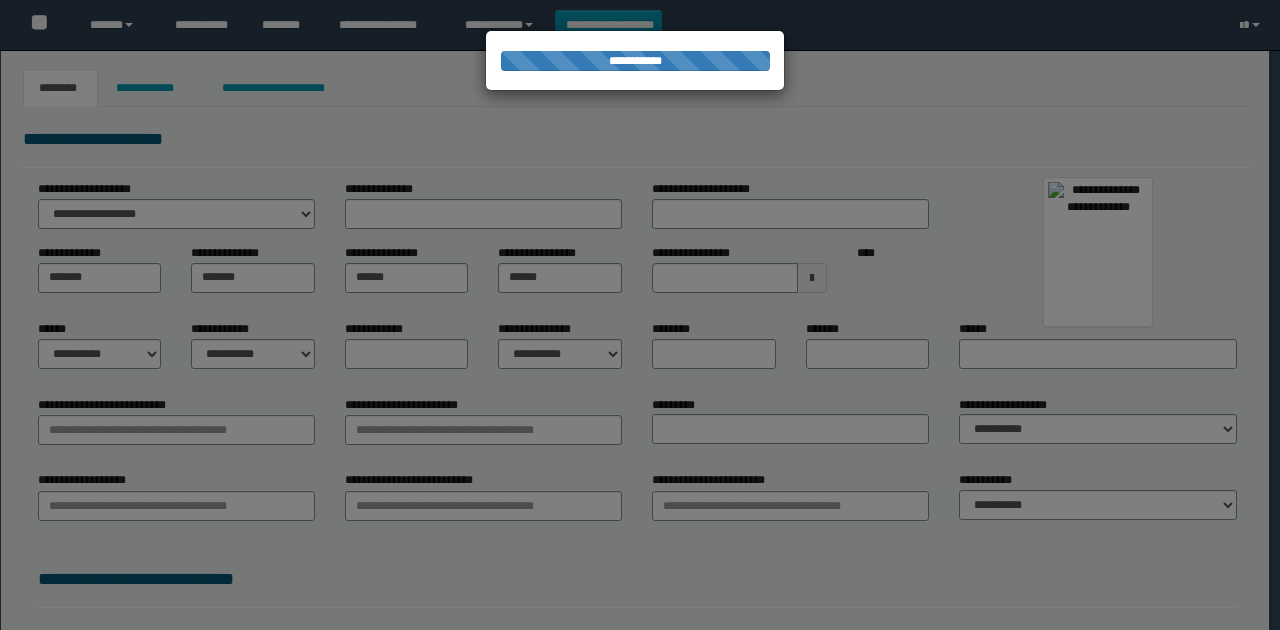 select 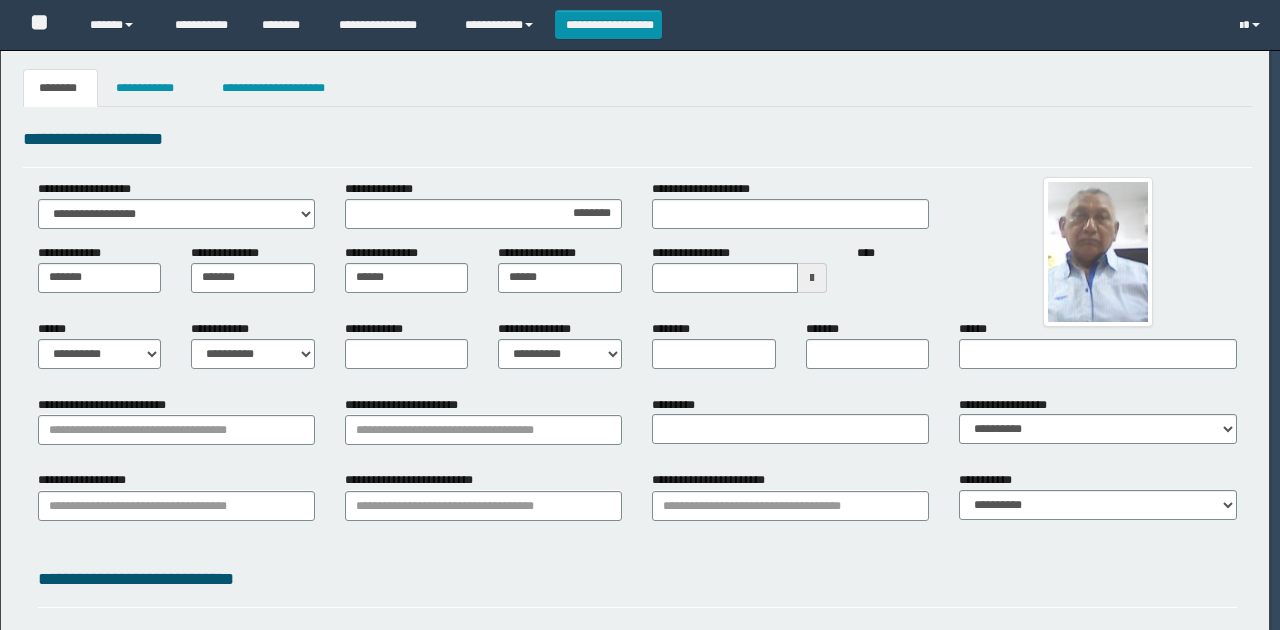 scroll, scrollTop: 0, scrollLeft: 0, axis: both 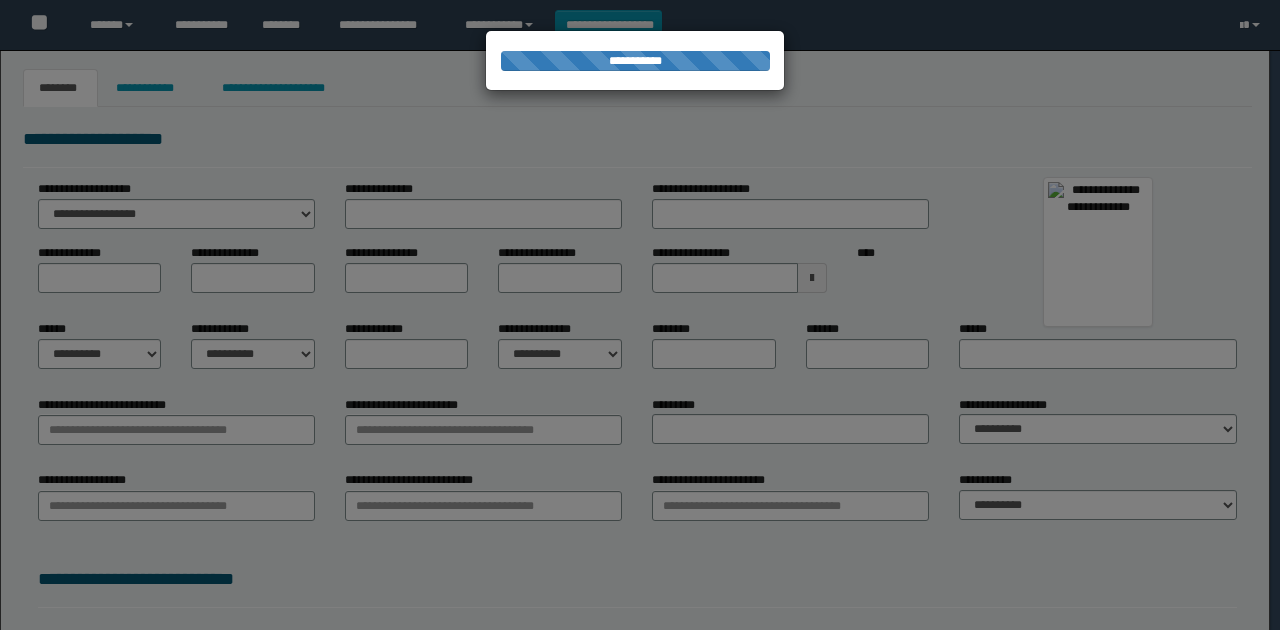 type on "*****" 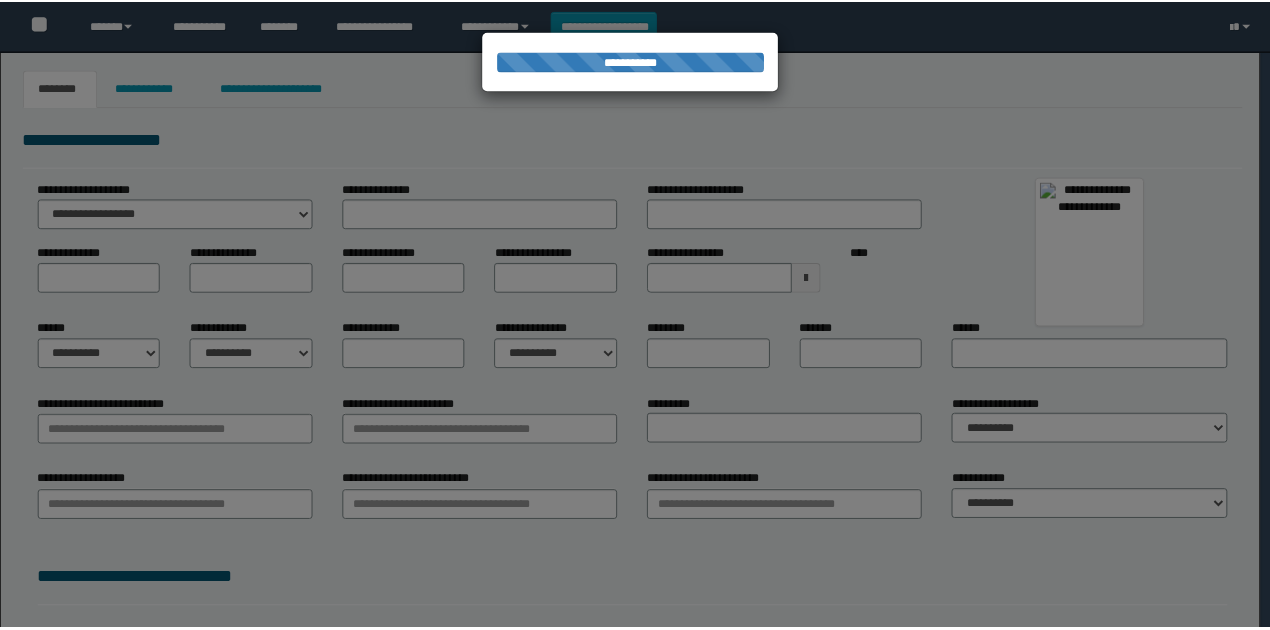 scroll, scrollTop: 0, scrollLeft: 0, axis: both 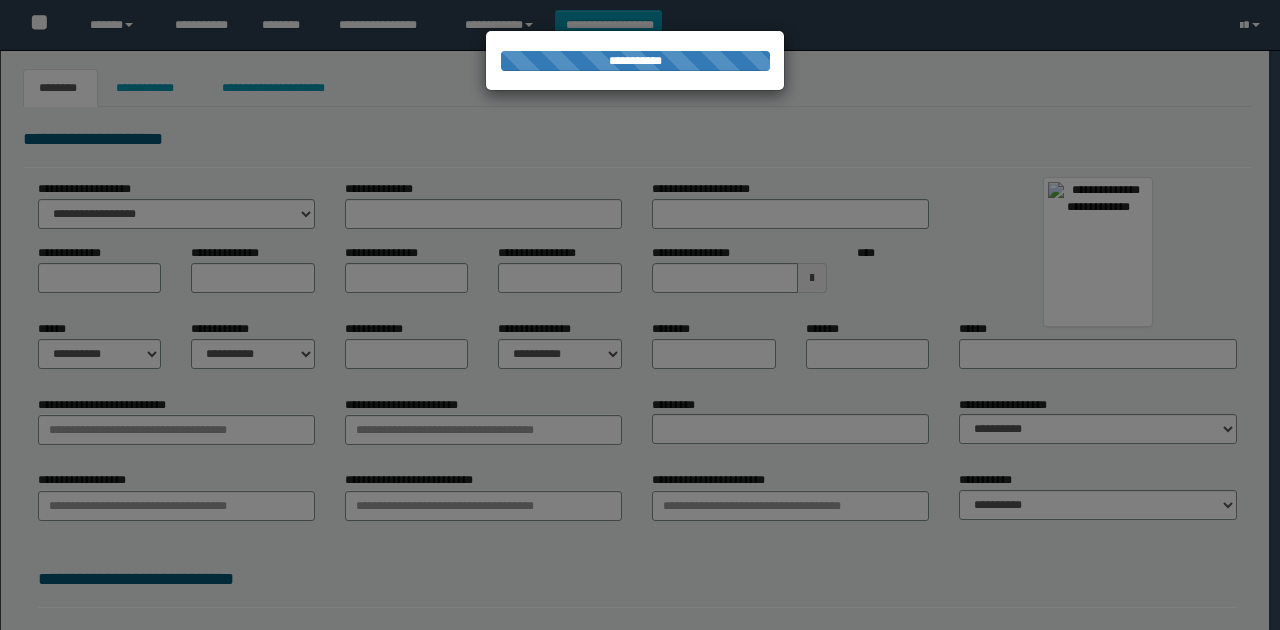 type on "**********" 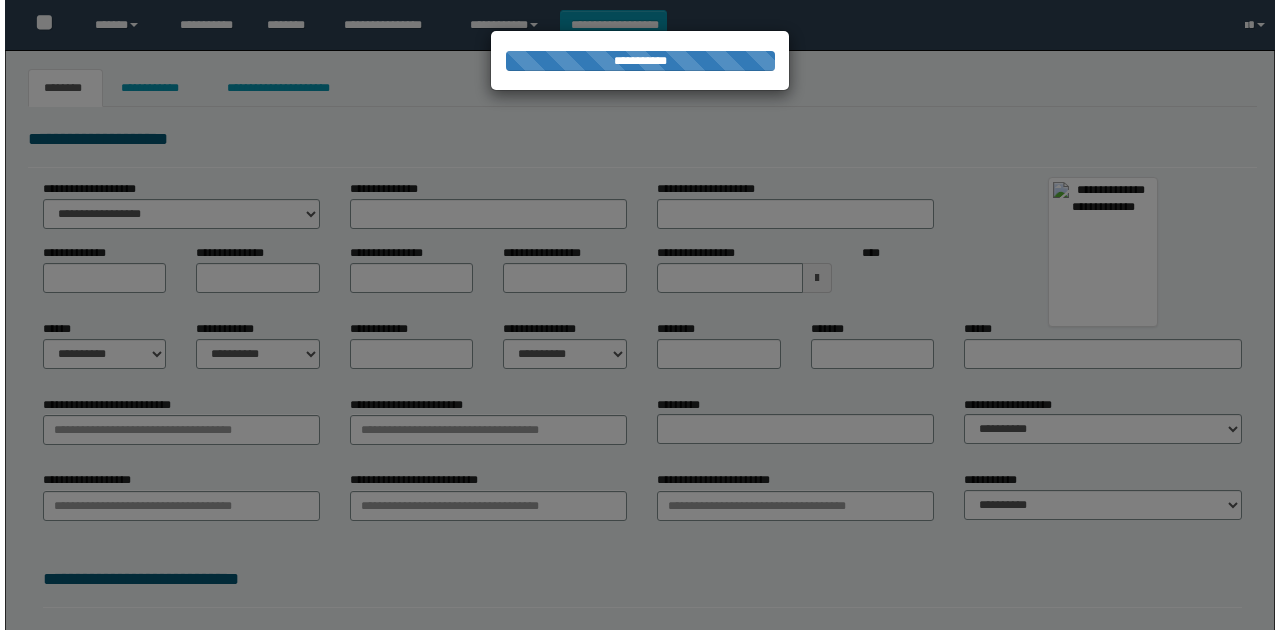 scroll, scrollTop: 0, scrollLeft: 0, axis: both 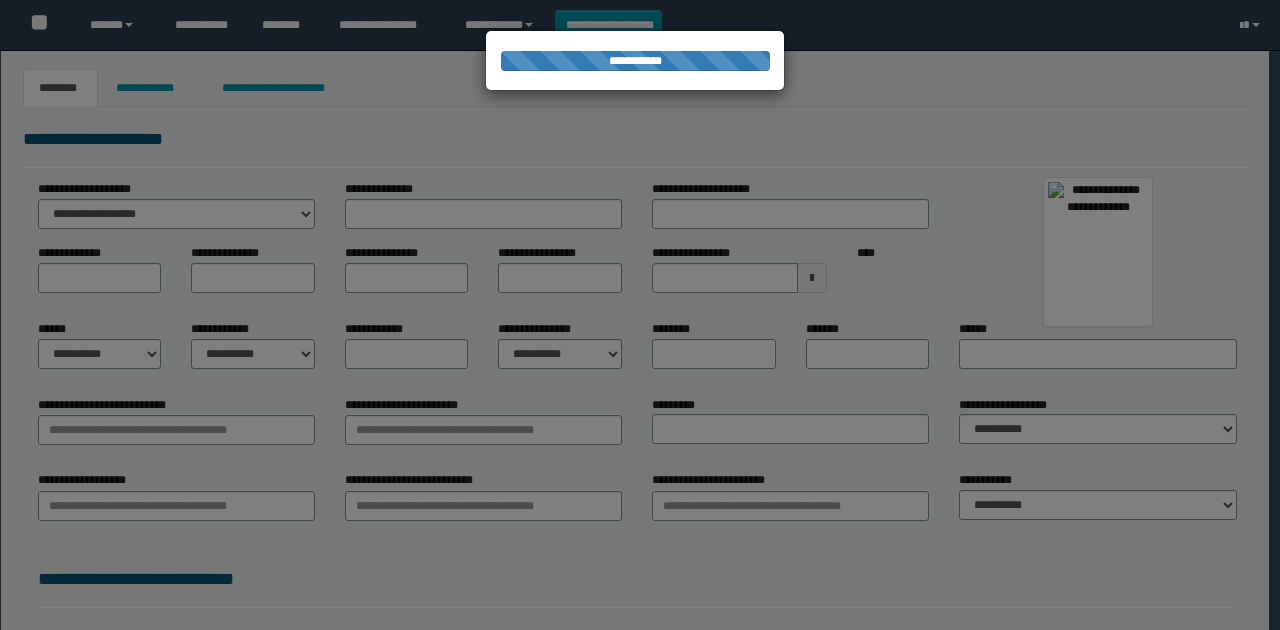 type on "**********" 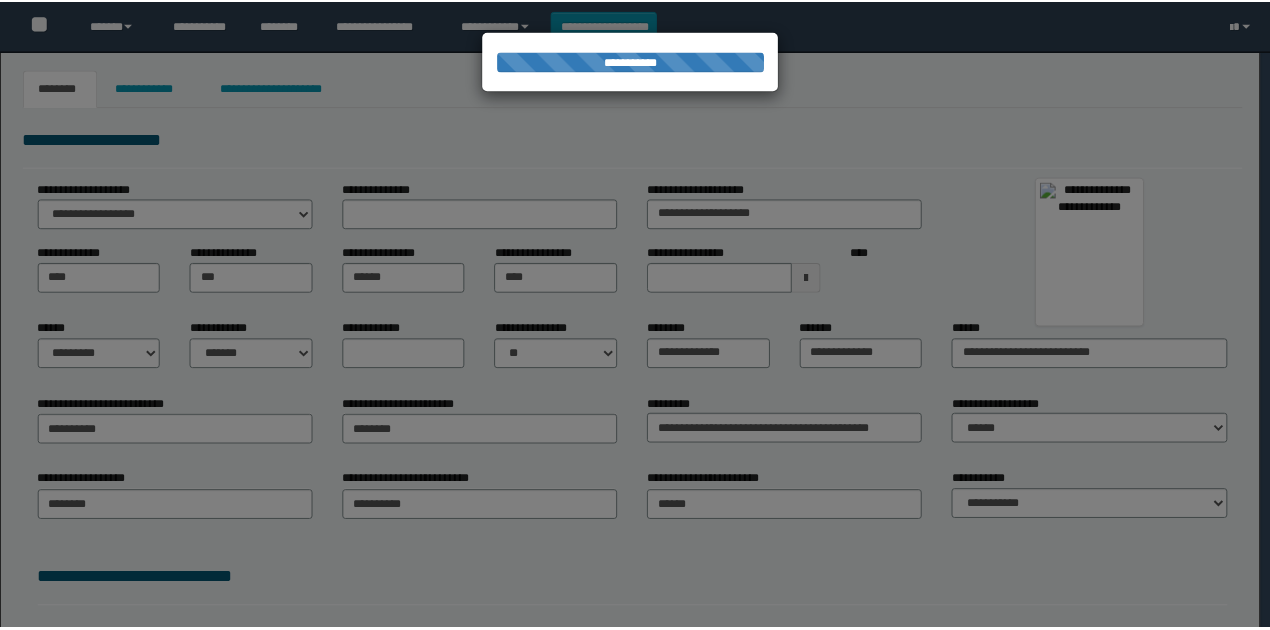 scroll, scrollTop: 0, scrollLeft: 0, axis: both 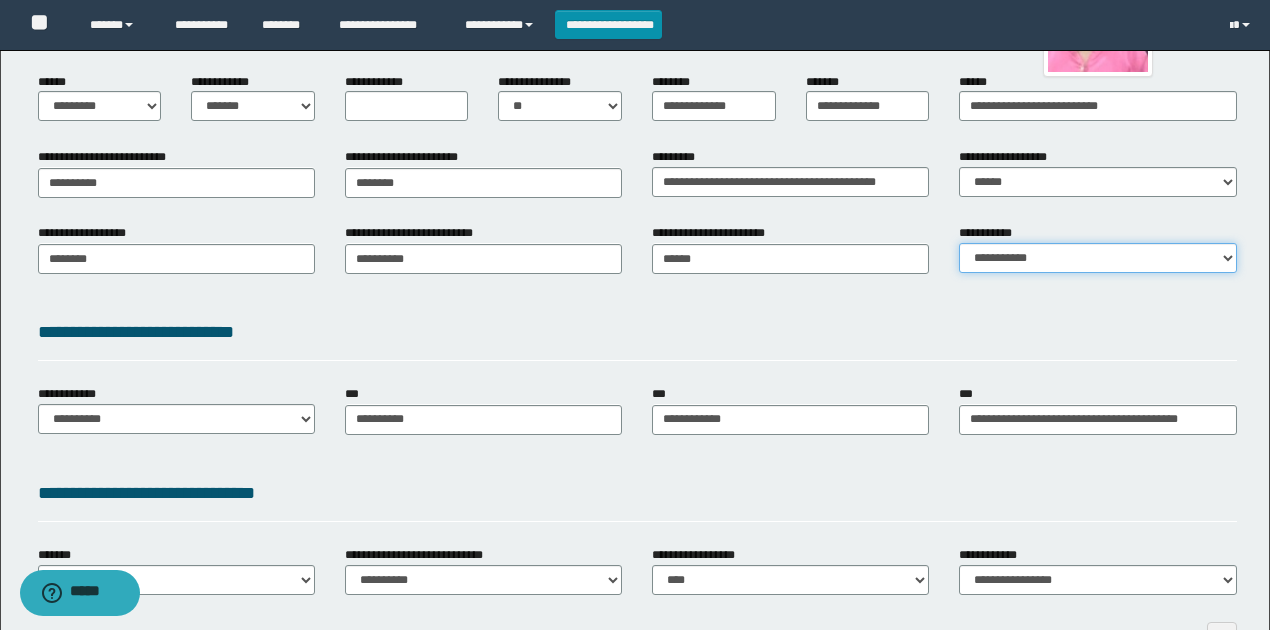 click on "**********" at bounding box center [1097, 258] 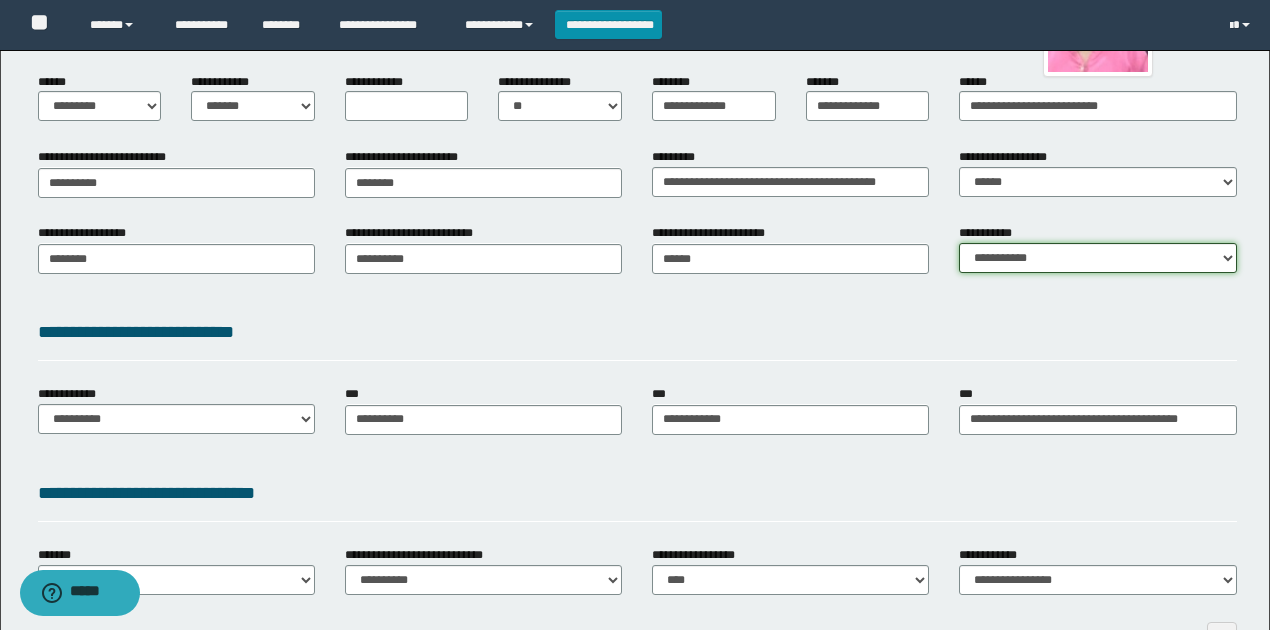 select on "*" 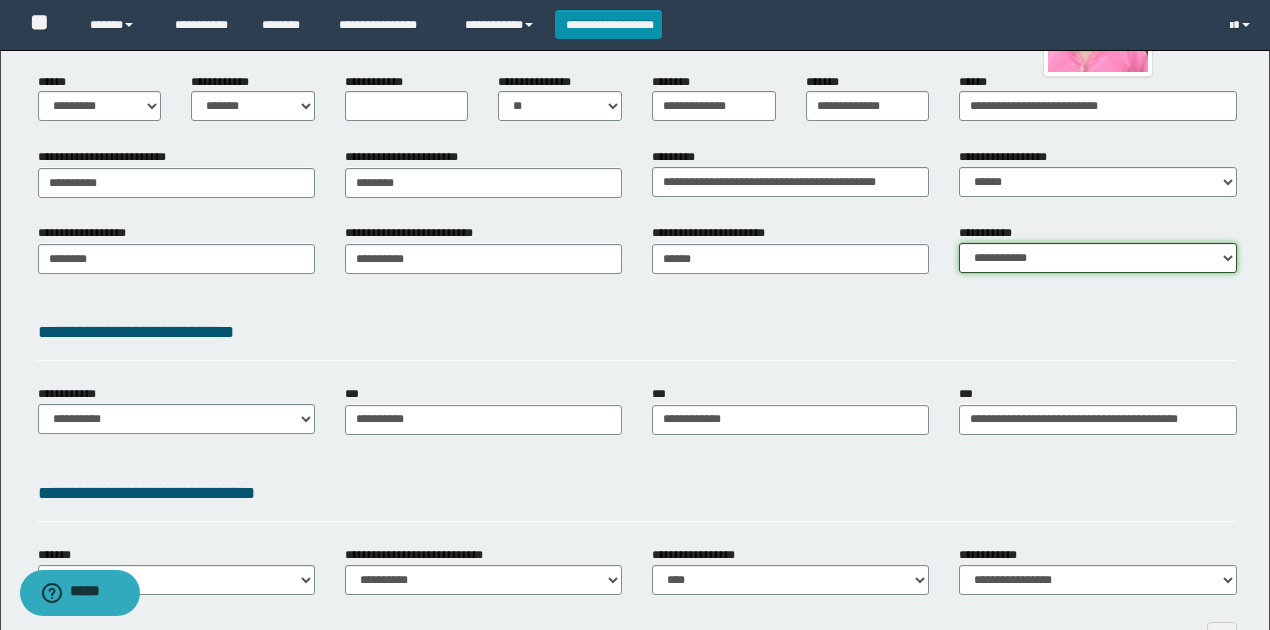click on "**********" at bounding box center (1097, 258) 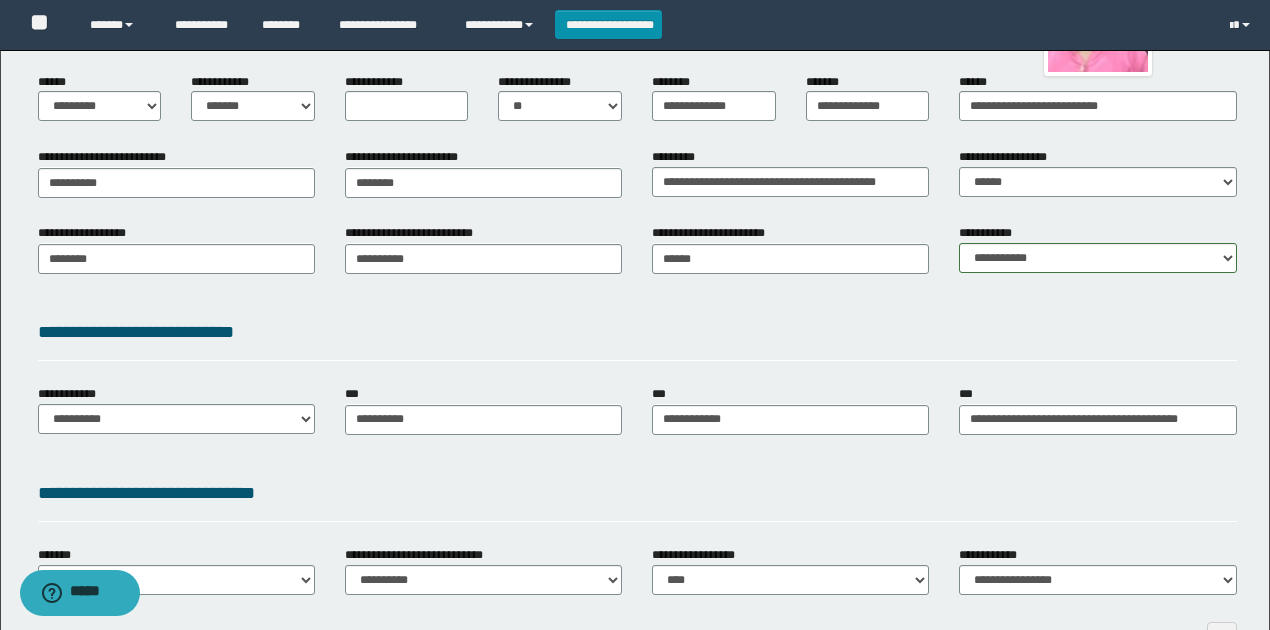 click on "**********" at bounding box center (637, 339) 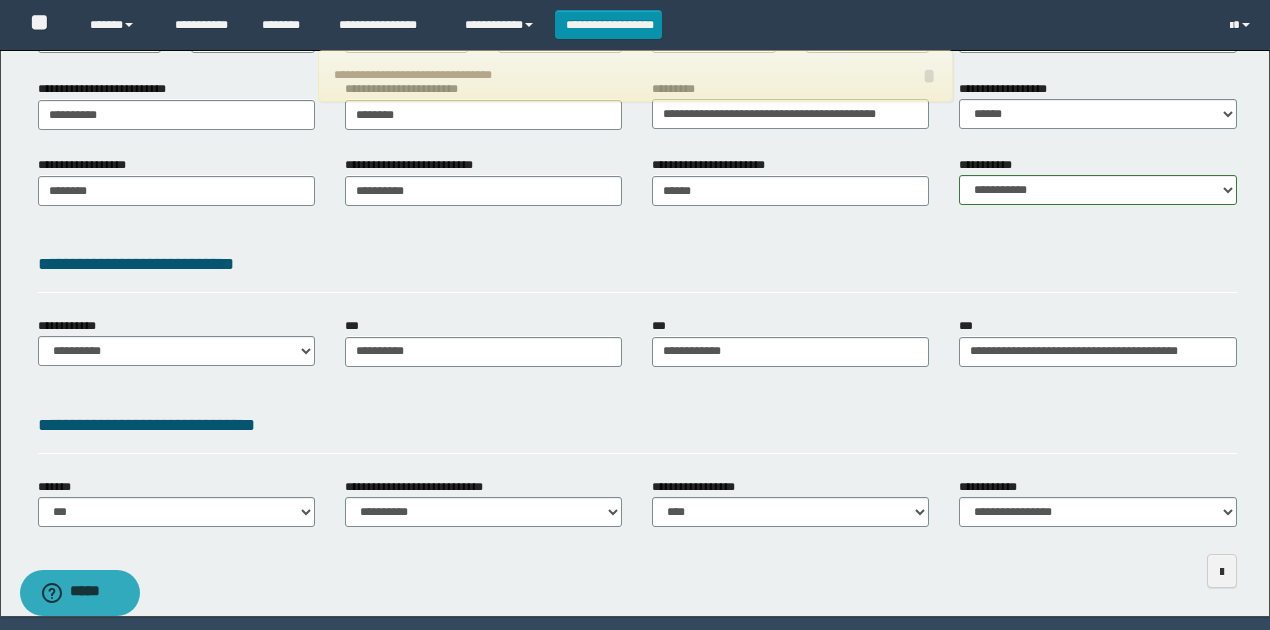 scroll, scrollTop: 383, scrollLeft: 0, axis: vertical 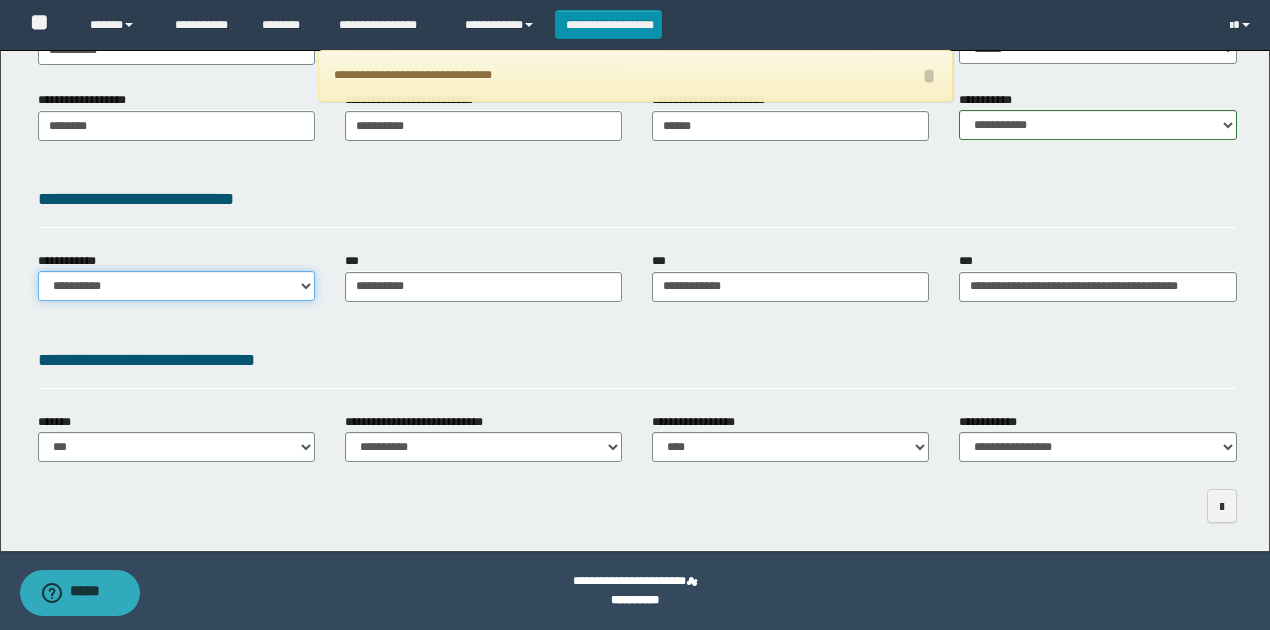 click on "**********" at bounding box center (176, 286) 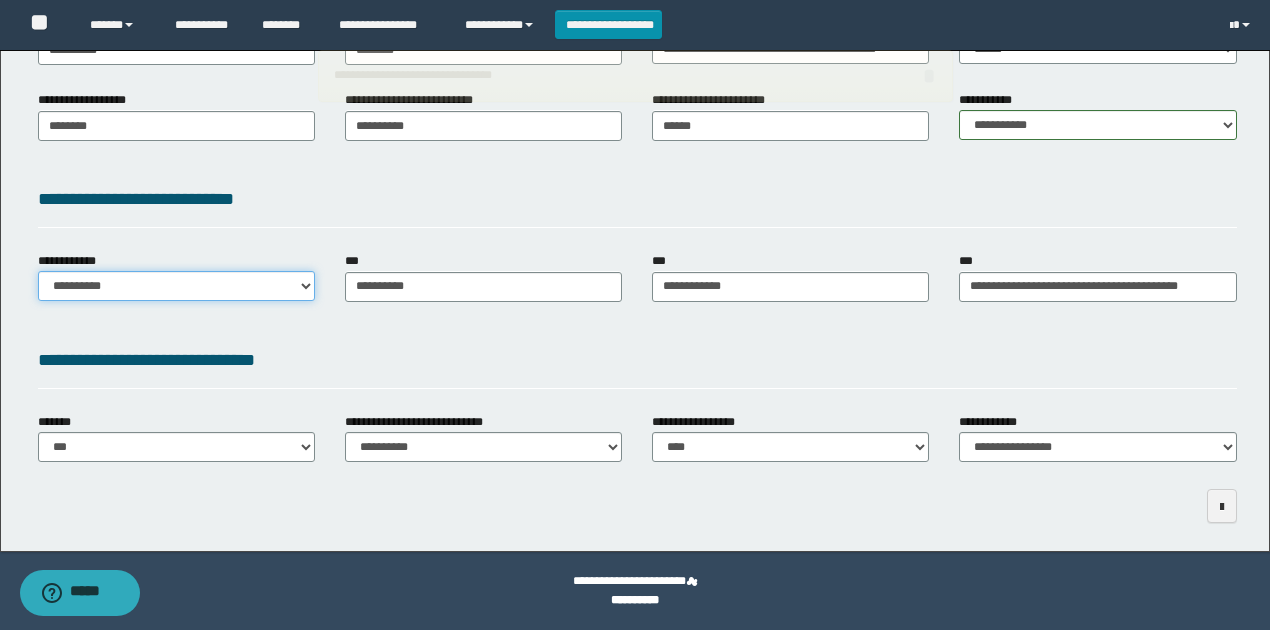 select on "**" 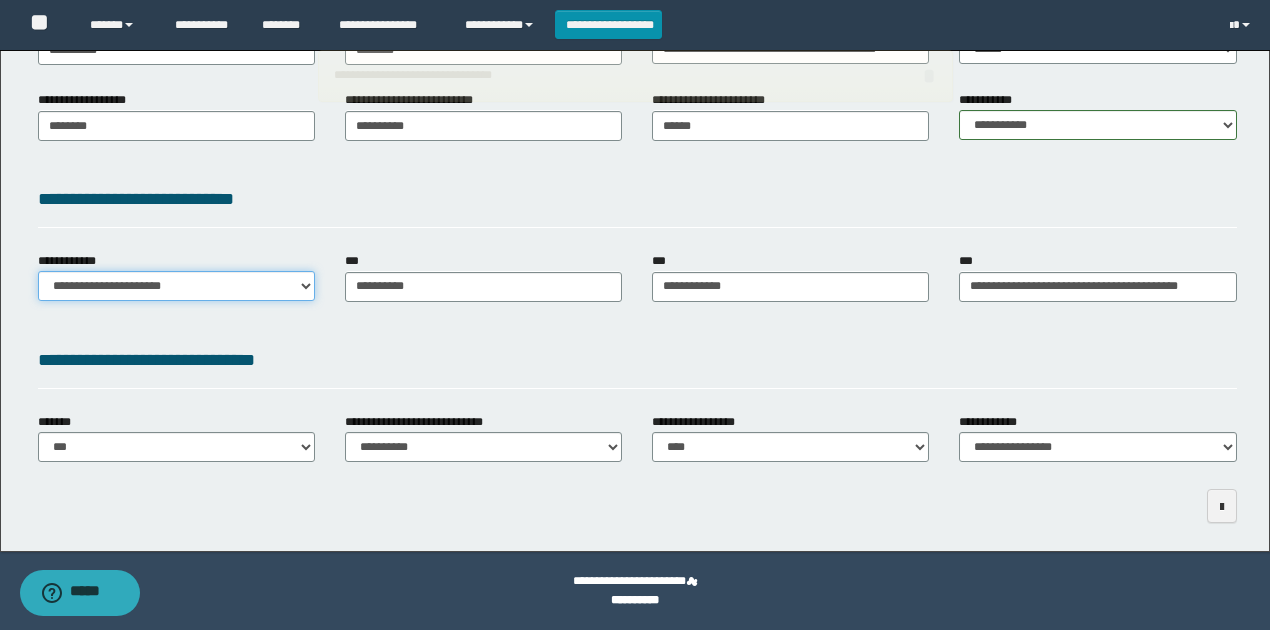 click on "**********" at bounding box center [176, 286] 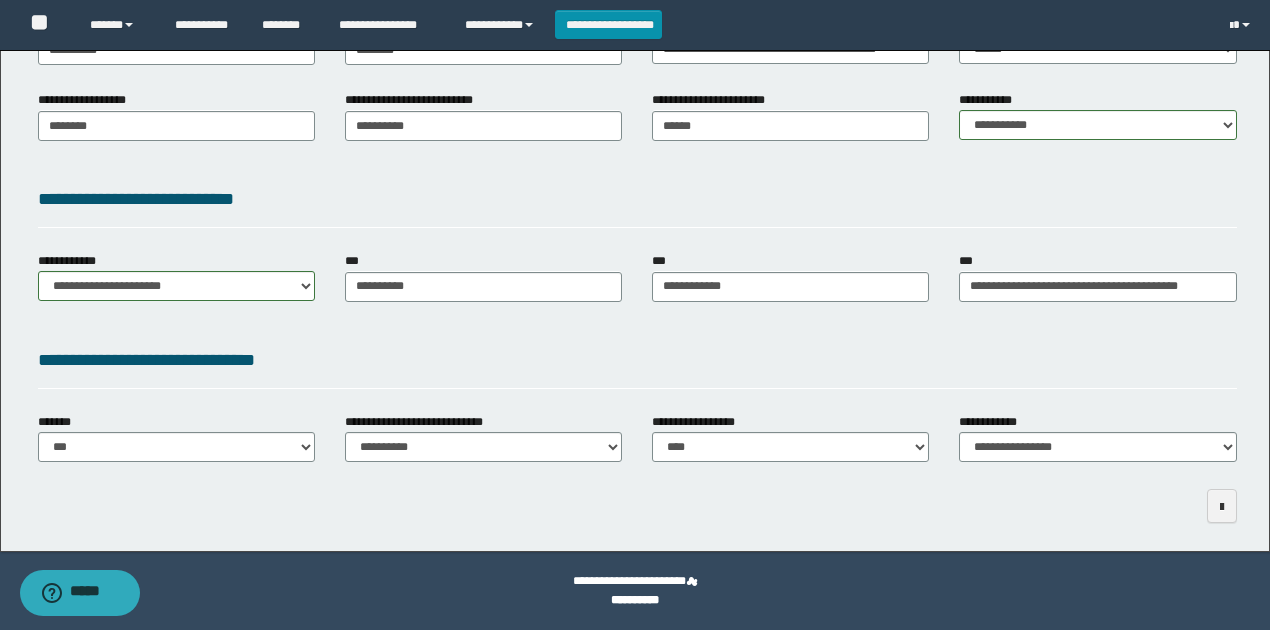 click on "**********" at bounding box center [637, 360] 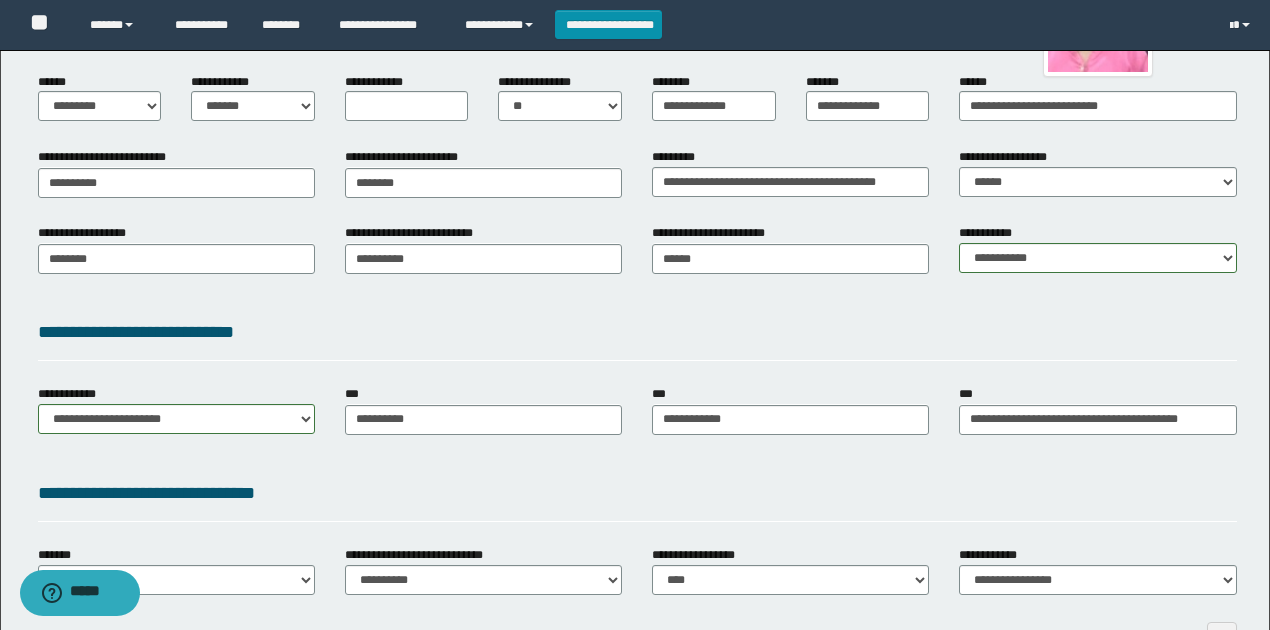 scroll, scrollTop: 383, scrollLeft: 0, axis: vertical 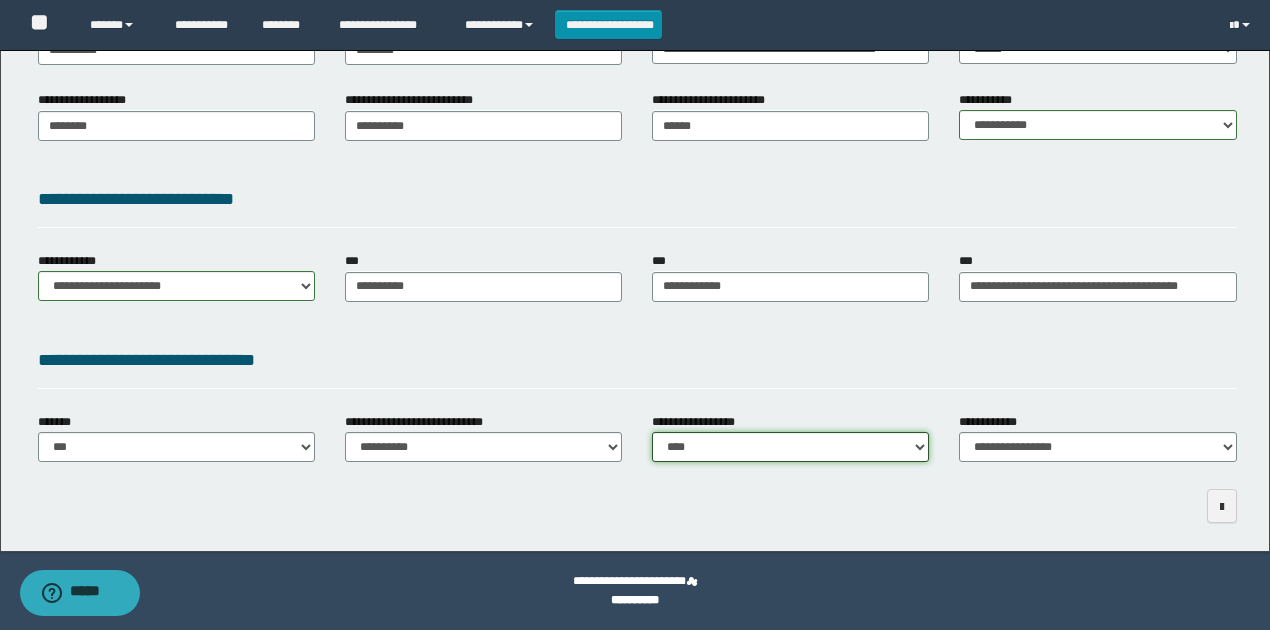 click on "**********" at bounding box center (790, 447) 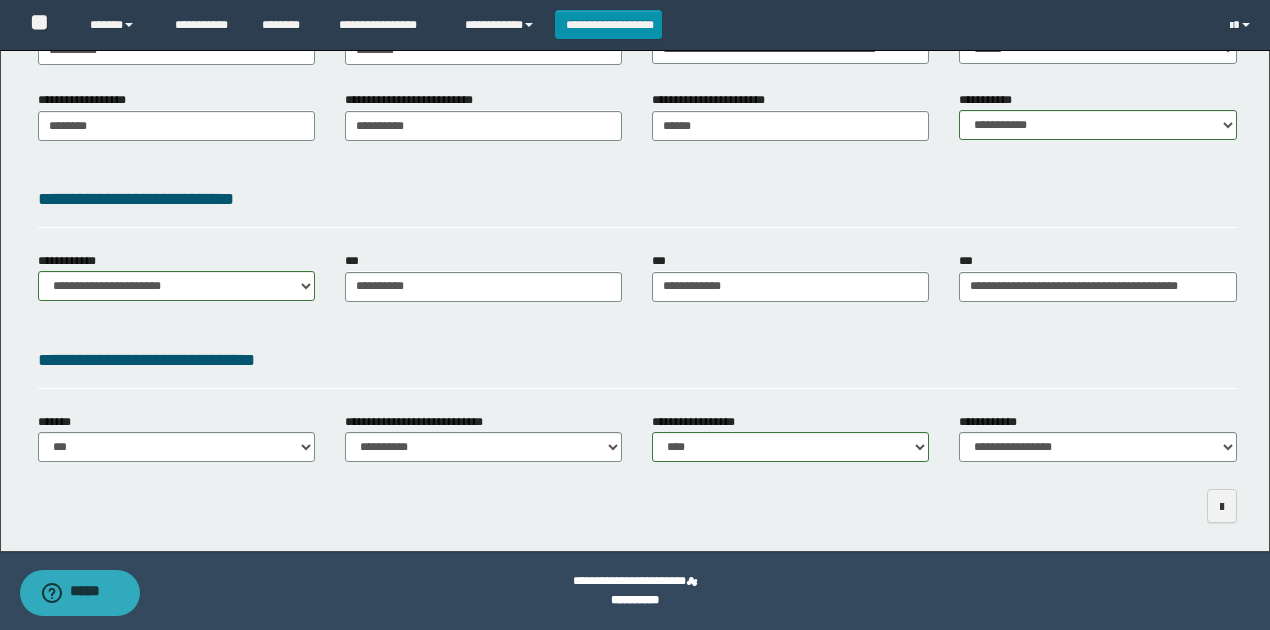click on "**********" at bounding box center [637, 364] 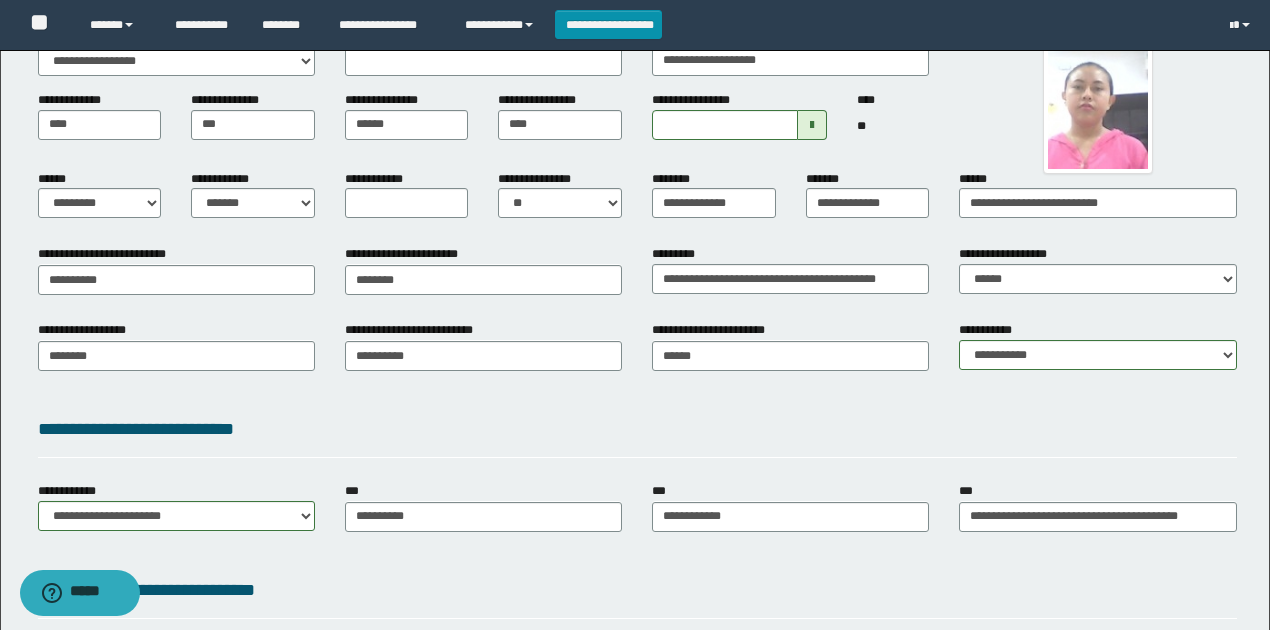 scroll, scrollTop: 383, scrollLeft: 0, axis: vertical 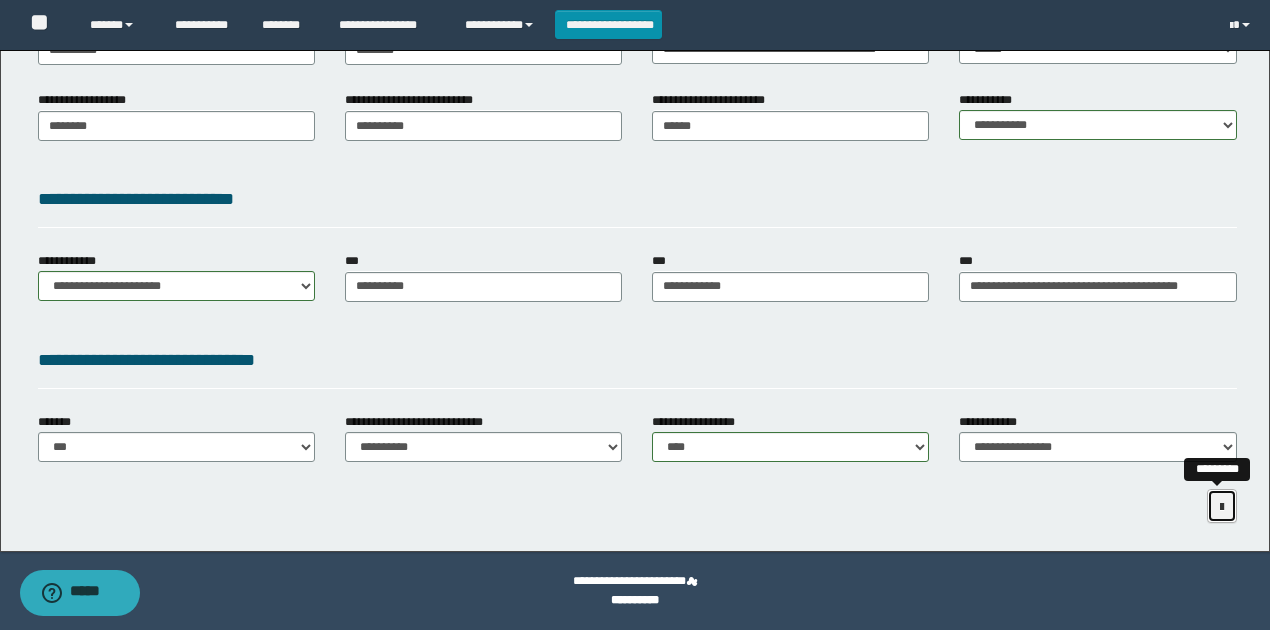 click at bounding box center [1222, 506] 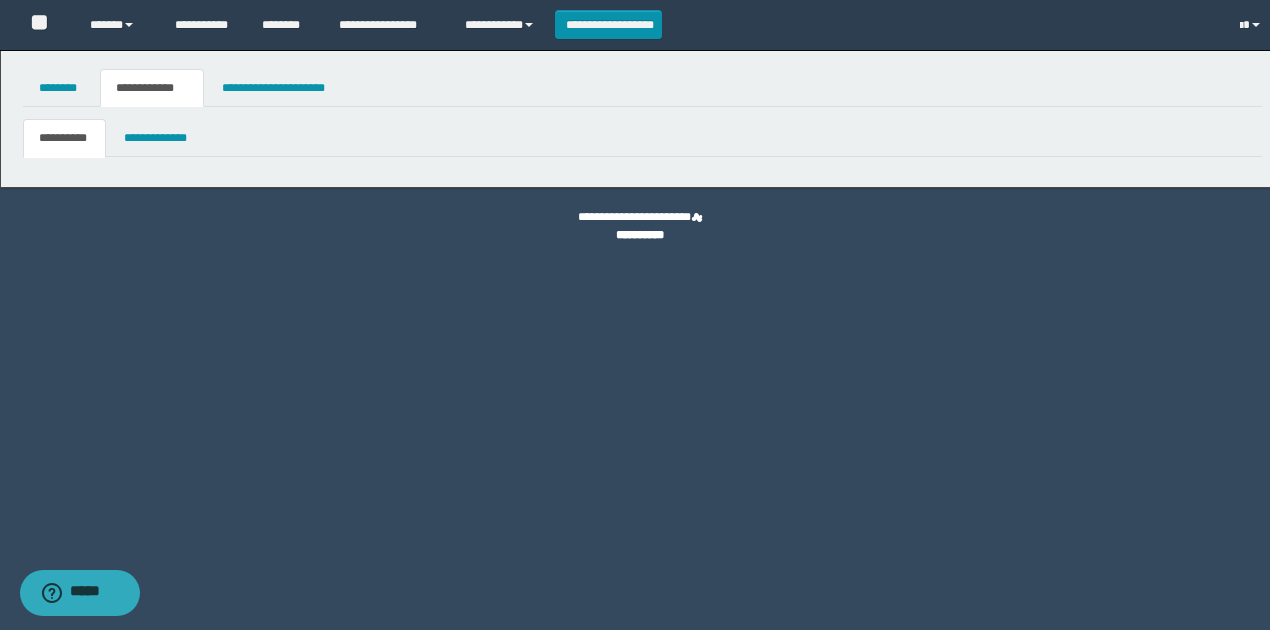scroll, scrollTop: 0, scrollLeft: 0, axis: both 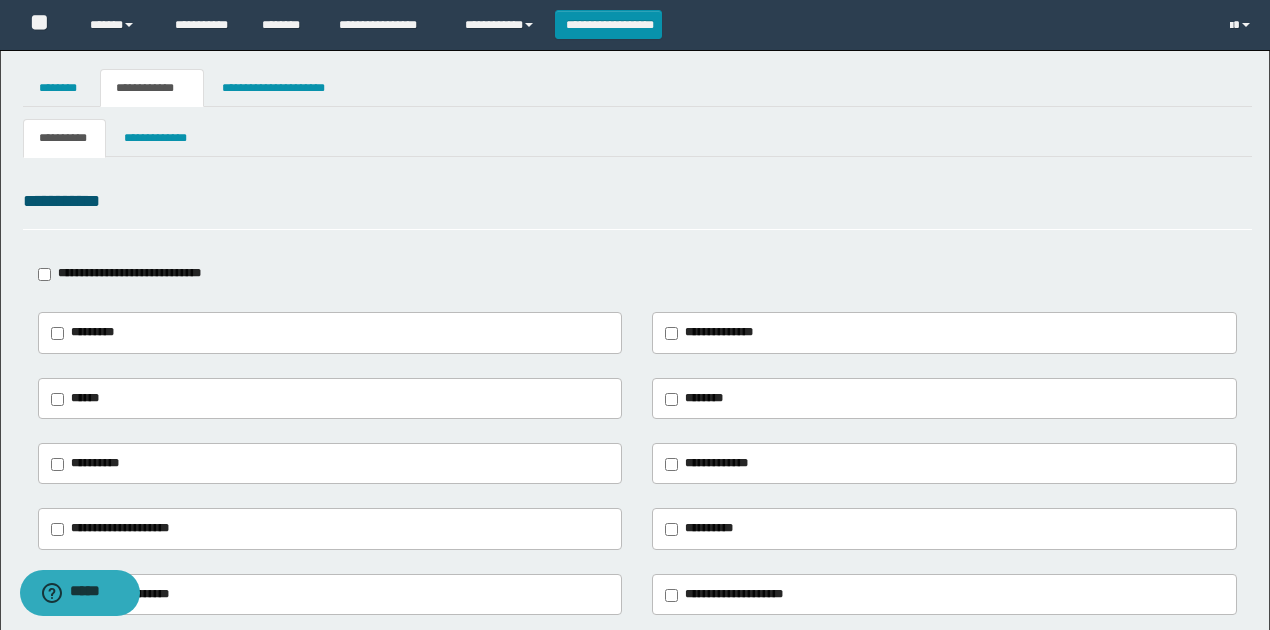 click on "**********" at bounding box center (129, 273) 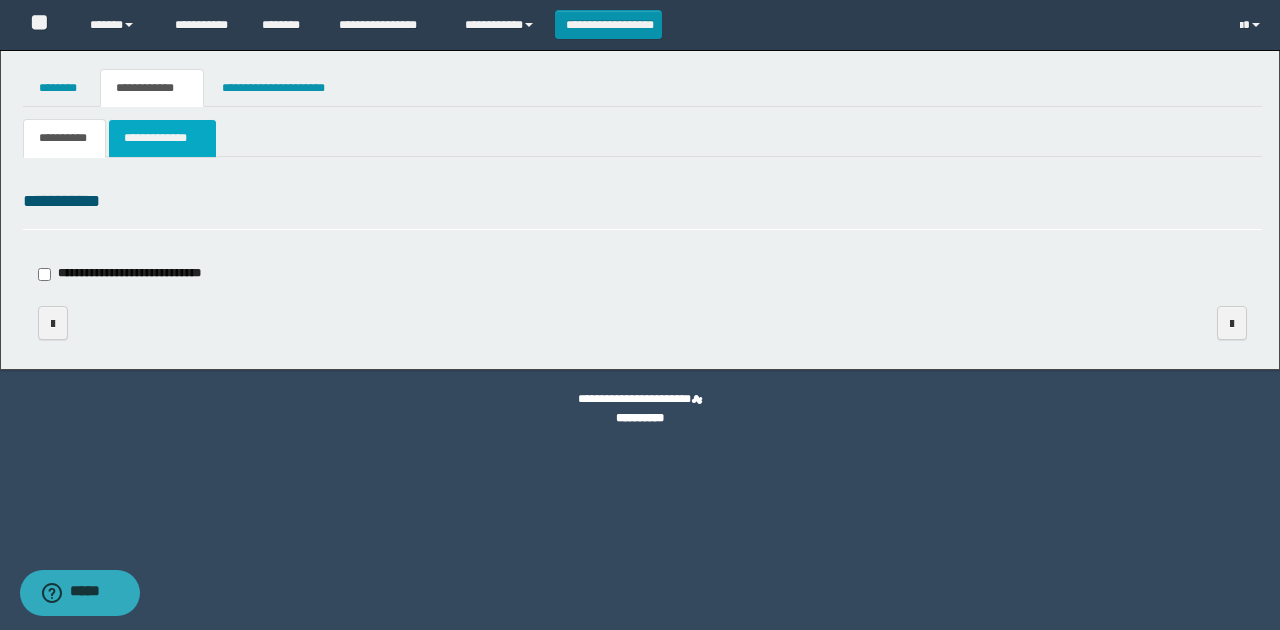 click on "**********" at bounding box center [162, 138] 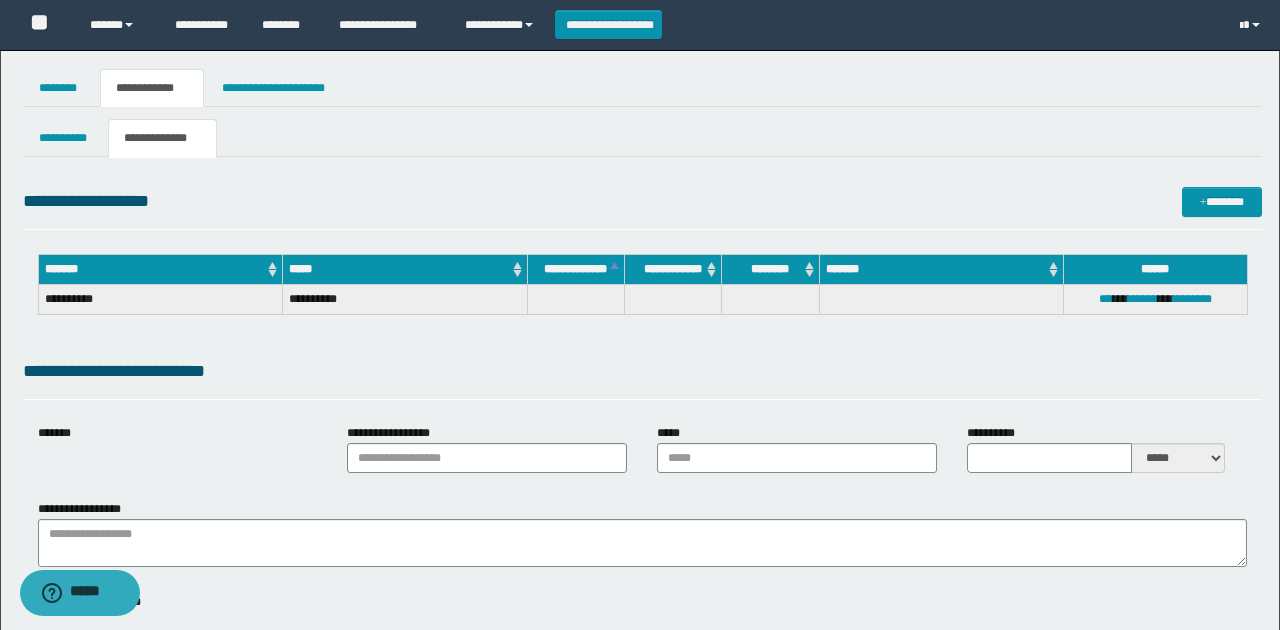 type on "**********" 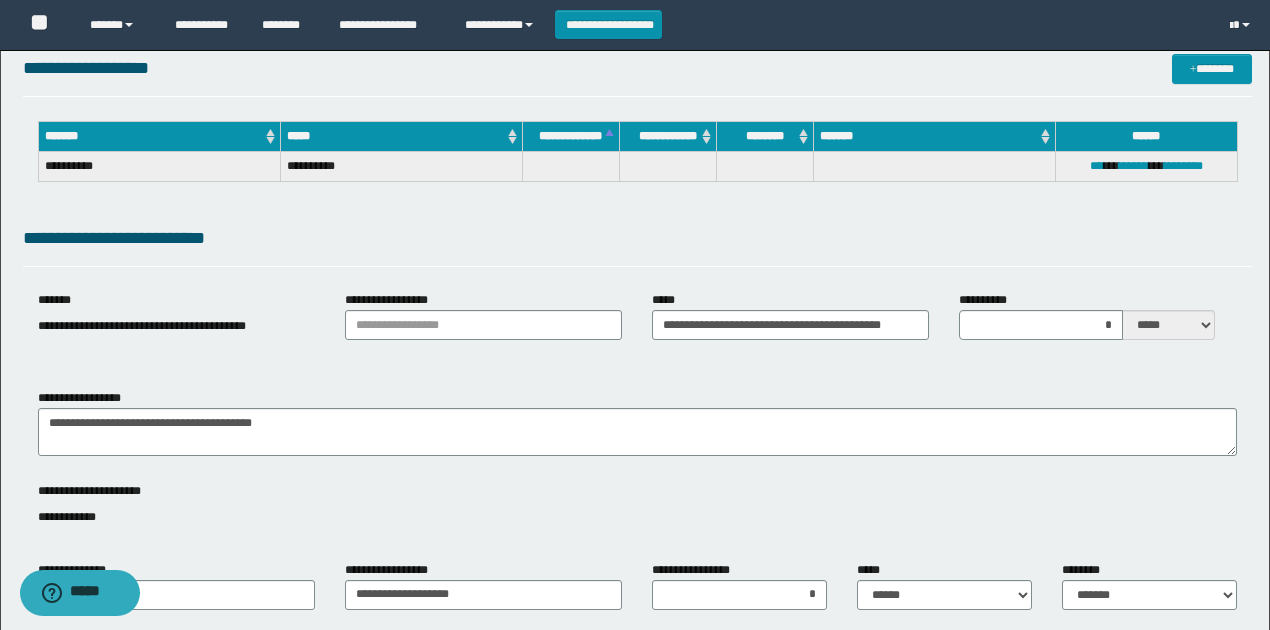 scroll, scrollTop: 200, scrollLeft: 0, axis: vertical 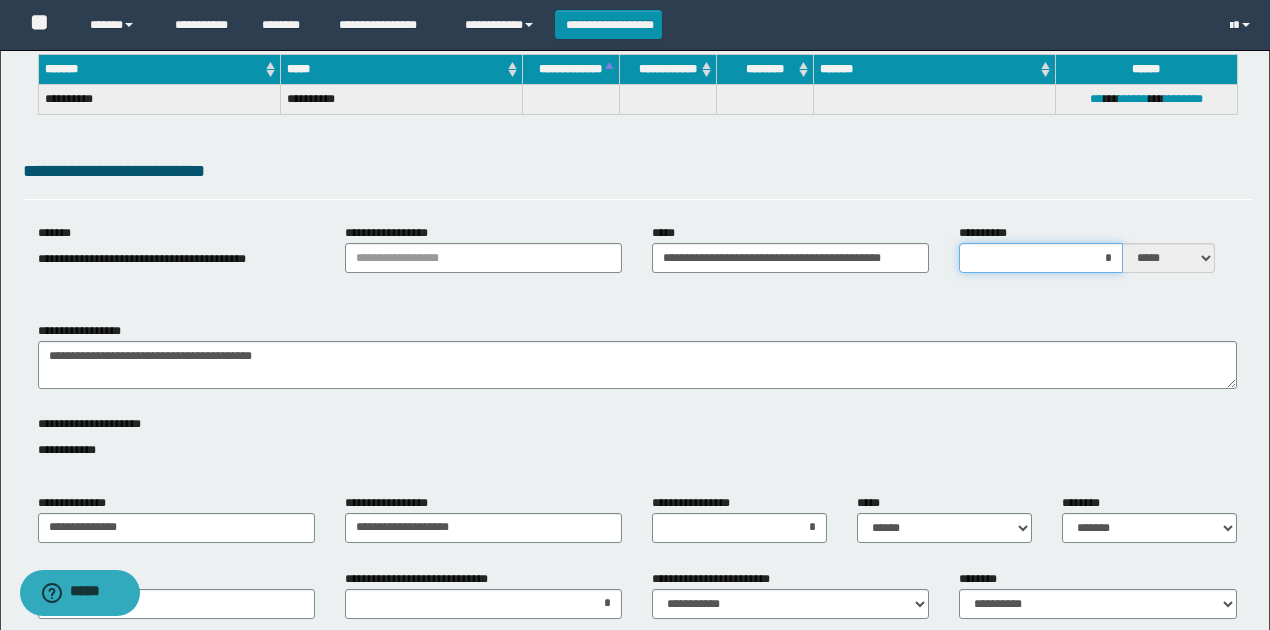 drag, startPoint x: 1112, startPoint y: 256, endPoint x: 1069, endPoint y: 282, distance: 50.24938 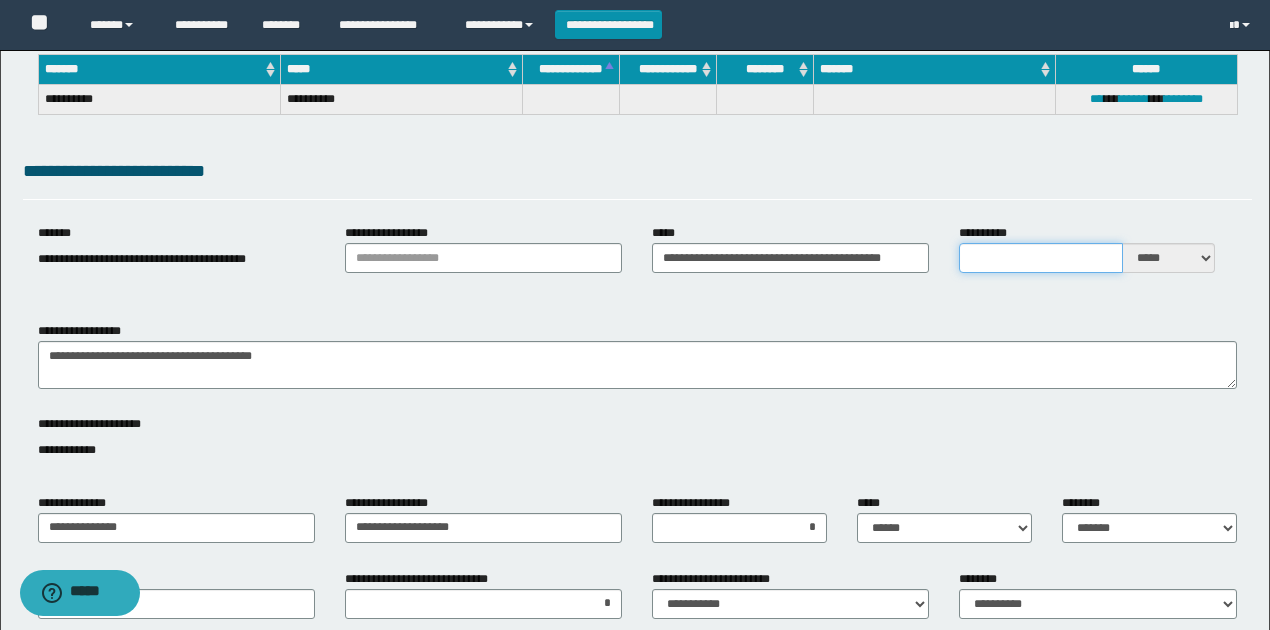 type on "*" 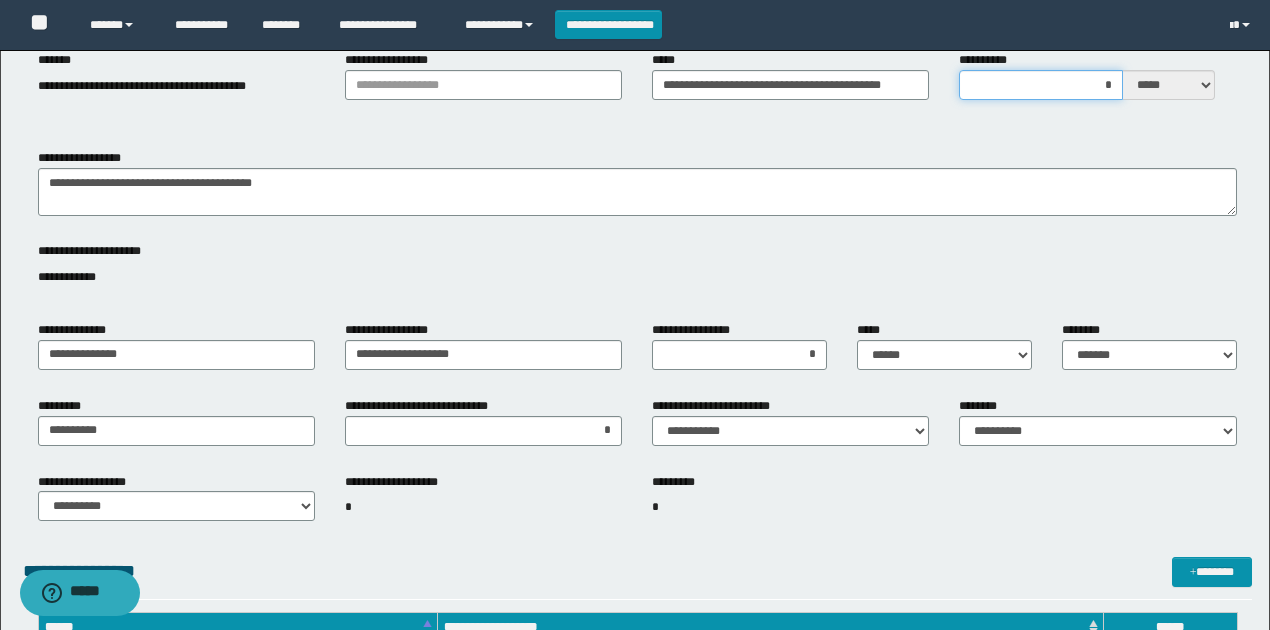 scroll, scrollTop: 466, scrollLeft: 0, axis: vertical 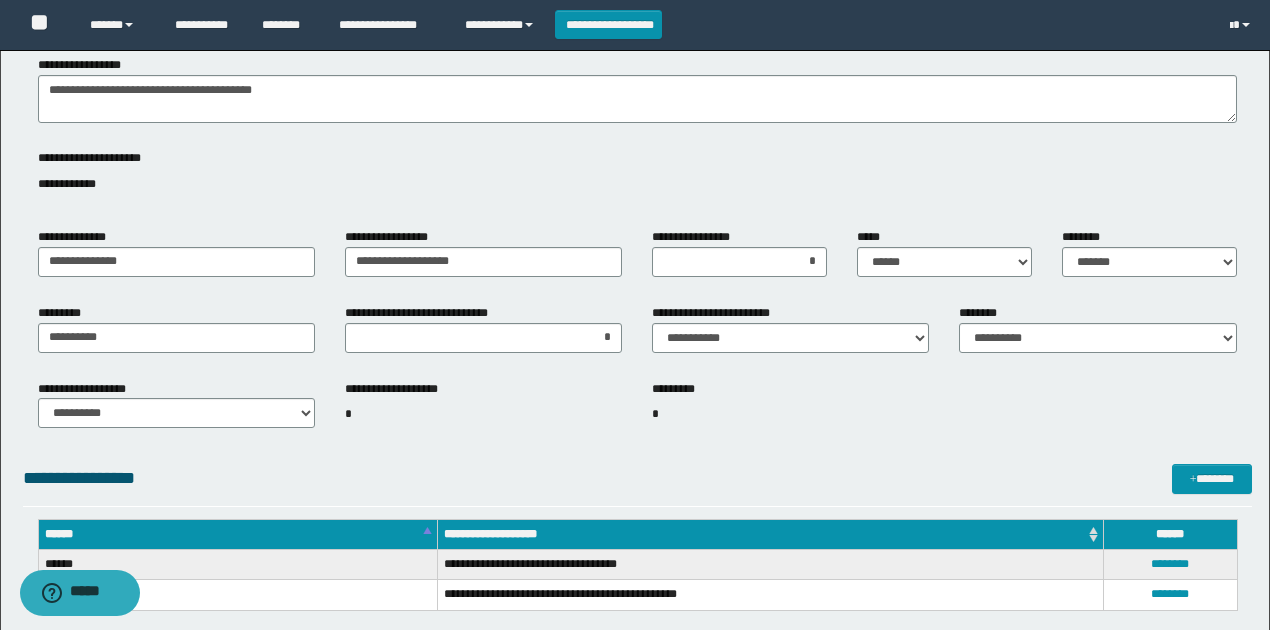 click on "**********" at bounding box center (637, 444) 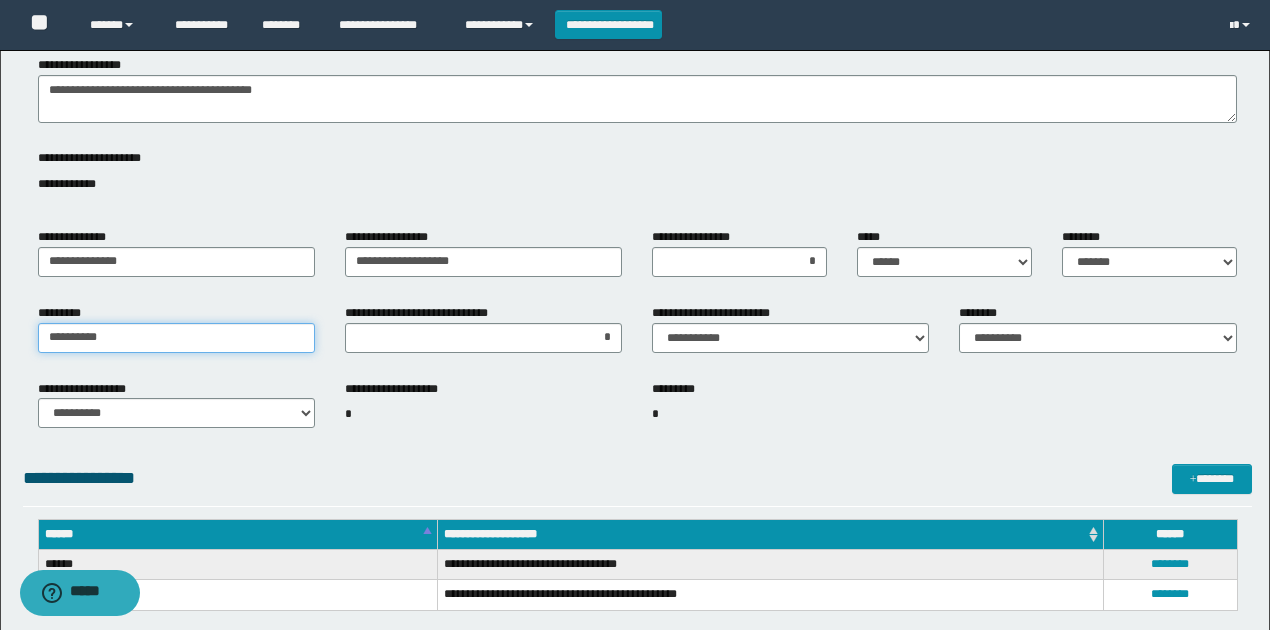 drag, startPoint x: 147, startPoint y: 327, endPoint x: 0, endPoint y: 350, distance: 148.78844 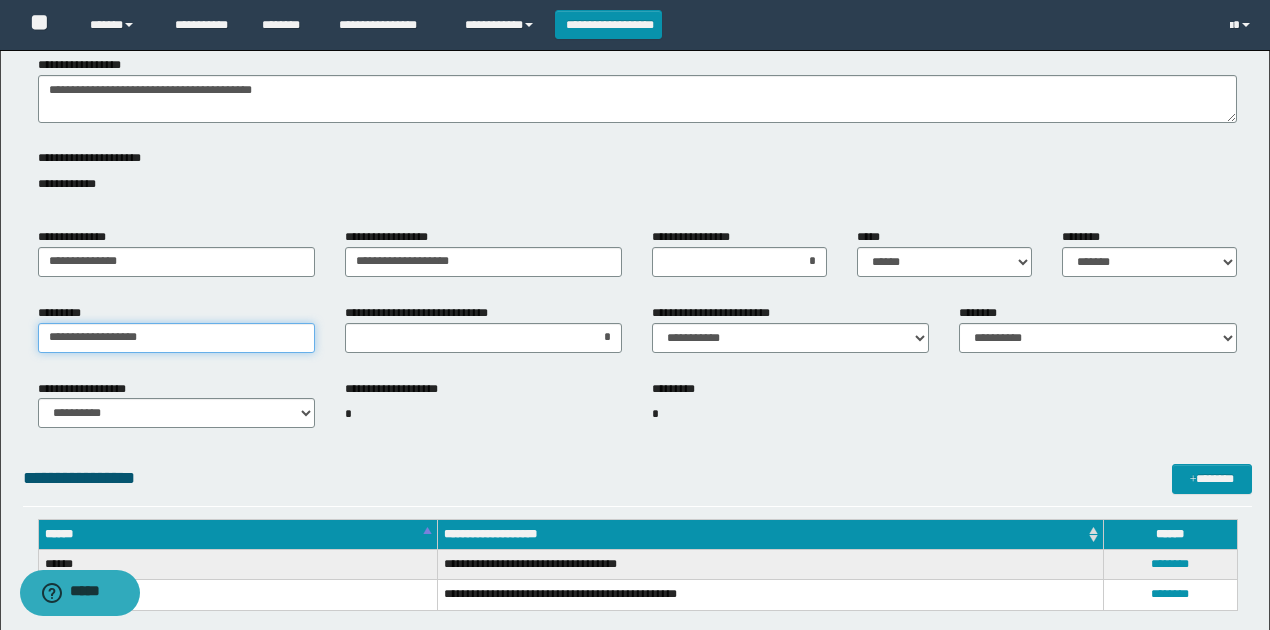 type on "**********" 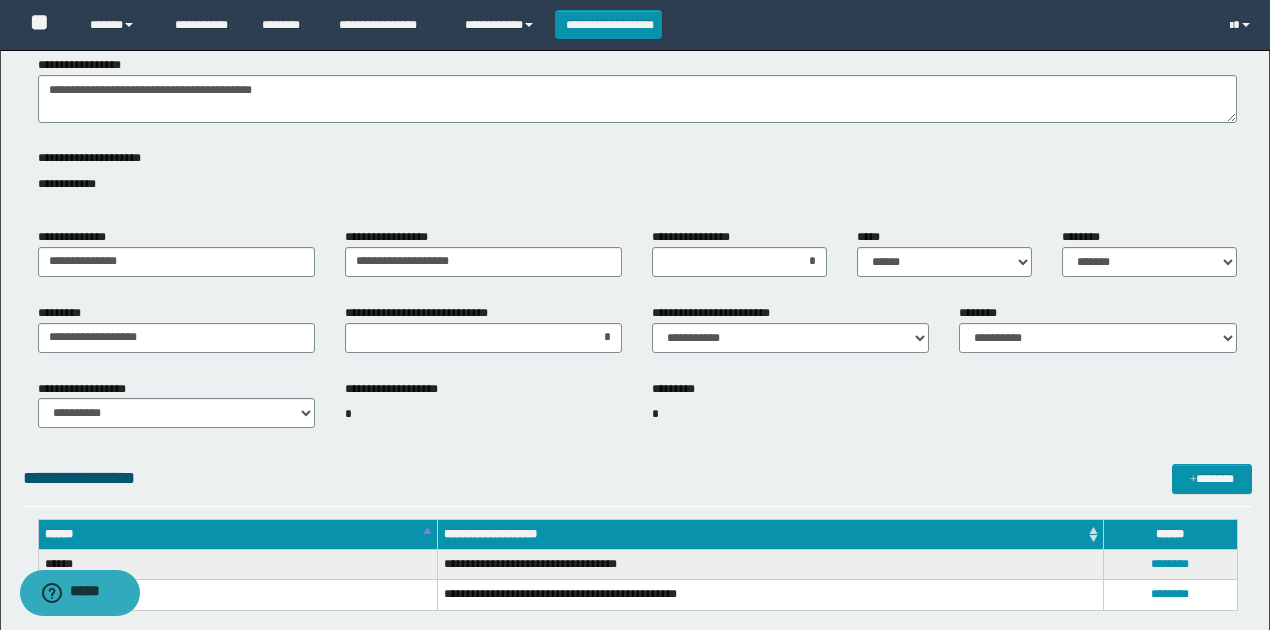 drag, startPoint x: 471, startPoint y: 483, endPoint x: 631, endPoint y: 333, distance: 219.31712 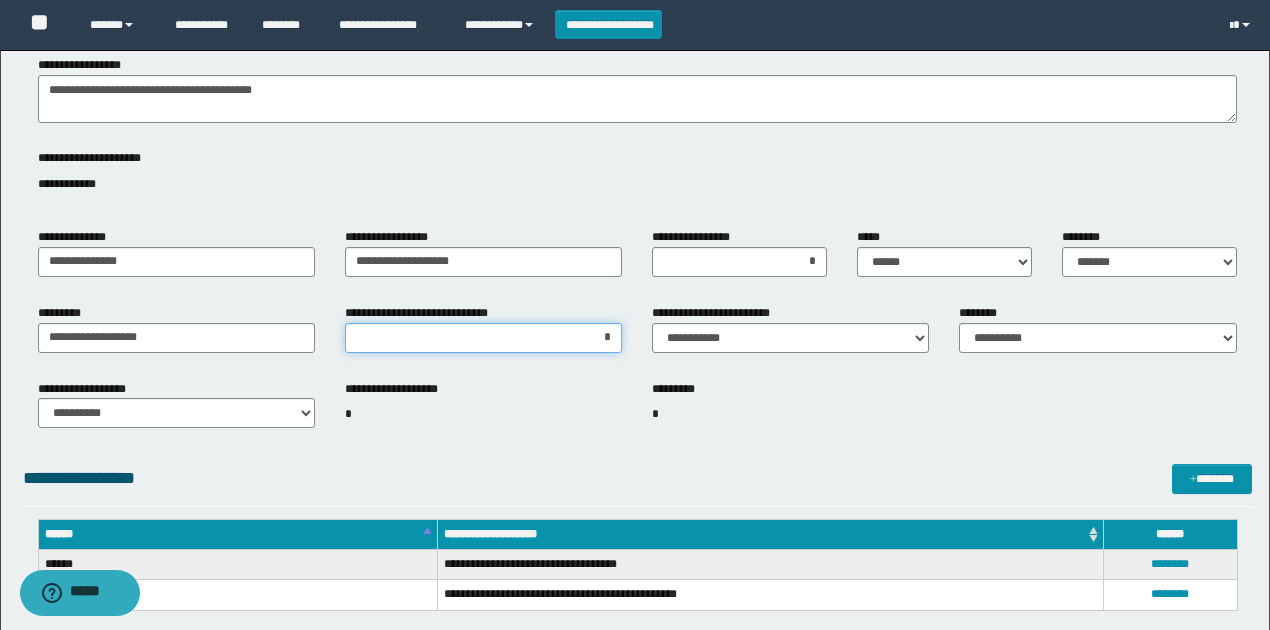 drag, startPoint x: 622, startPoint y: 346, endPoint x: 648, endPoint y: 348, distance: 26.076809 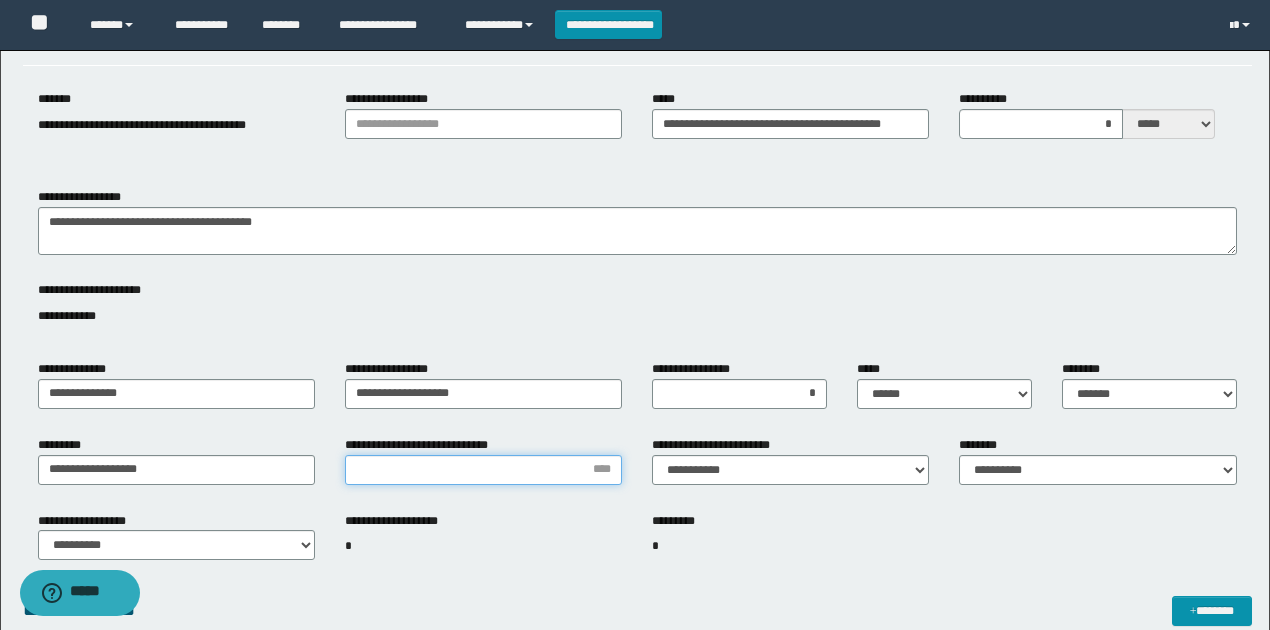 scroll, scrollTop: 333, scrollLeft: 0, axis: vertical 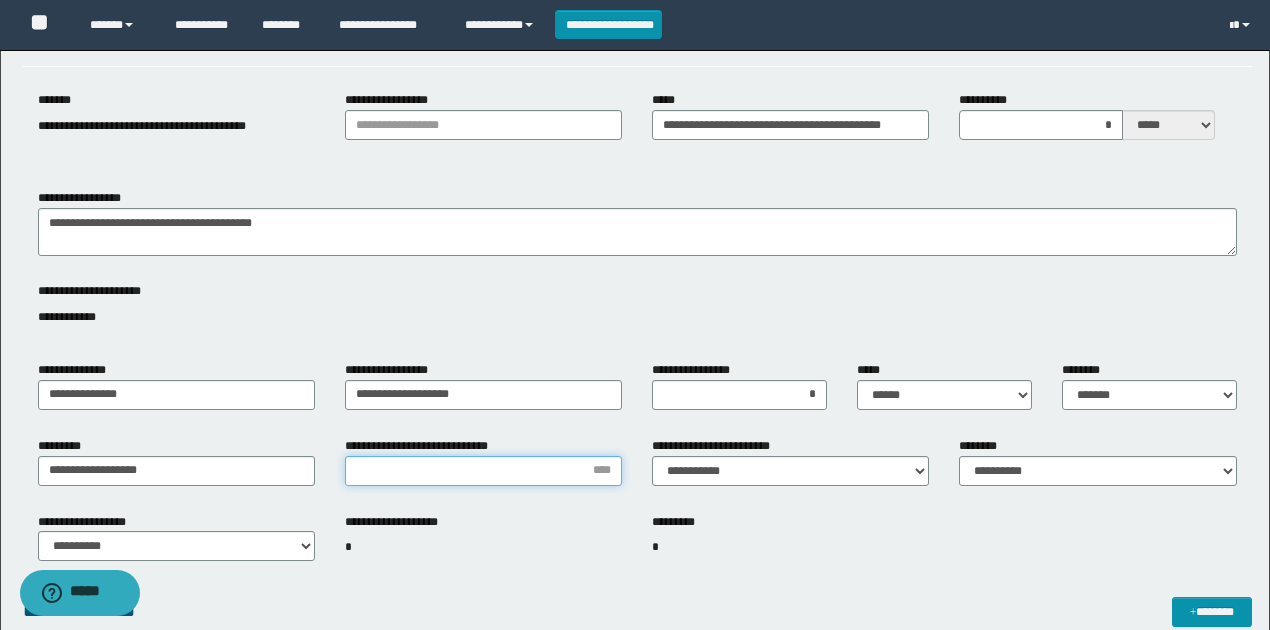 type on "*" 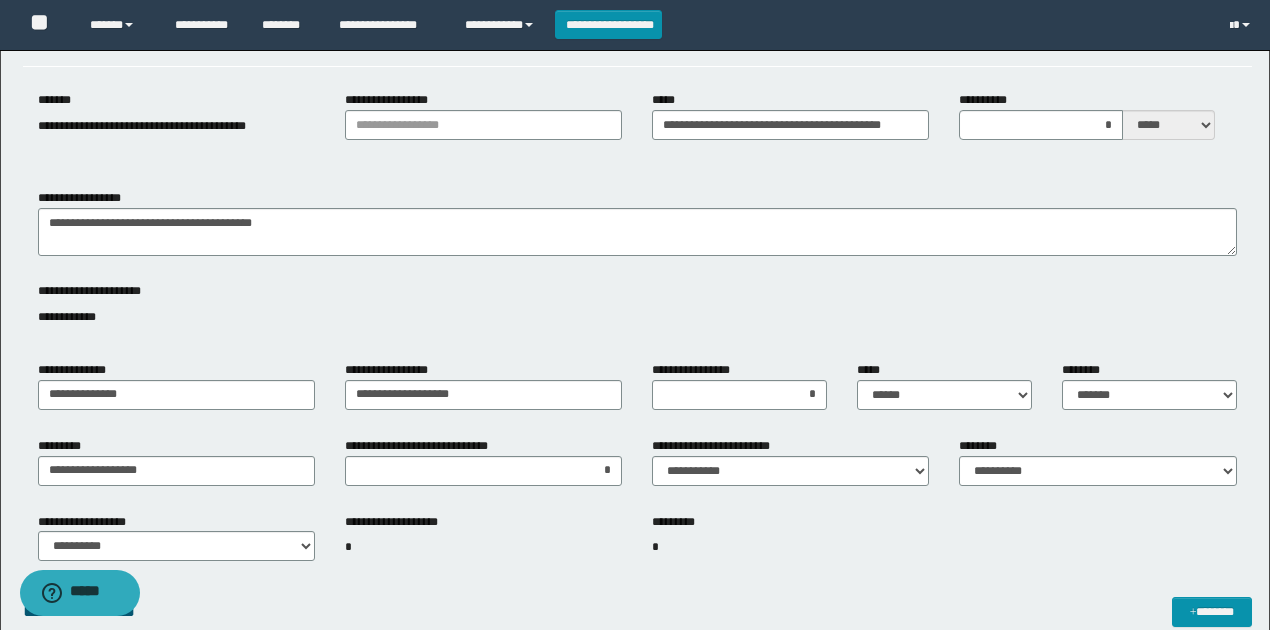 click on "*" at bounding box center [790, 547] 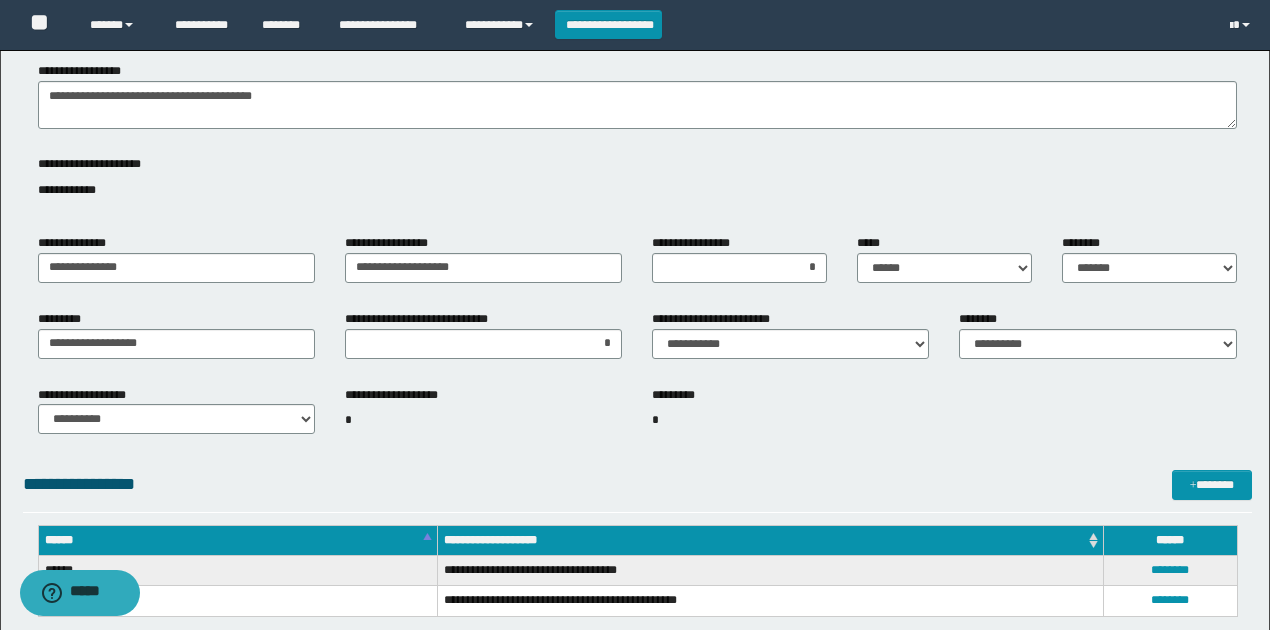 scroll, scrollTop: 266, scrollLeft: 0, axis: vertical 